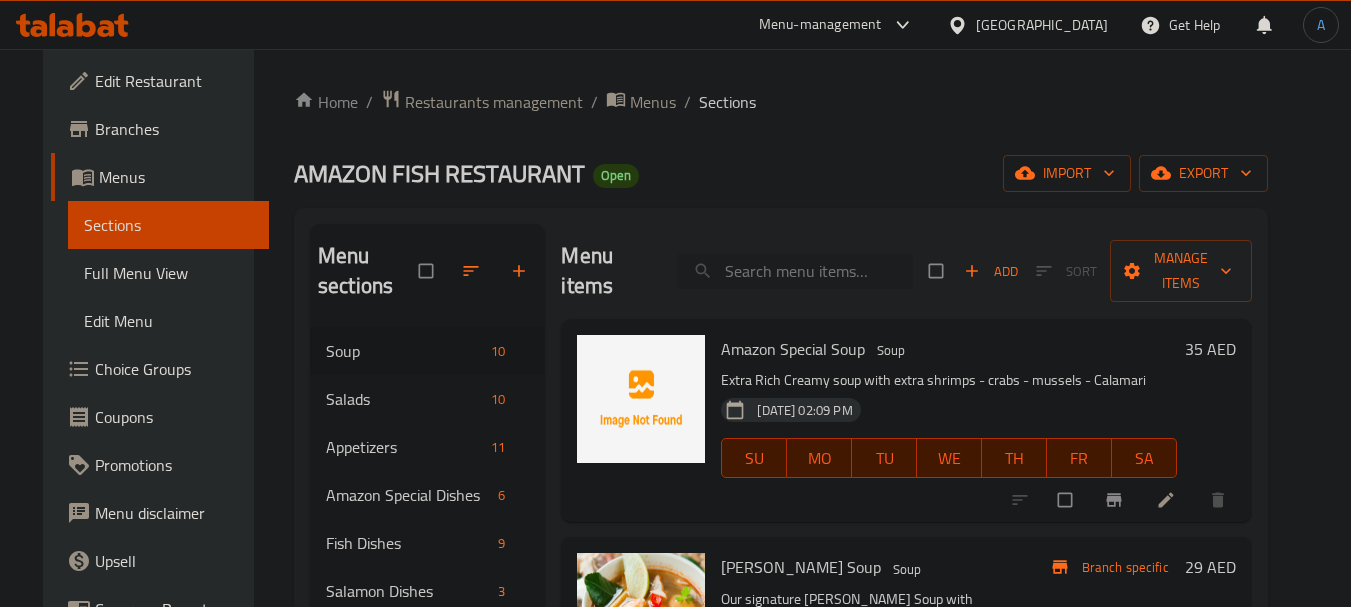 scroll, scrollTop: 0, scrollLeft: 0, axis: both 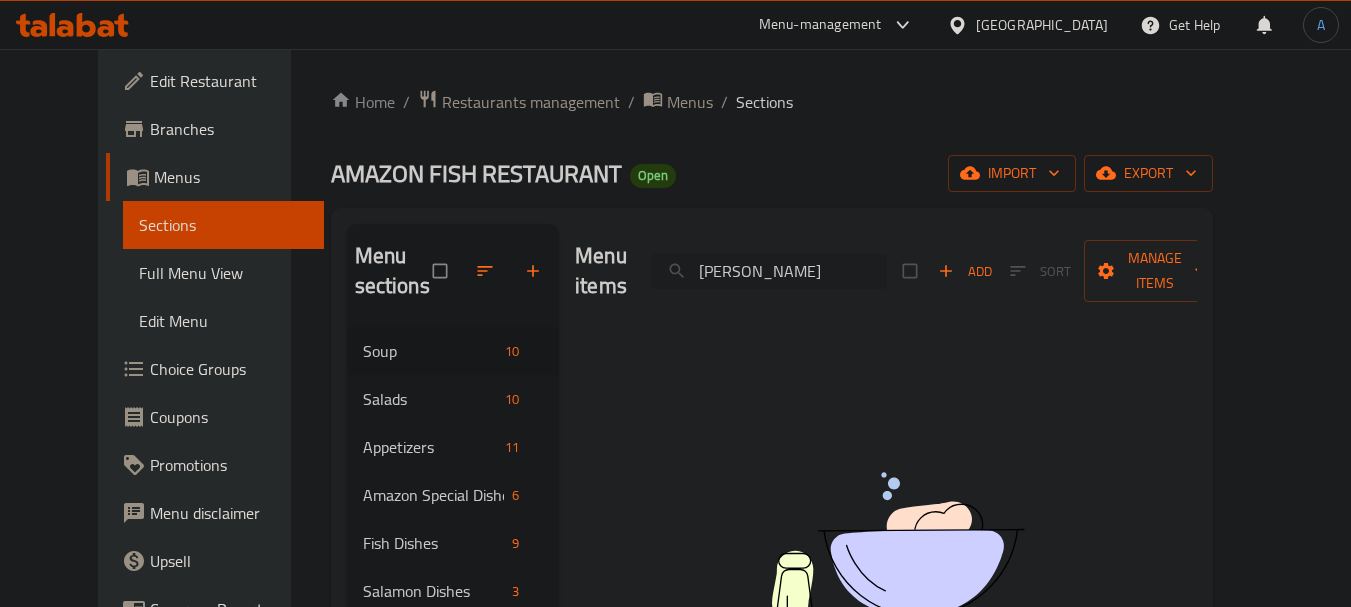 click on "سلطان إبراهيم" at bounding box center [769, 271] 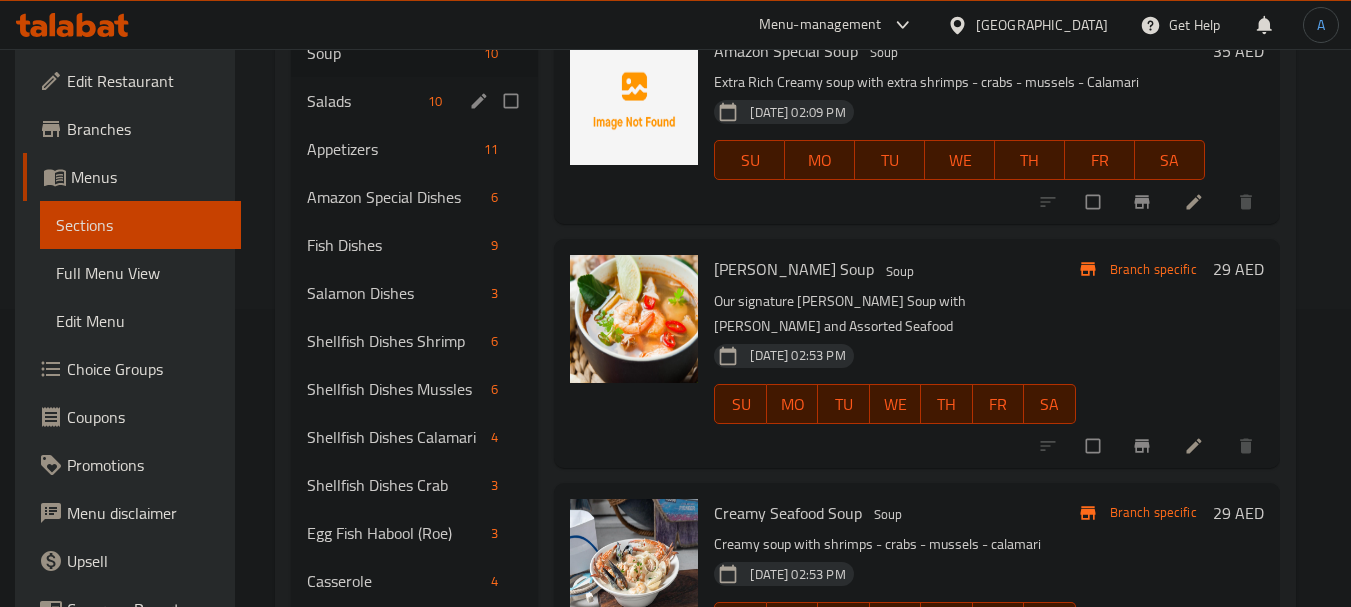 scroll, scrollTop: 300, scrollLeft: 0, axis: vertical 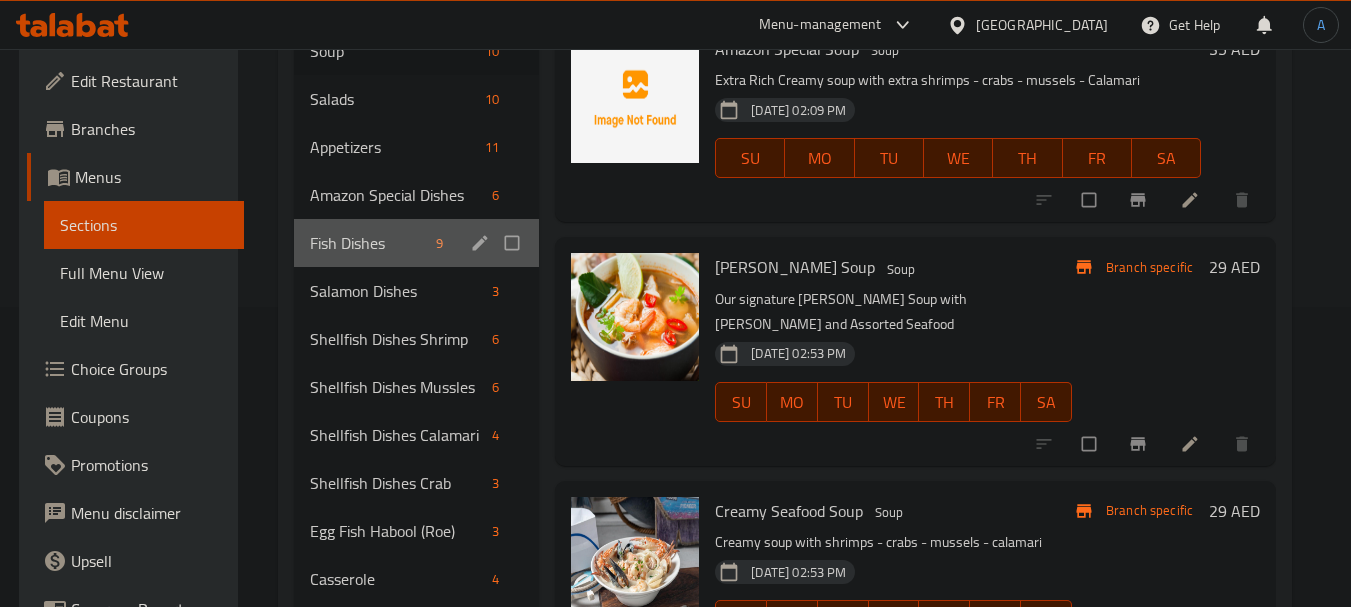 click on "Fish Dishes 9" at bounding box center (417, 243) 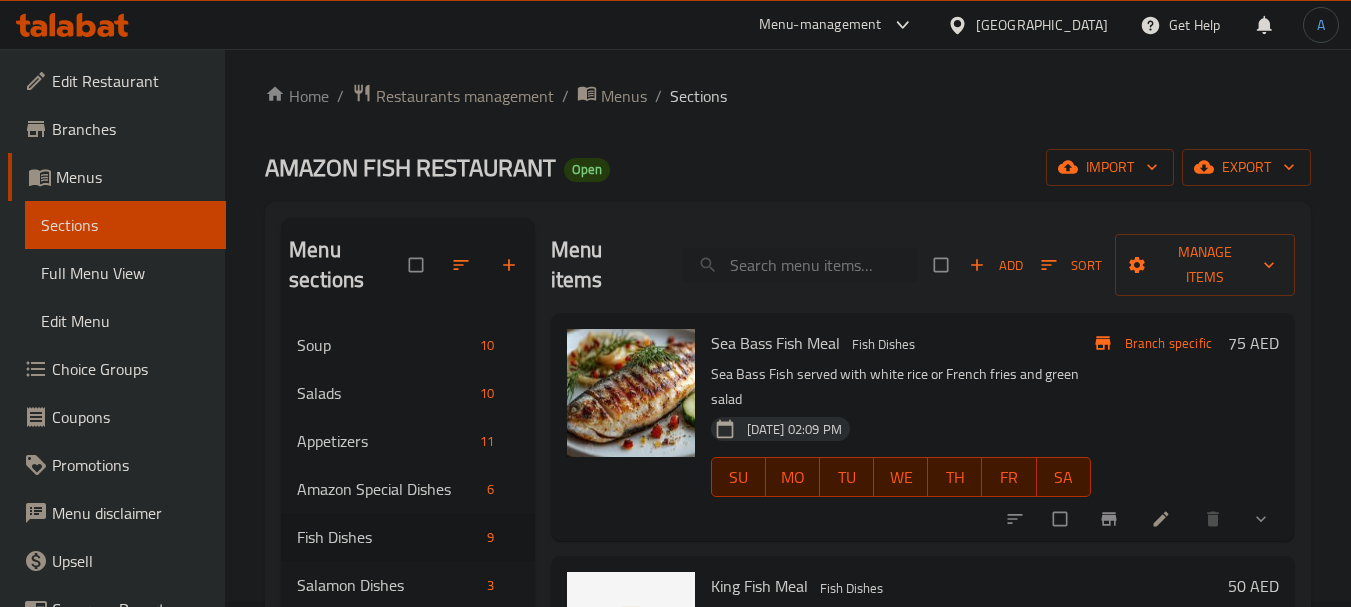 scroll, scrollTop: 0, scrollLeft: 0, axis: both 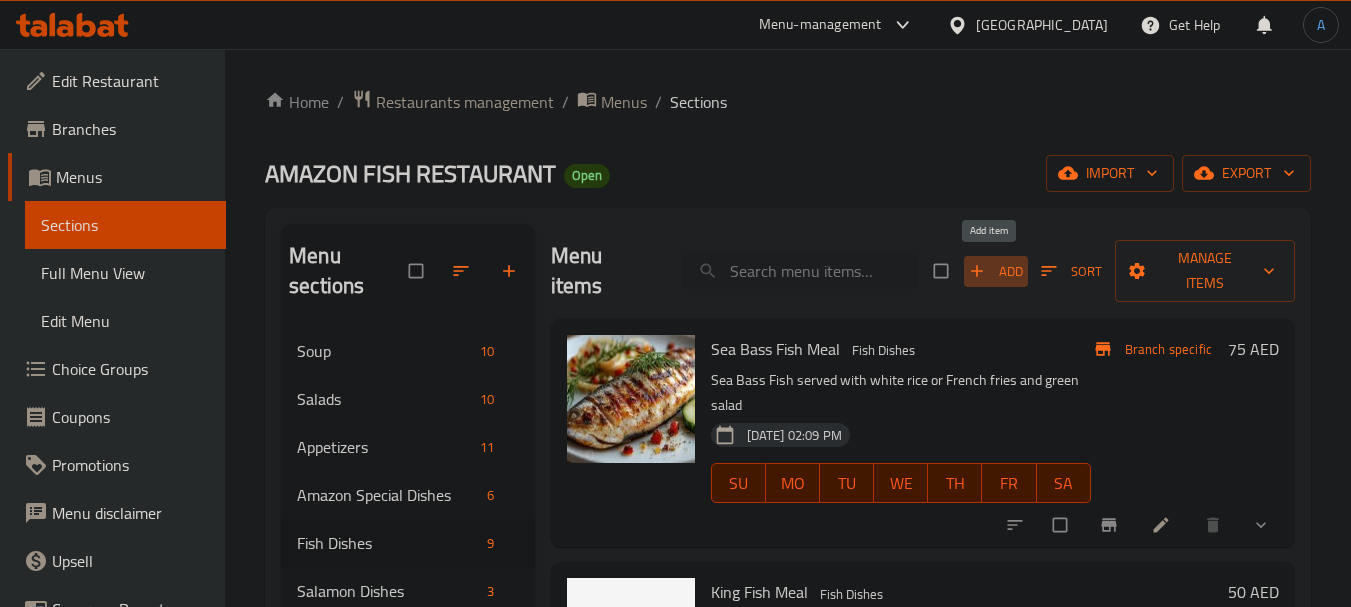 click on "Add" at bounding box center (996, 271) 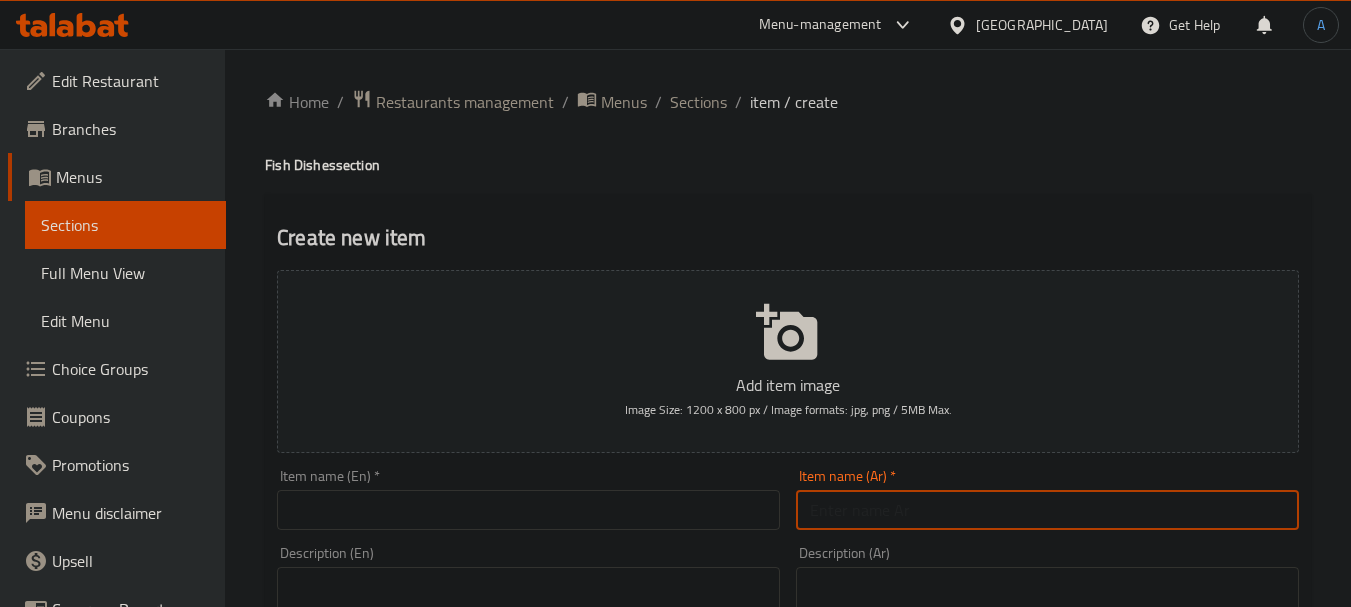 drag, startPoint x: 891, startPoint y: 503, endPoint x: 881, endPoint y: 489, distance: 17.20465 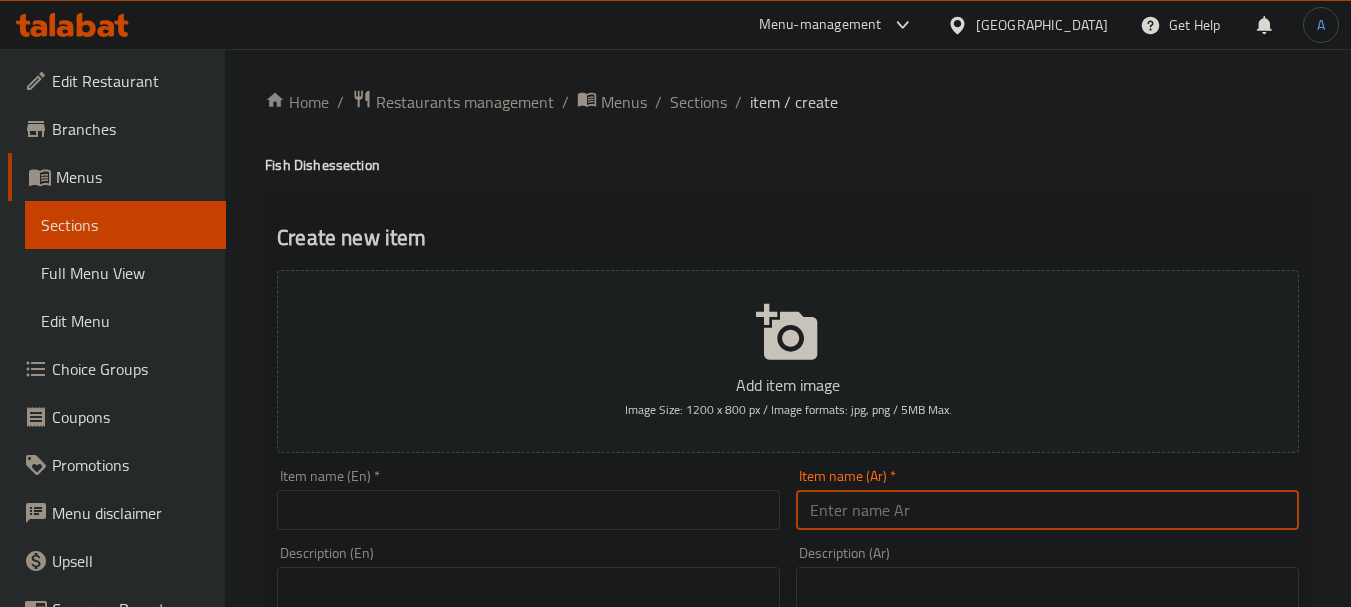 click at bounding box center [1047, 510] 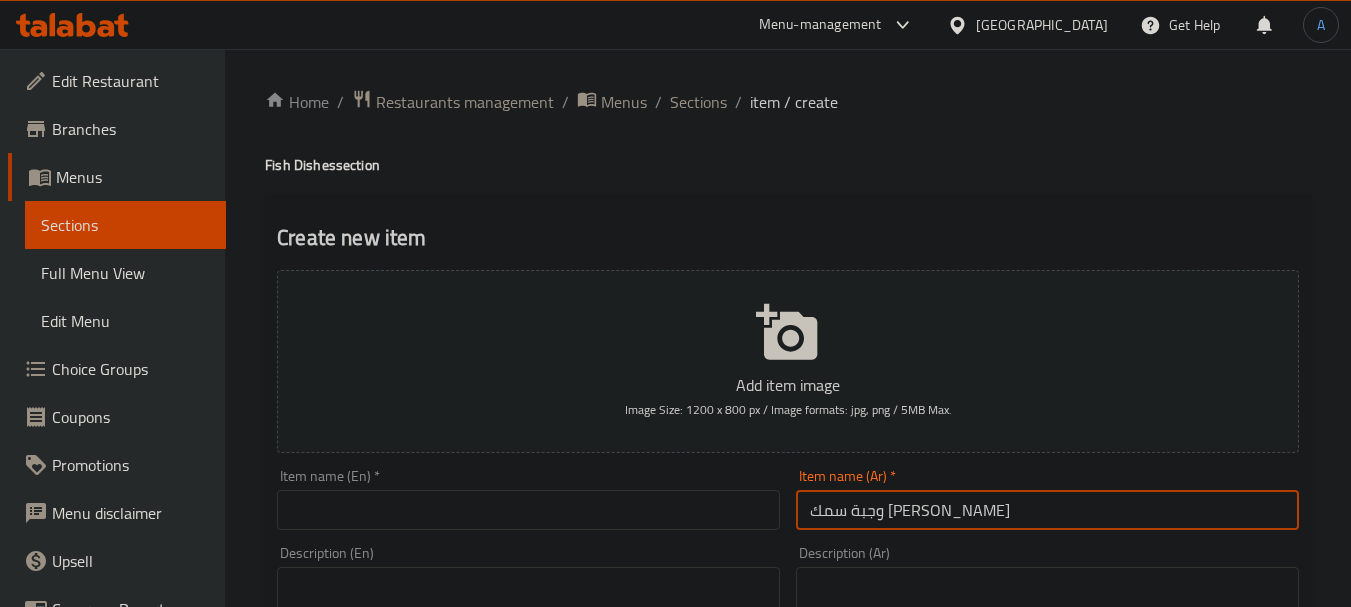 type on "وجبة سمك [PERSON_NAME]" 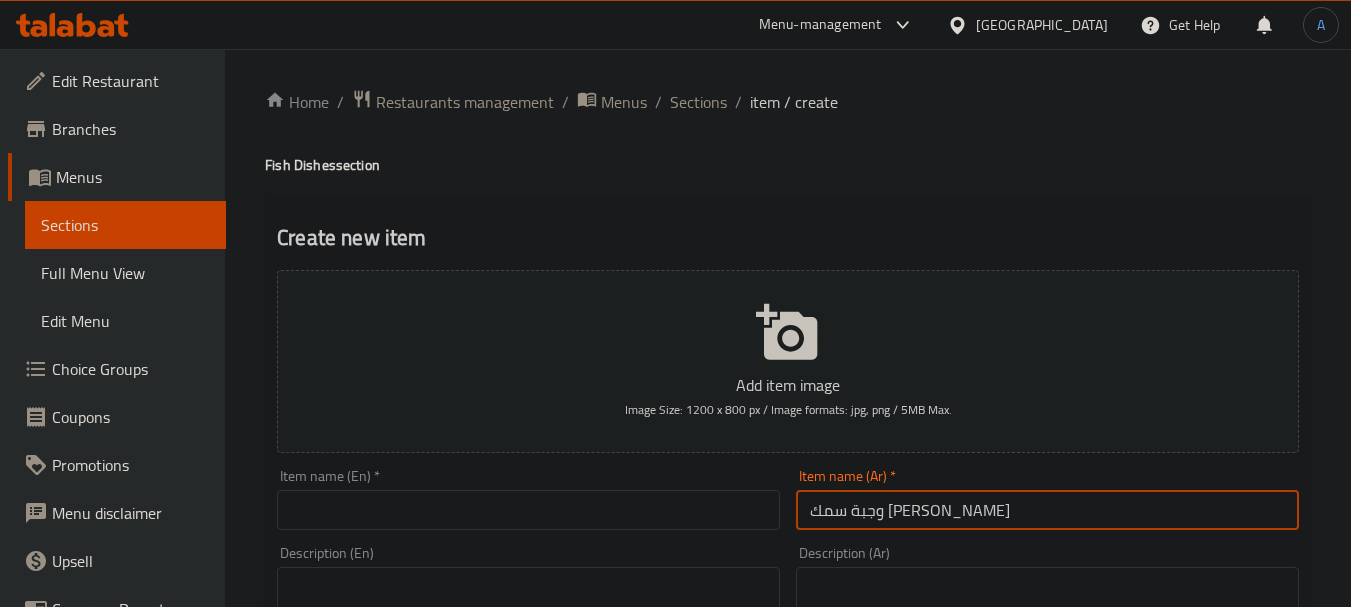 click at bounding box center [528, 510] 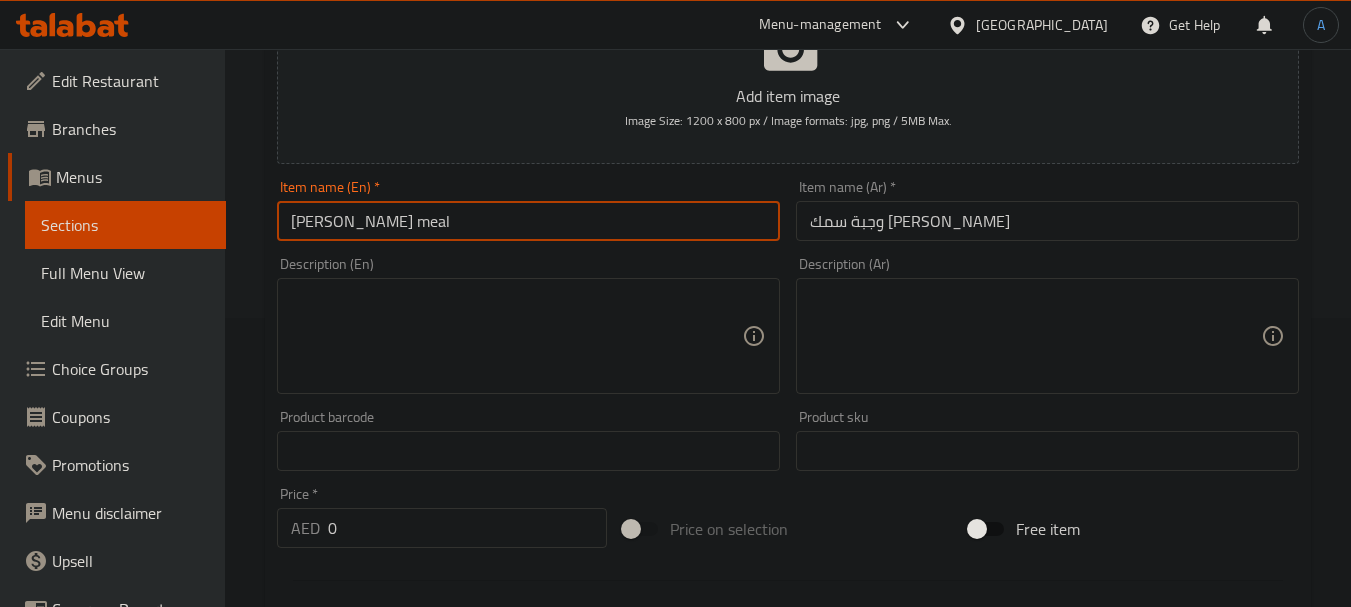 scroll, scrollTop: 300, scrollLeft: 0, axis: vertical 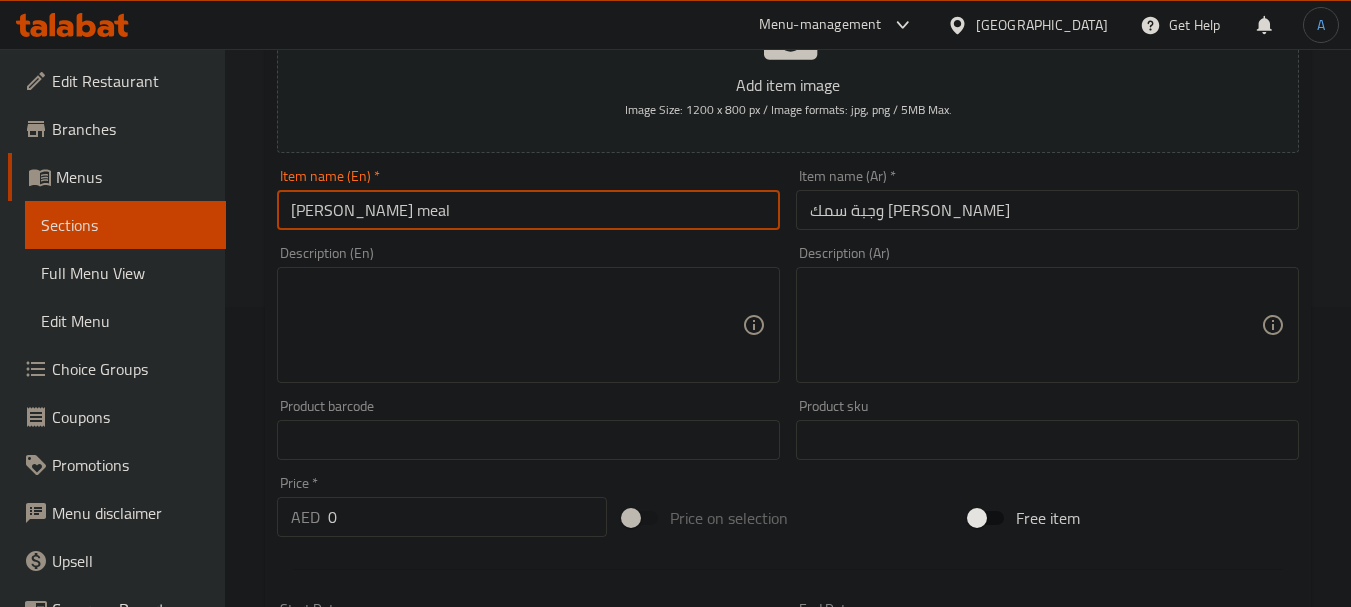 type on "[PERSON_NAME] fish meal" 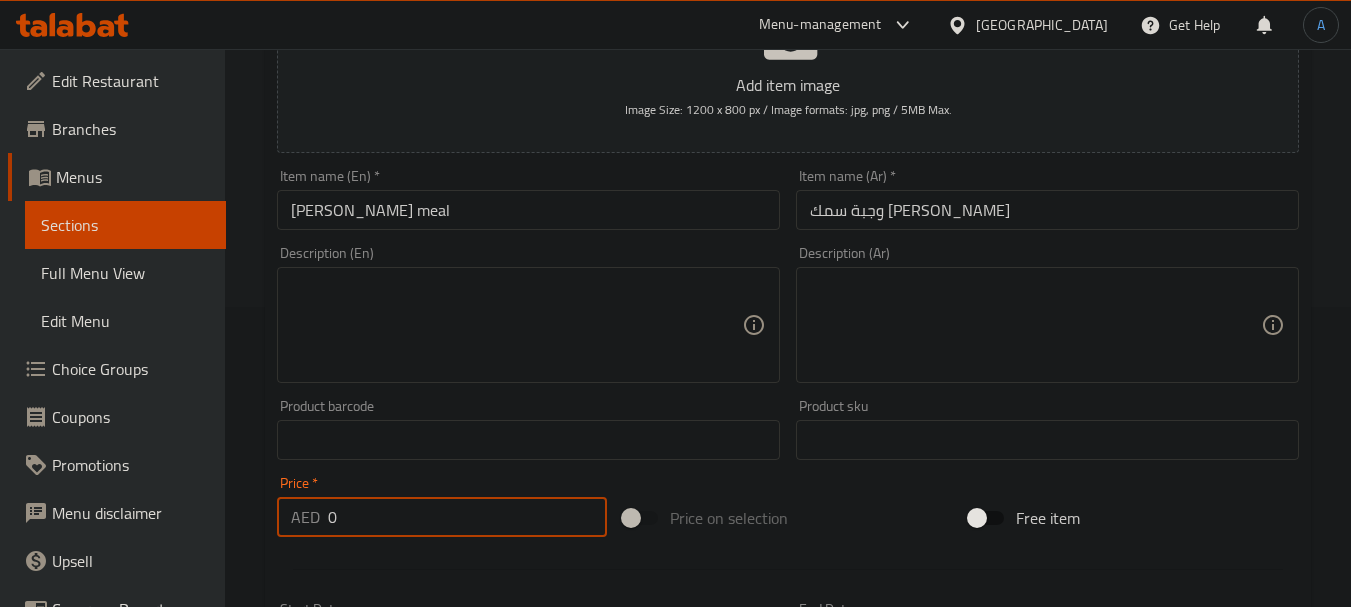 drag, startPoint x: 407, startPoint y: 522, endPoint x: 277, endPoint y: 519, distance: 130.0346 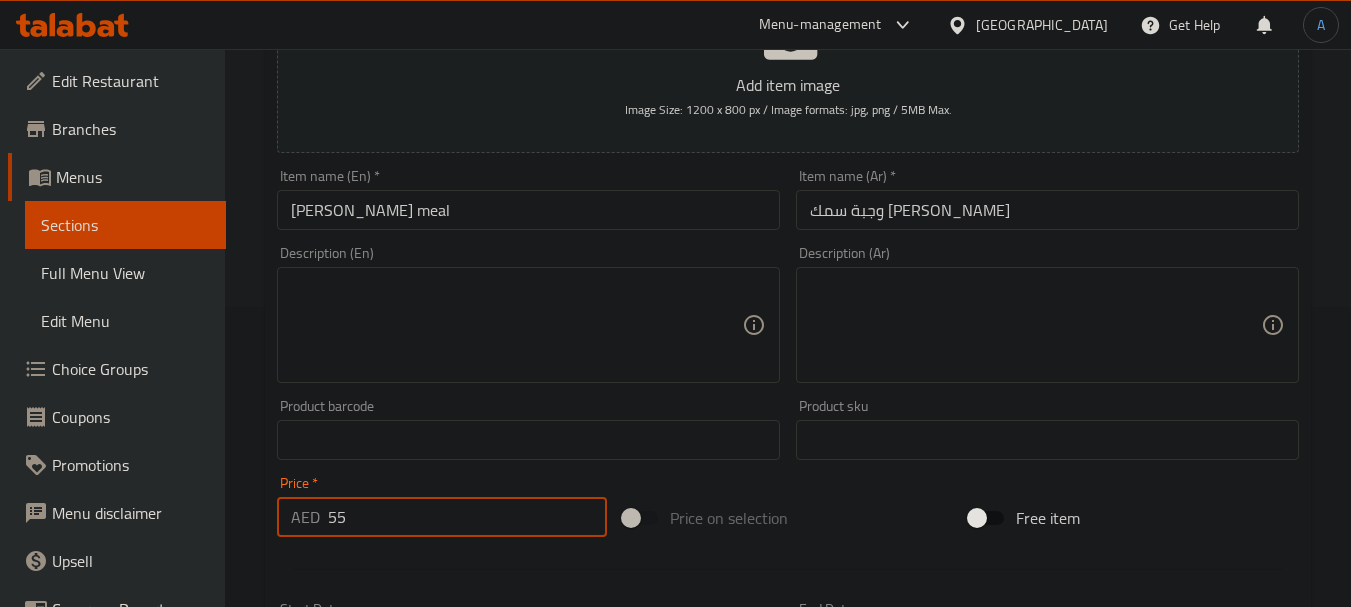 type on "55" 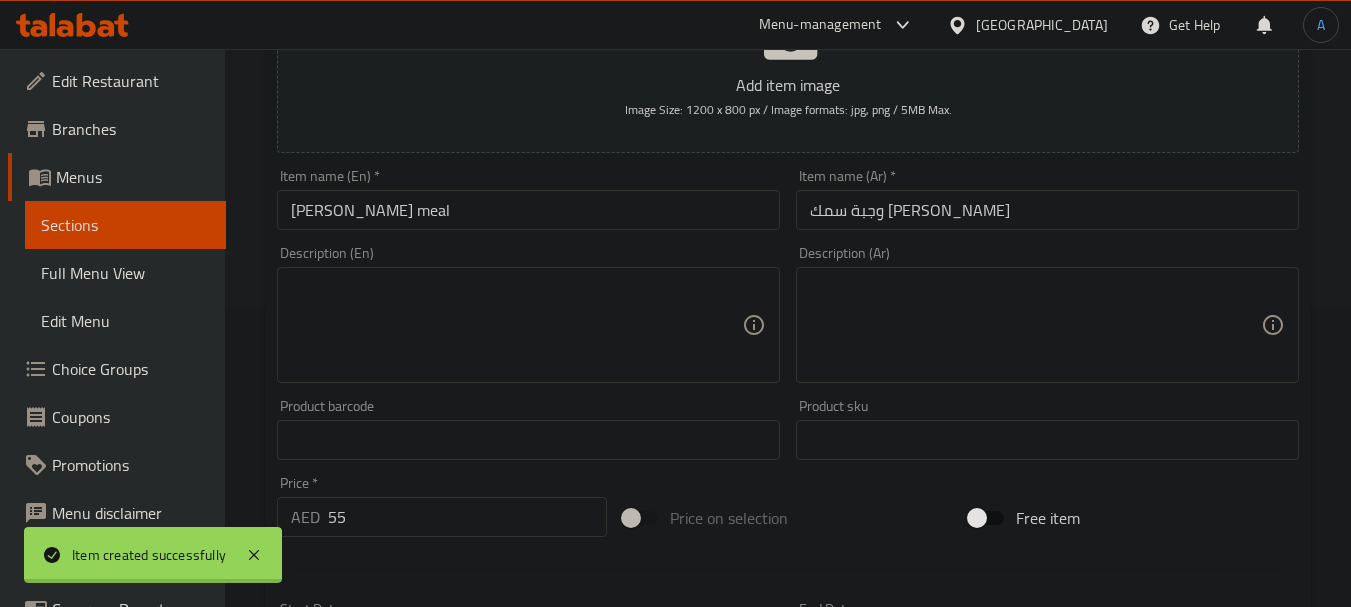 type 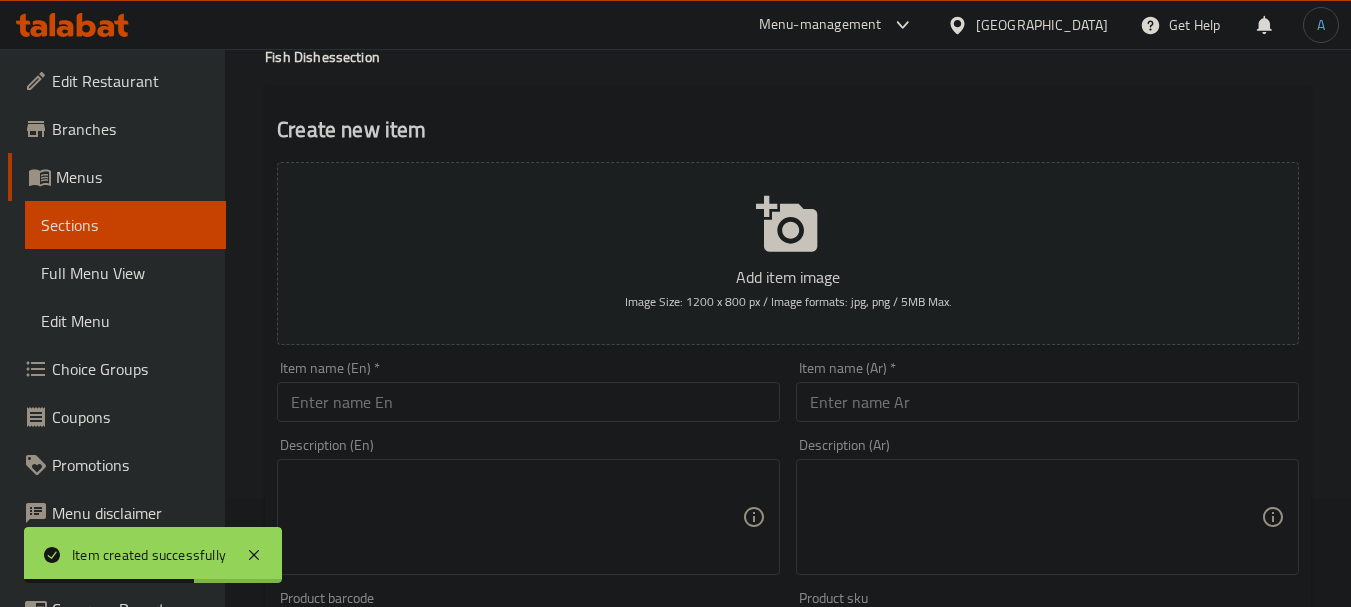 scroll, scrollTop: 0, scrollLeft: 0, axis: both 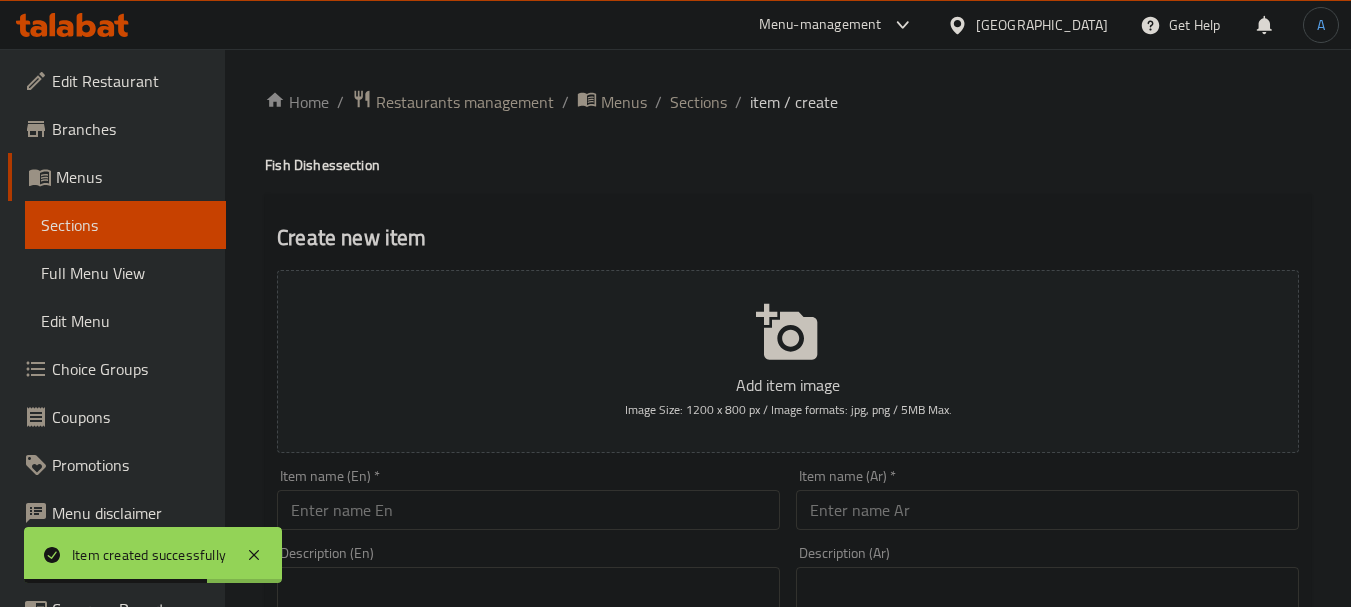 click on "Sections" at bounding box center (698, 102) 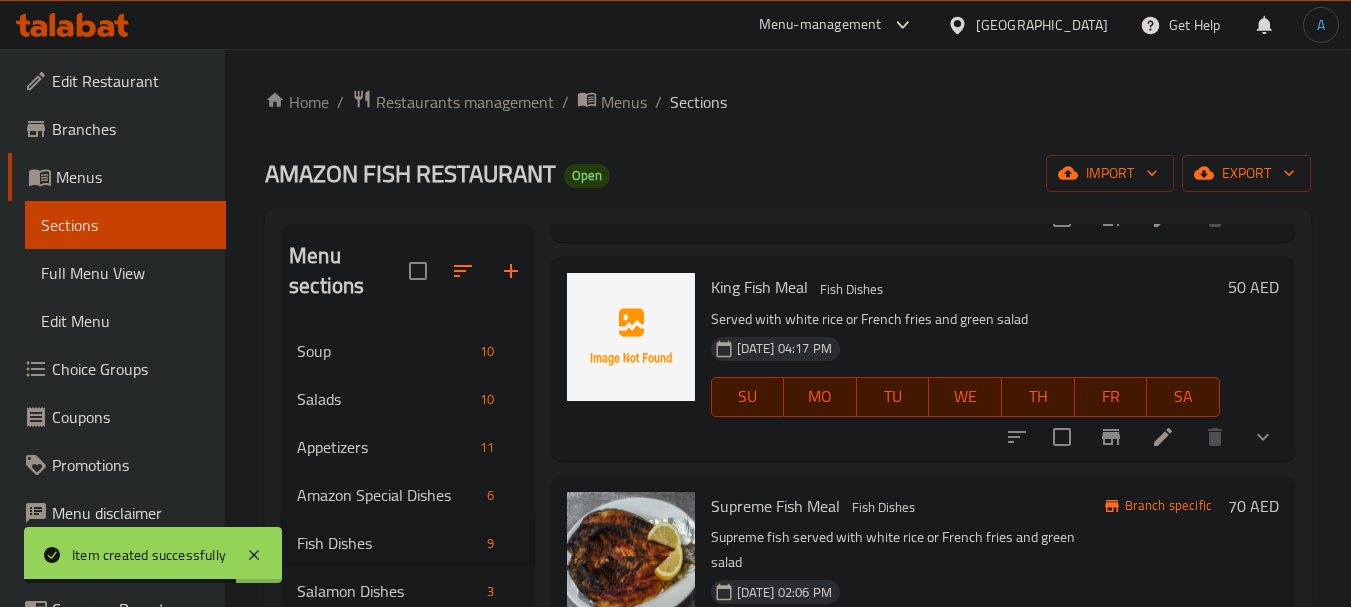 scroll, scrollTop: 300, scrollLeft: 0, axis: vertical 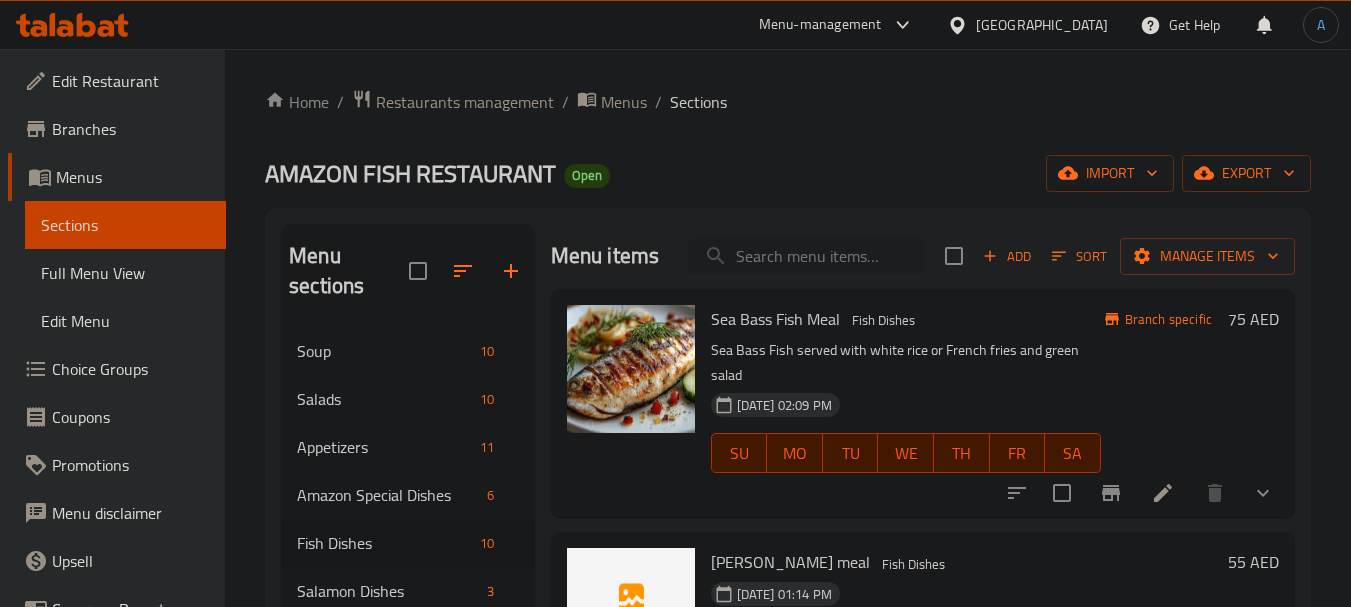 click at bounding box center (806, 256) 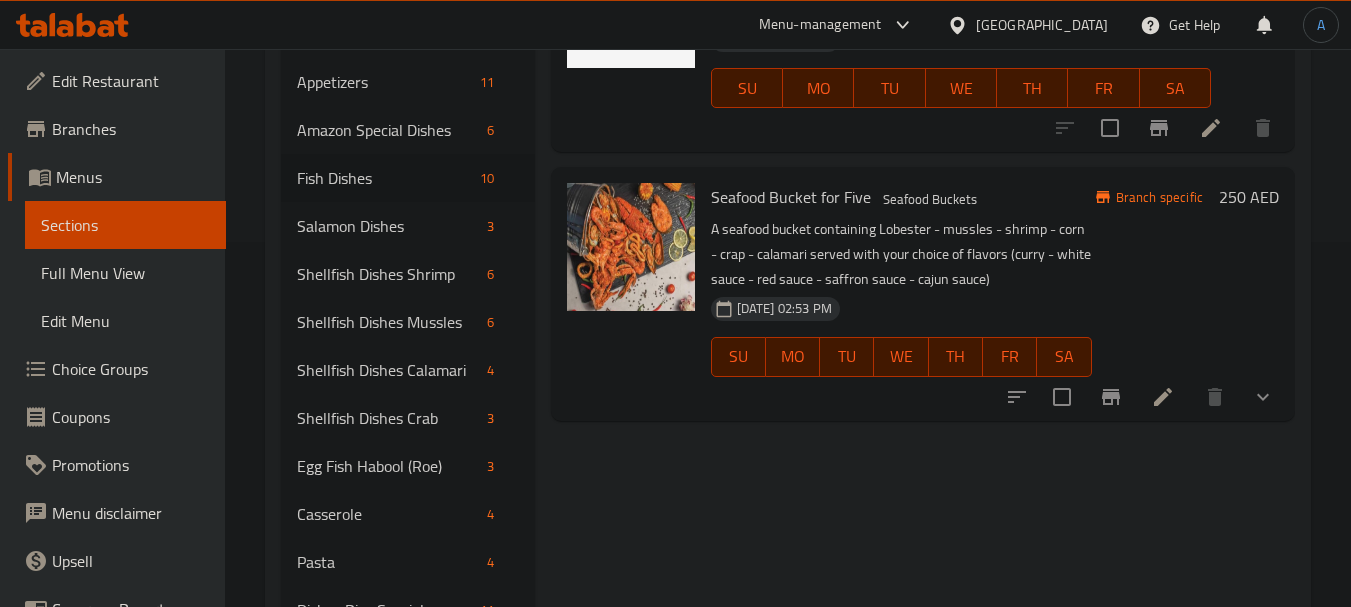scroll, scrollTop: 400, scrollLeft: 0, axis: vertical 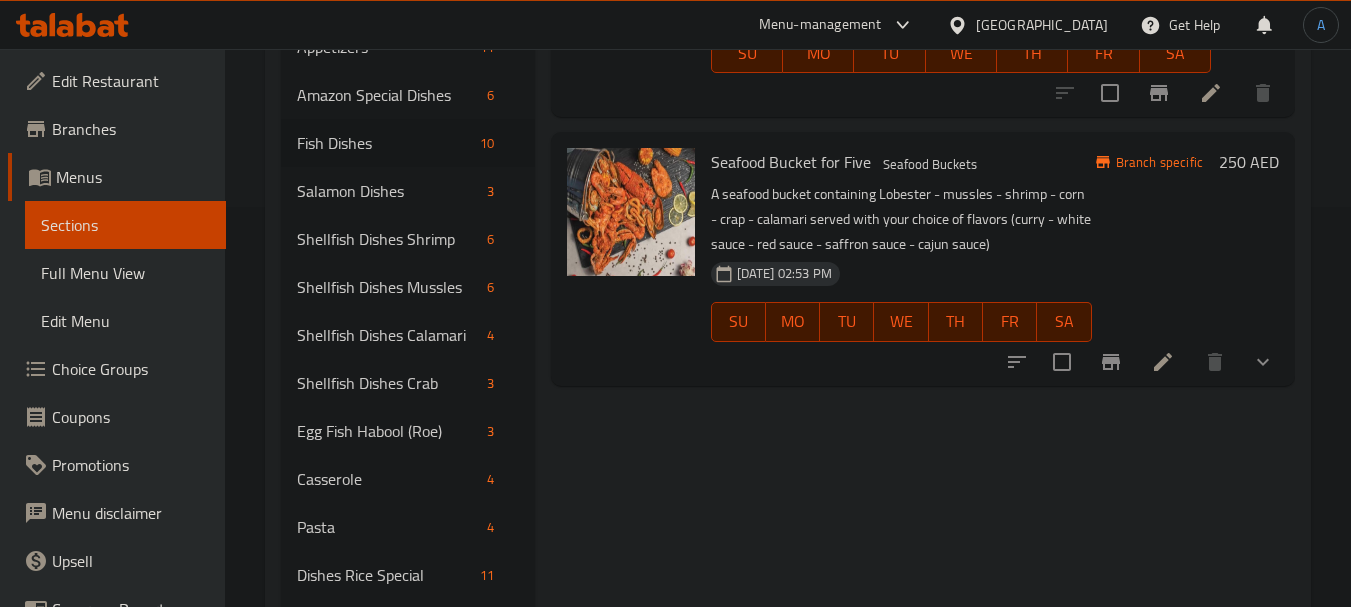 type on "ster" 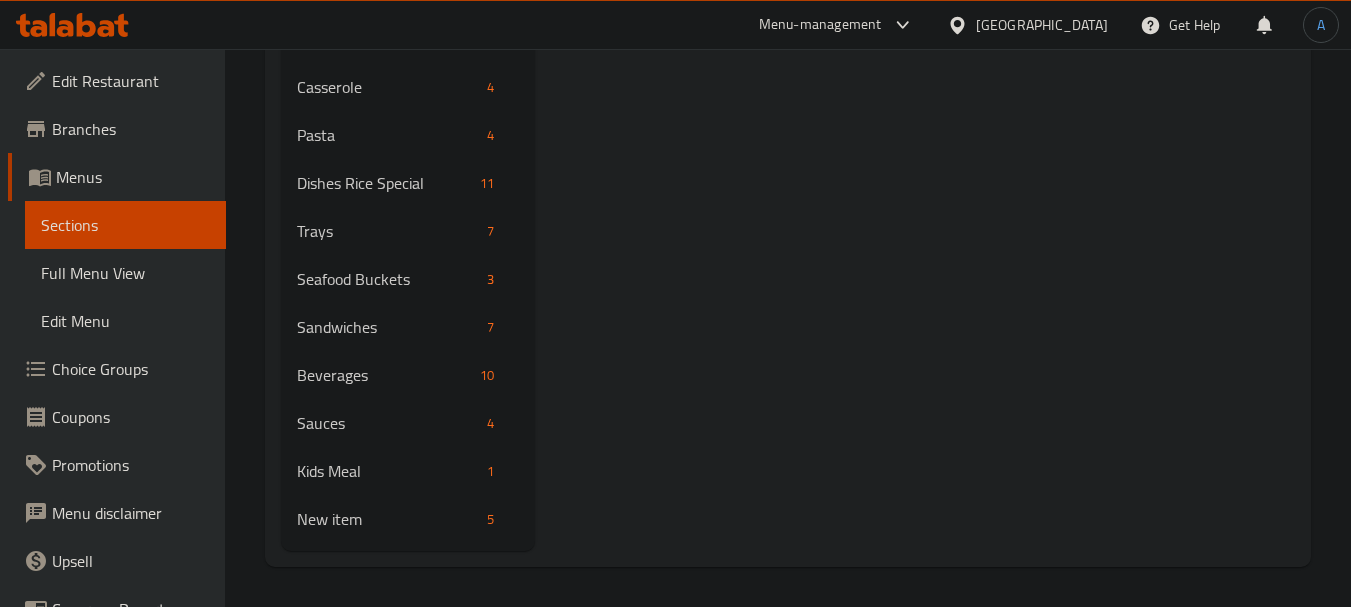 scroll, scrollTop: 72, scrollLeft: 0, axis: vertical 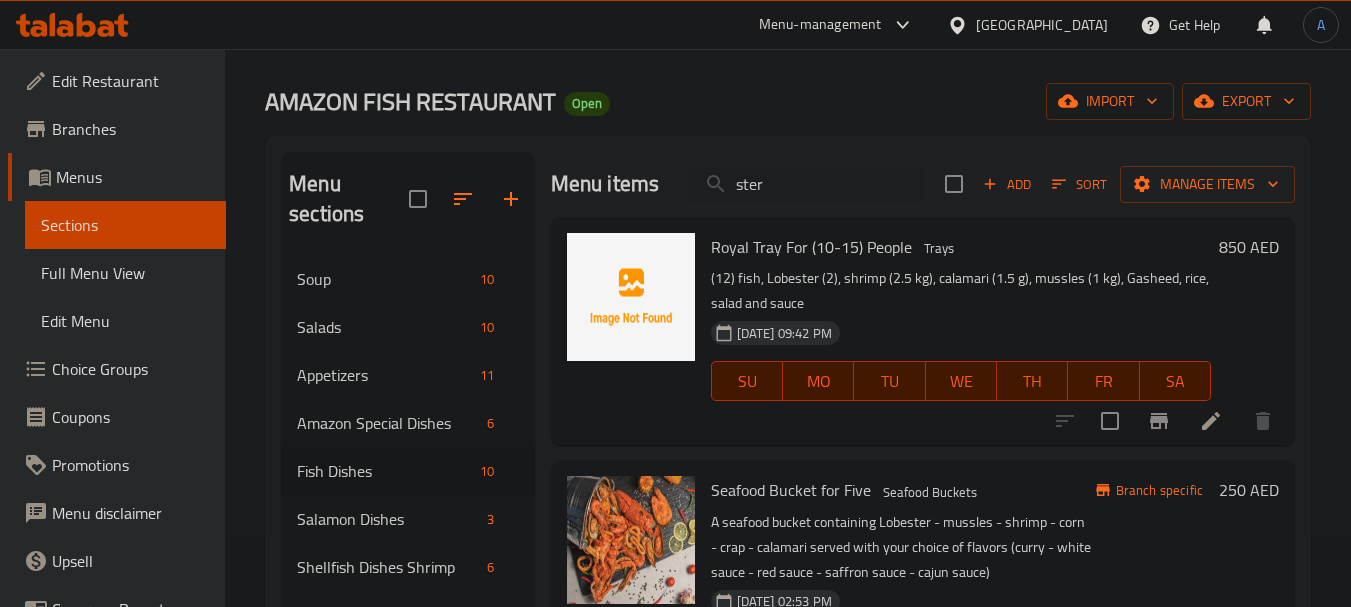 click 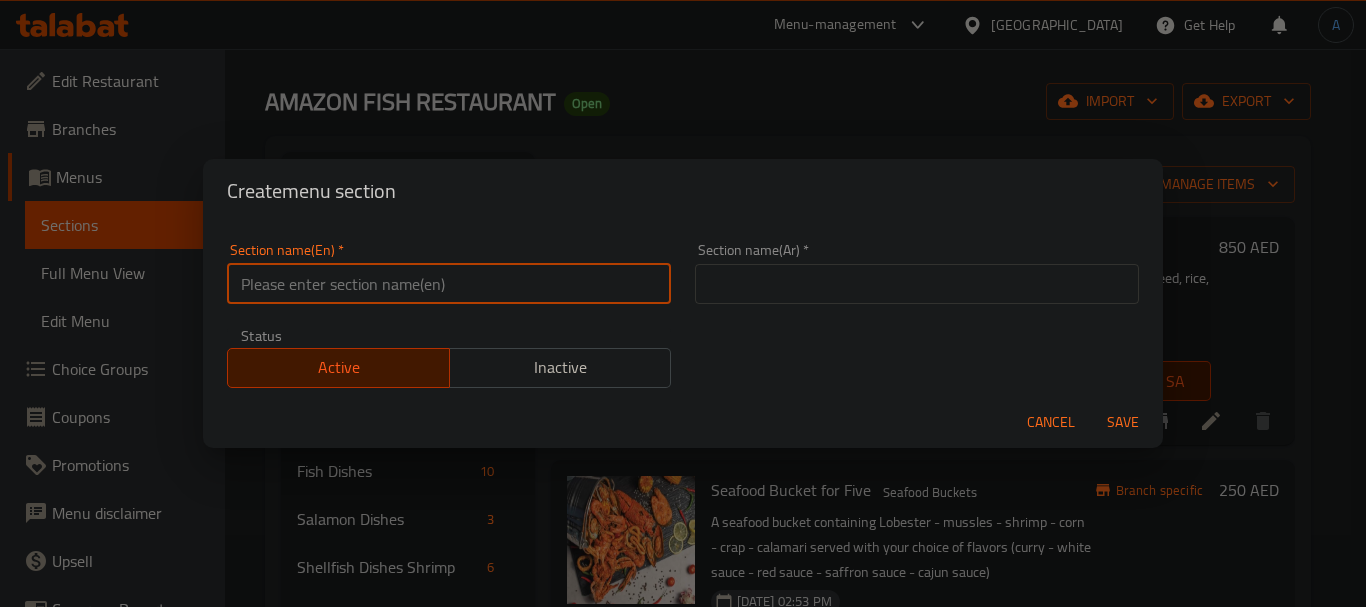 click at bounding box center (449, 284) 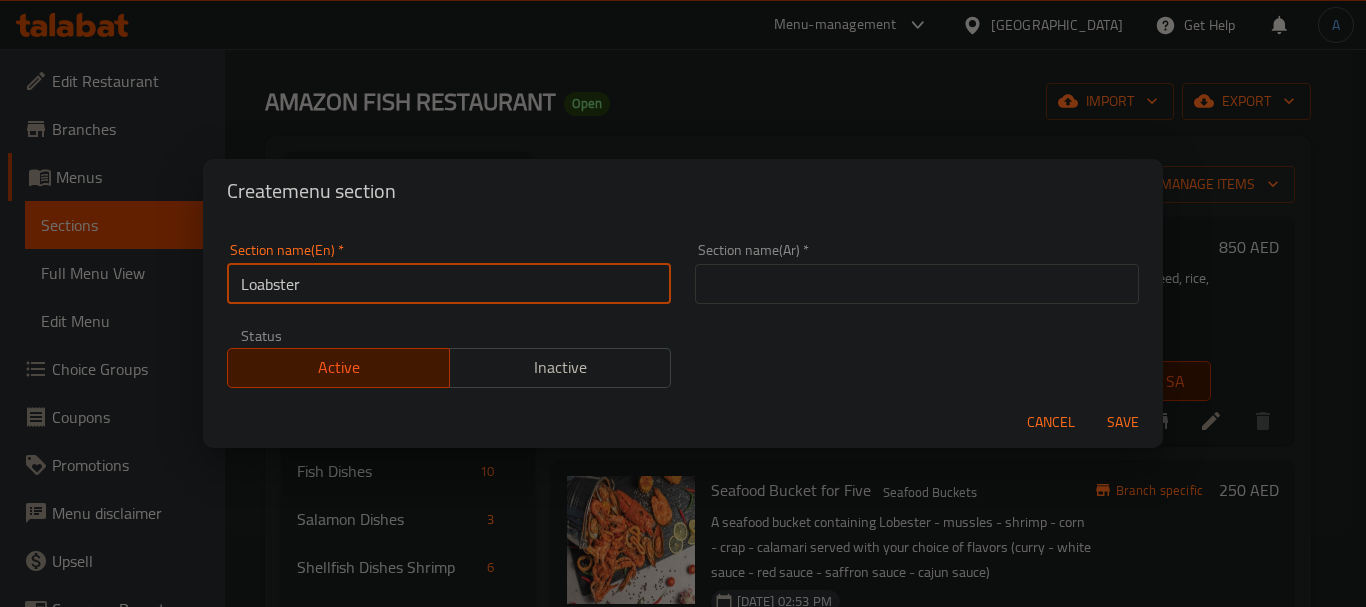 type on "Loabster" 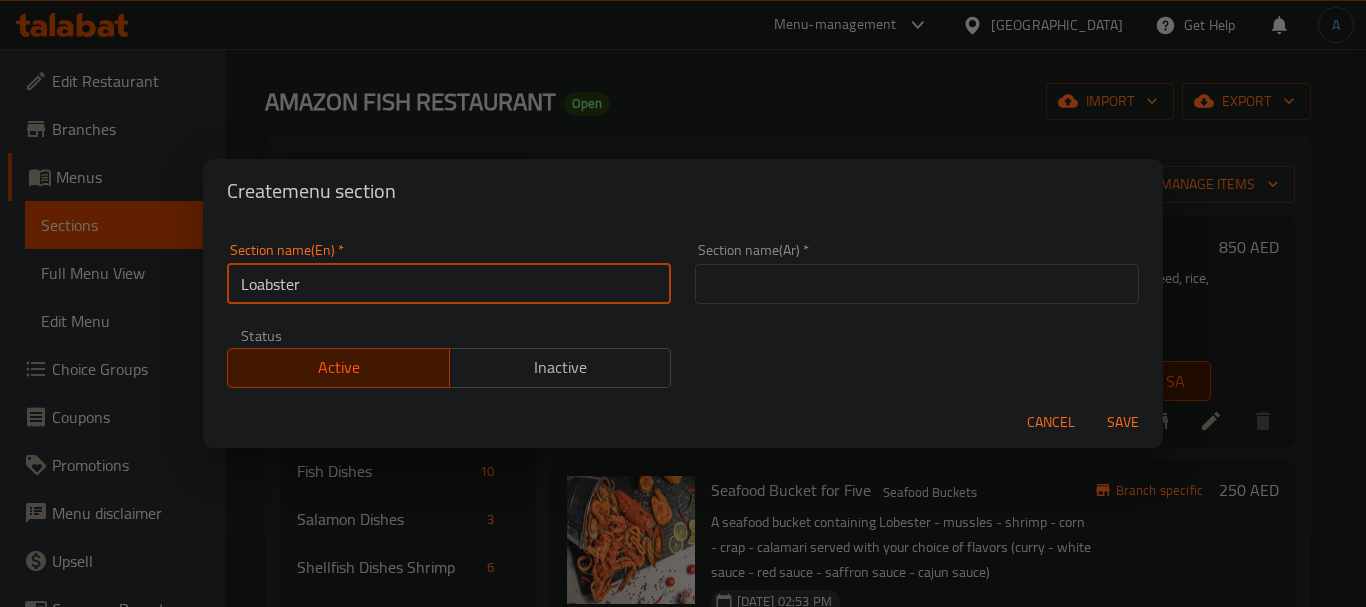 click at bounding box center [917, 284] 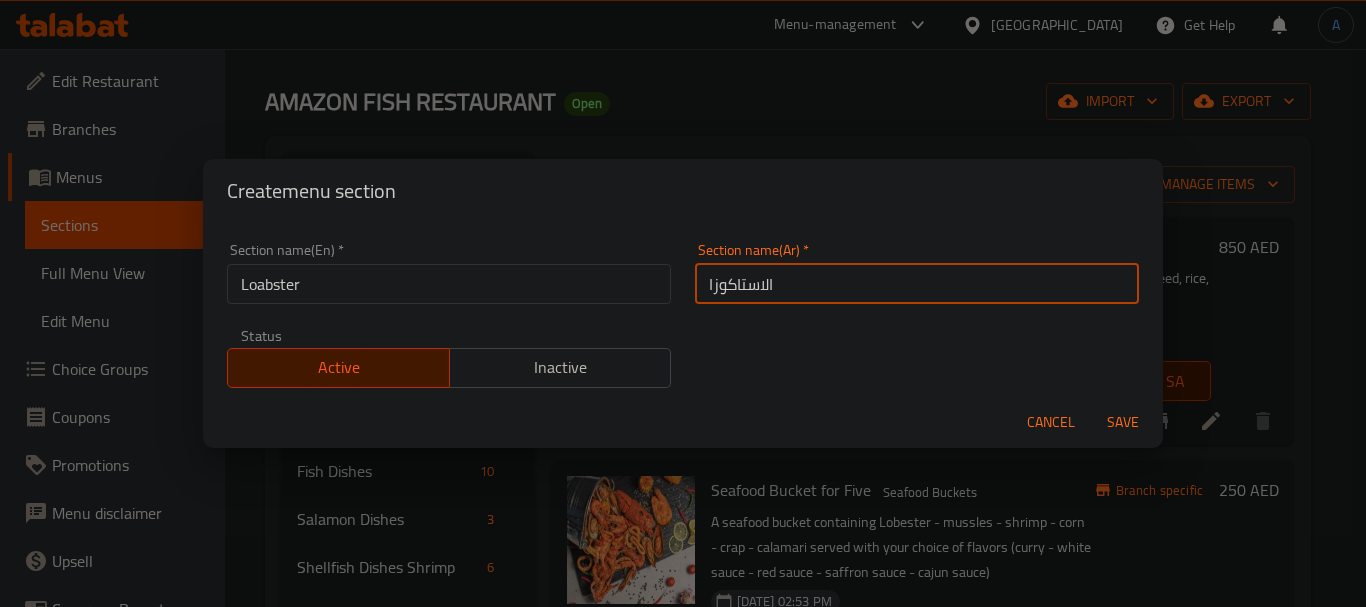 type on "الاستاكوزا" 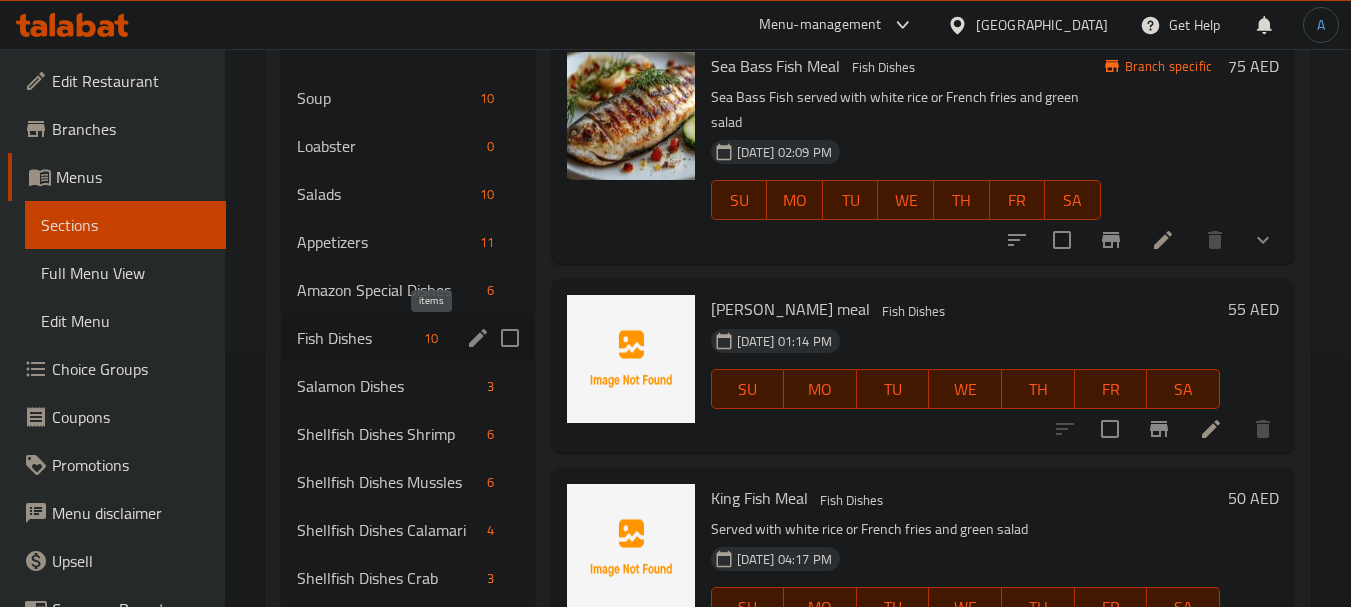 scroll, scrollTop: 172, scrollLeft: 0, axis: vertical 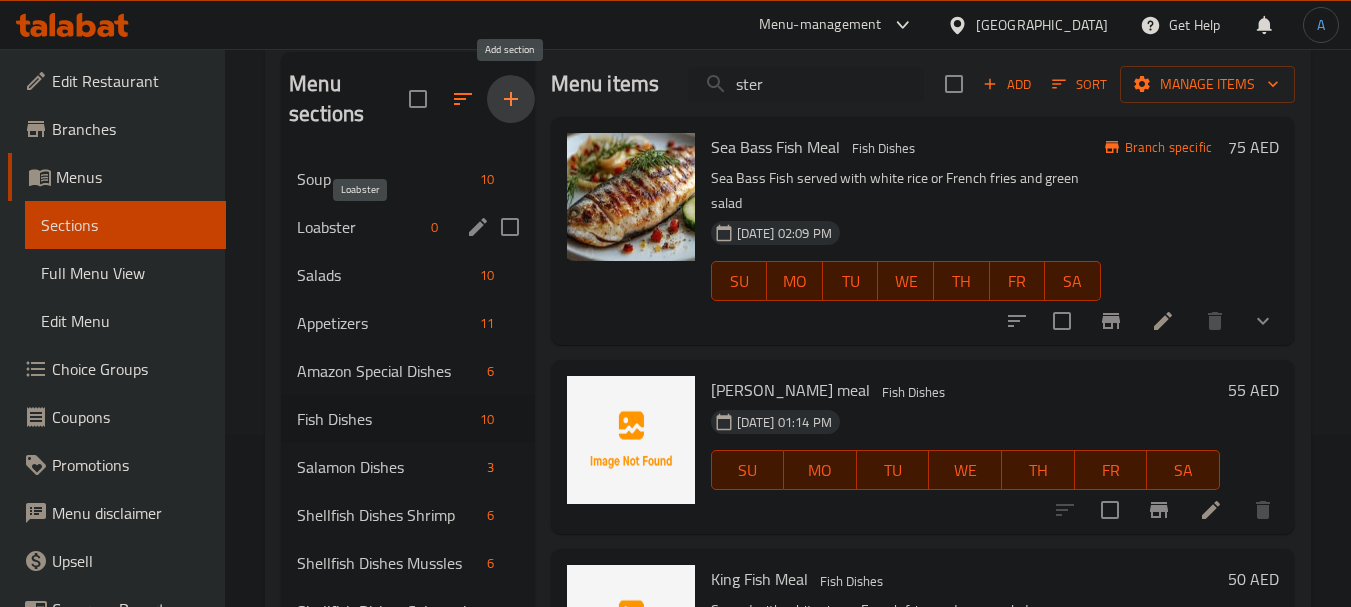 click on "Loabster" at bounding box center (360, 227) 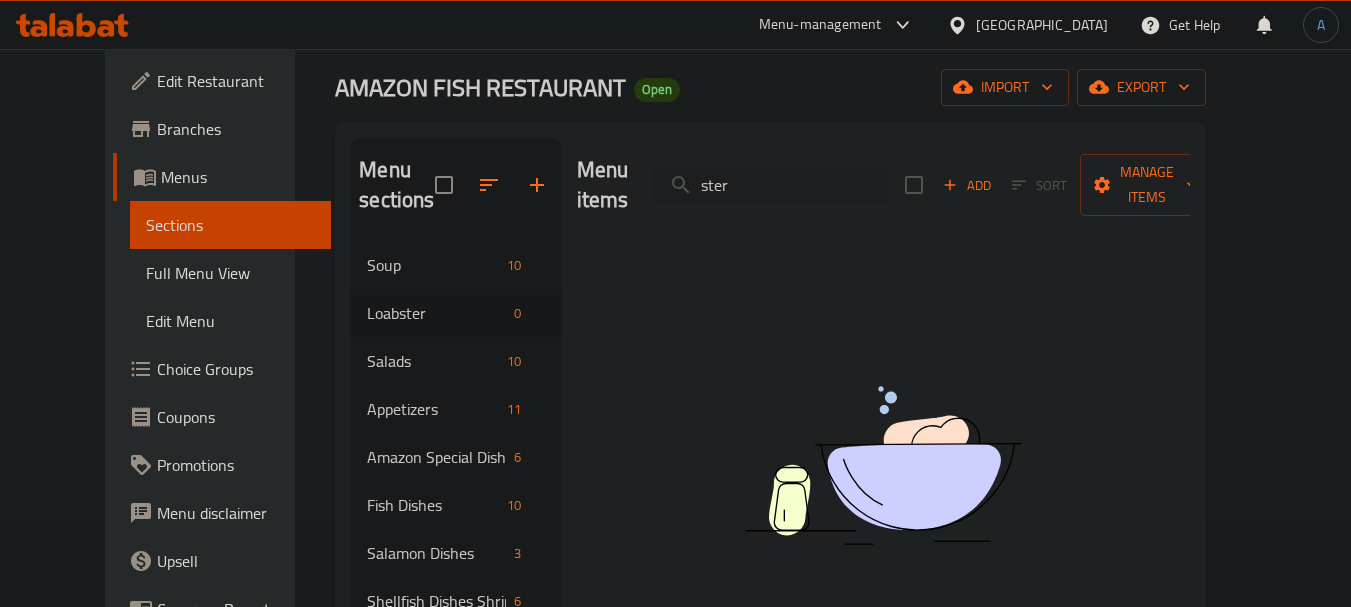 scroll, scrollTop: 0, scrollLeft: 0, axis: both 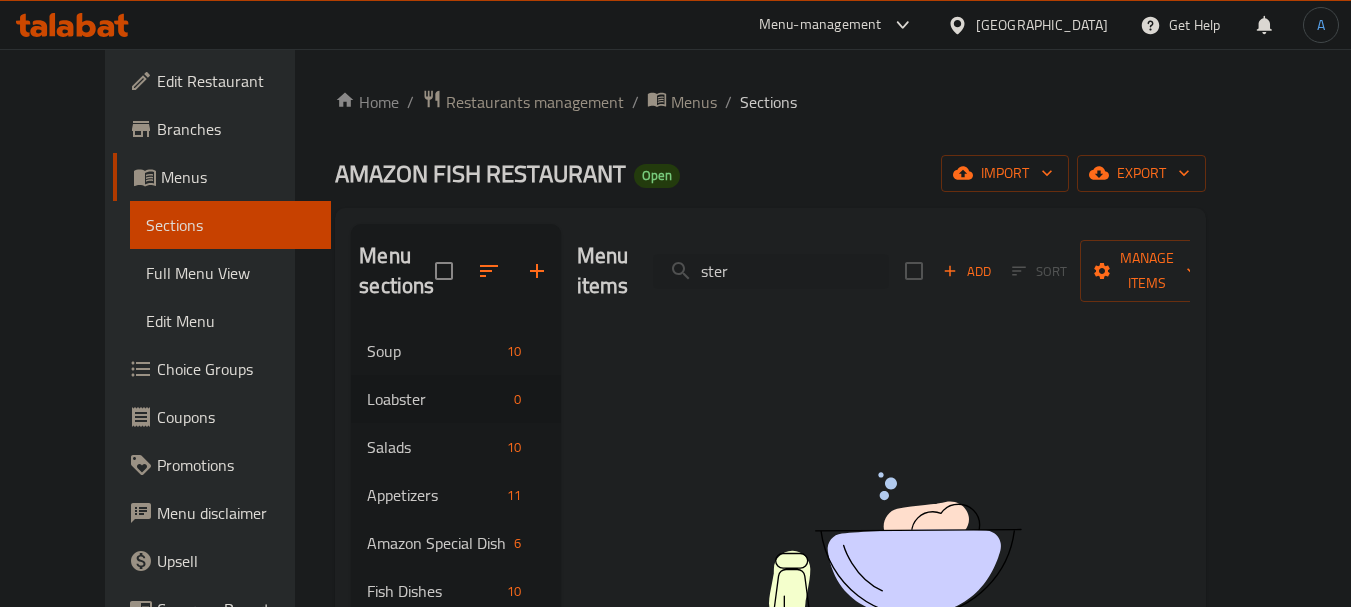click on "Add" at bounding box center [967, 271] 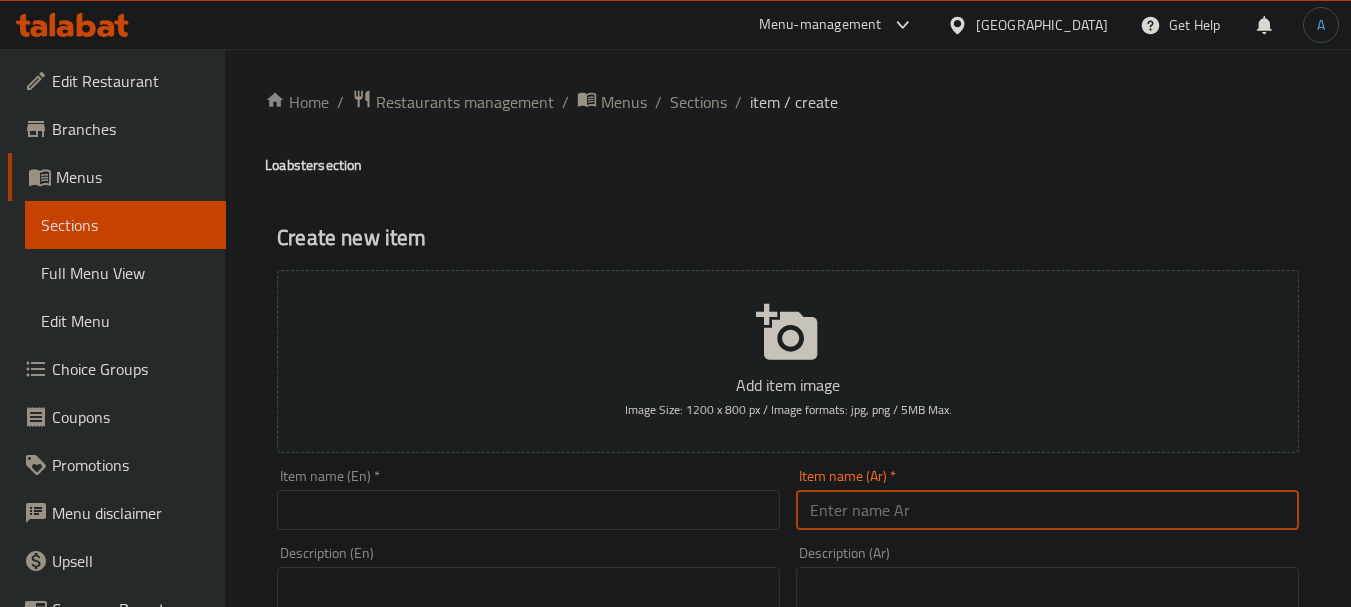 click at bounding box center (1047, 510) 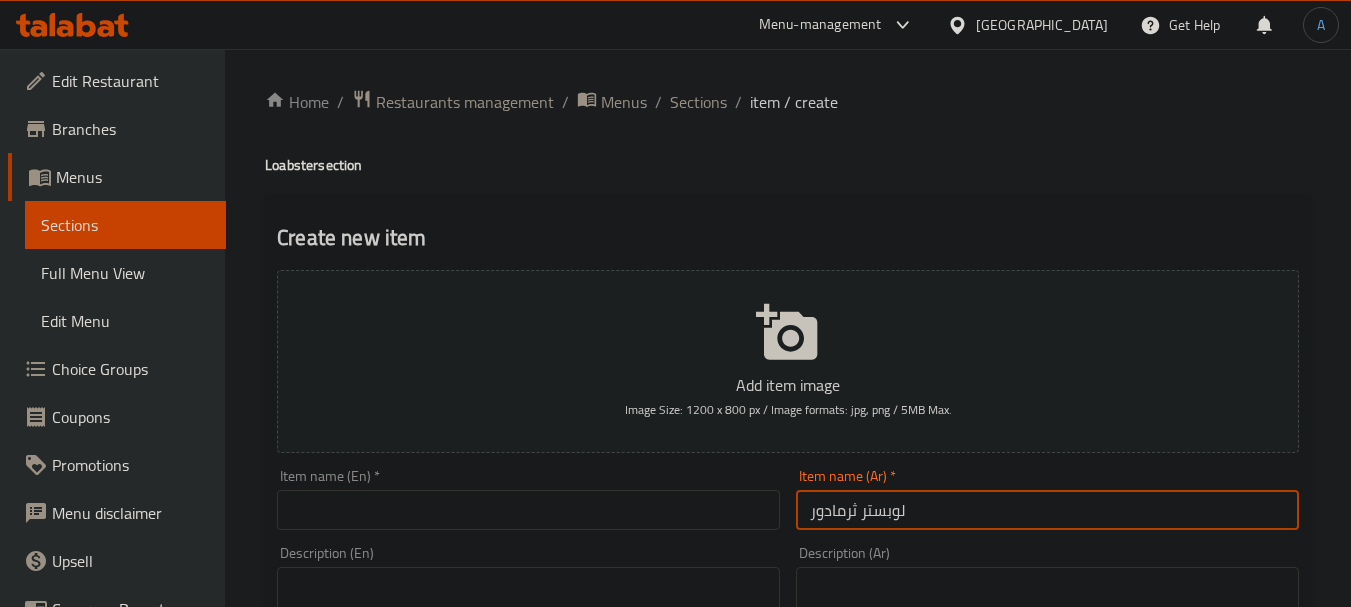type on "لوبستر ثرمادور" 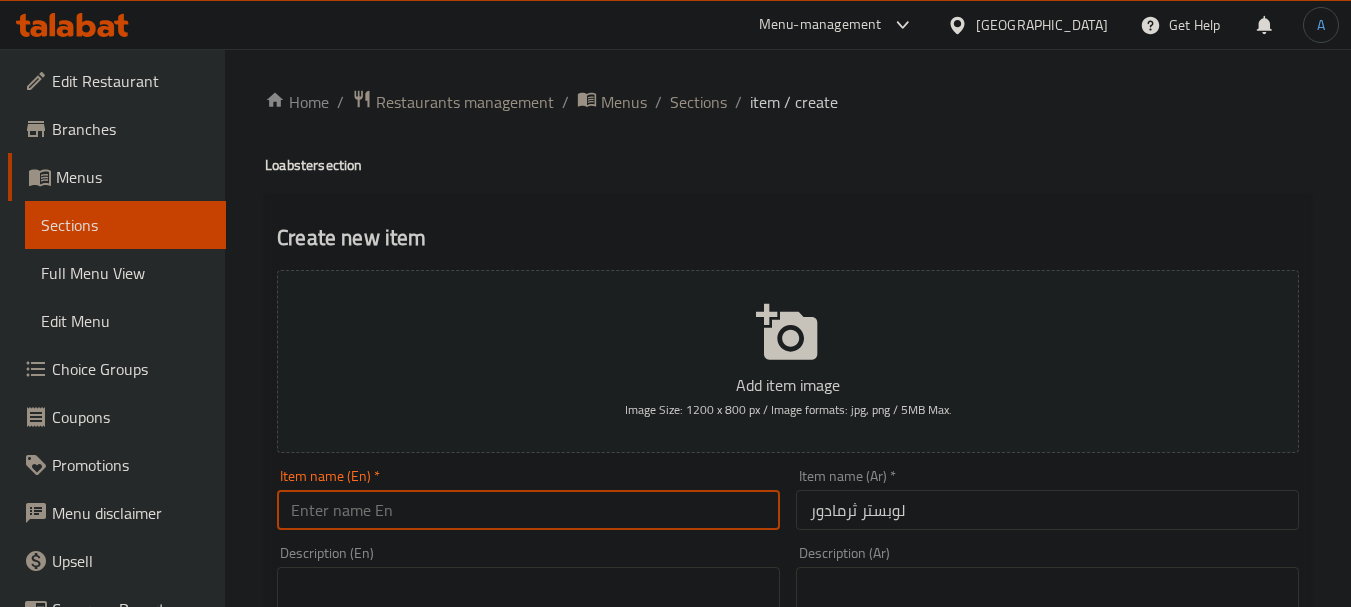 click at bounding box center (528, 510) 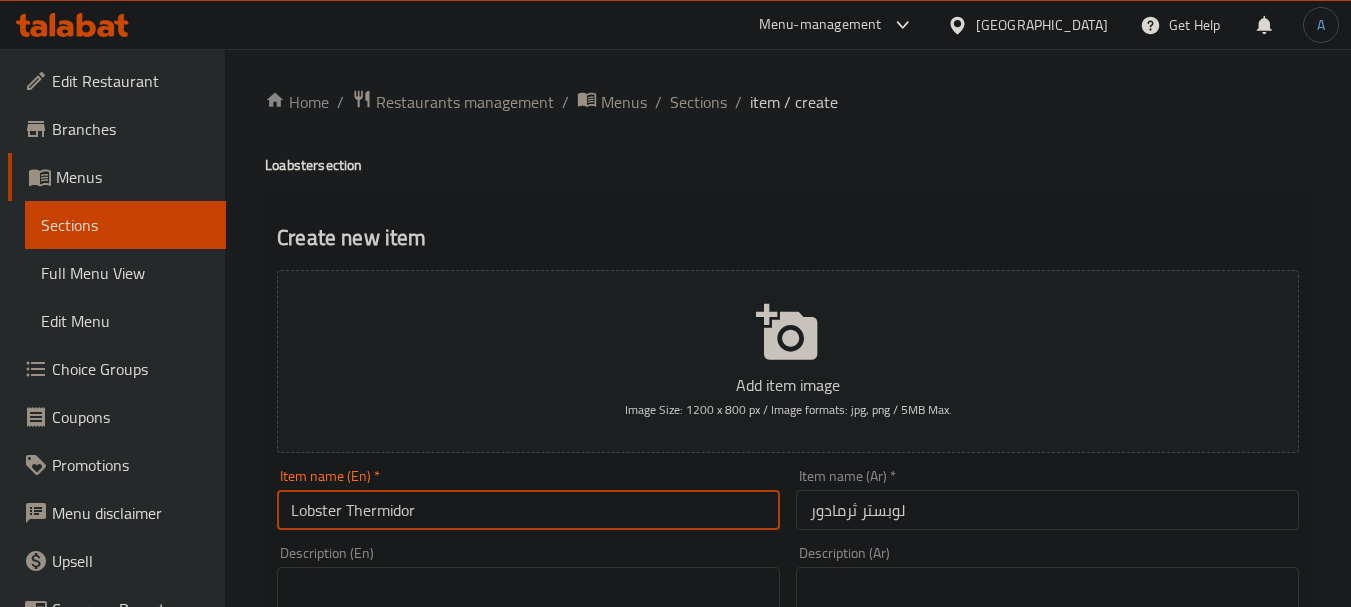 type on "Lobster Thermidor" 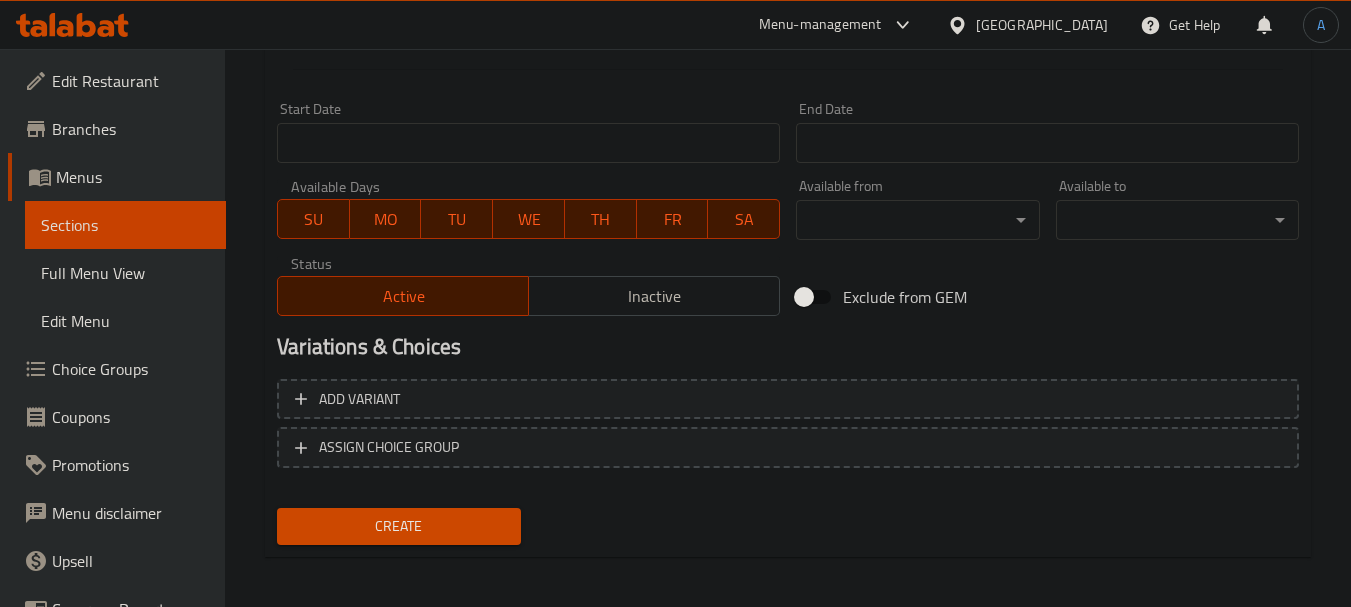 scroll, scrollTop: 806, scrollLeft: 0, axis: vertical 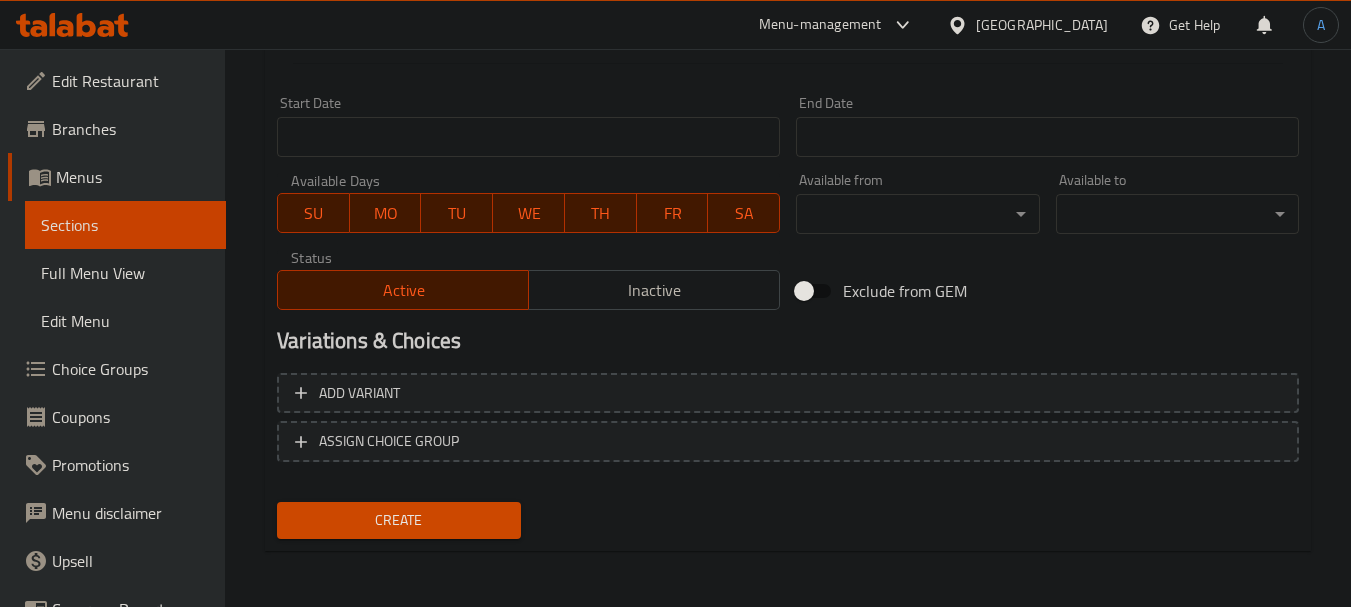 click on "Create" at bounding box center (398, 520) 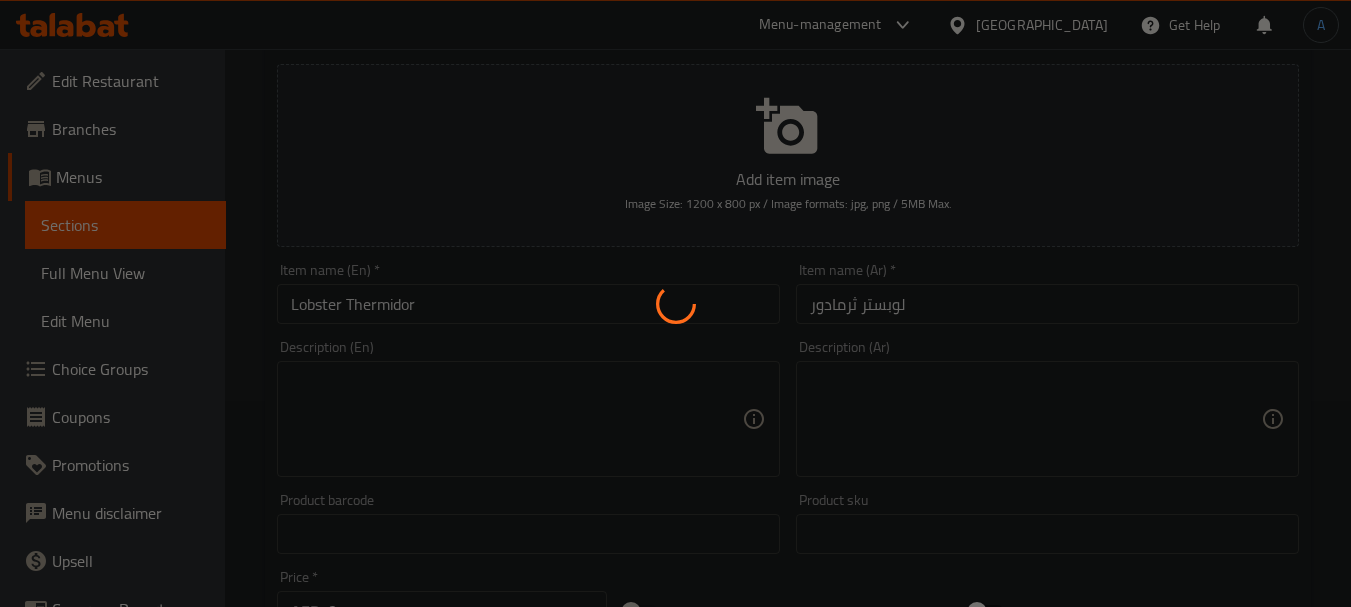 scroll, scrollTop: 110, scrollLeft: 0, axis: vertical 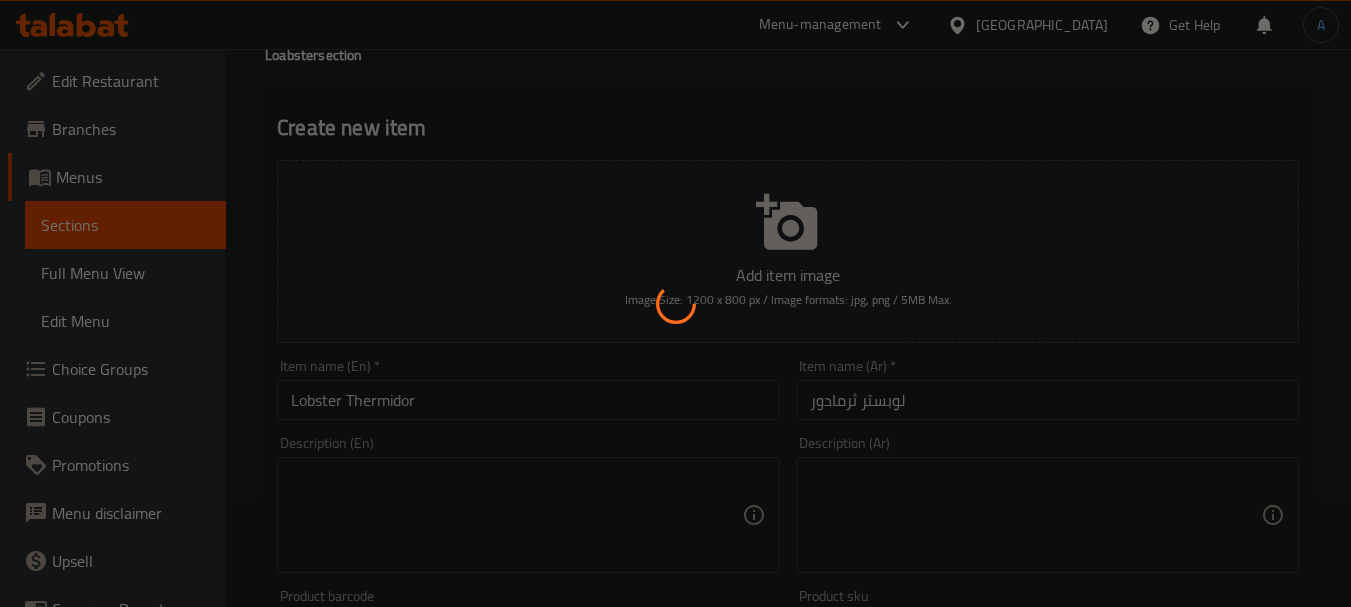 type 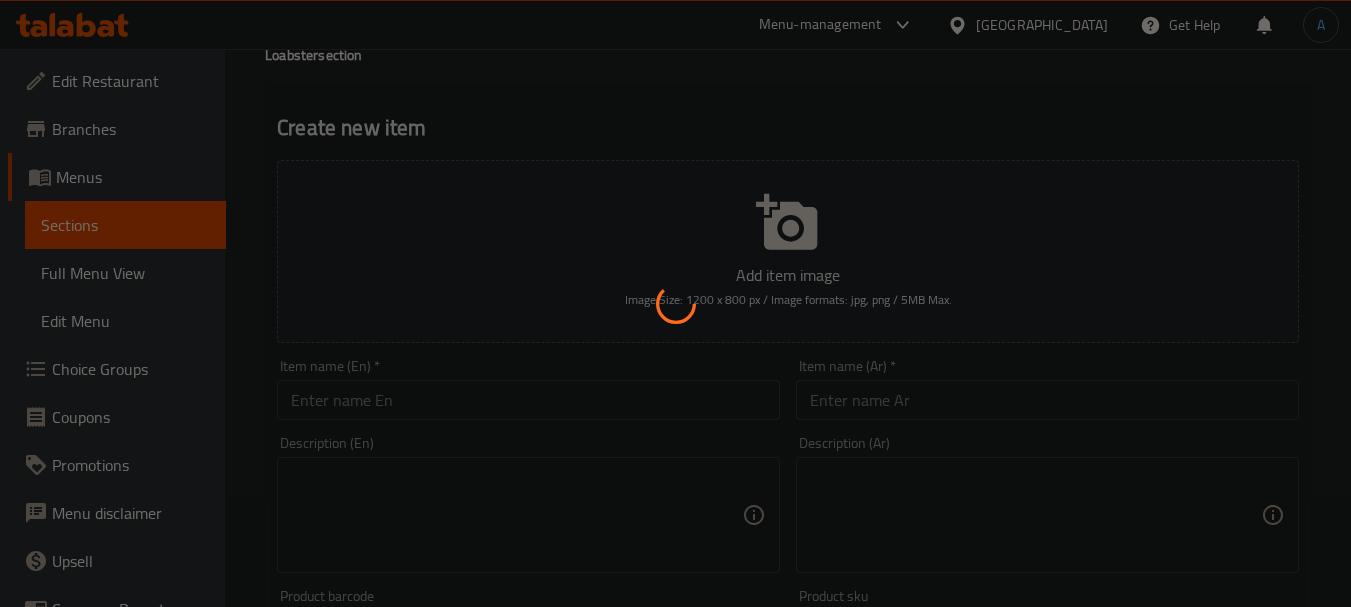 scroll, scrollTop: 0, scrollLeft: 0, axis: both 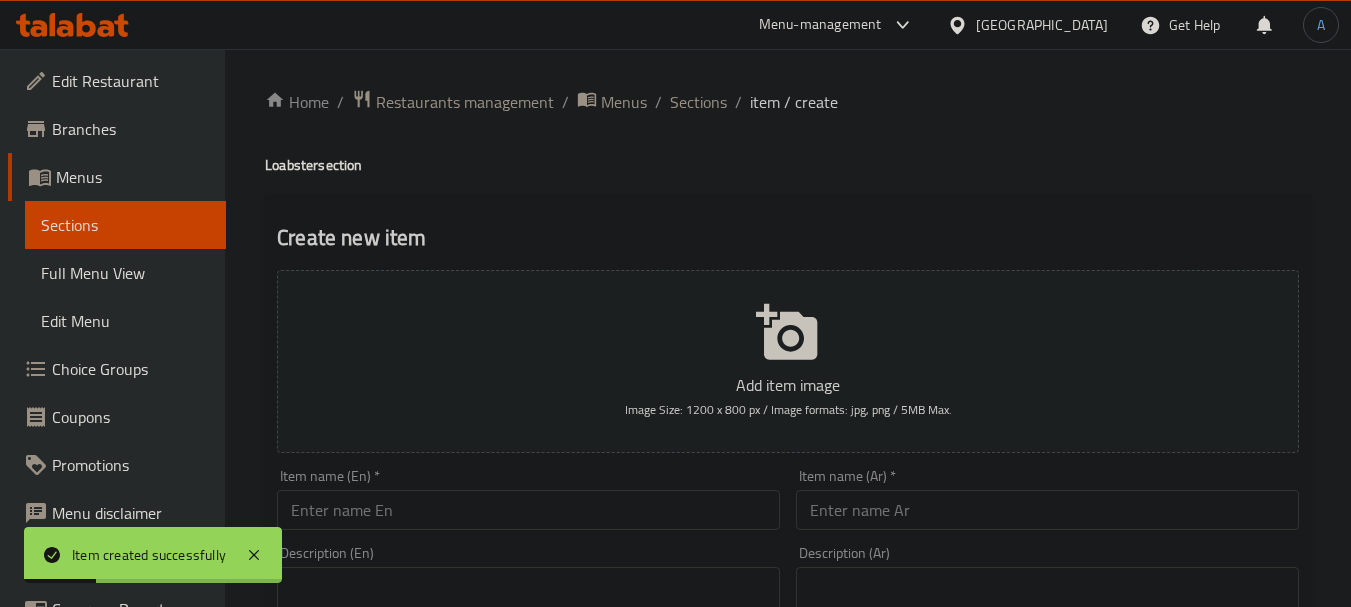drag, startPoint x: 917, startPoint y: 516, endPoint x: 902, endPoint y: 489, distance: 30.88689 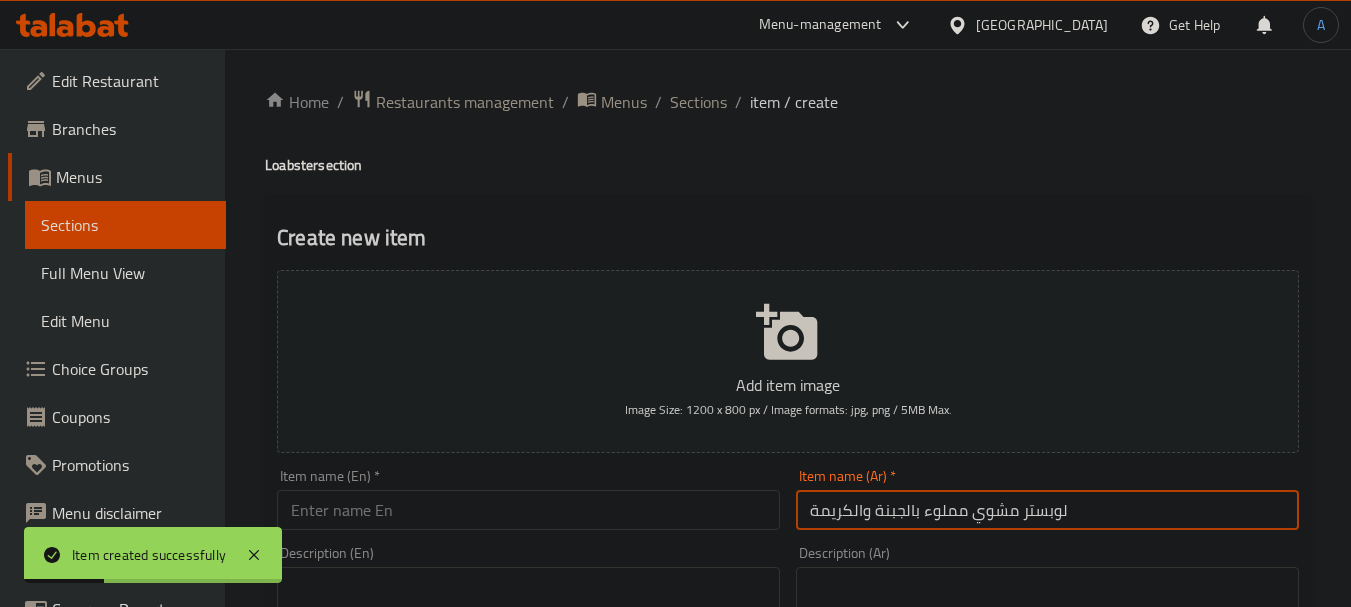 type on "لوبستر مشوي مملوء بالجبنة والكريمة" 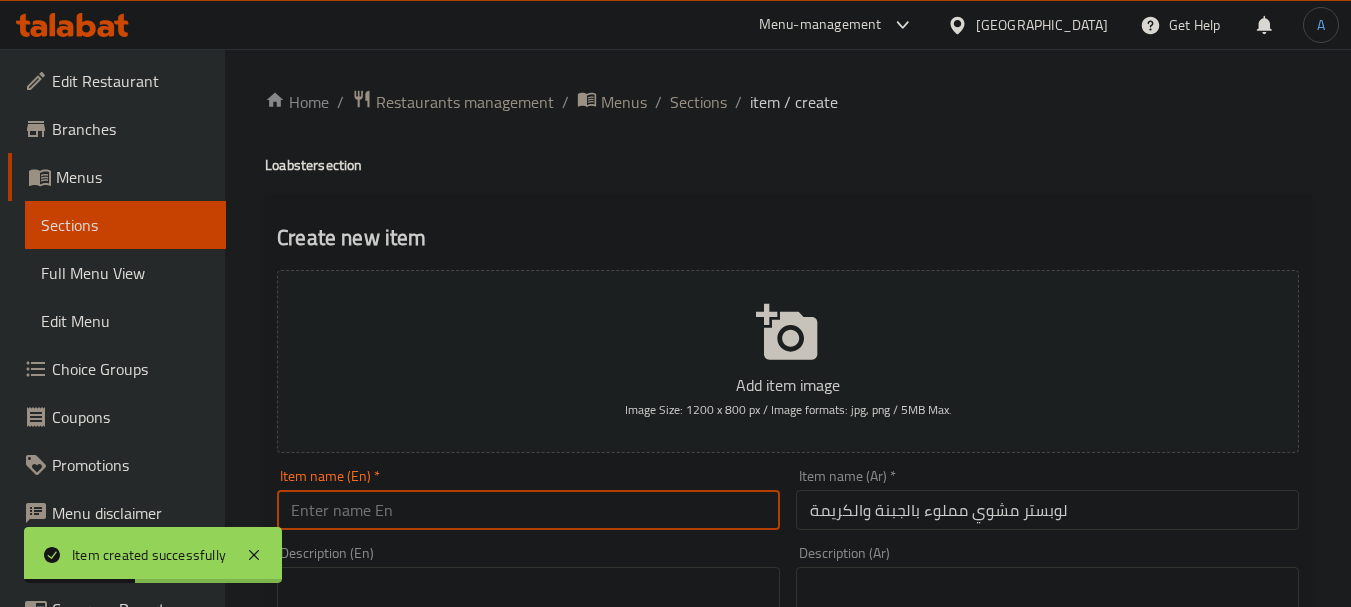drag, startPoint x: 472, startPoint y: 507, endPoint x: 478, endPoint y: 498, distance: 10.816654 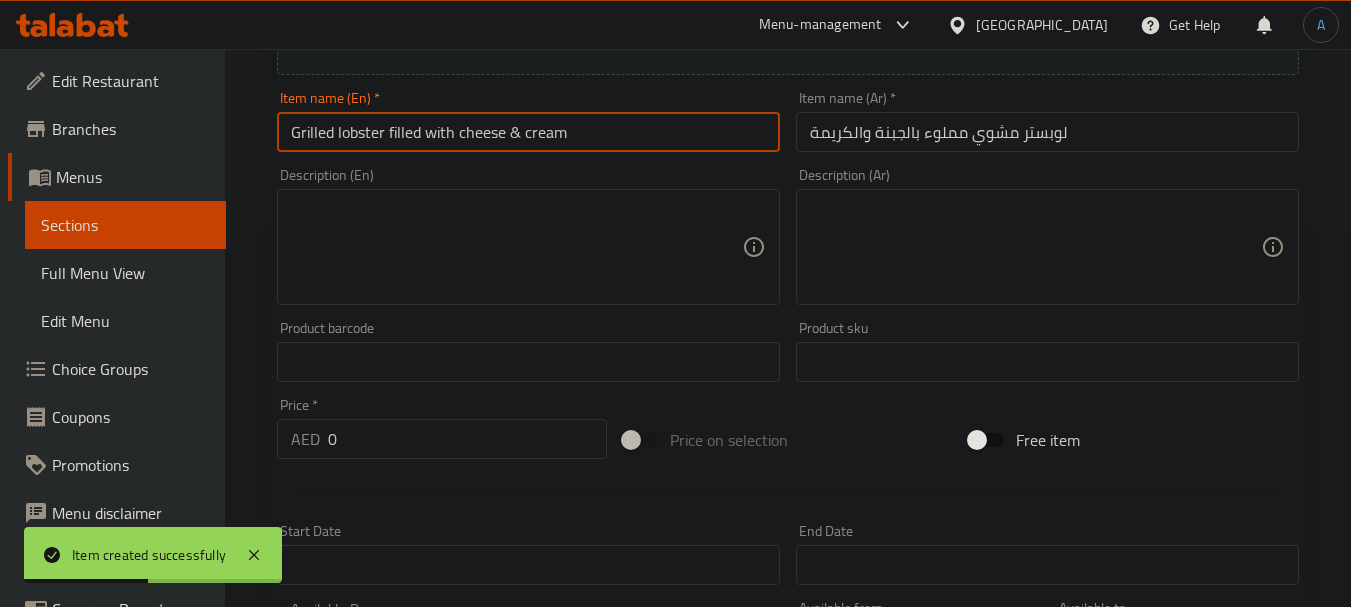 scroll, scrollTop: 800, scrollLeft: 0, axis: vertical 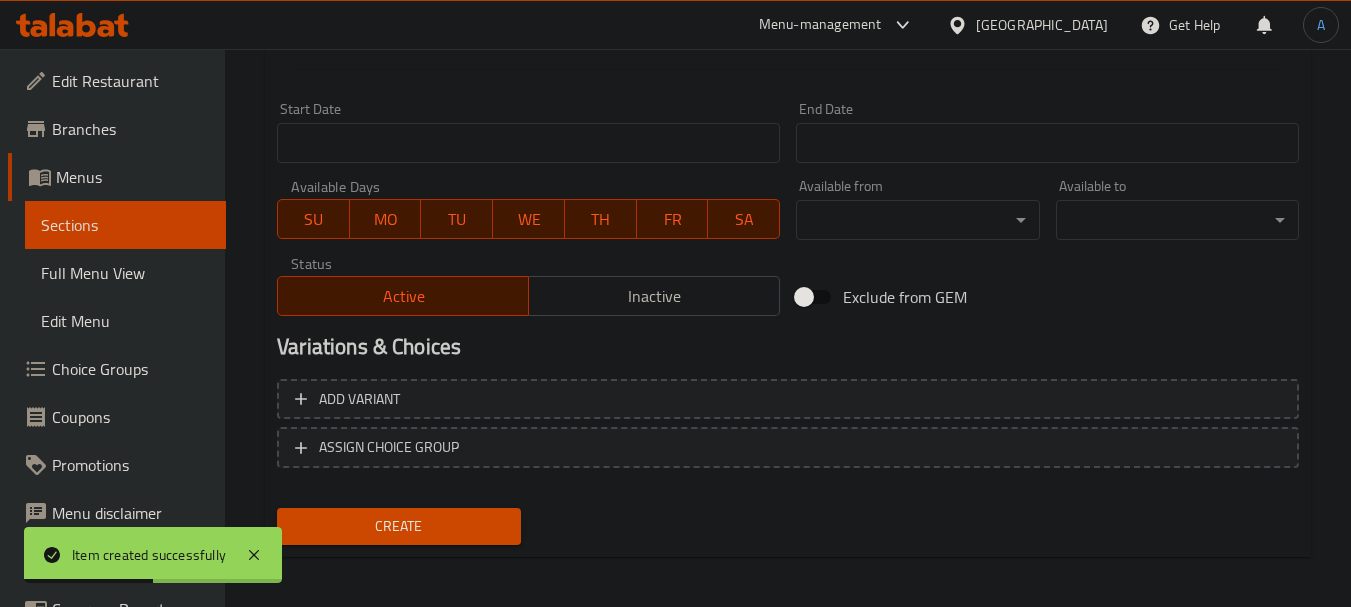type on "Grilled lobster filled with cheese & cream" 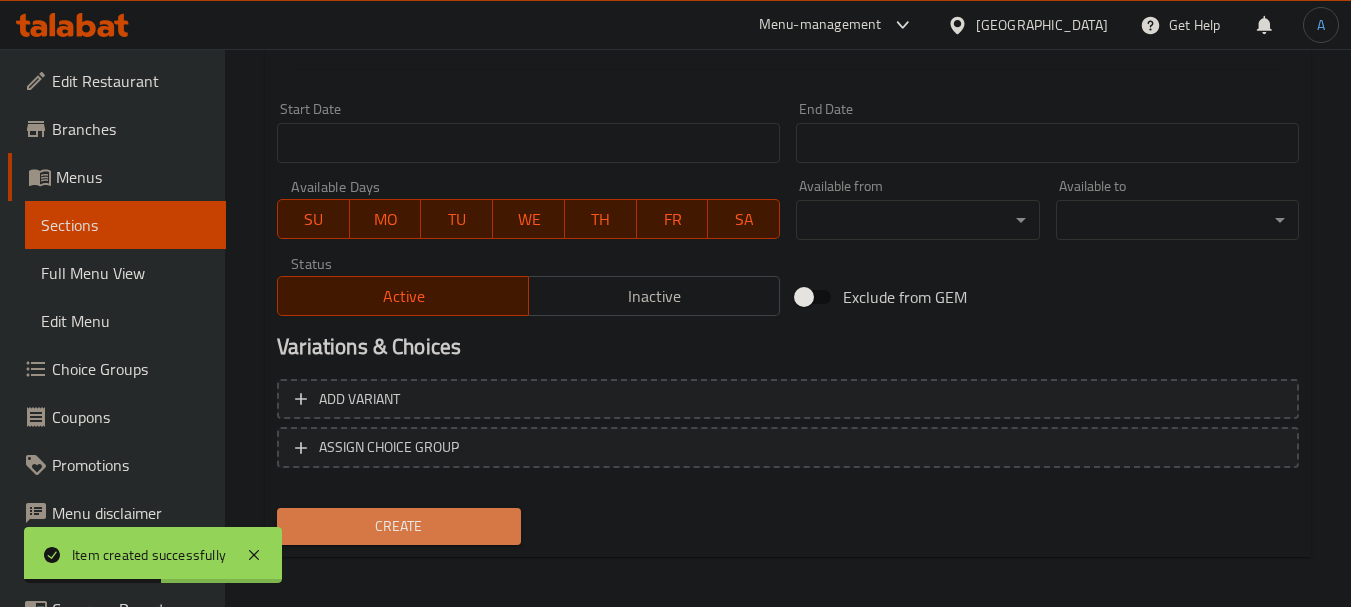 click on "Create" at bounding box center (398, 526) 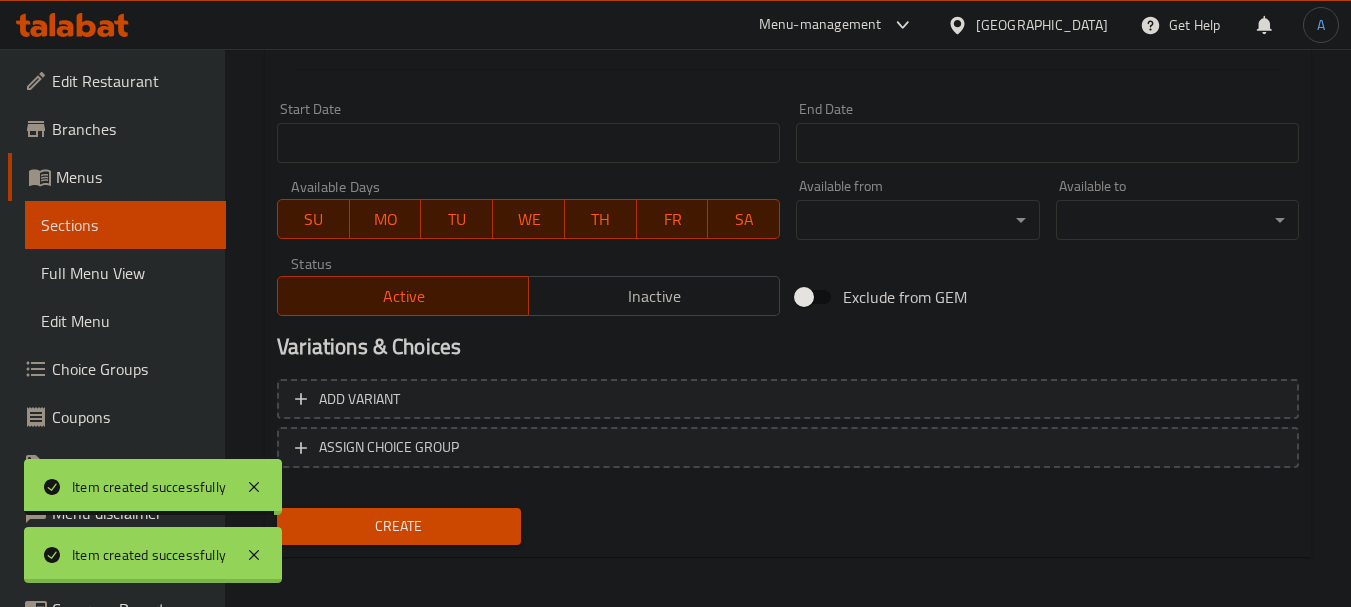 type 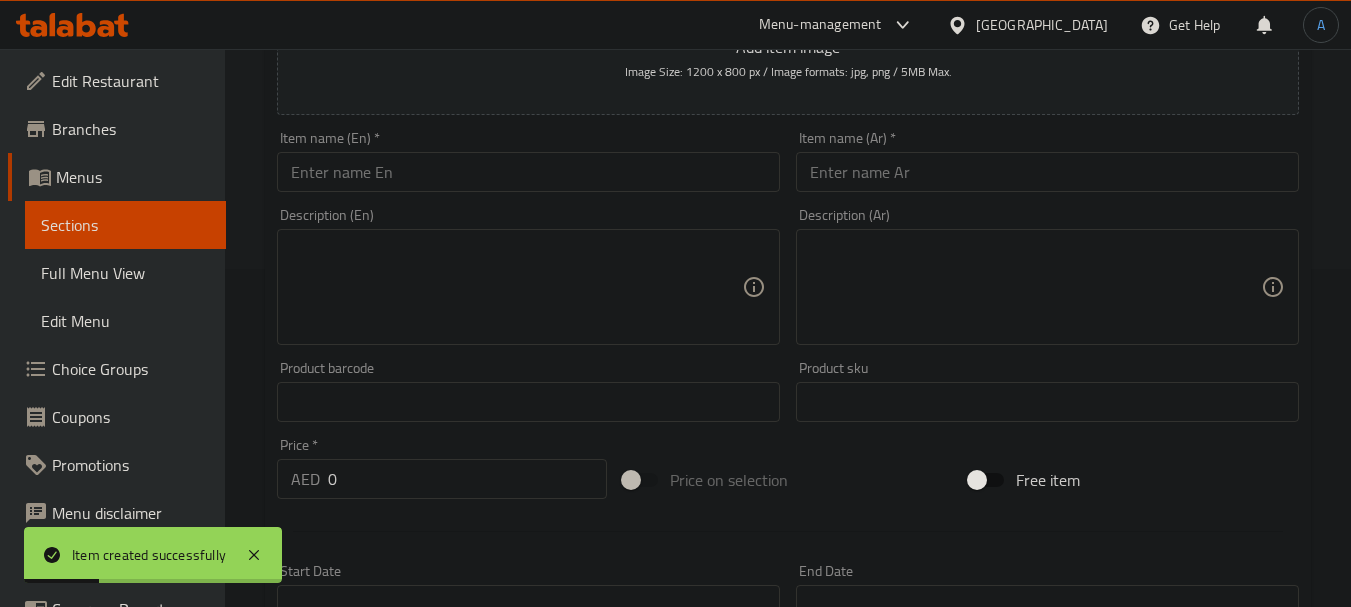 scroll, scrollTop: 300, scrollLeft: 0, axis: vertical 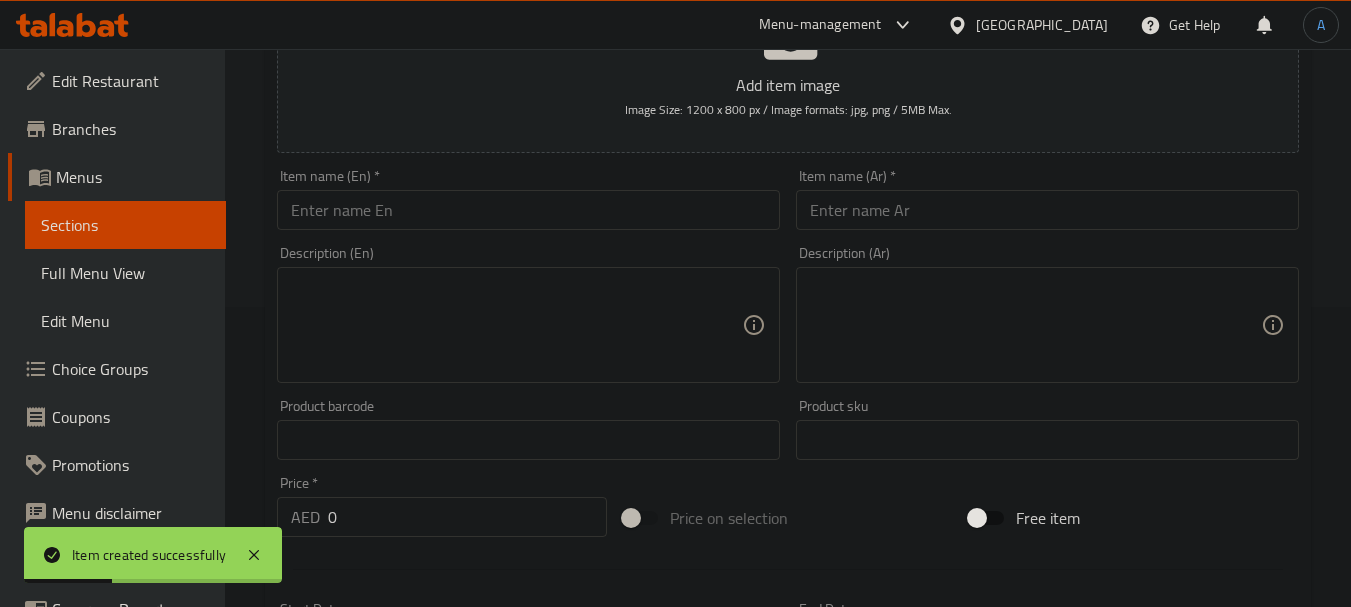 click at bounding box center [1047, 210] 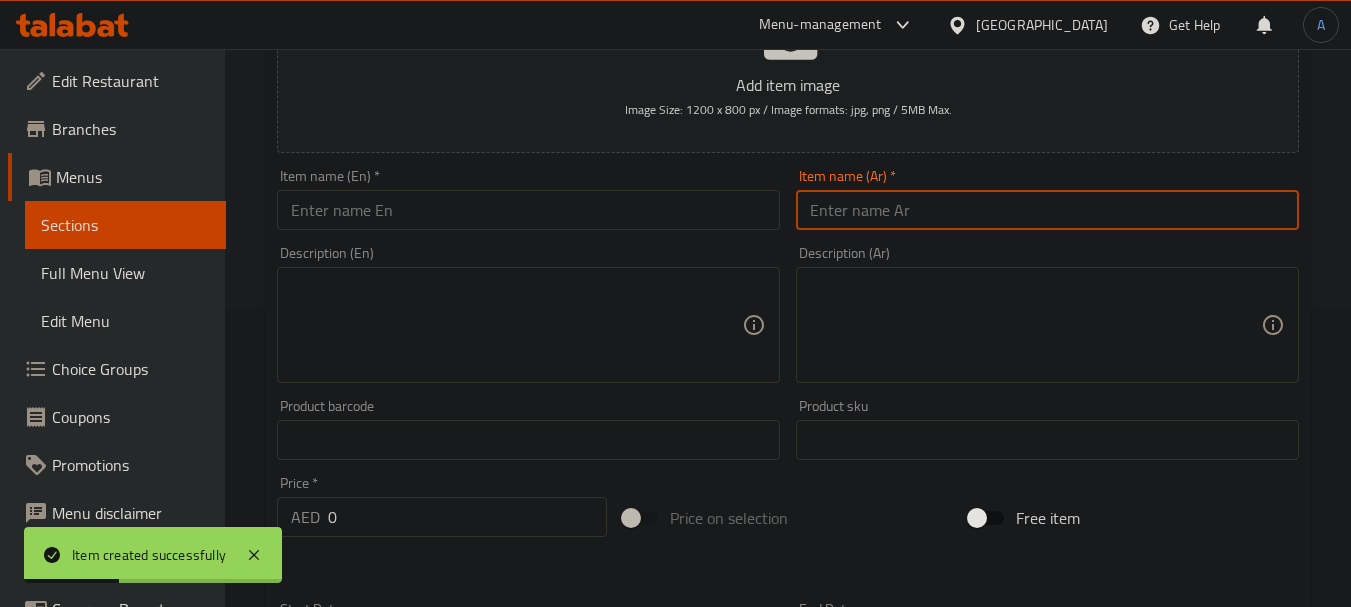paste on "لوبستر مشوي بالجبنة" 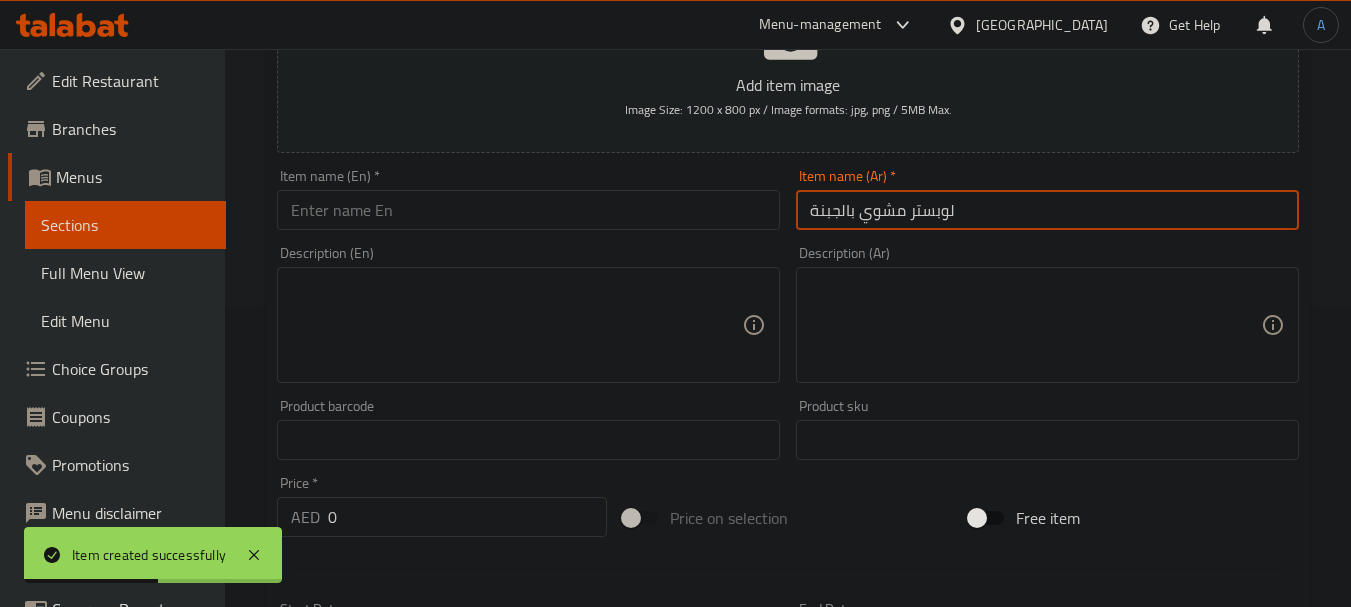 type on "لوبستر مشوي بالجبنة" 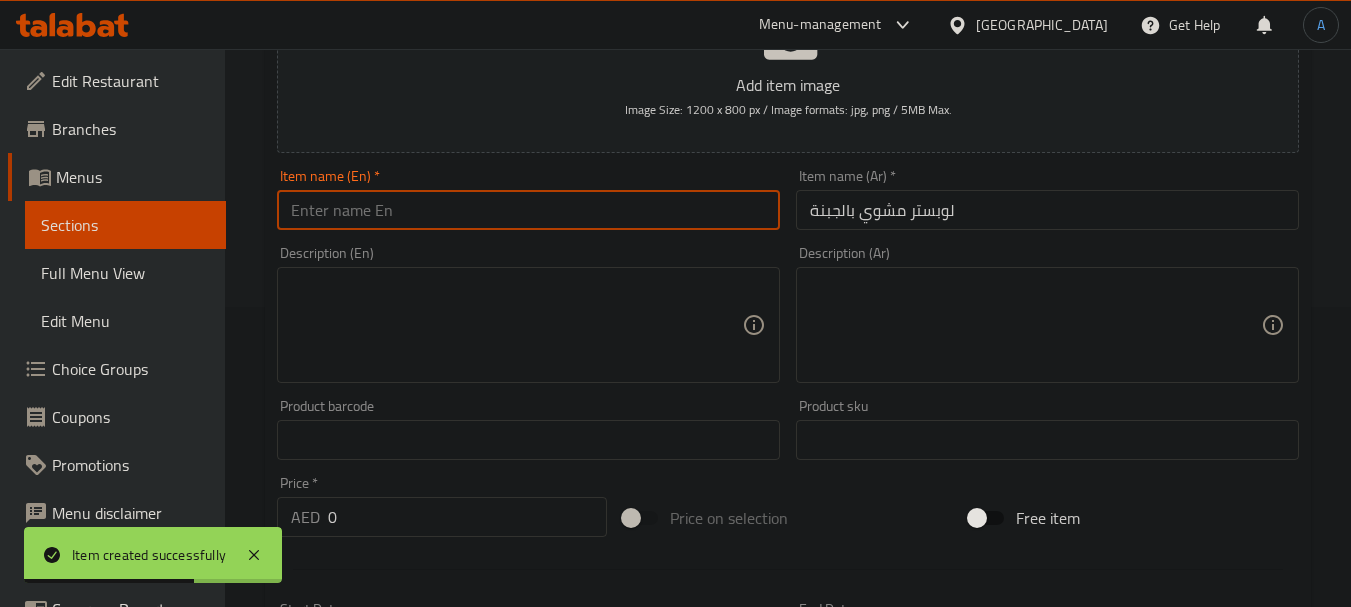 click at bounding box center (528, 210) 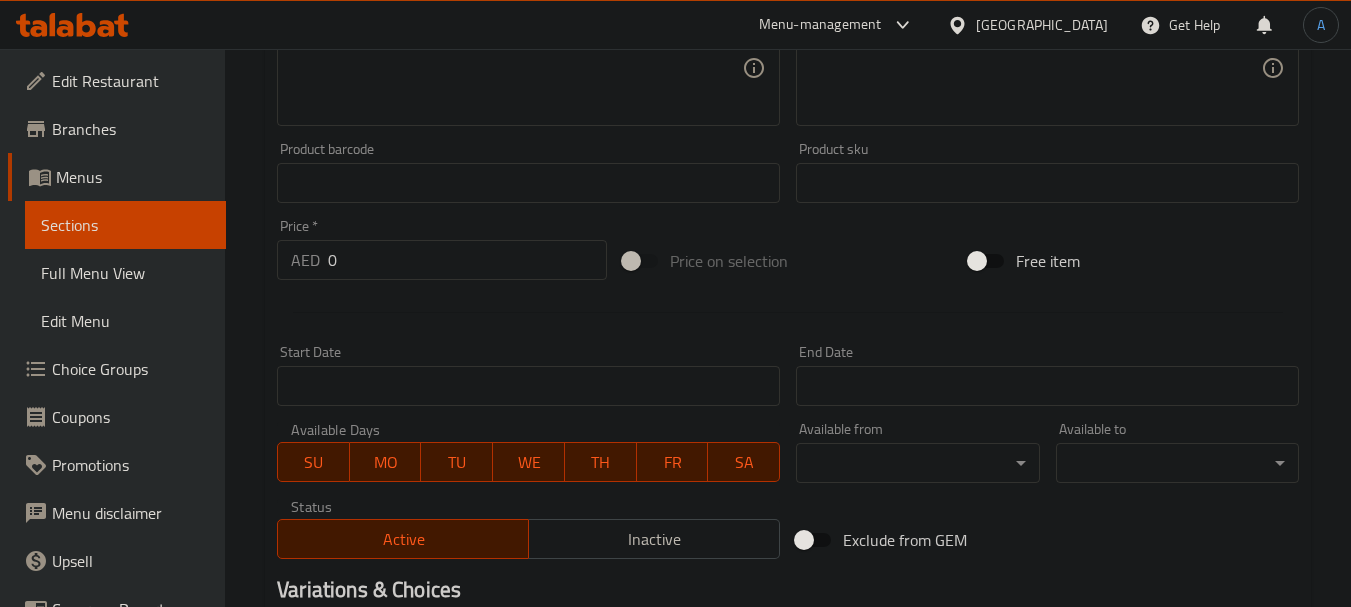 scroll, scrollTop: 806, scrollLeft: 0, axis: vertical 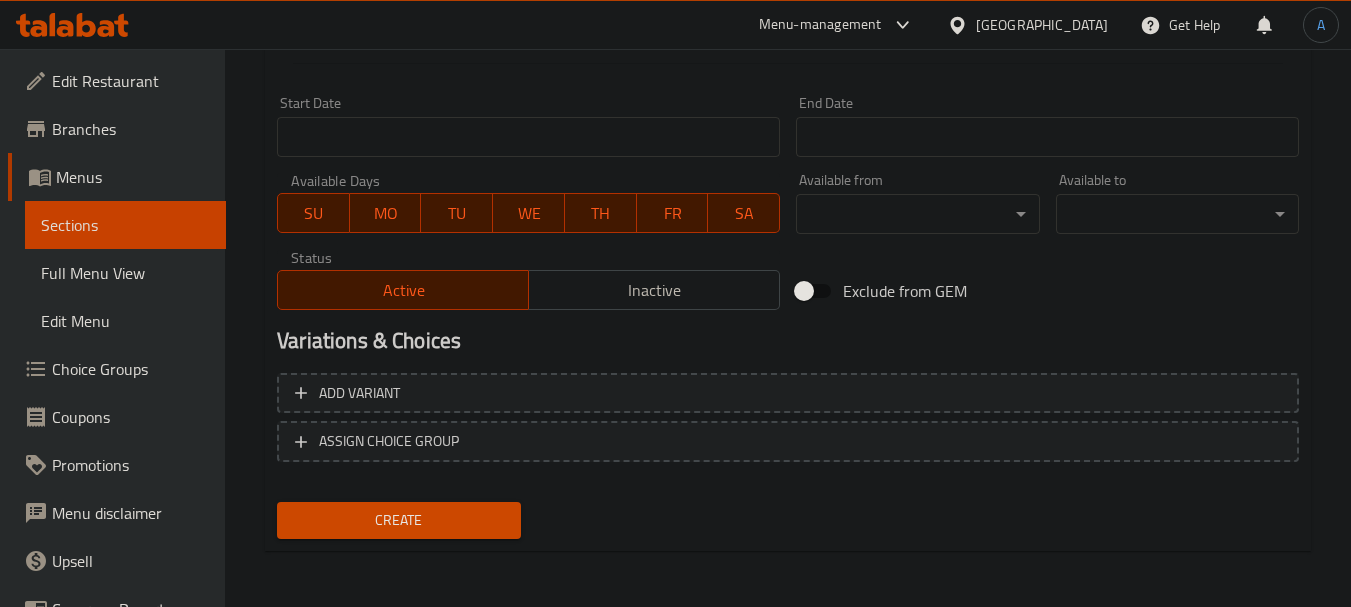 type on "Grilled lobster with cheese" 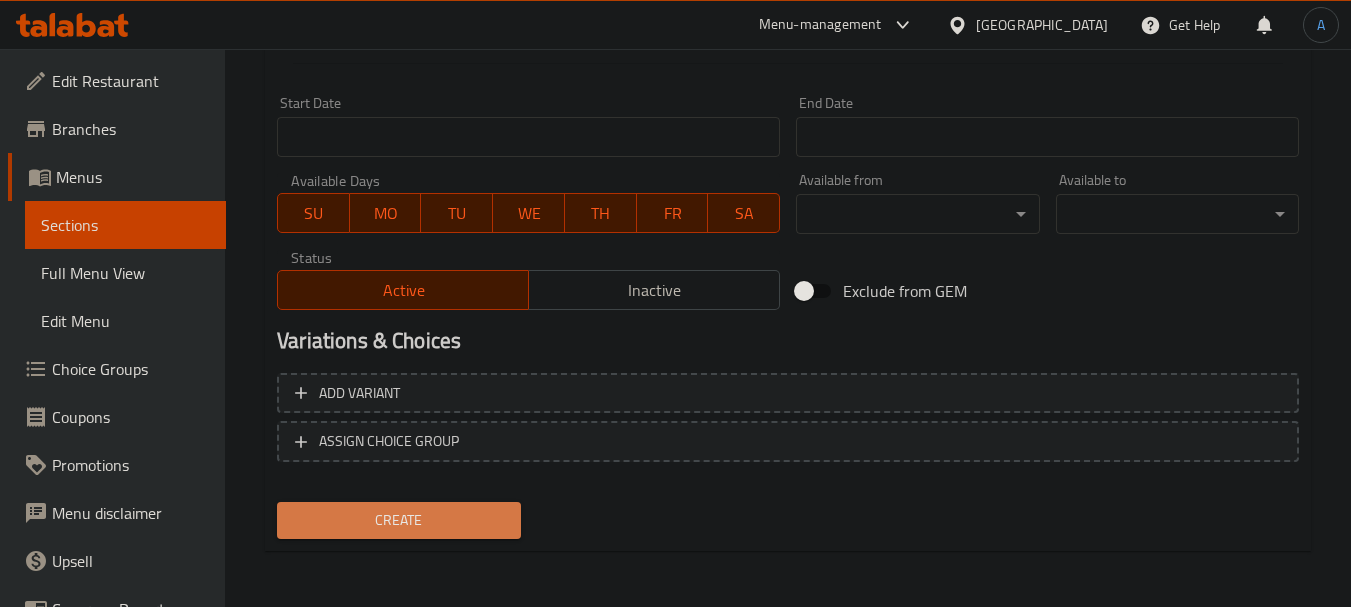 click on "Create" at bounding box center (398, 520) 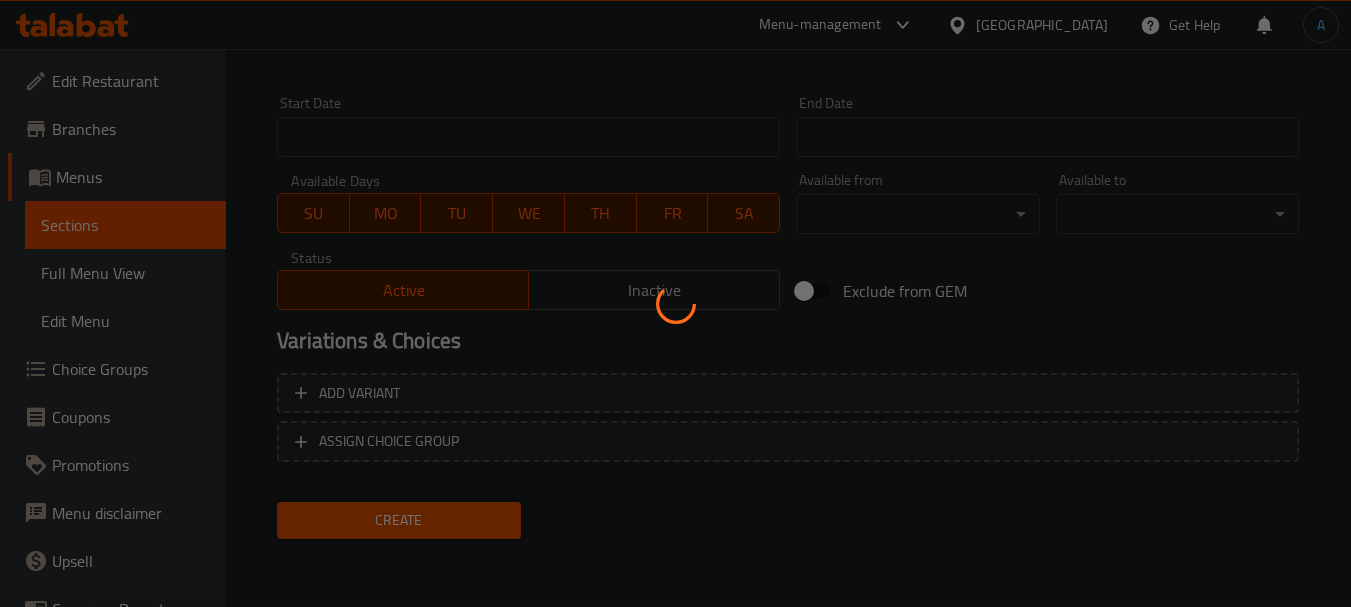type 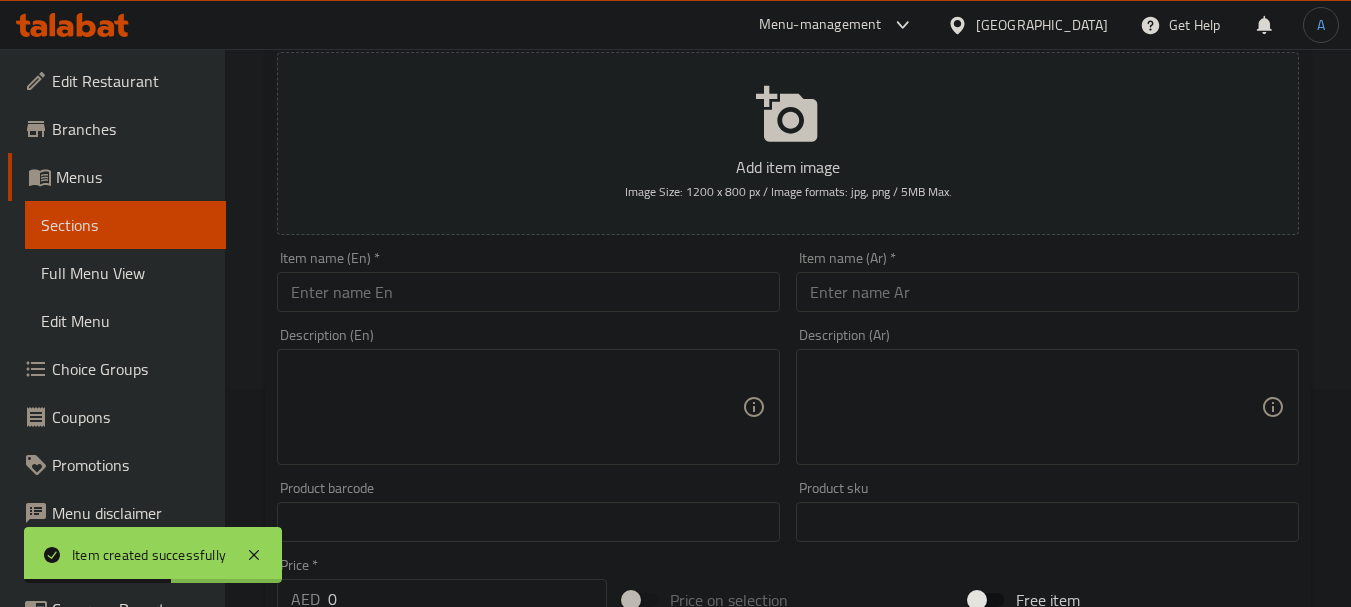 scroll, scrollTop: 206, scrollLeft: 0, axis: vertical 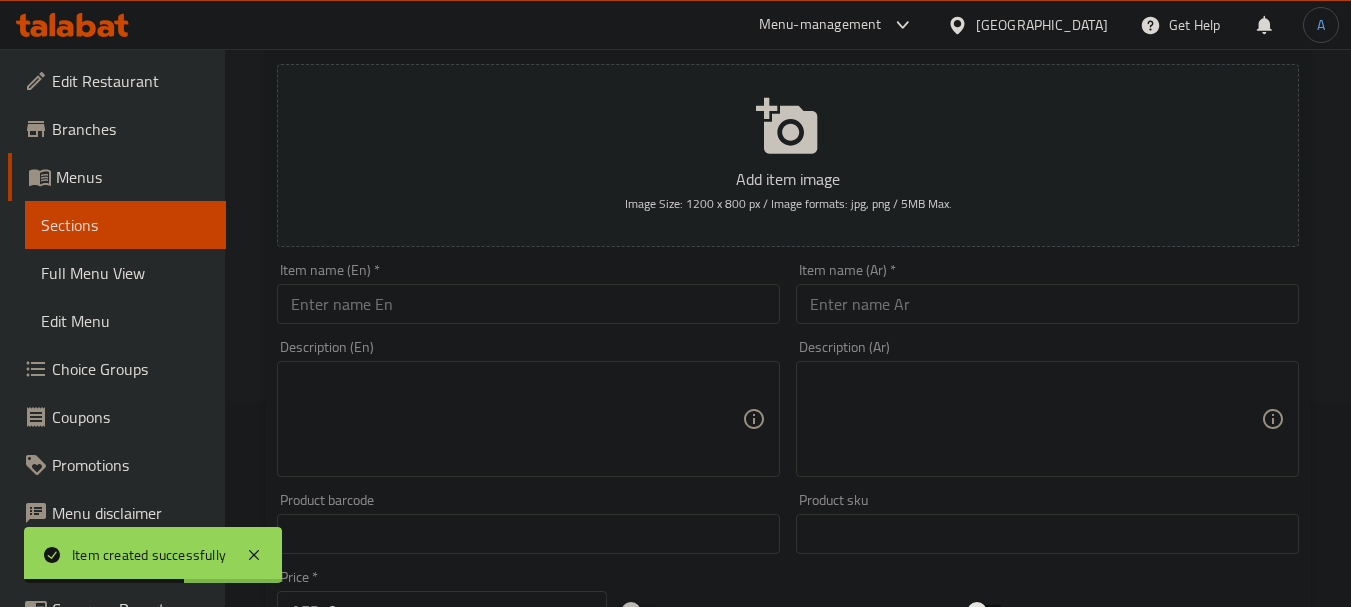 click at bounding box center [1047, 304] 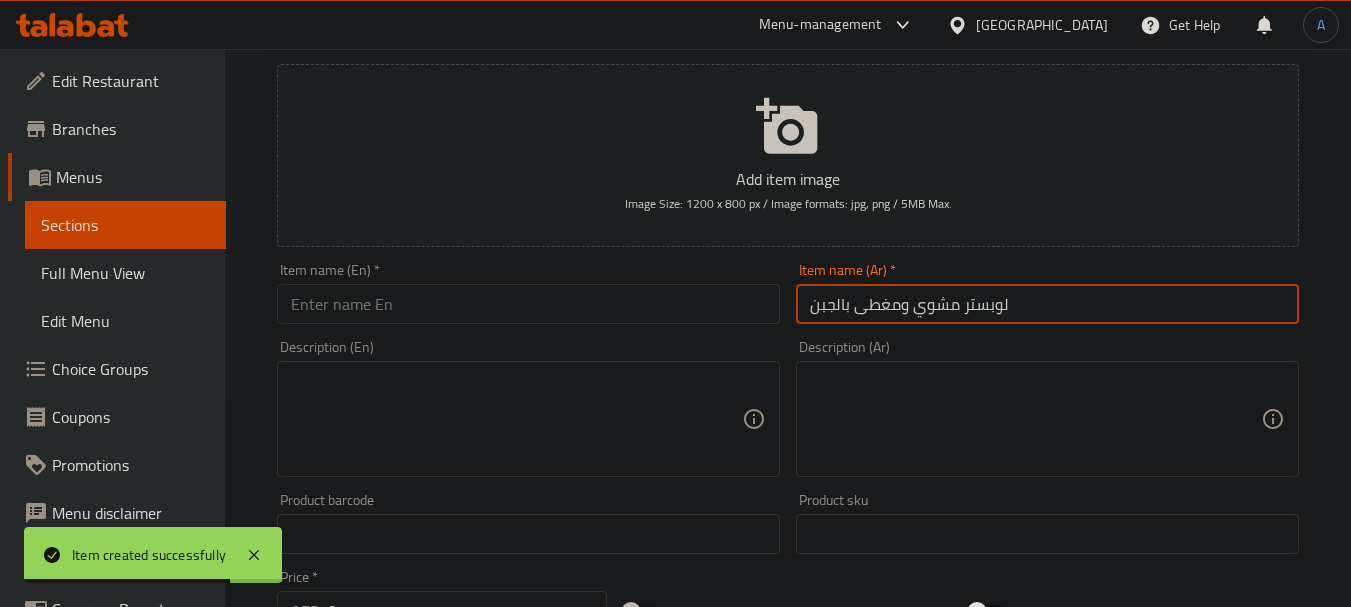 type on "لوبستر مشوي ومغطى بالجبن" 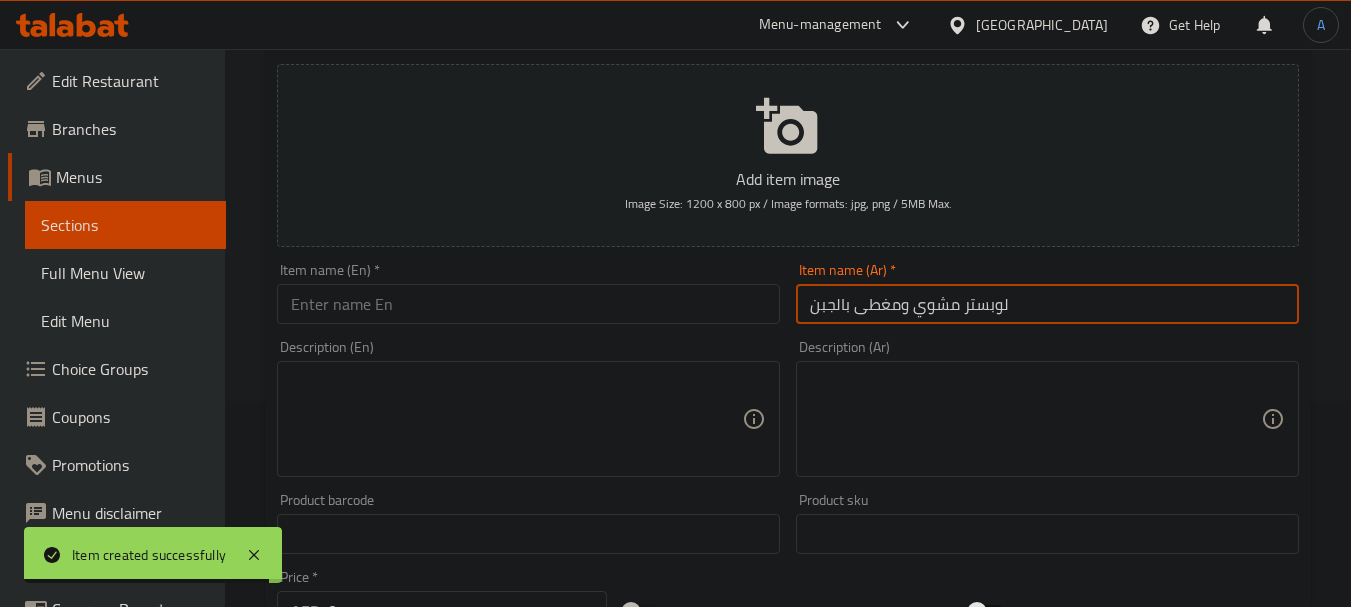 click at bounding box center [528, 304] 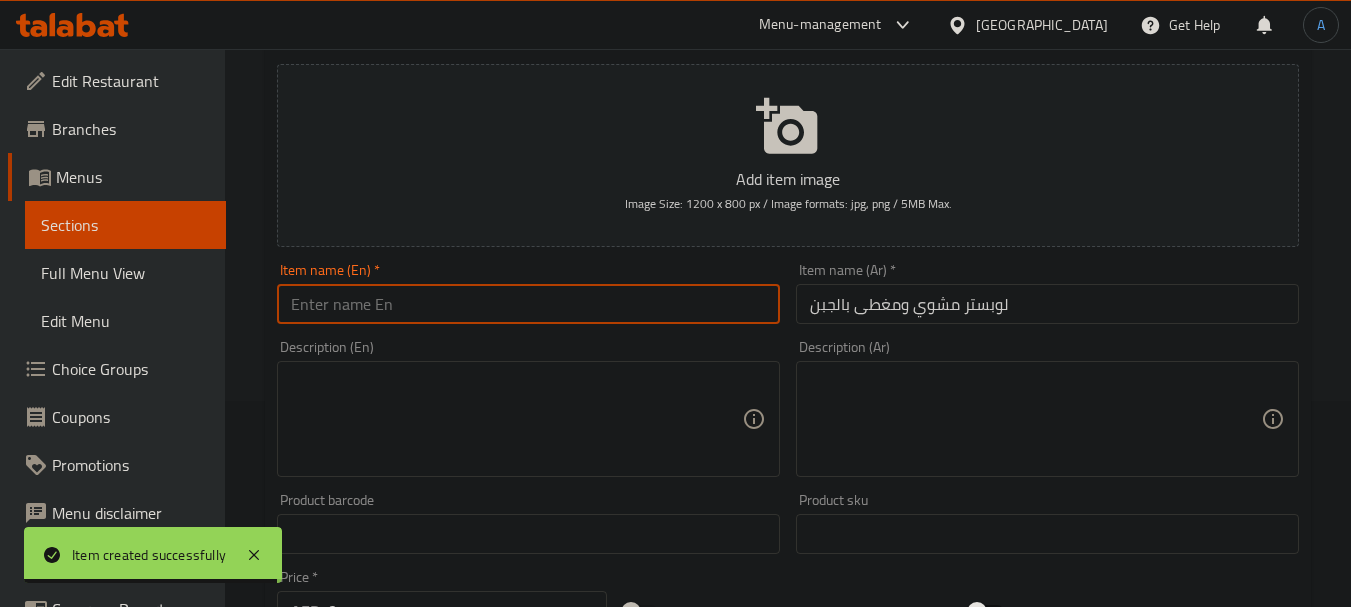 paste on "Grilled lobster topped with cheese" 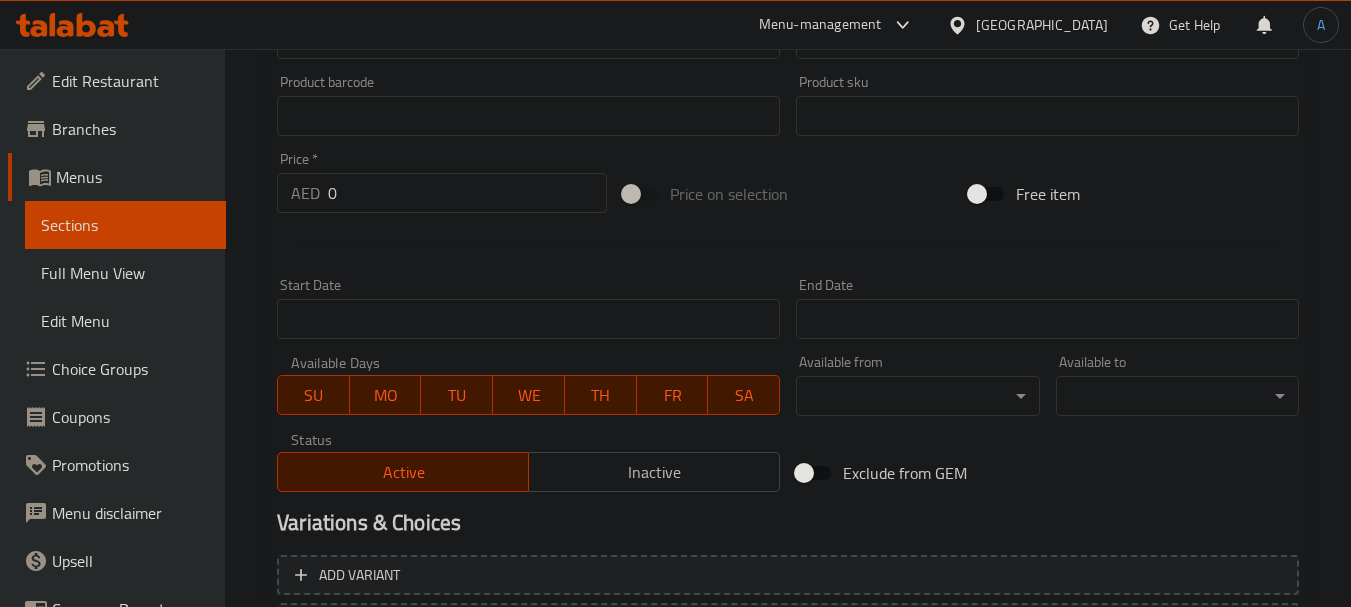scroll, scrollTop: 806, scrollLeft: 0, axis: vertical 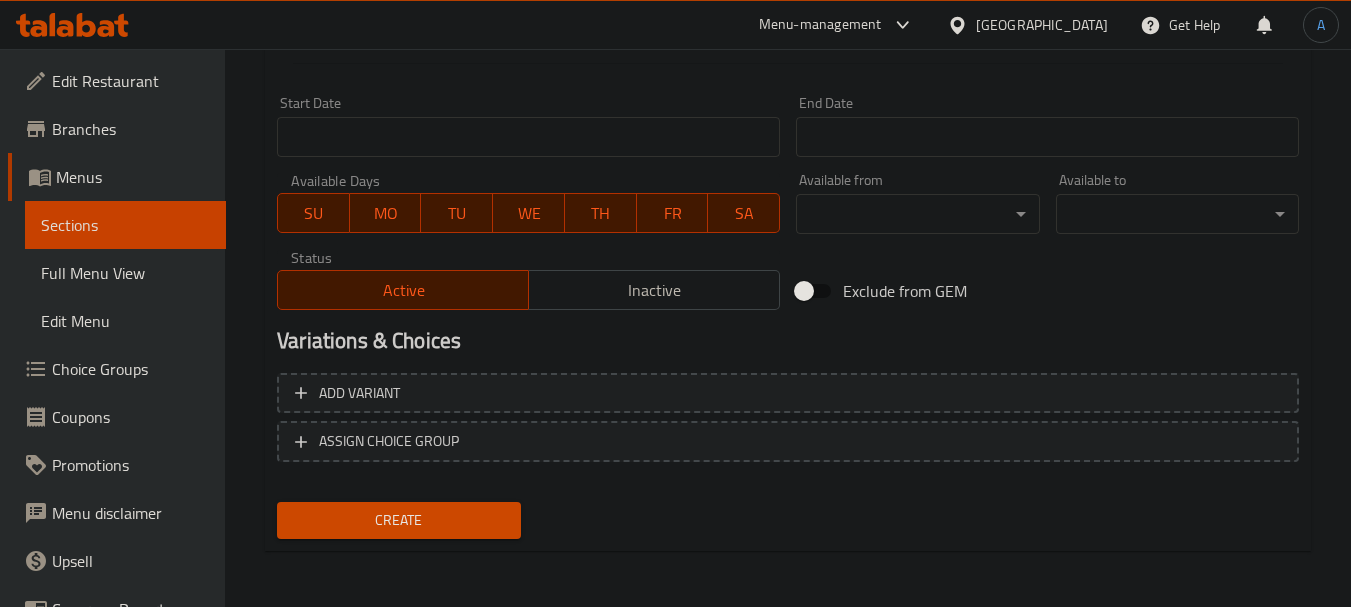 type on "Grilled lobster topped with cheese" 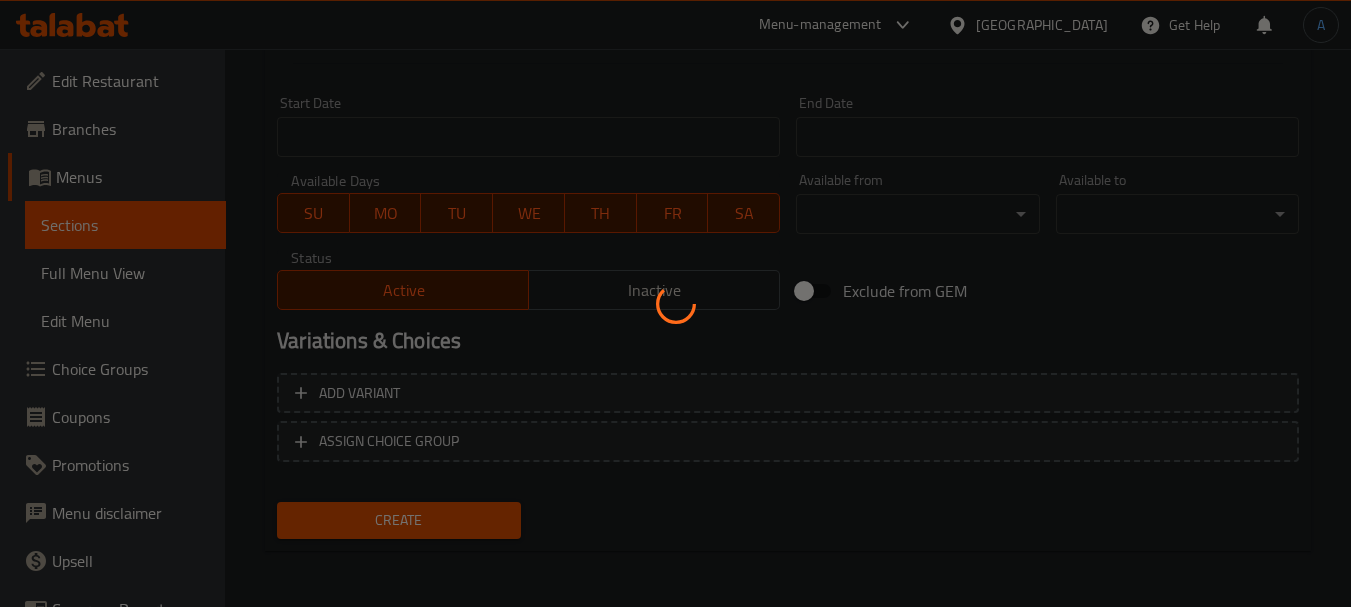 type 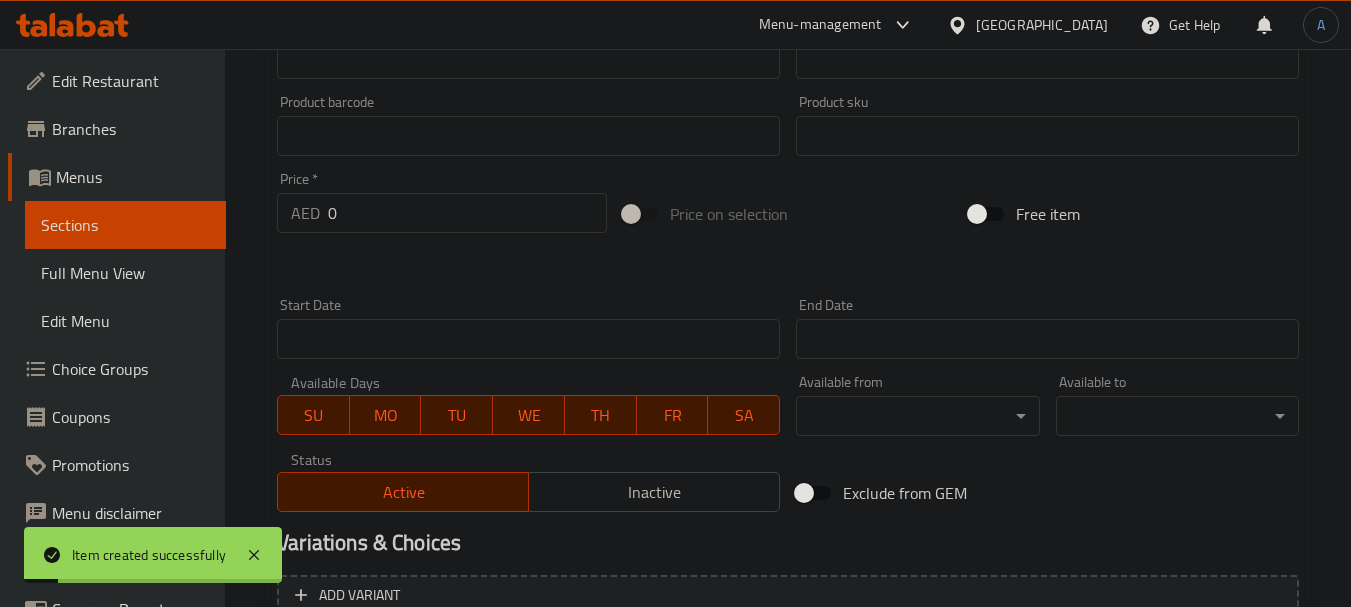 scroll, scrollTop: 406, scrollLeft: 0, axis: vertical 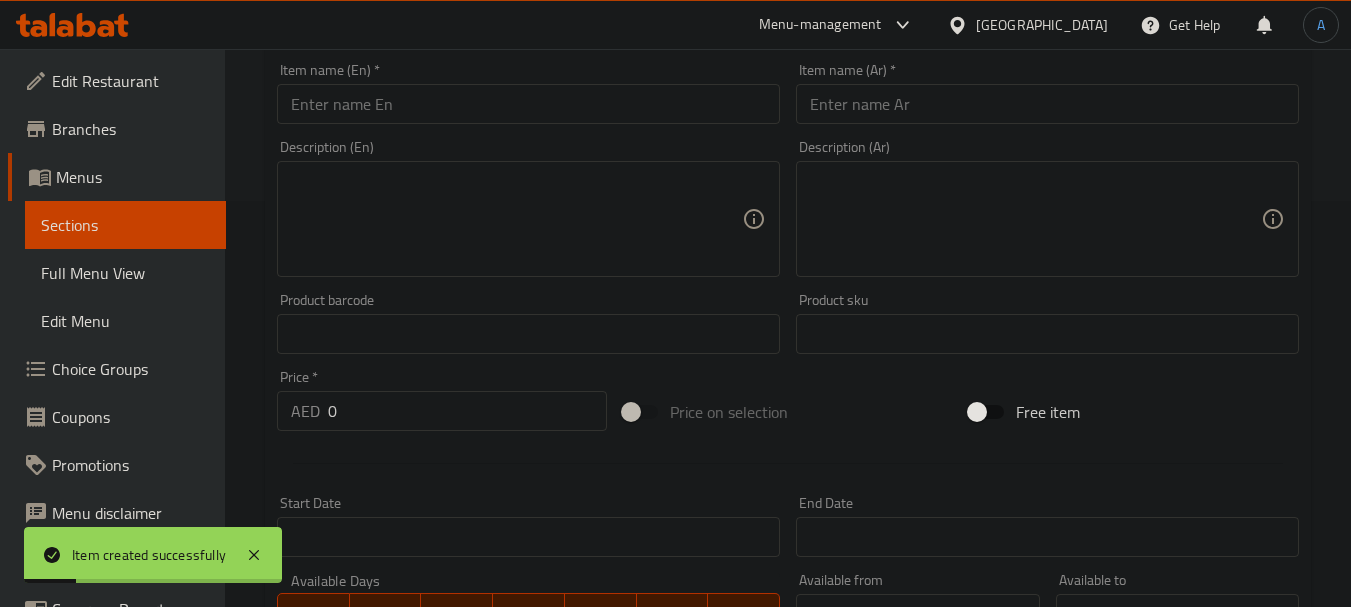 click on "Description (Ar) Description (Ar)" at bounding box center (1047, 208) 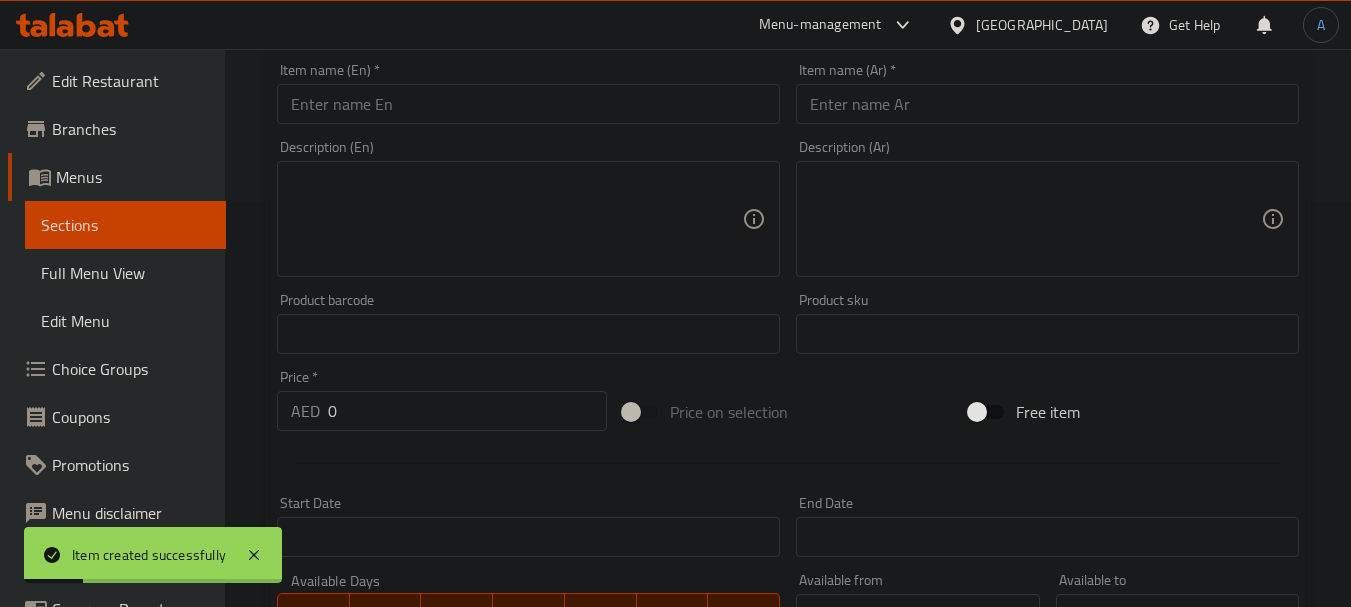 drag, startPoint x: 858, startPoint y: 103, endPoint x: 859, endPoint y: 145, distance: 42.0119 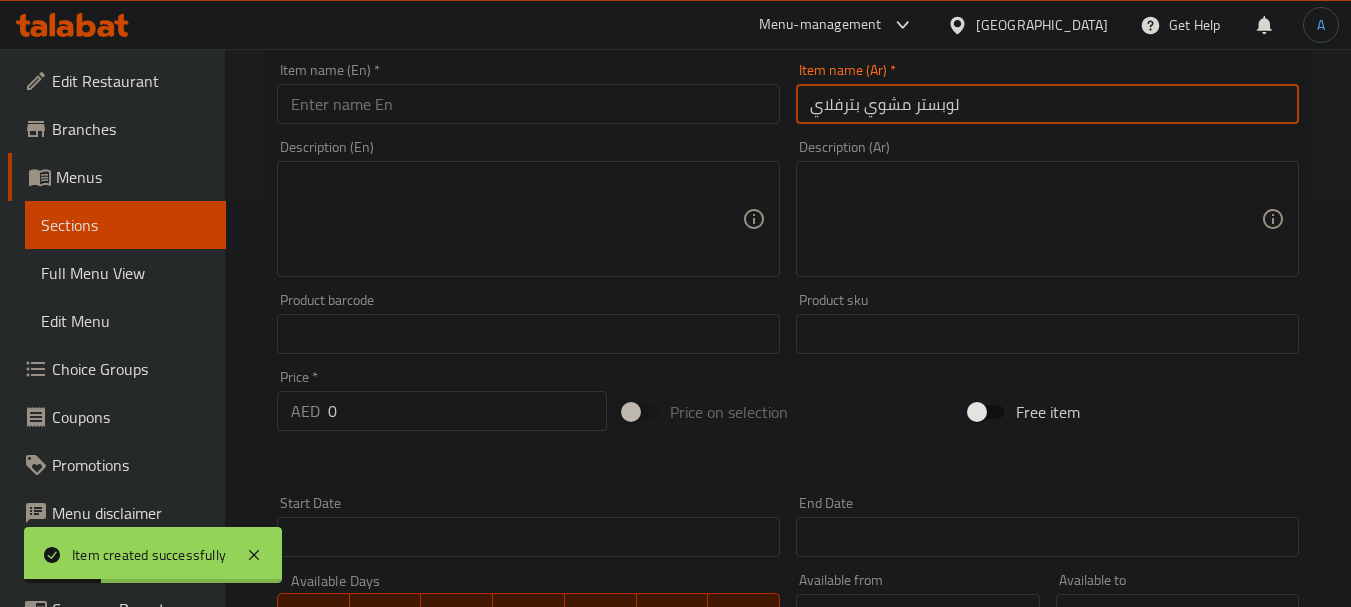 type on "لوبستر مشوي بترفلاي" 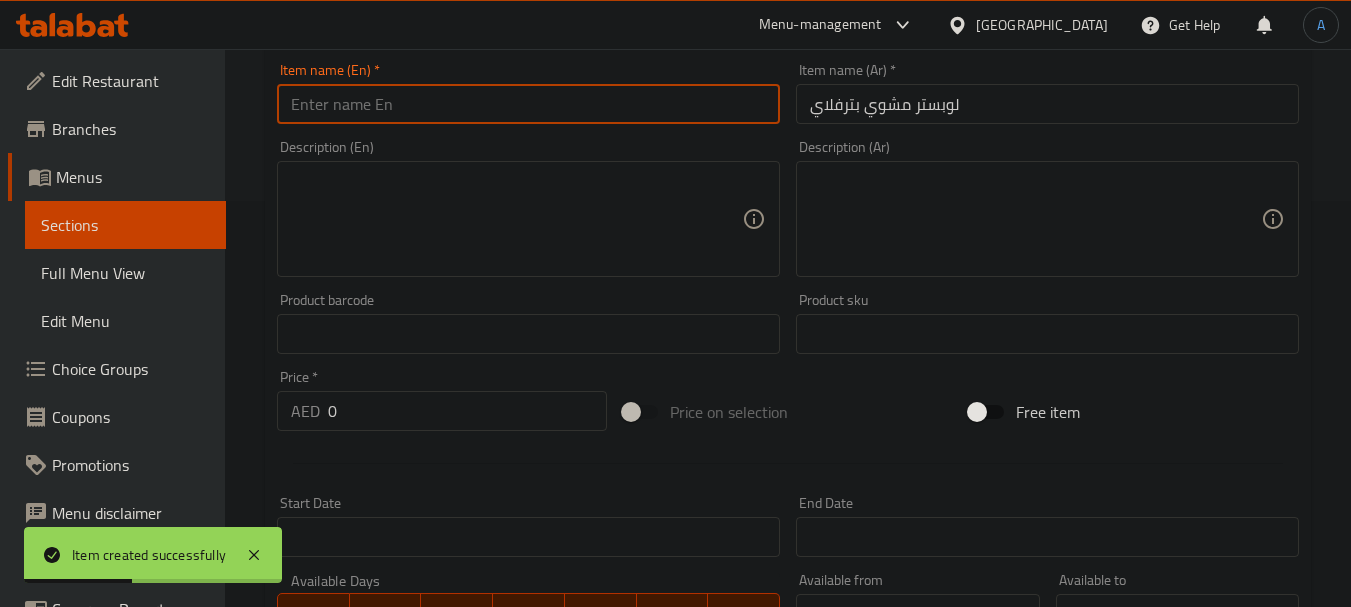 click at bounding box center (528, 104) 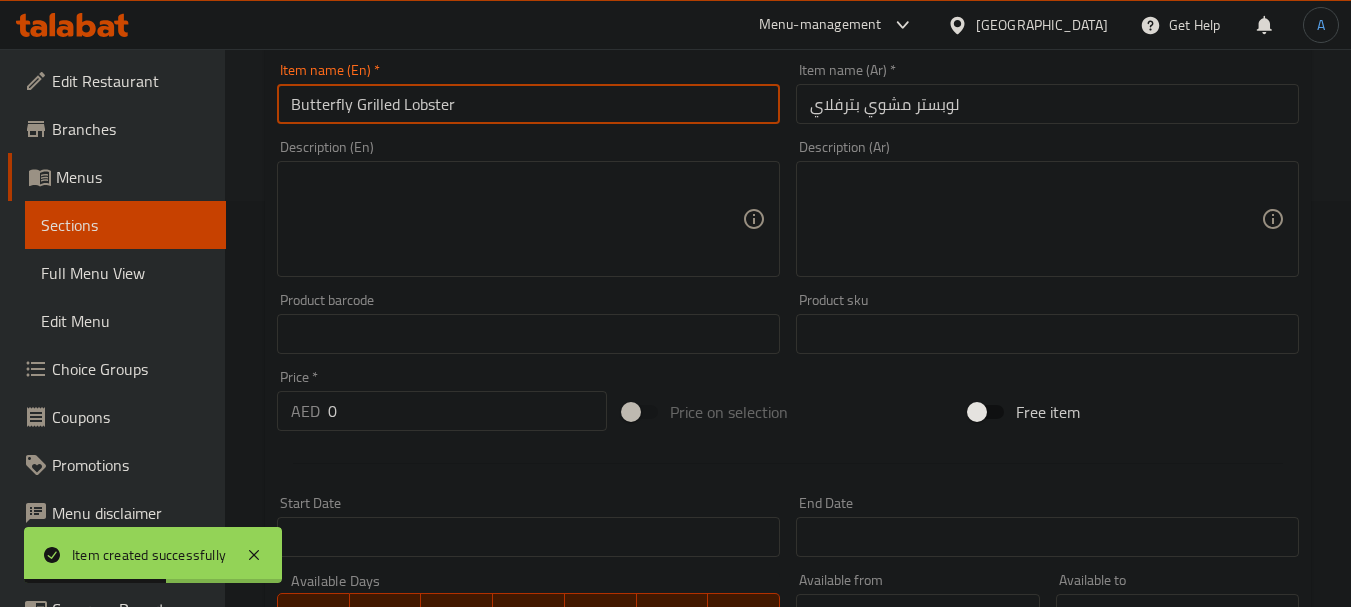 scroll, scrollTop: 806, scrollLeft: 0, axis: vertical 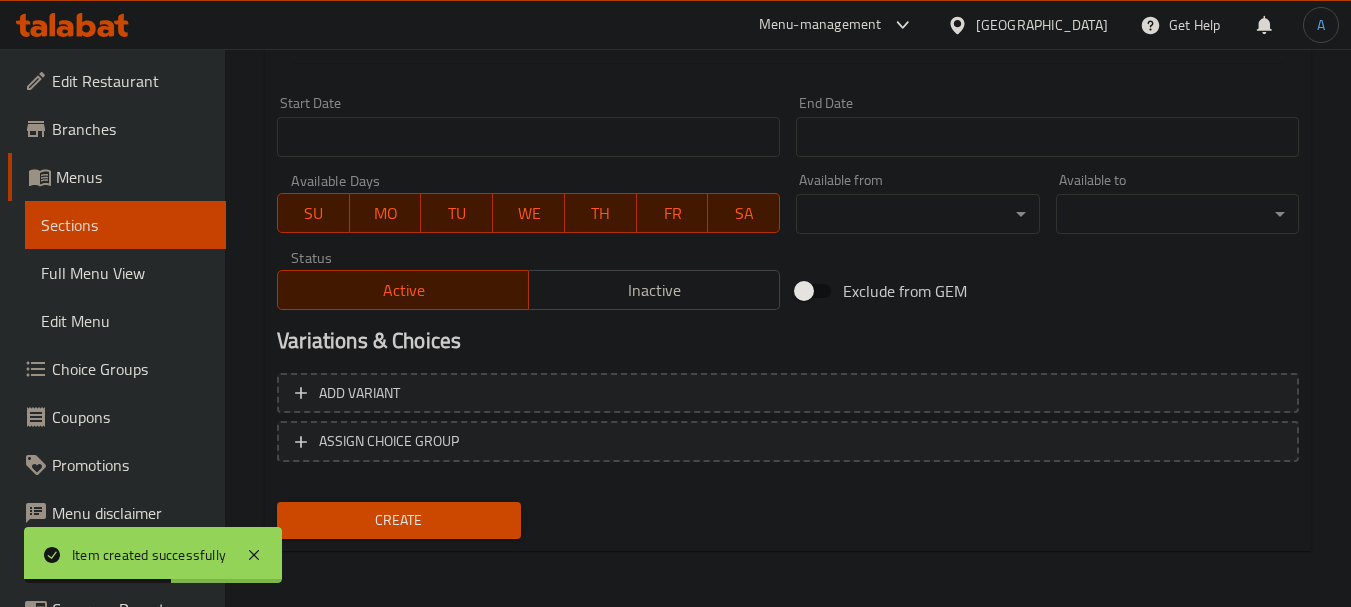 type on "Butterfly Grilled Lobster" 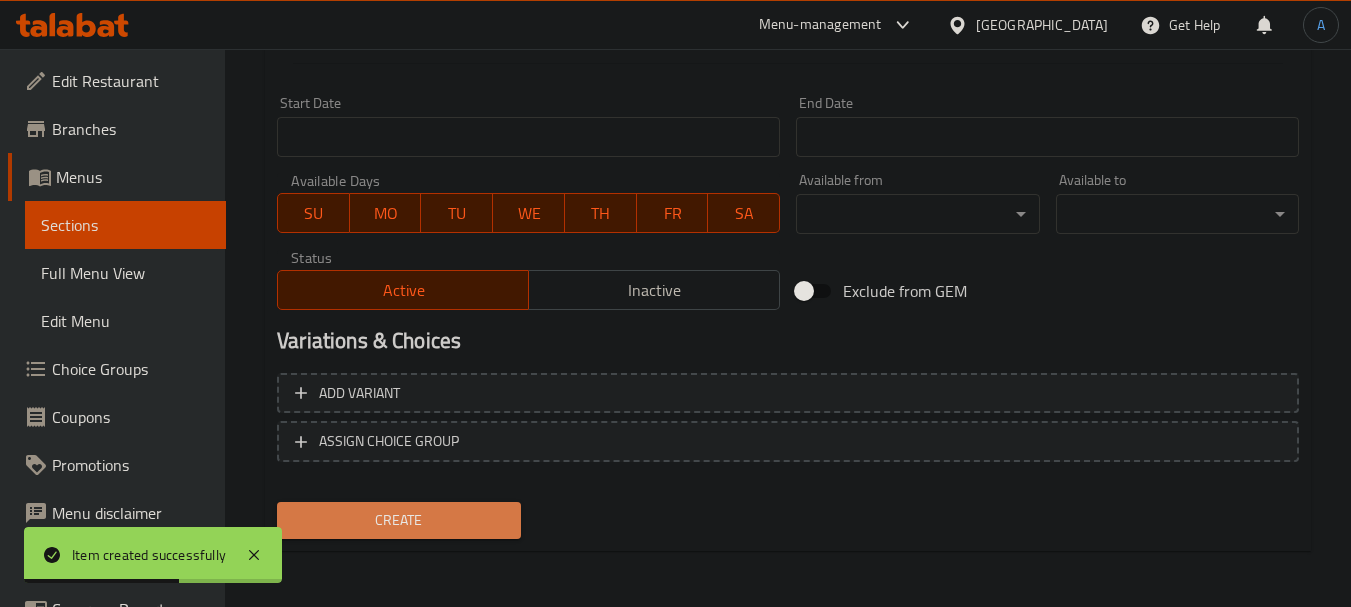 click on "Create" at bounding box center [398, 520] 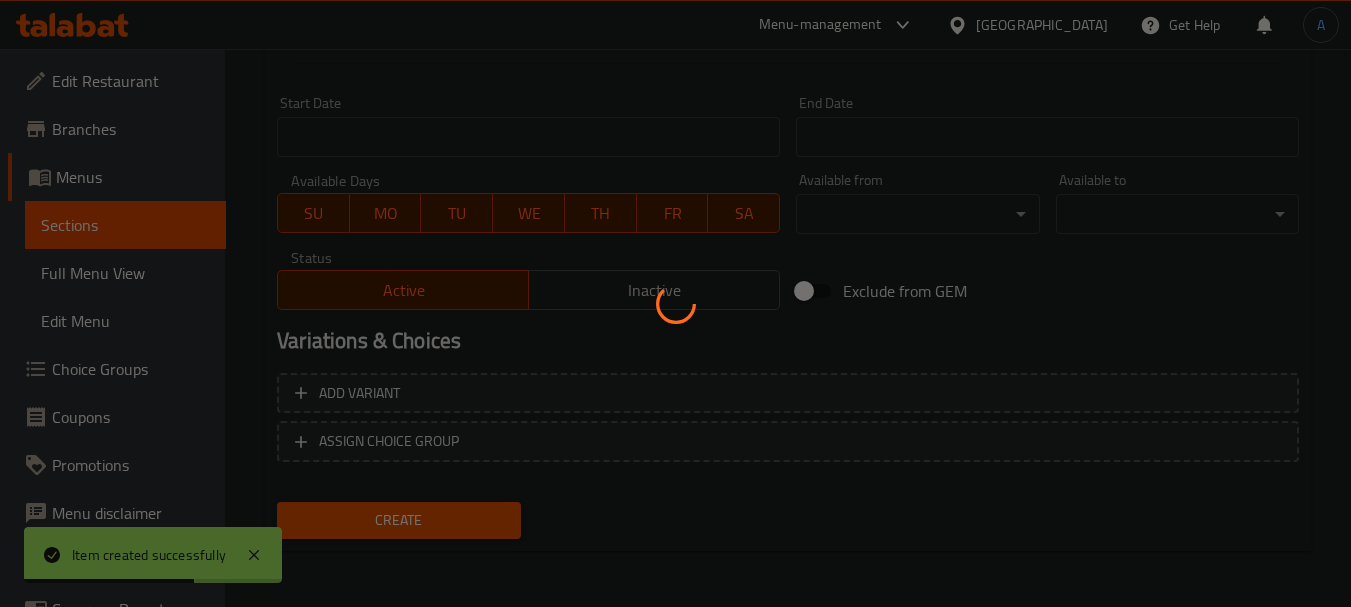 type 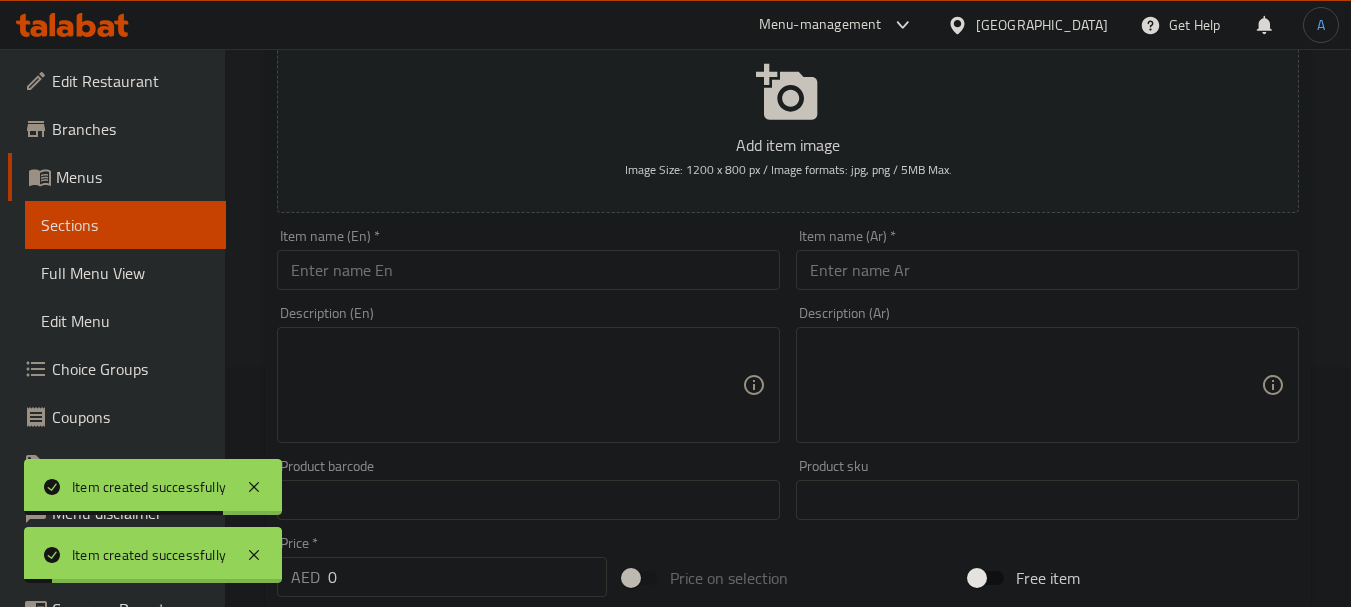 scroll, scrollTop: 206, scrollLeft: 0, axis: vertical 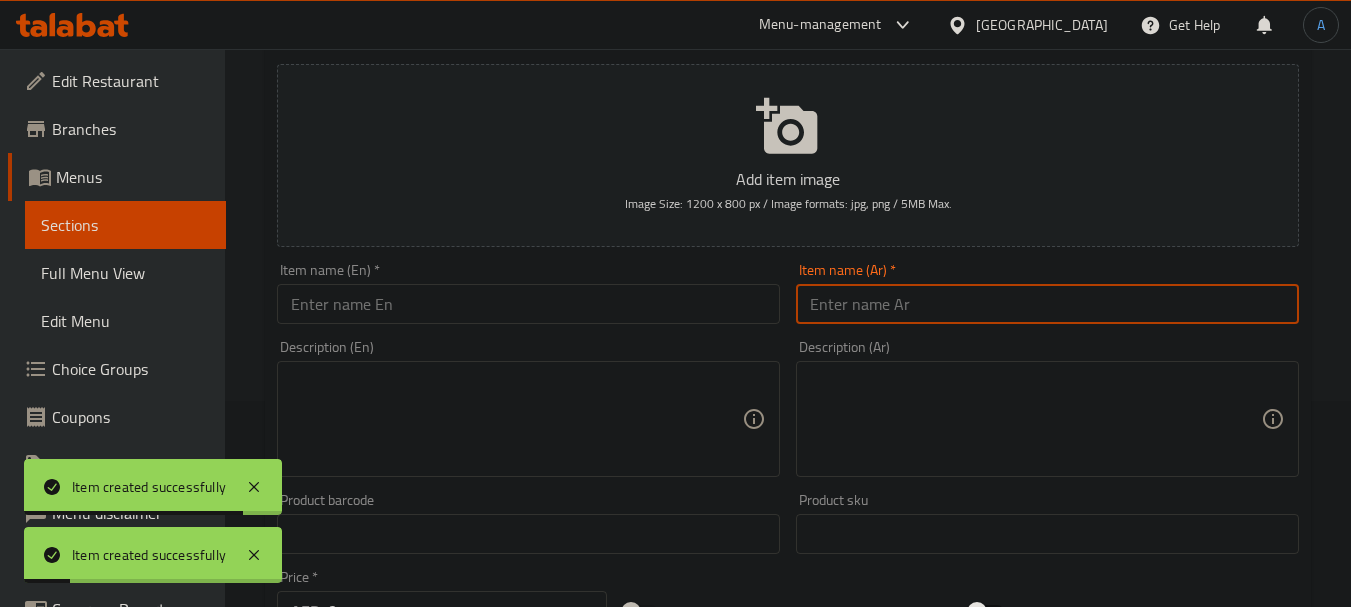 click at bounding box center (1047, 304) 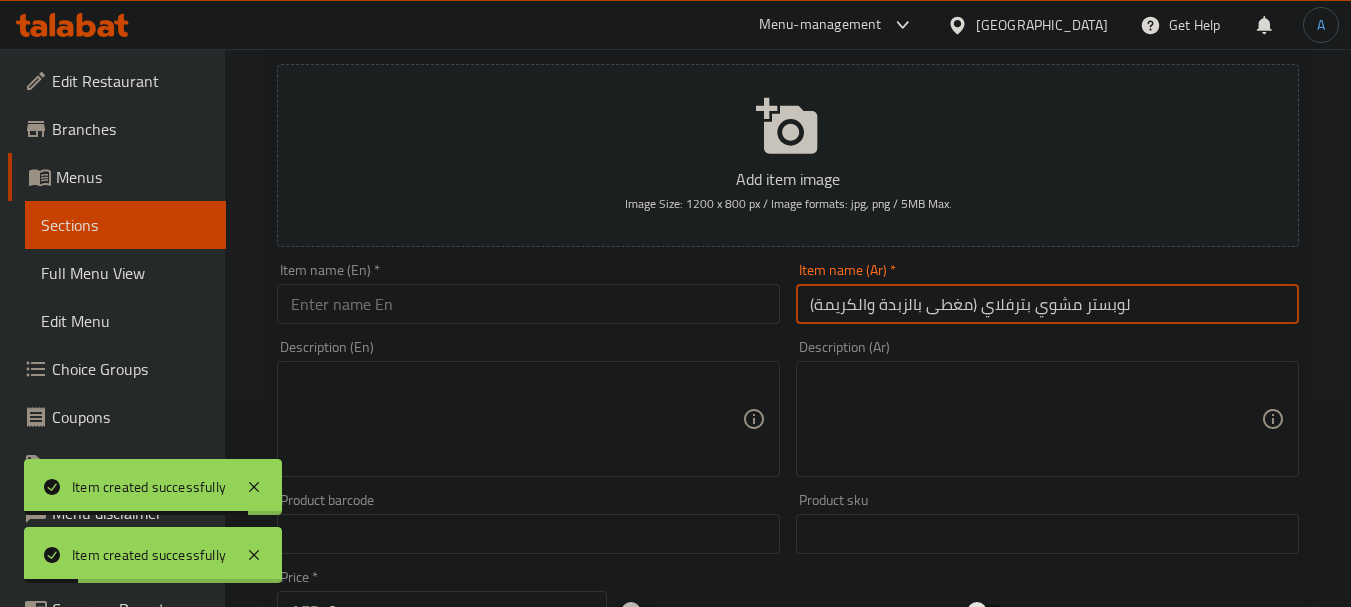 type on "لوبستر مشوي بترفلاي (مغطى بالزبدة والكريمة)" 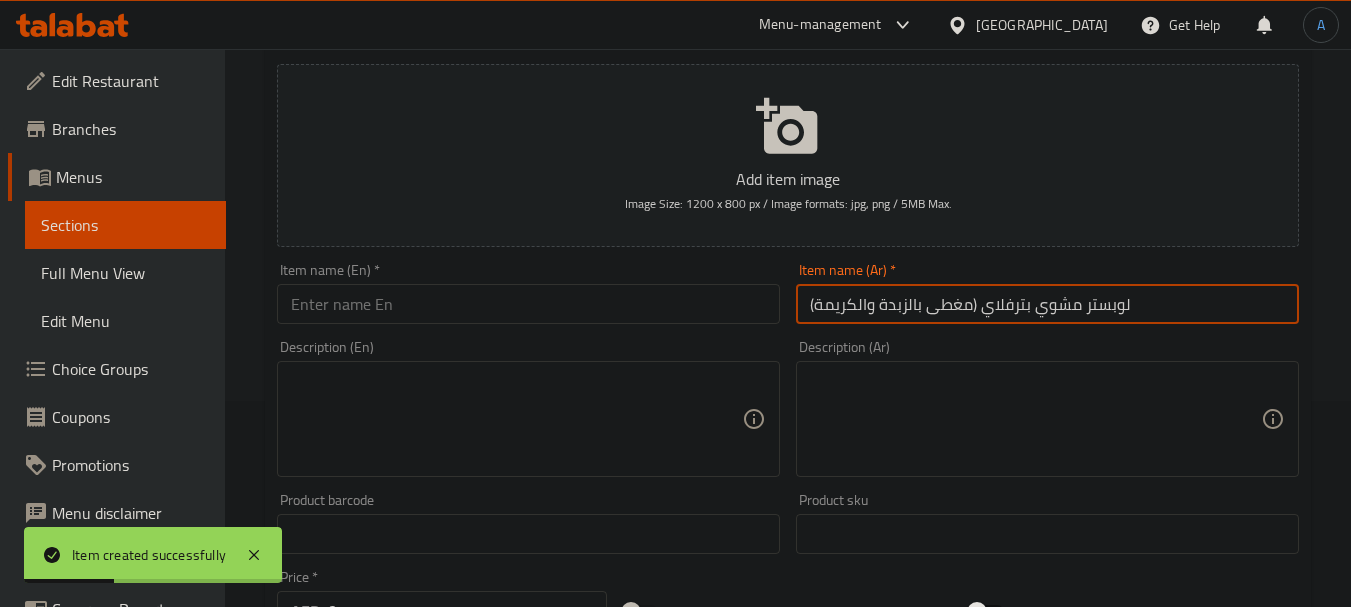 click at bounding box center [528, 304] 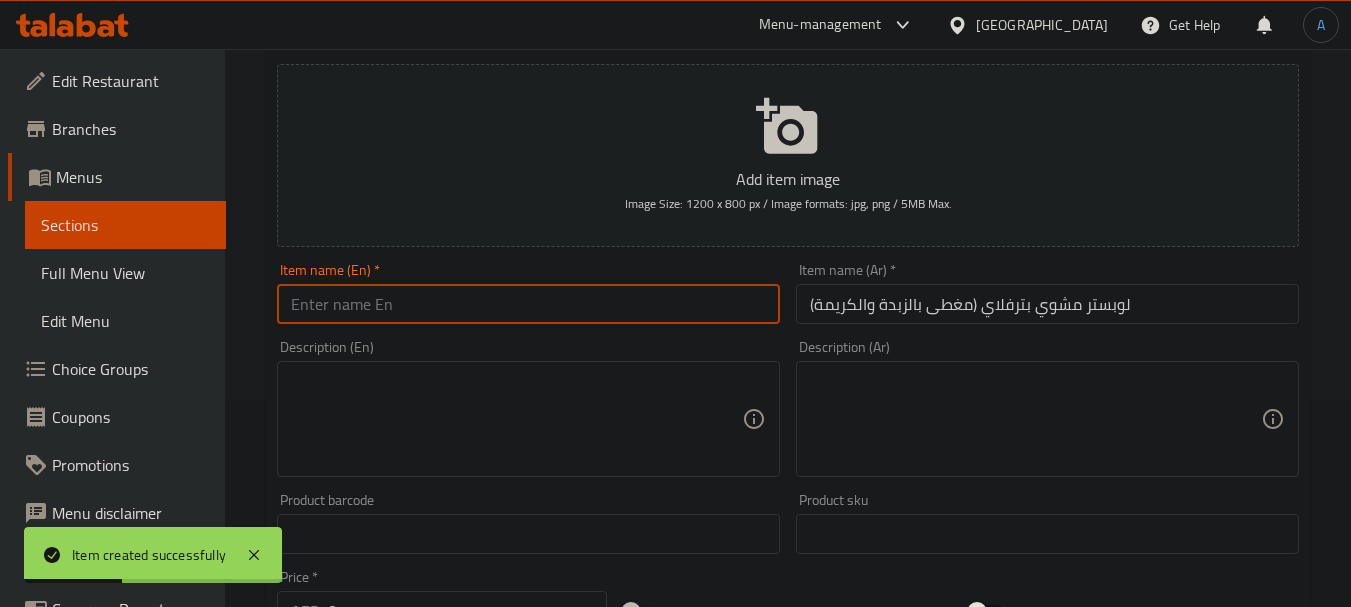 paste on "Butterfly grilled lobster (topped with butter & cream)" 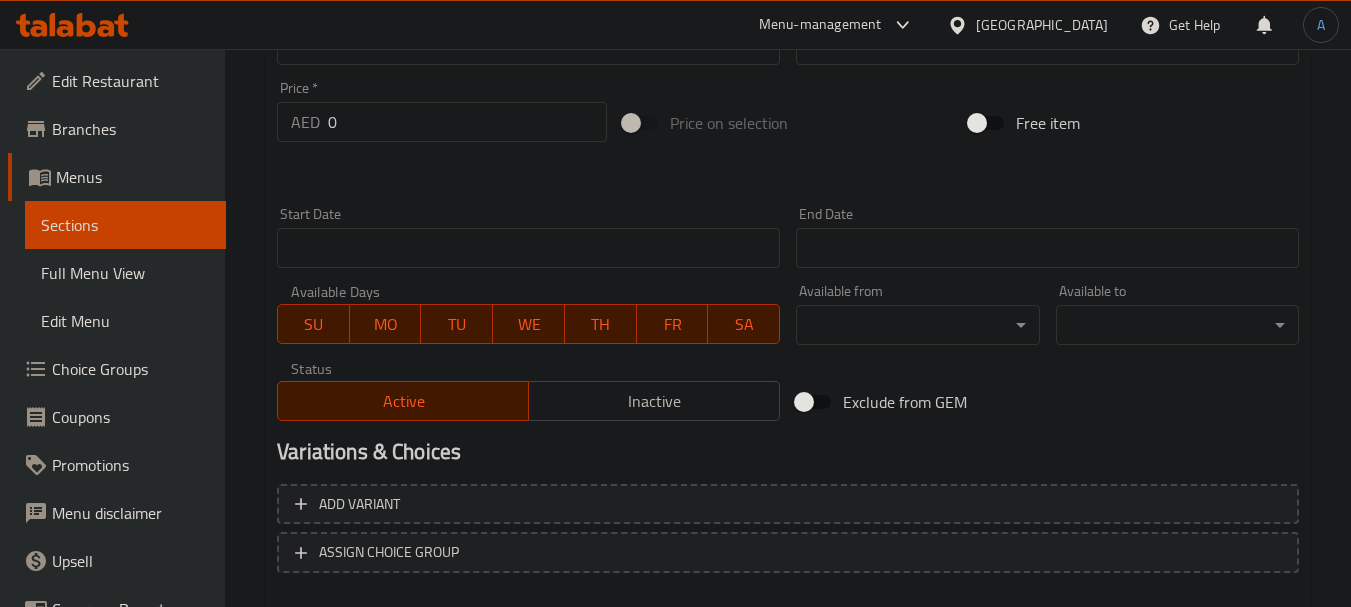 scroll, scrollTop: 806, scrollLeft: 0, axis: vertical 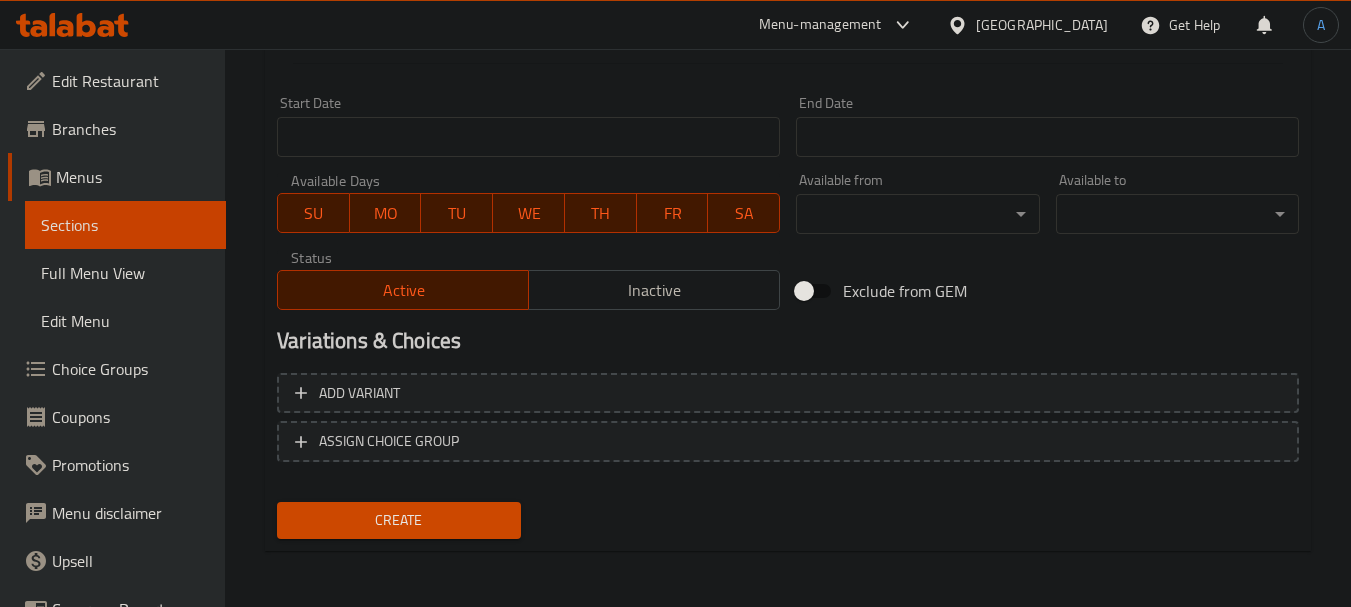 type on "Butterfly grilled lobster (topped with butter & cream)" 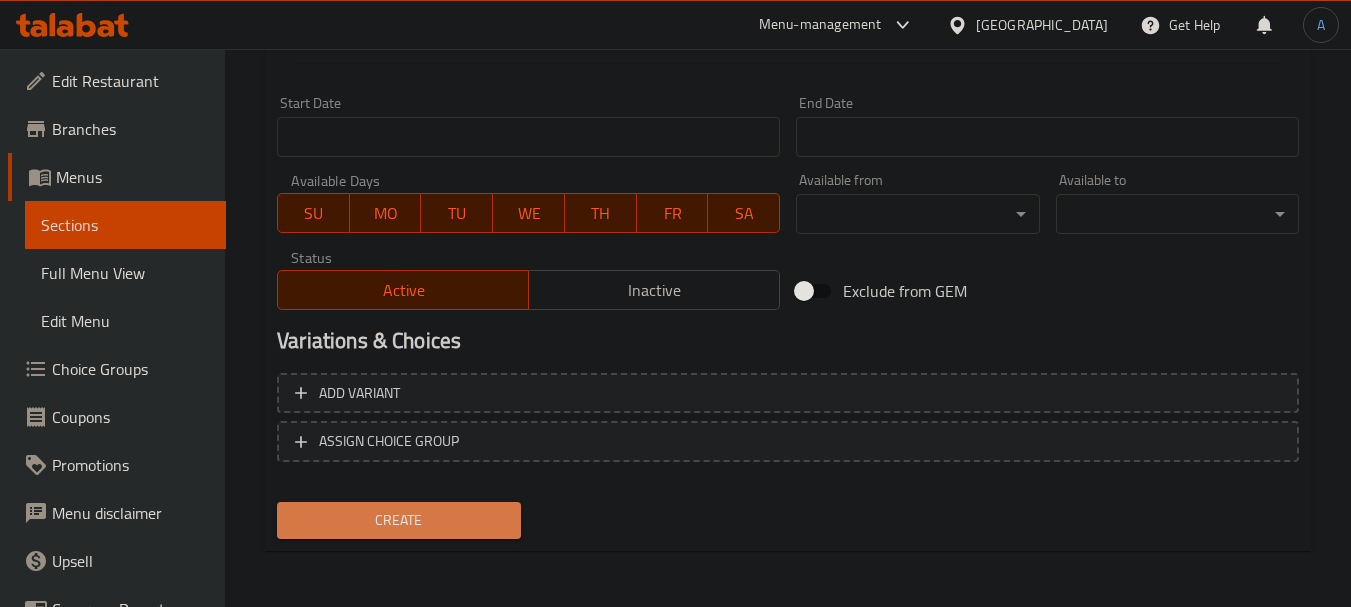 click on "Create" at bounding box center [398, 520] 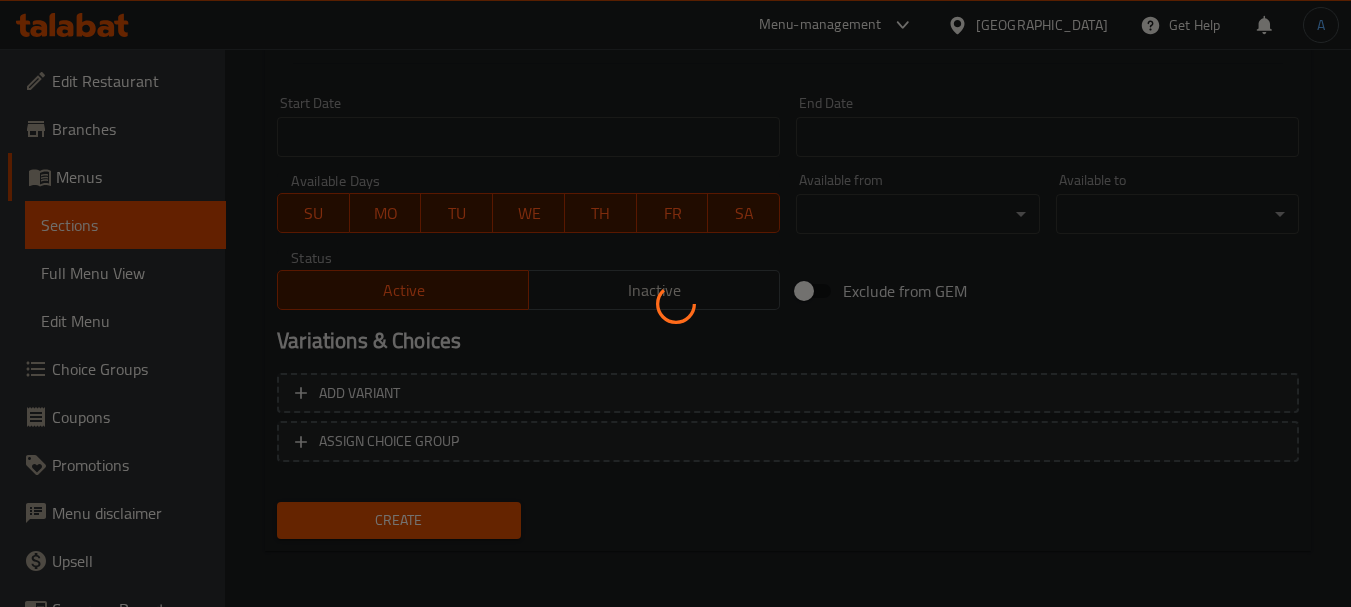 type 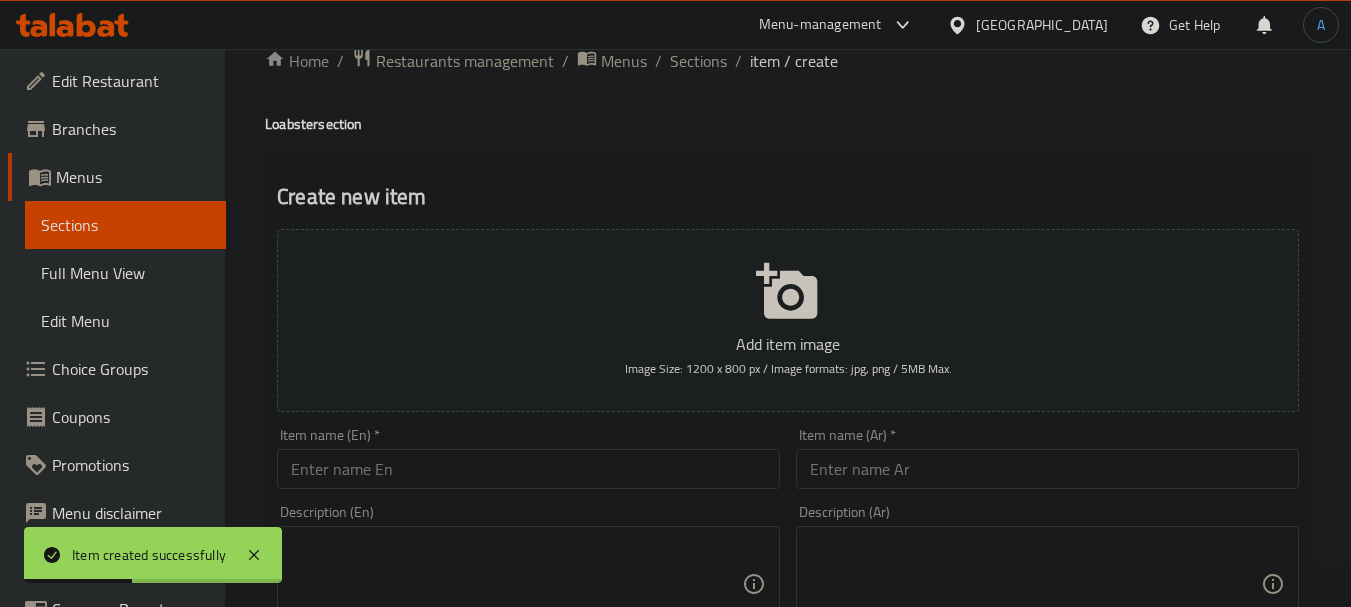 scroll, scrollTop: 0, scrollLeft: 0, axis: both 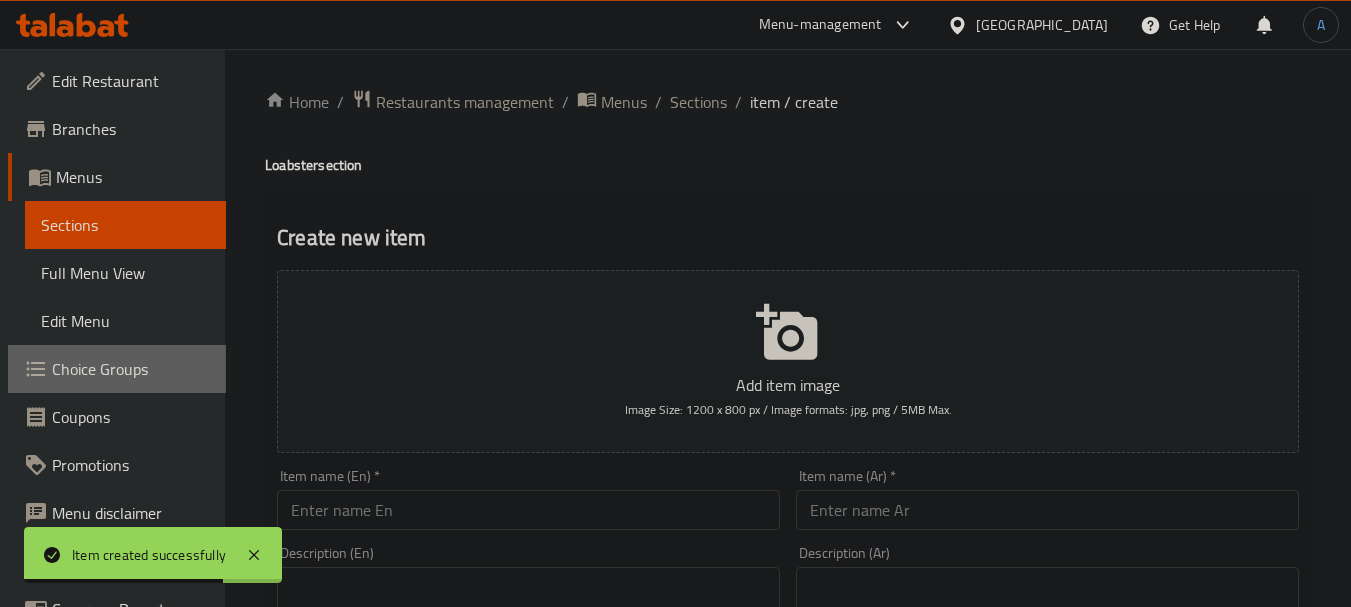 click on "Choice Groups" at bounding box center (131, 369) 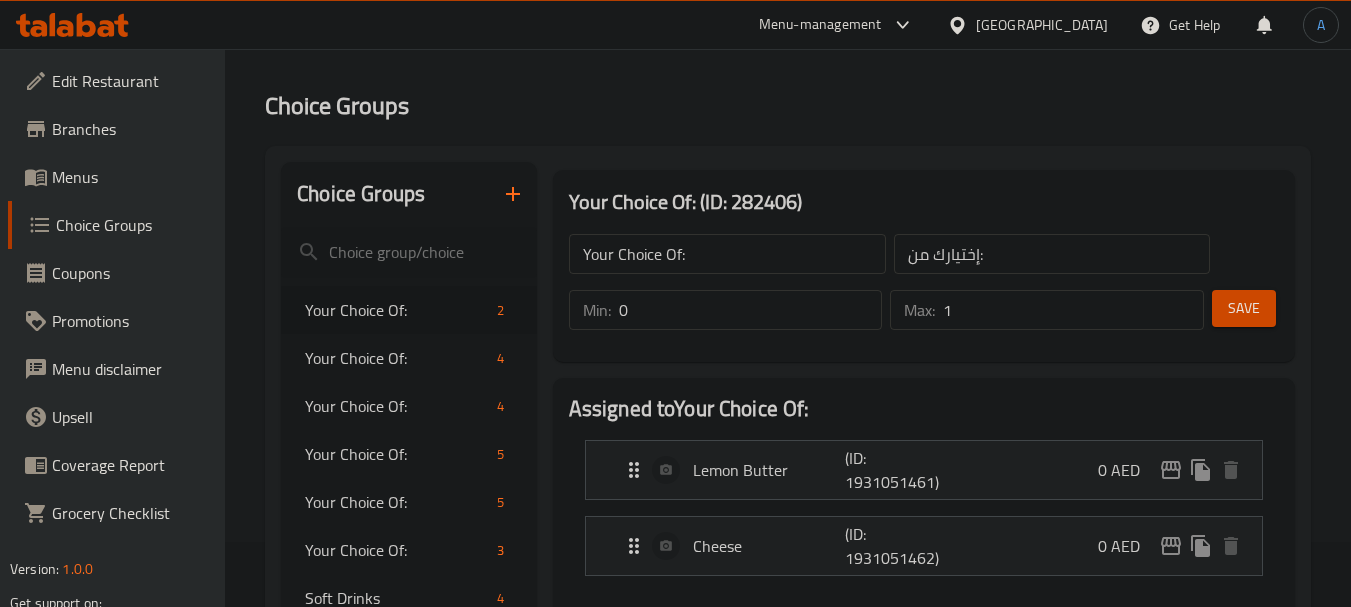 scroll, scrollTop: 100, scrollLeft: 0, axis: vertical 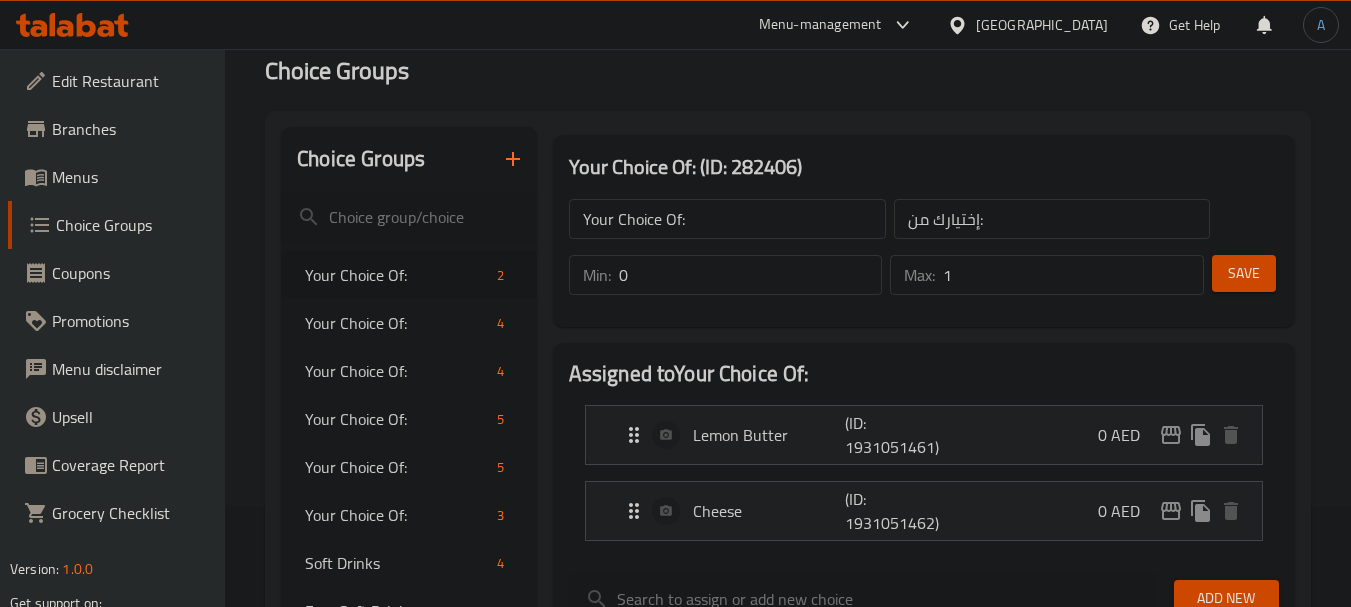 click 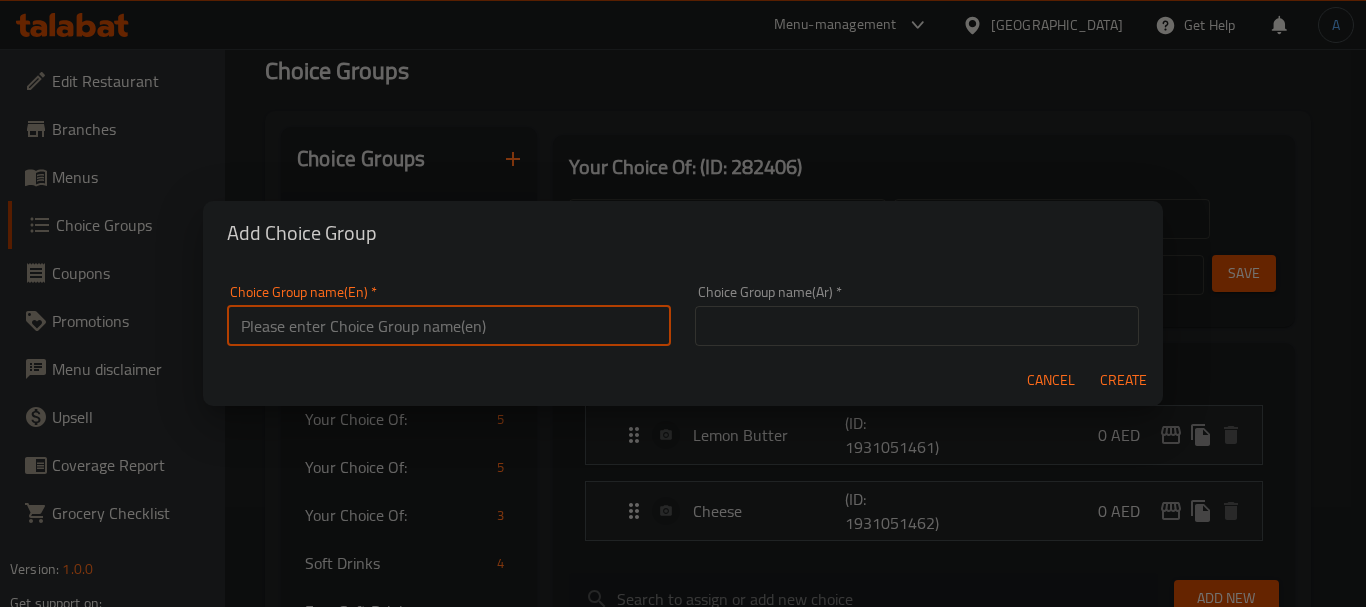 click at bounding box center (449, 326) 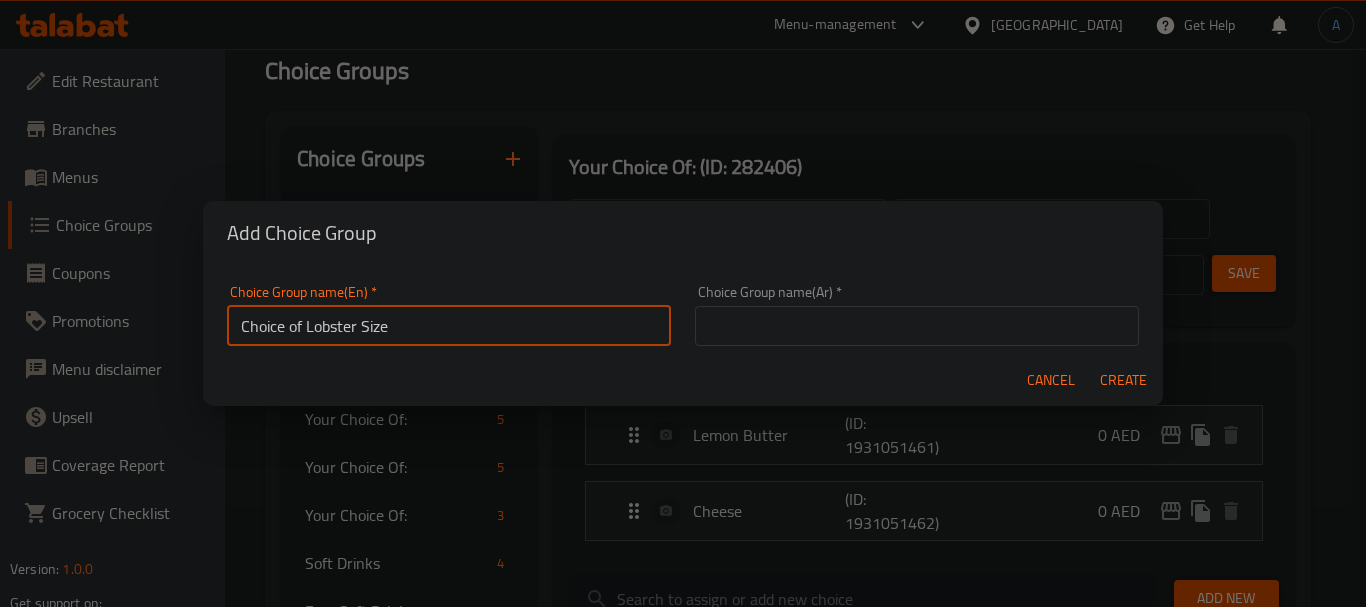 click on "Choice of Lobster Size" at bounding box center (449, 326) 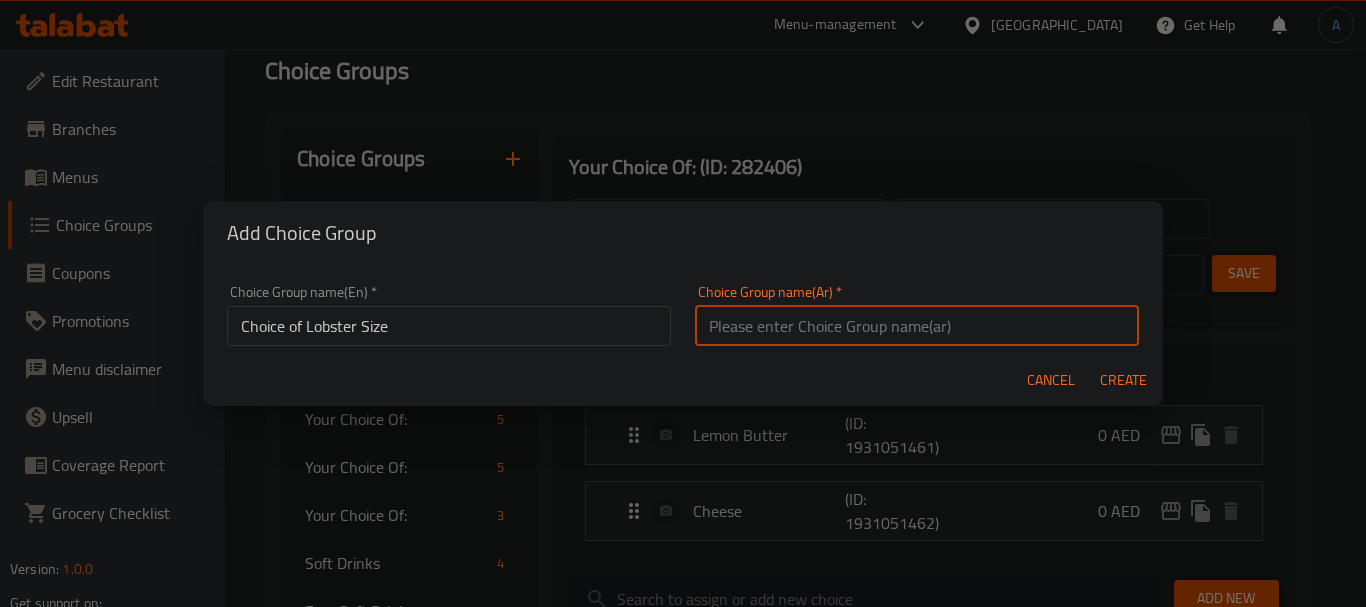 click at bounding box center [917, 326] 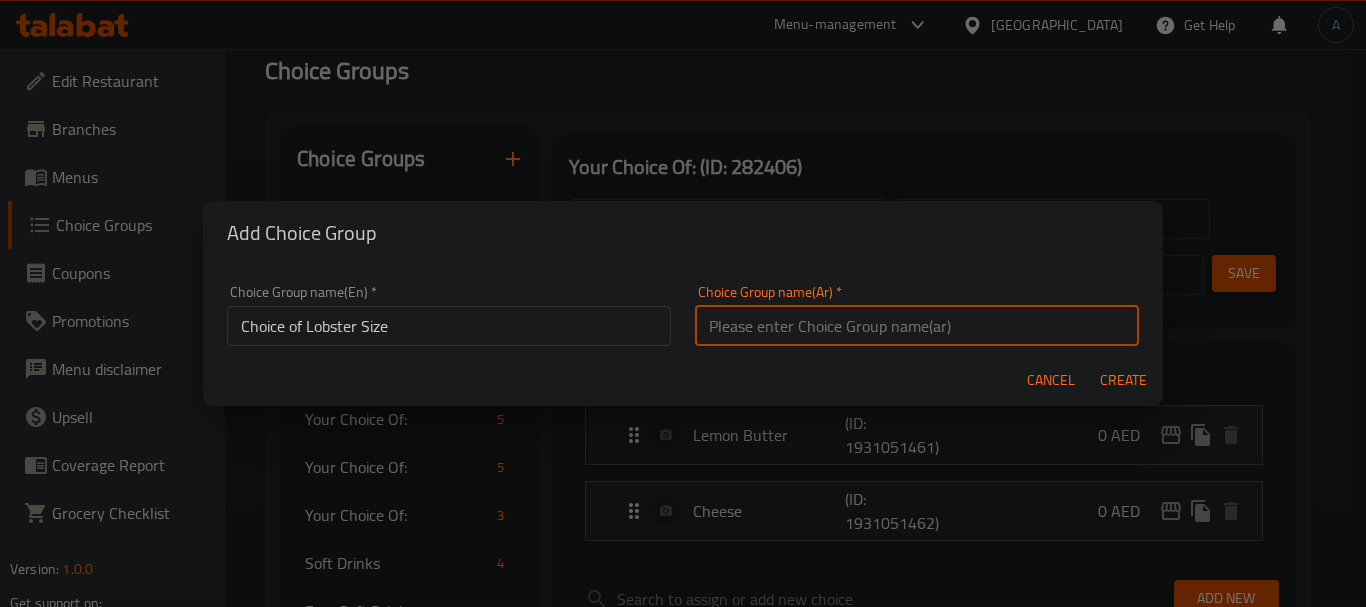 paste on "اختيار حجم جراد البحر" 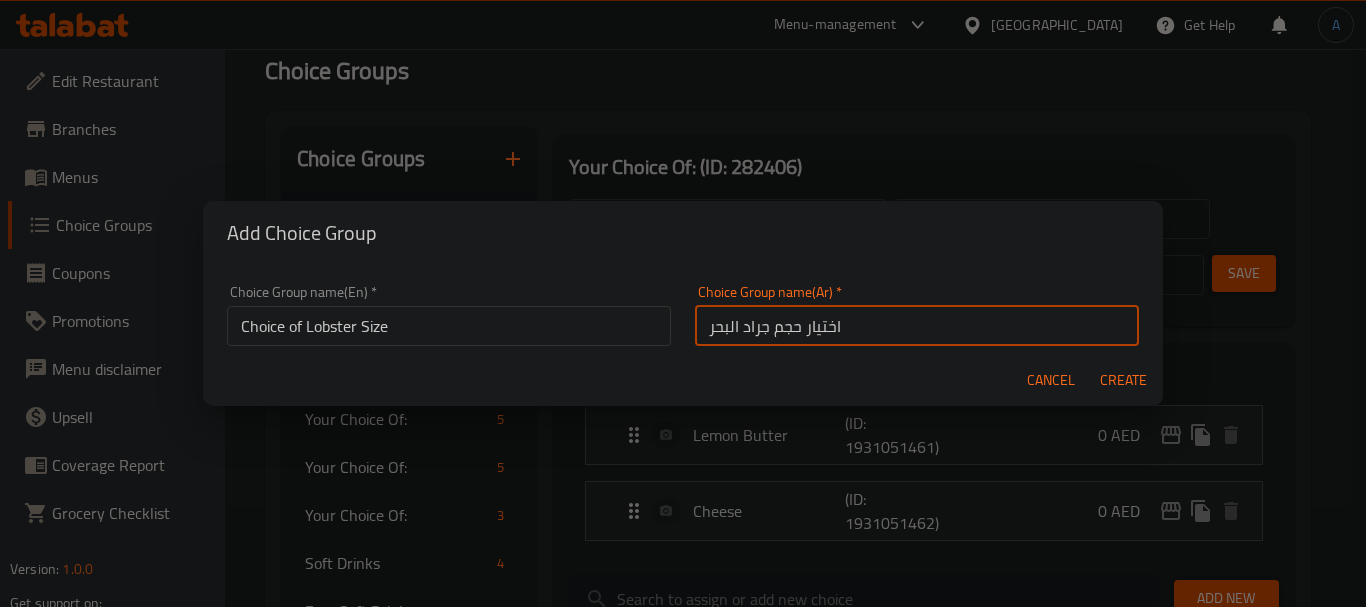 drag, startPoint x: 764, startPoint y: 328, endPoint x: 694, endPoint y: 324, distance: 70.11419 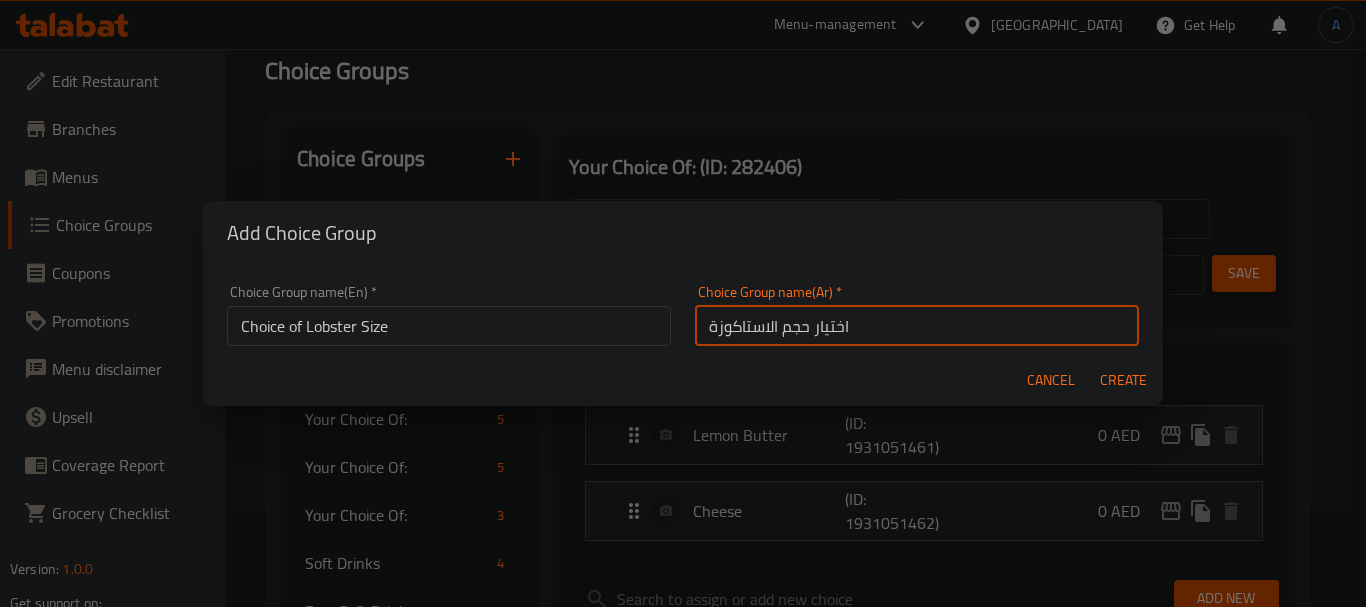 type on "اختيار حجم الاستاكوزة" 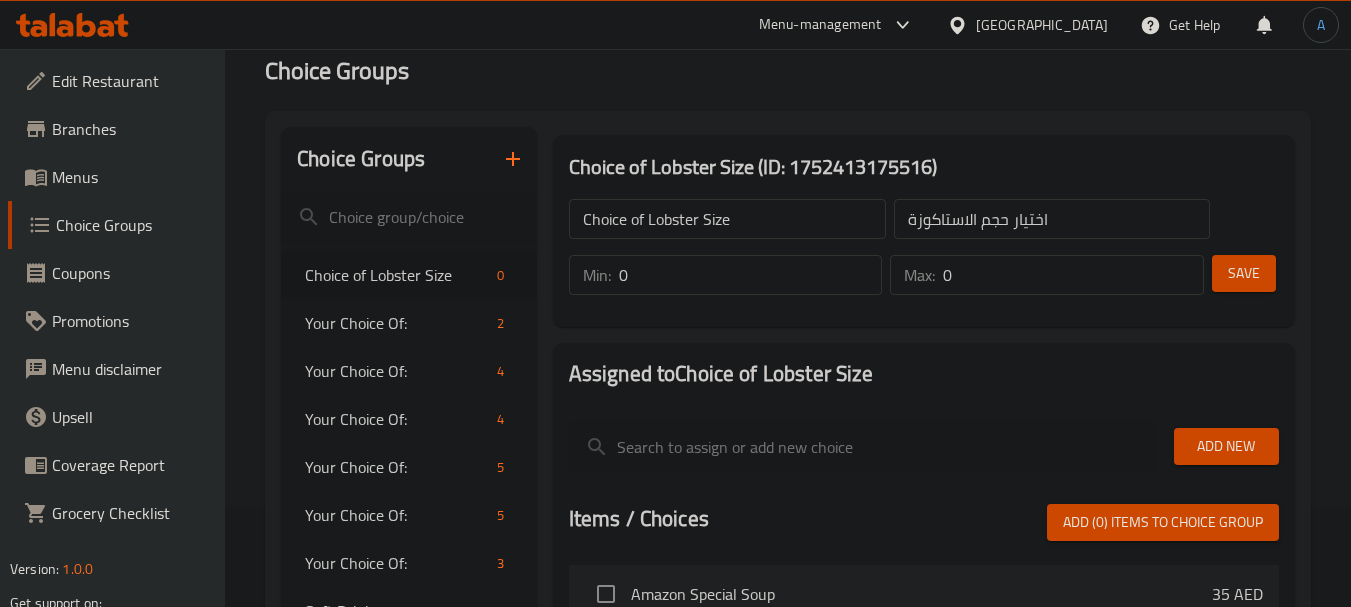 click on "Max: 0 ​" at bounding box center (1047, 275) 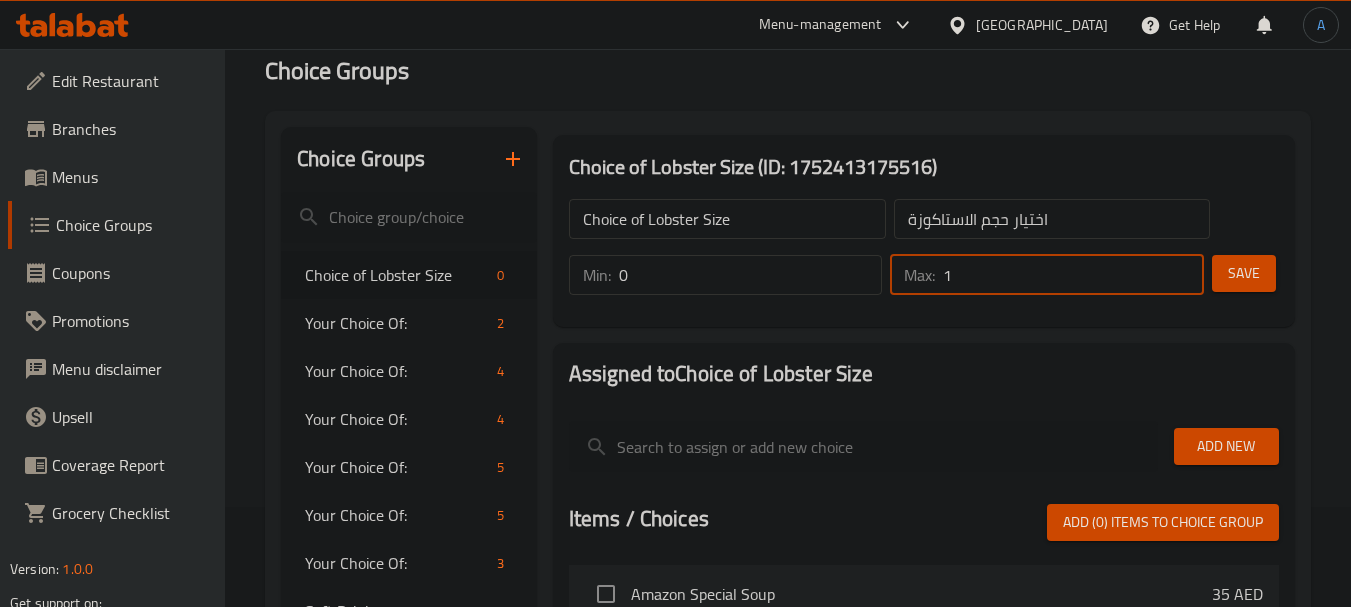 type on "1" 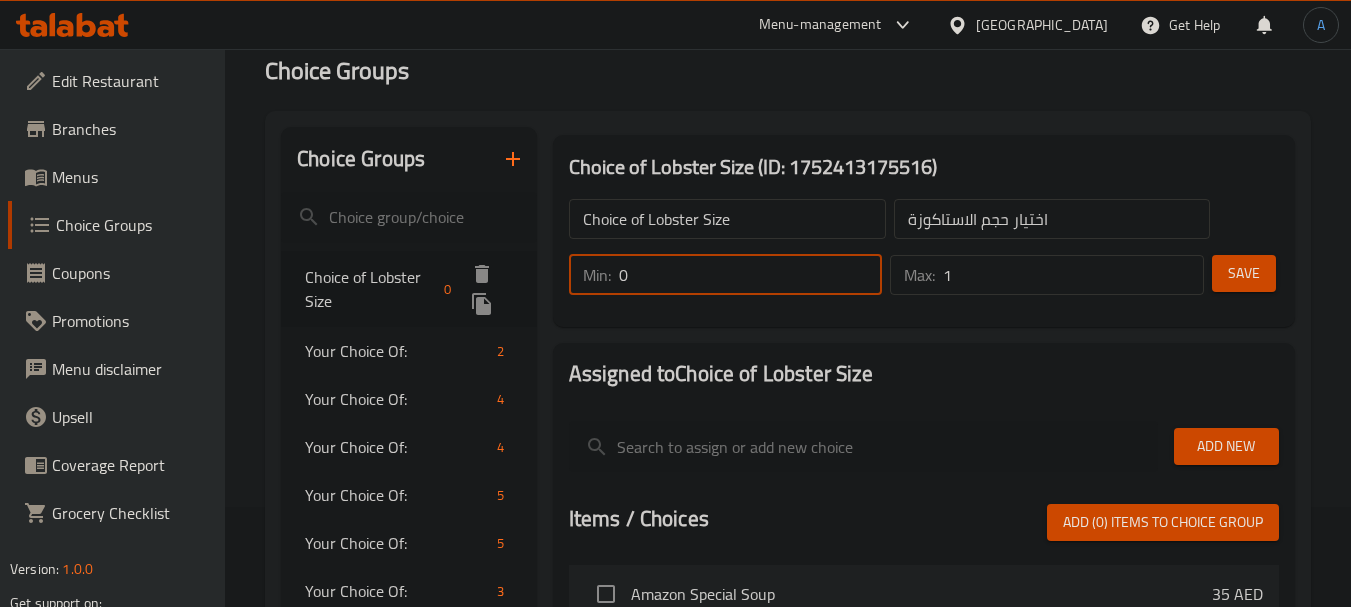 drag, startPoint x: 531, startPoint y: 278, endPoint x: 486, endPoint y: 273, distance: 45.276924 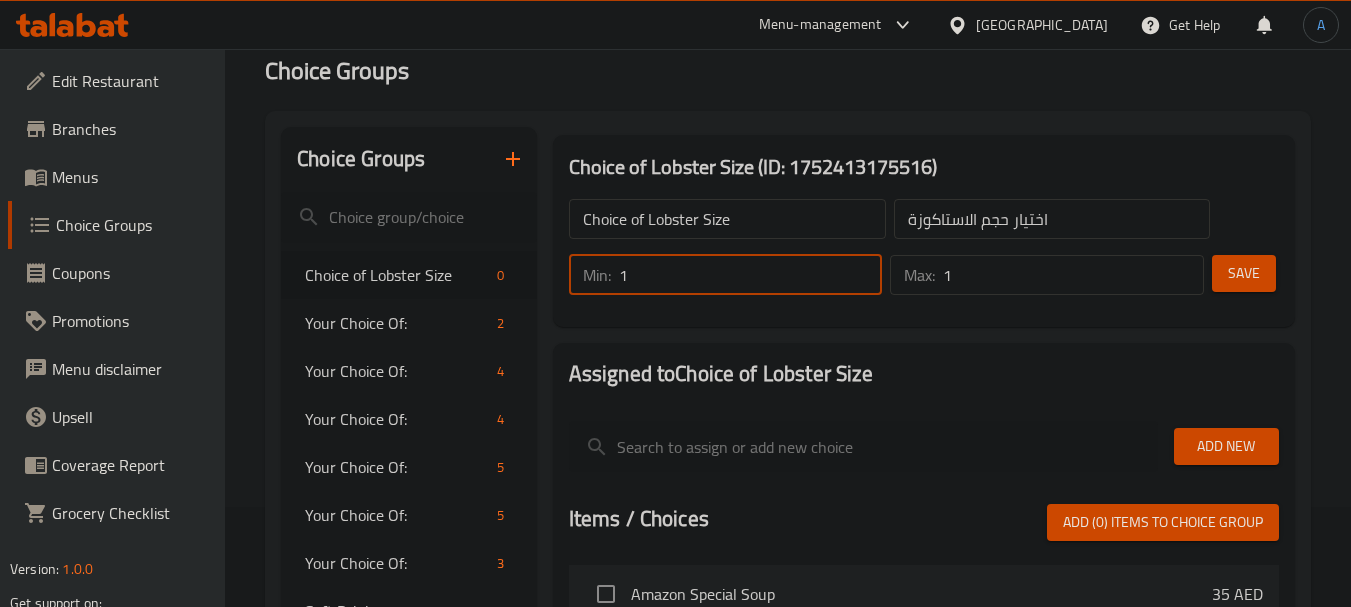 scroll, scrollTop: 200, scrollLeft: 0, axis: vertical 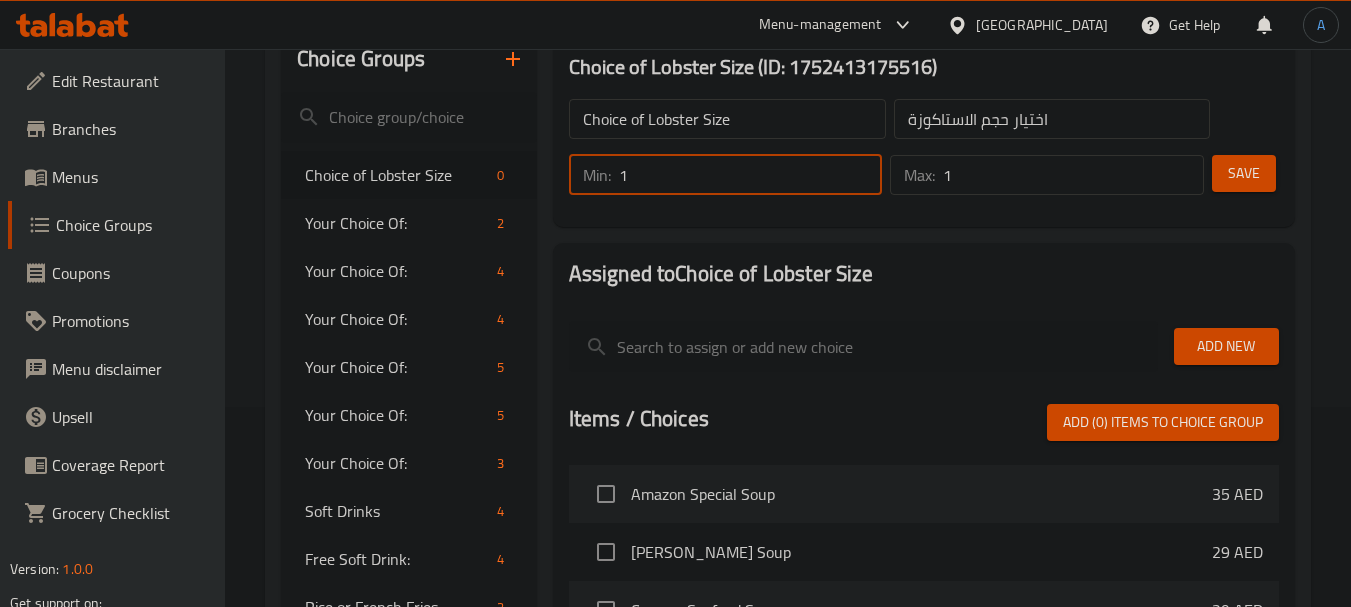 type on "1" 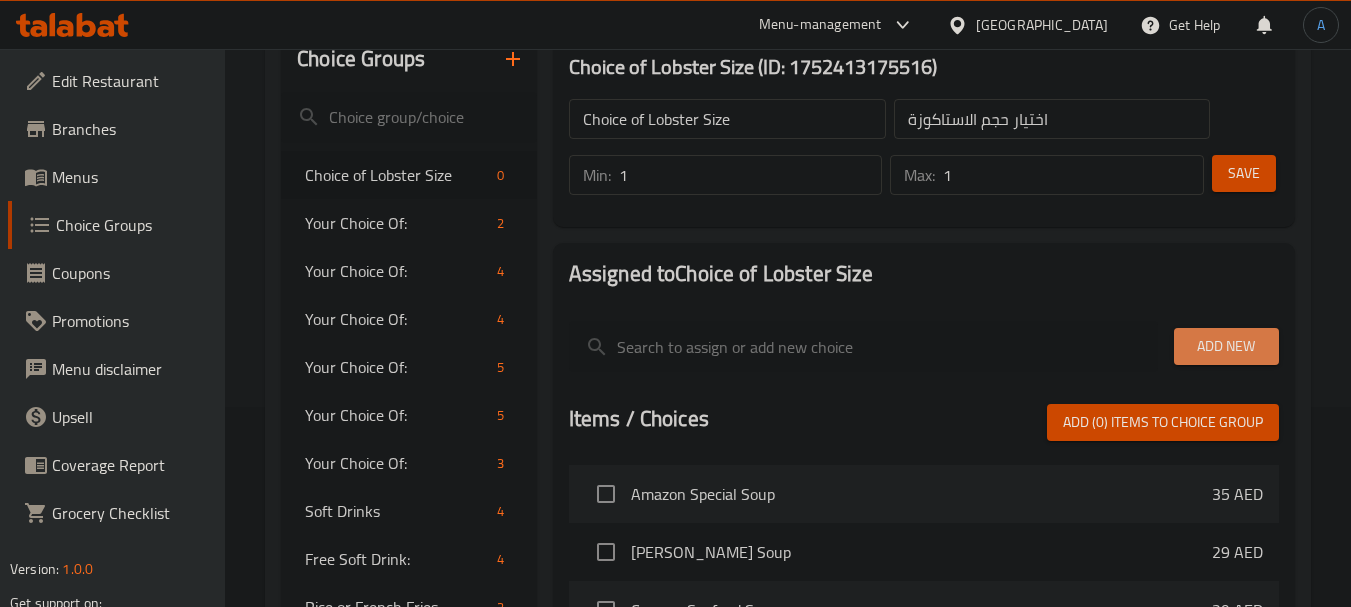 click on "Add New" at bounding box center (1226, 346) 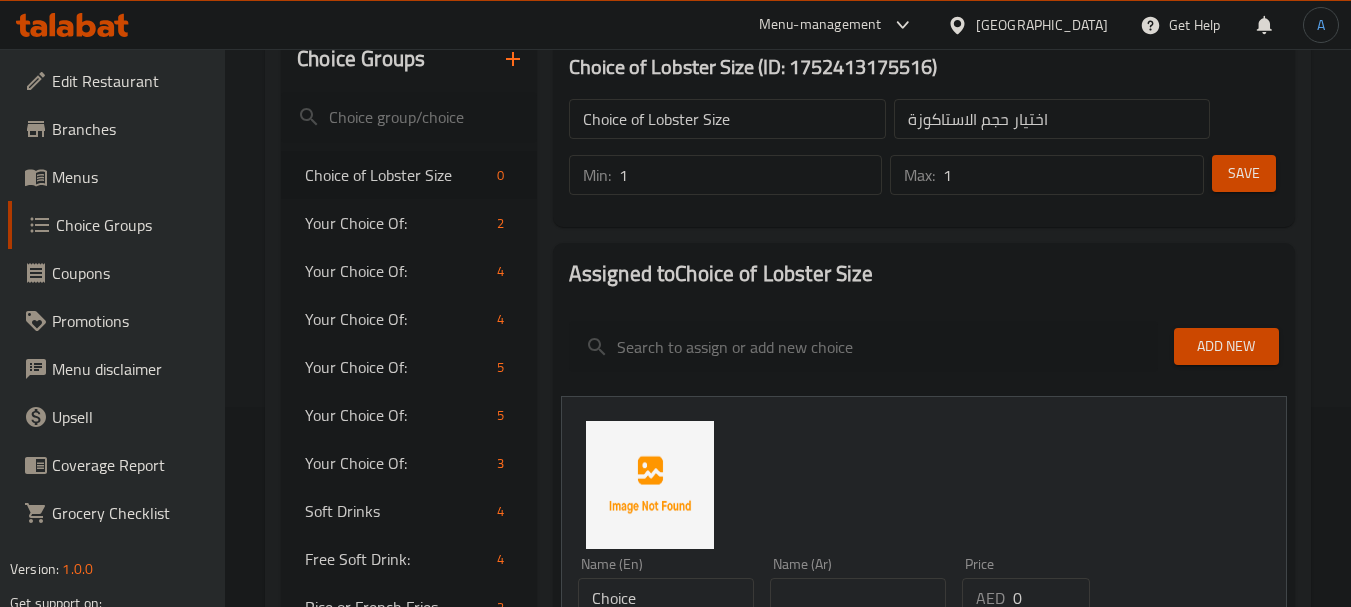 scroll, scrollTop: 400, scrollLeft: 0, axis: vertical 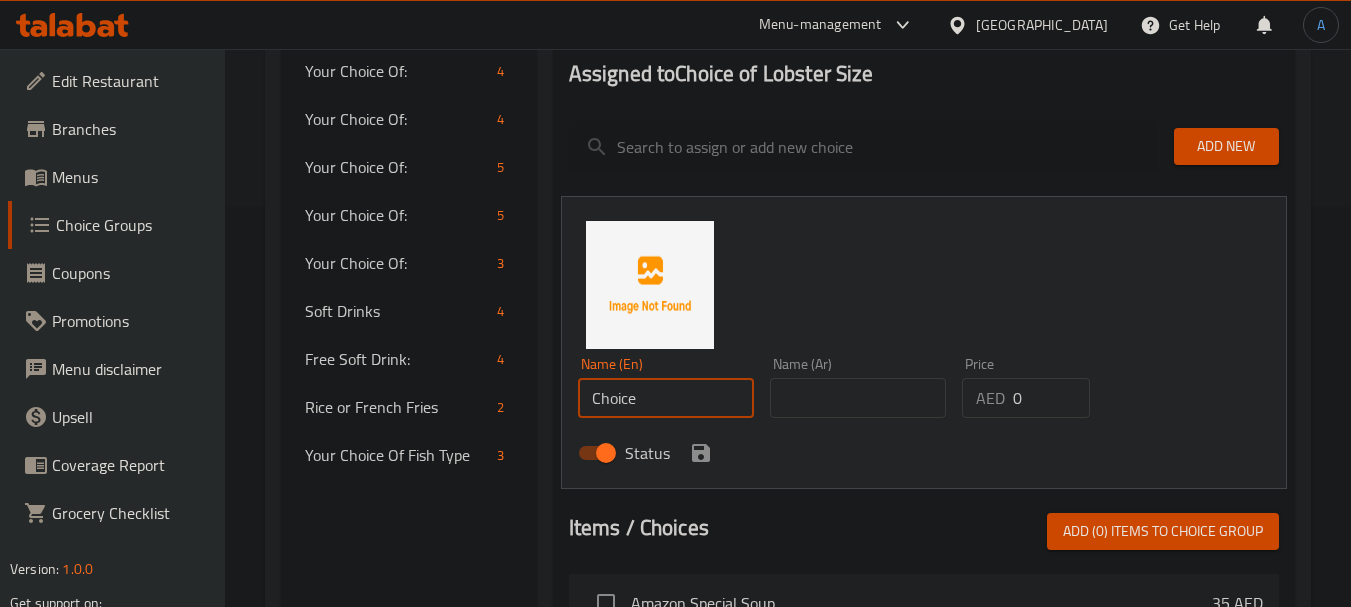 drag, startPoint x: 694, startPoint y: 402, endPoint x: 559, endPoint y: 398, distance: 135.05925 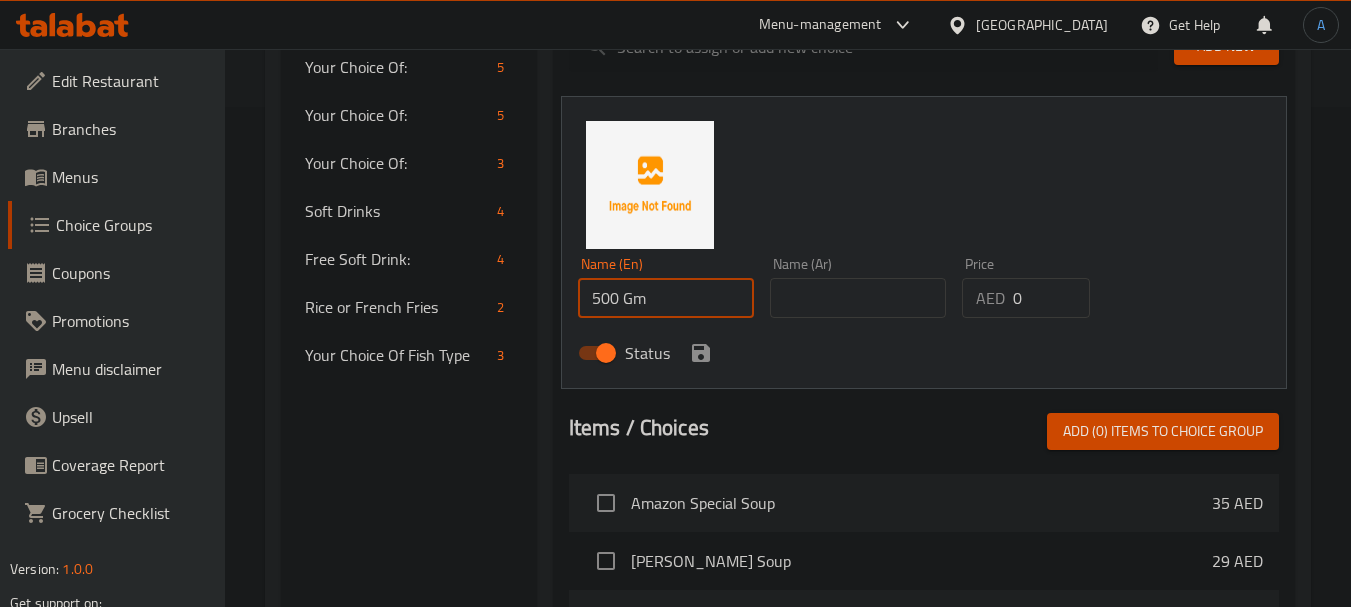 scroll, scrollTop: 400, scrollLeft: 0, axis: vertical 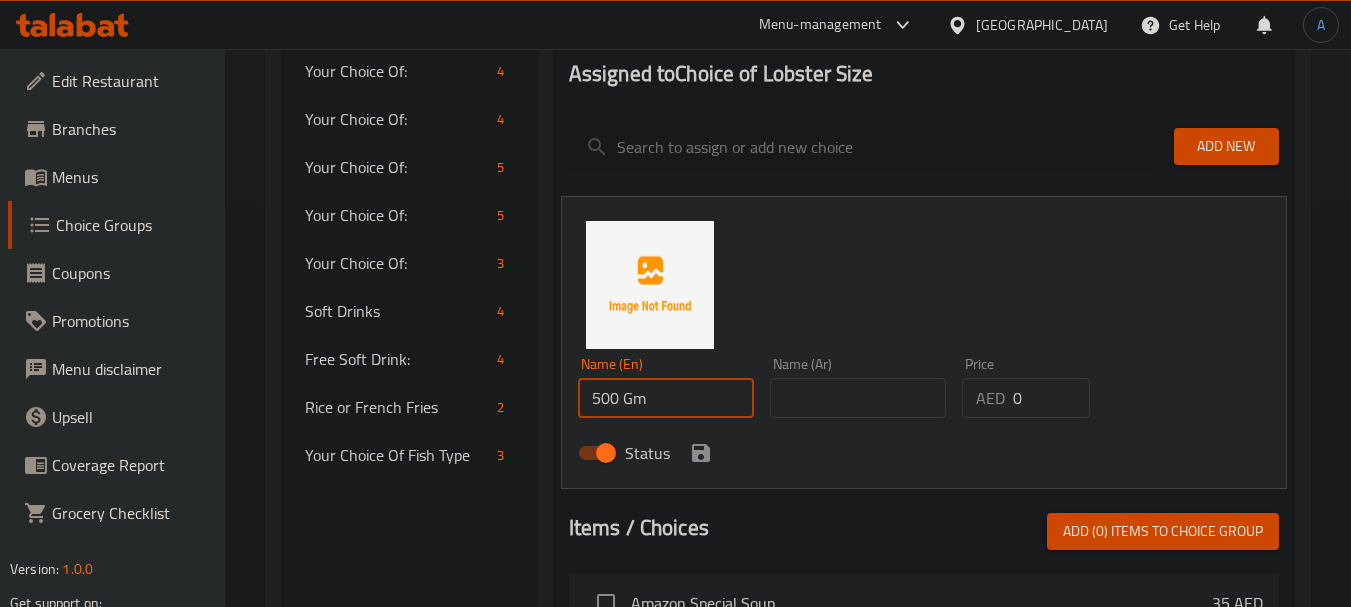 type on "500 Gm" 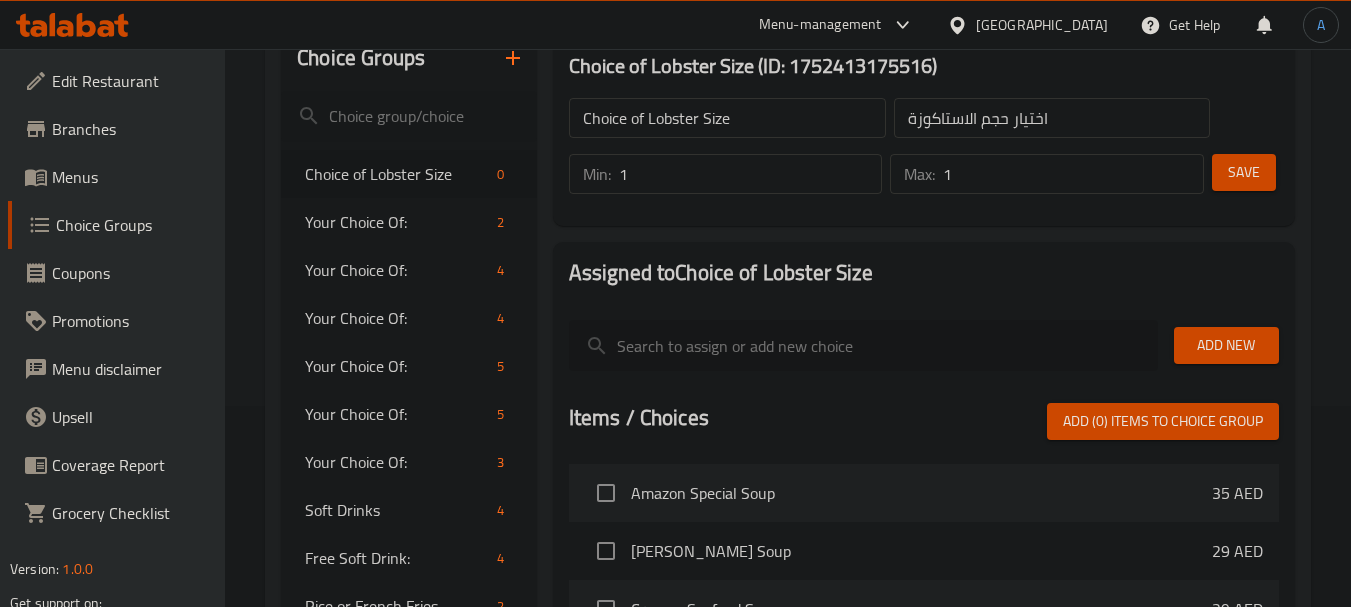 scroll, scrollTop: 200, scrollLeft: 0, axis: vertical 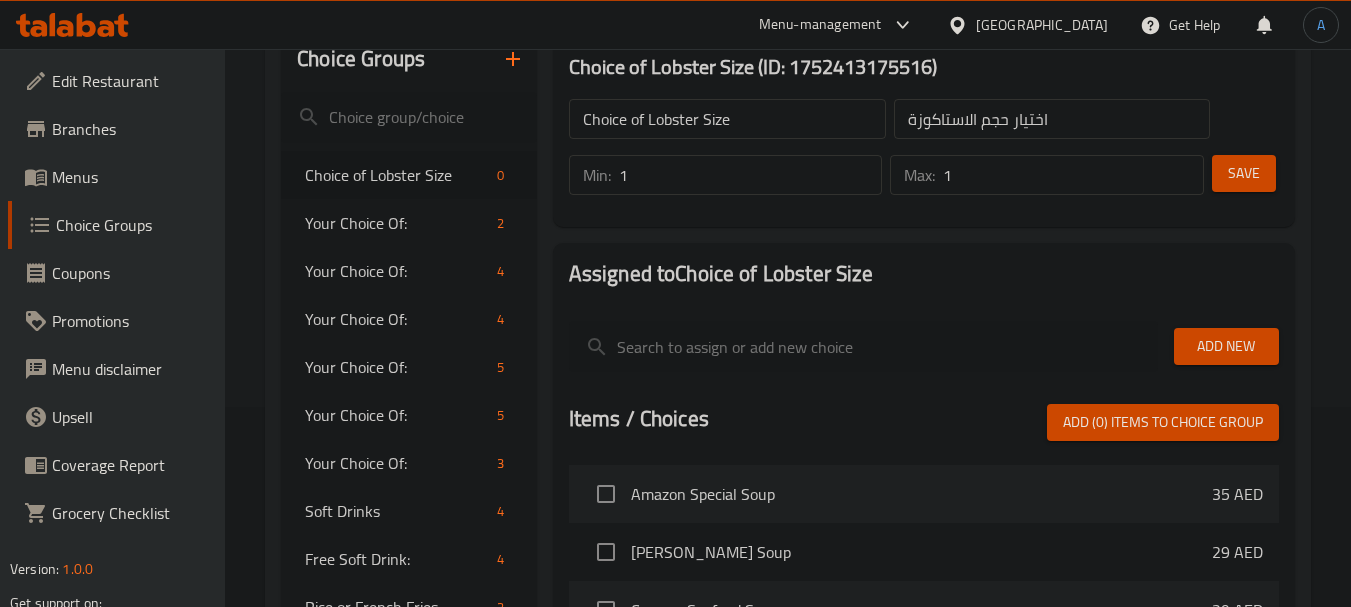 click on "Add New" at bounding box center [1226, 346] 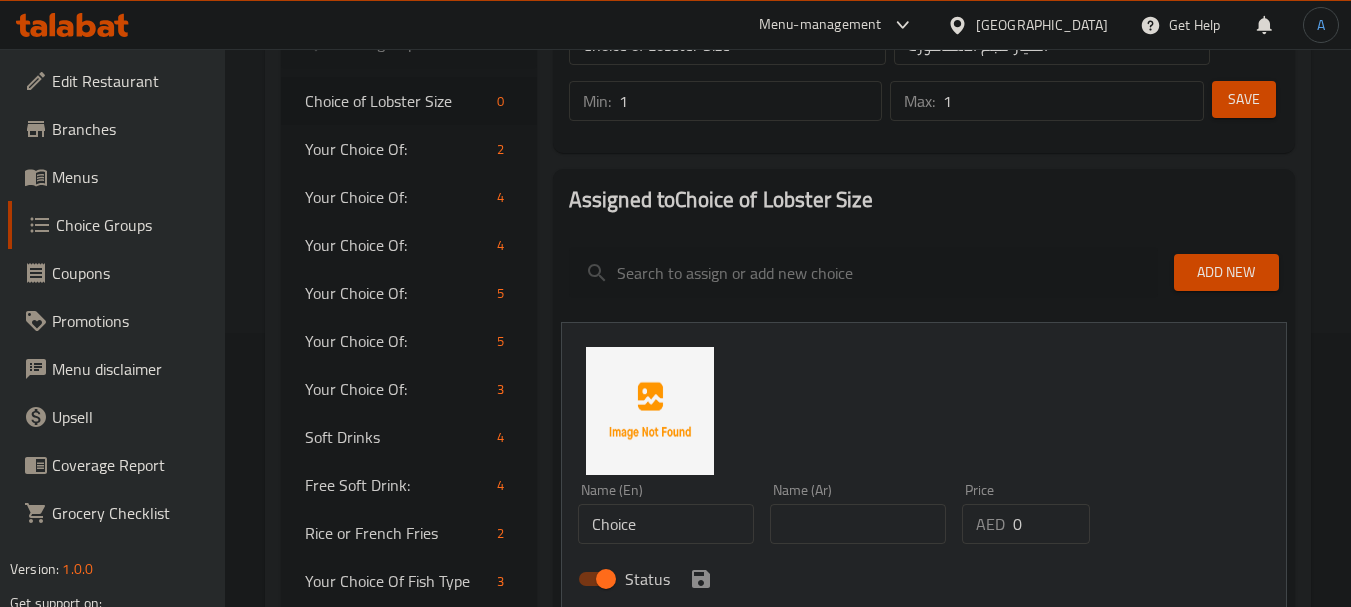 scroll, scrollTop: 500, scrollLeft: 0, axis: vertical 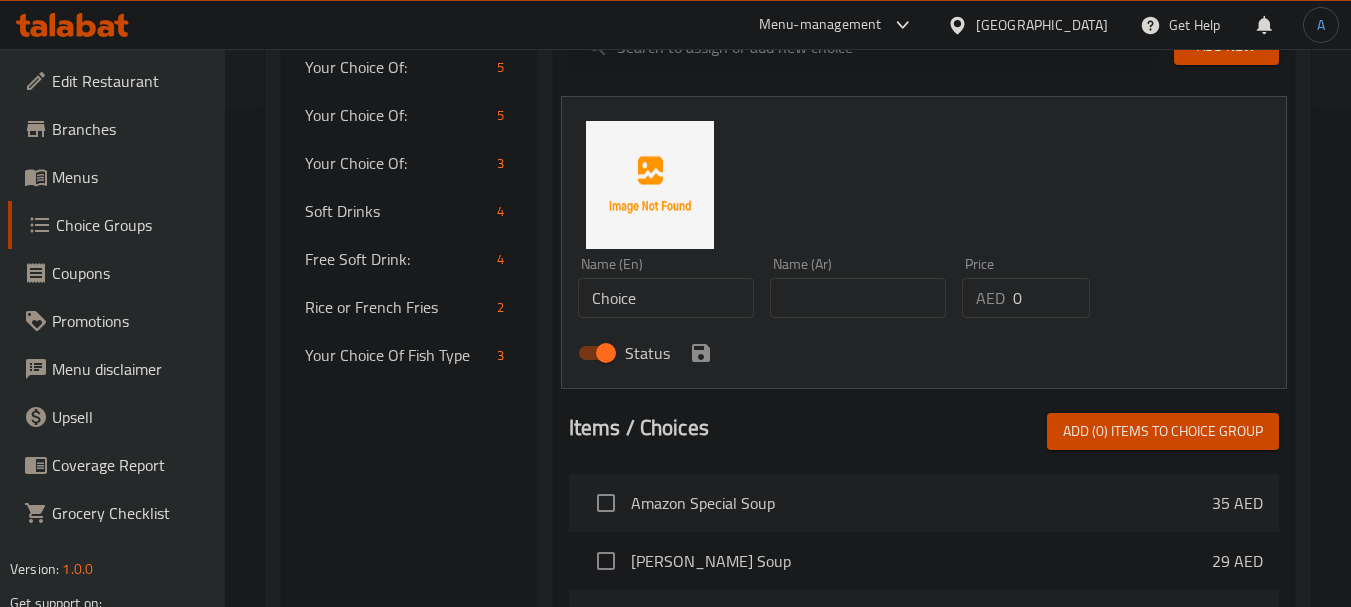 drag, startPoint x: 662, startPoint y: 293, endPoint x: 562, endPoint y: 290, distance: 100.04499 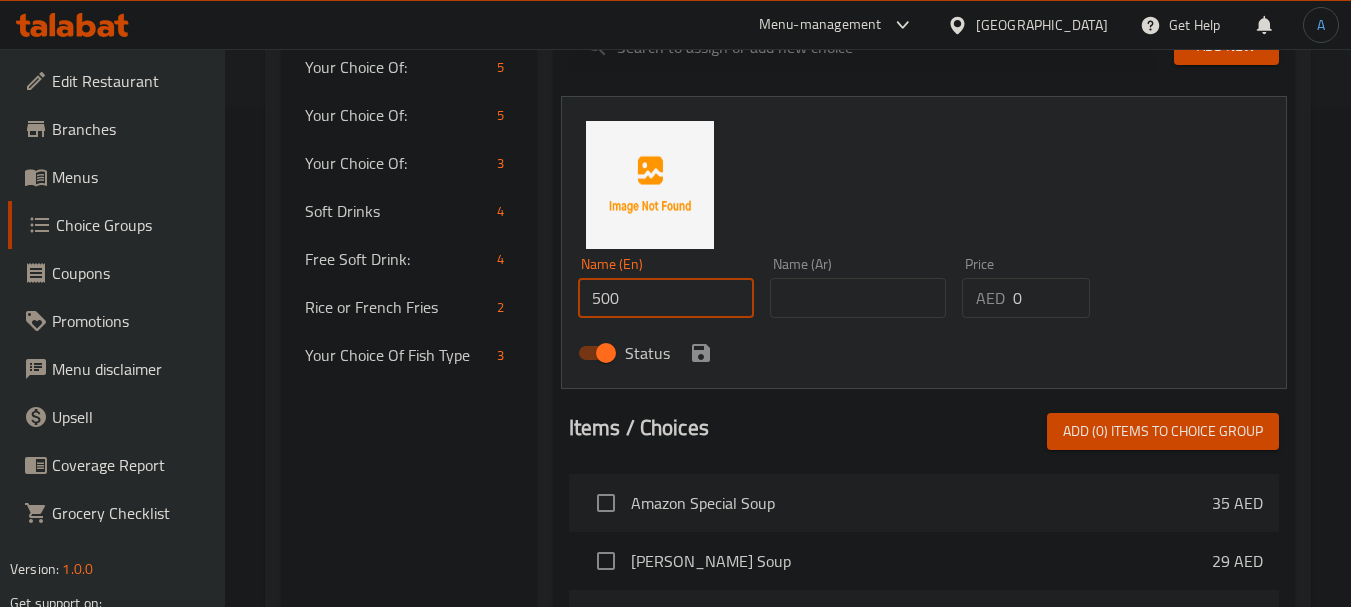 type on "500 Gm" 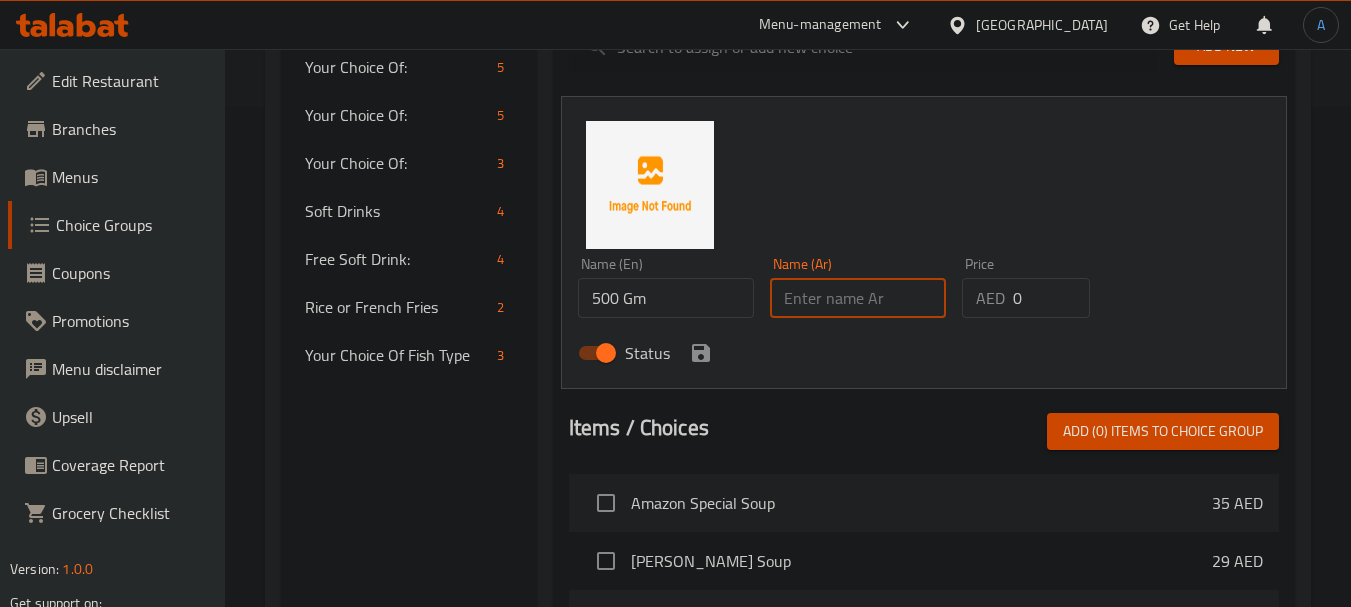 click at bounding box center (858, 298) 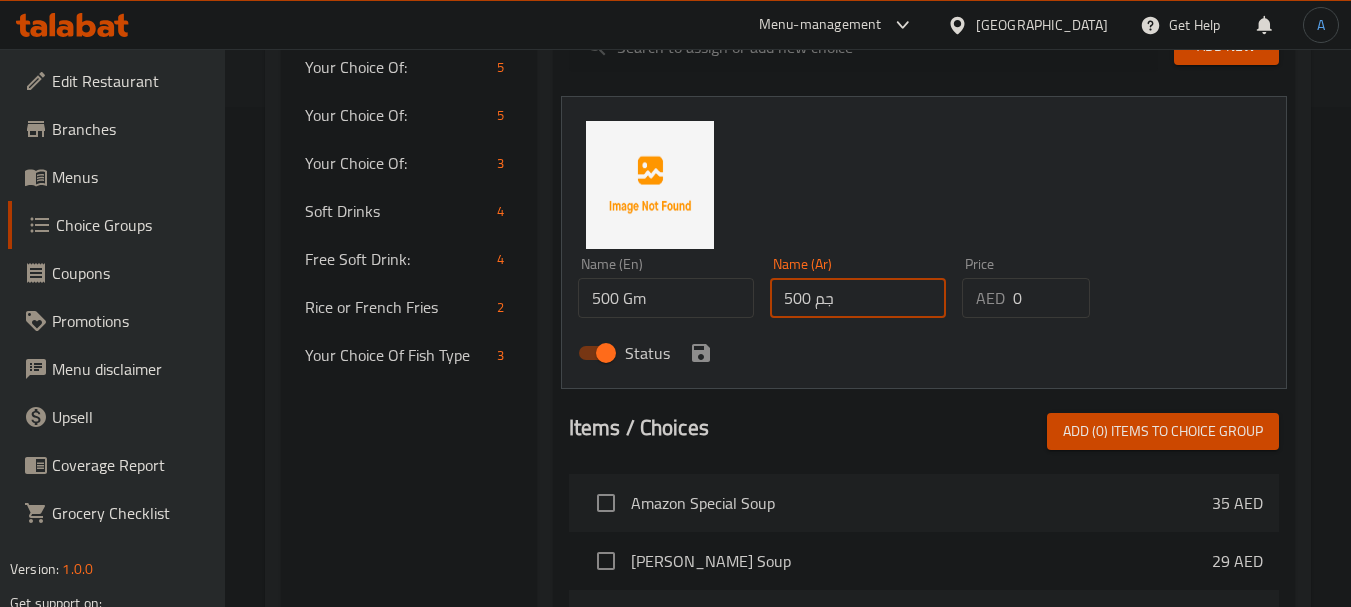 type on "500 جم" 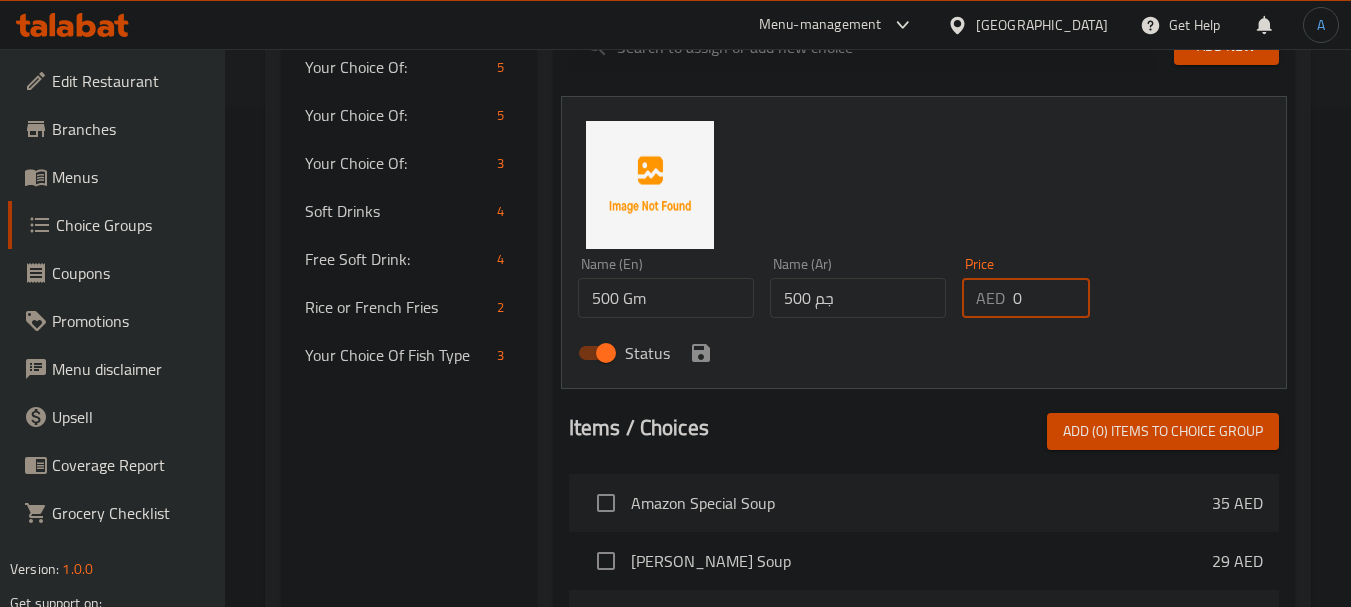 drag, startPoint x: 1039, startPoint y: 300, endPoint x: 926, endPoint y: 292, distance: 113.28283 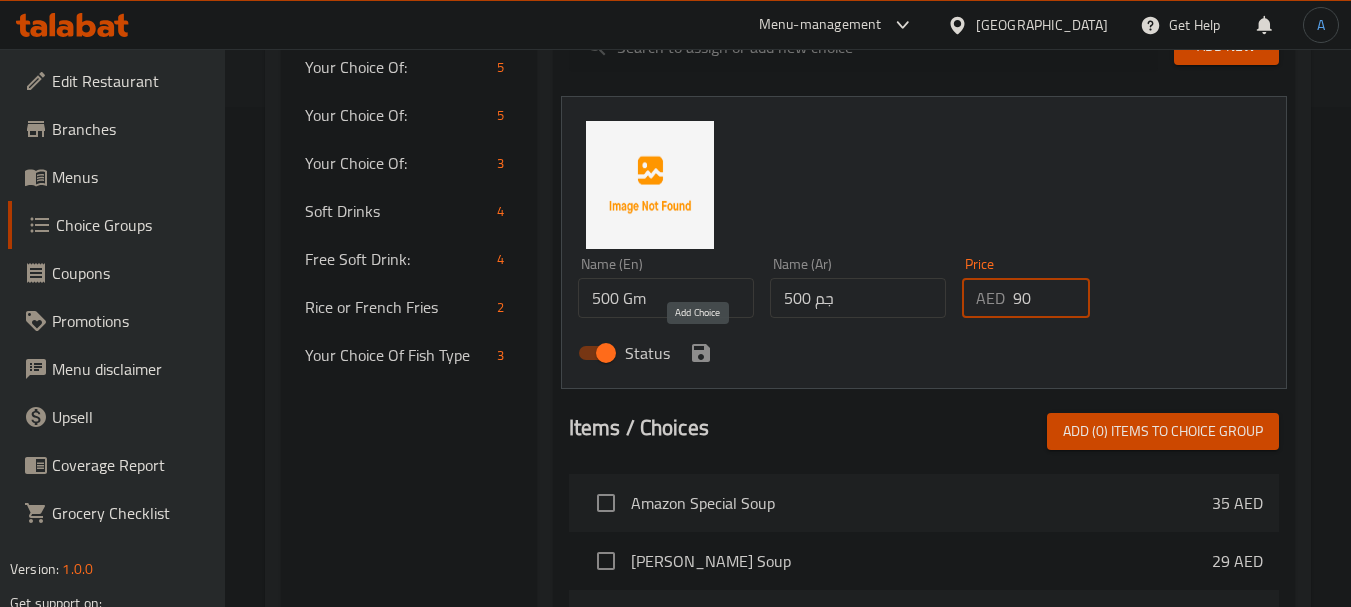type on "90" 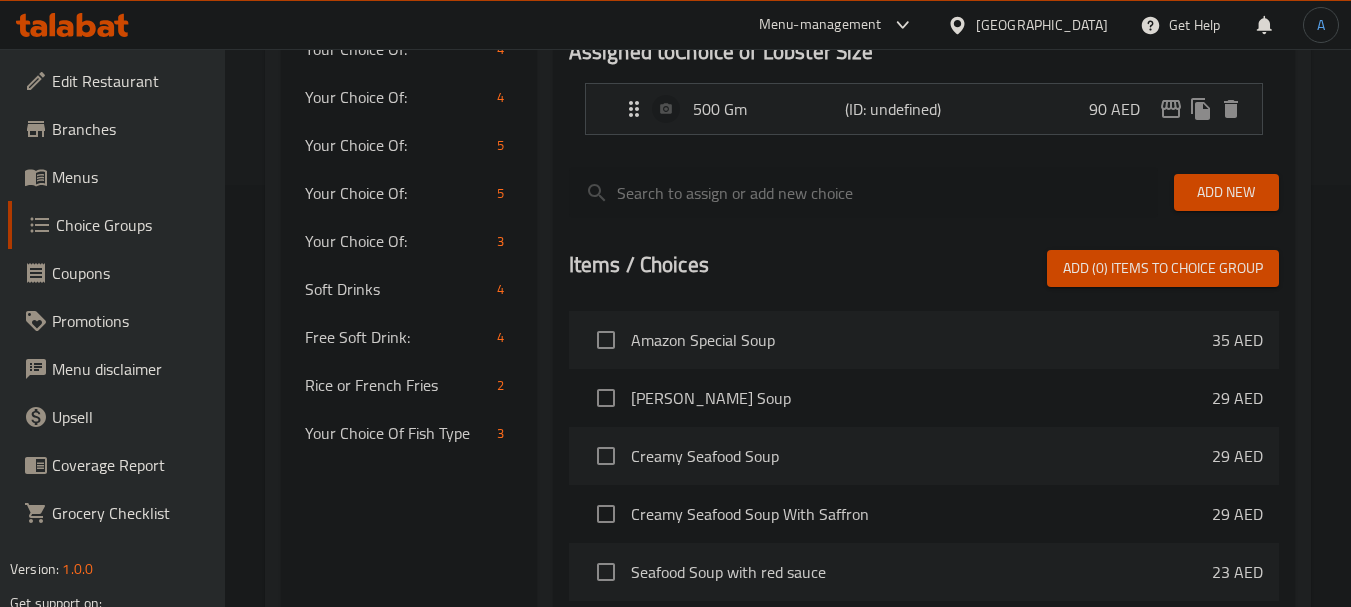 scroll, scrollTop: 300, scrollLeft: 0, axis: vertical 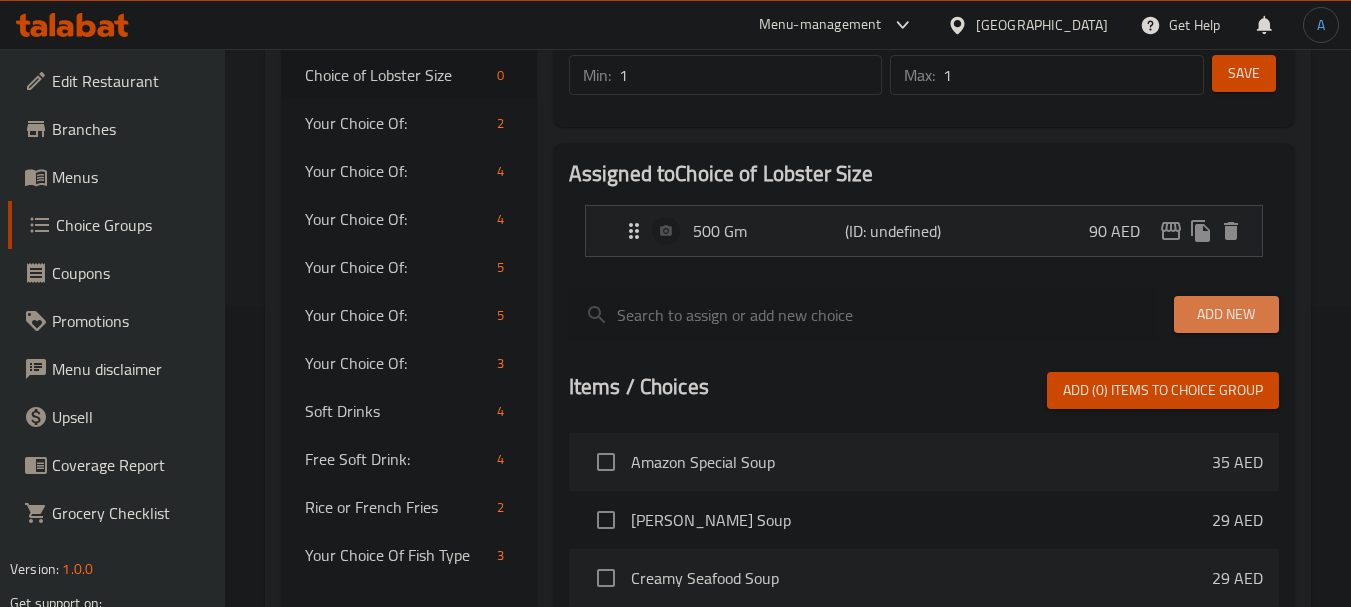 click on "Add New" at bounding box center (1226, 314) 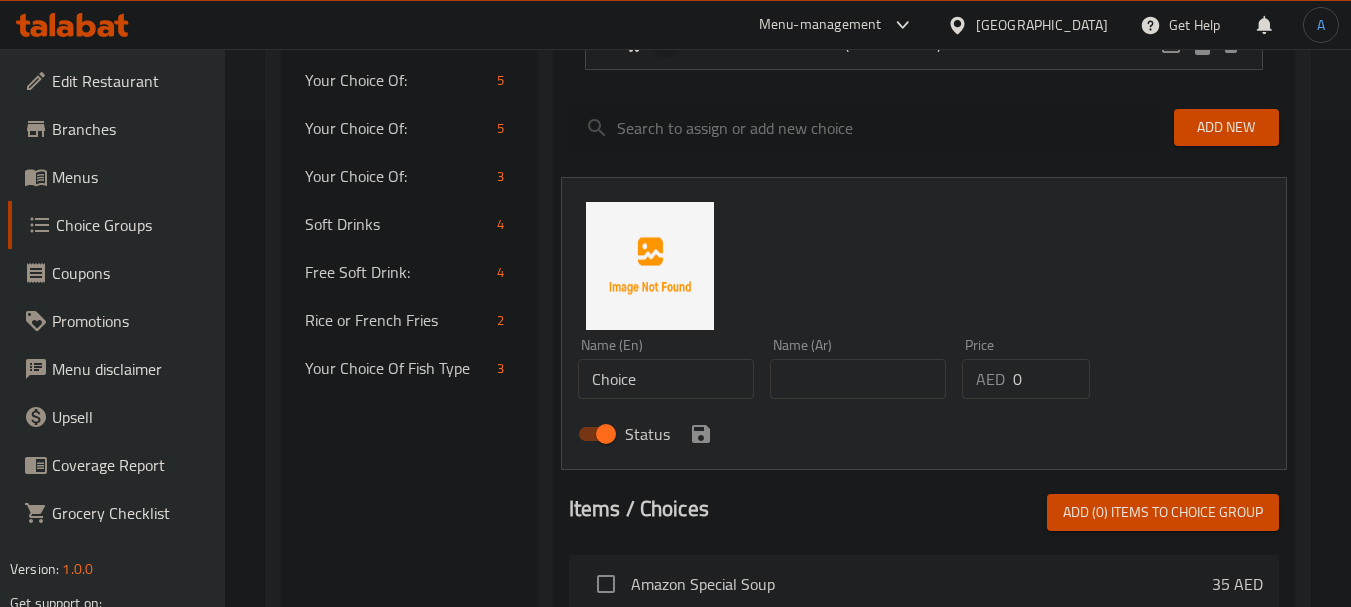 scroll, scrollTop: 500, scrollLeft: 0, axis: vertical 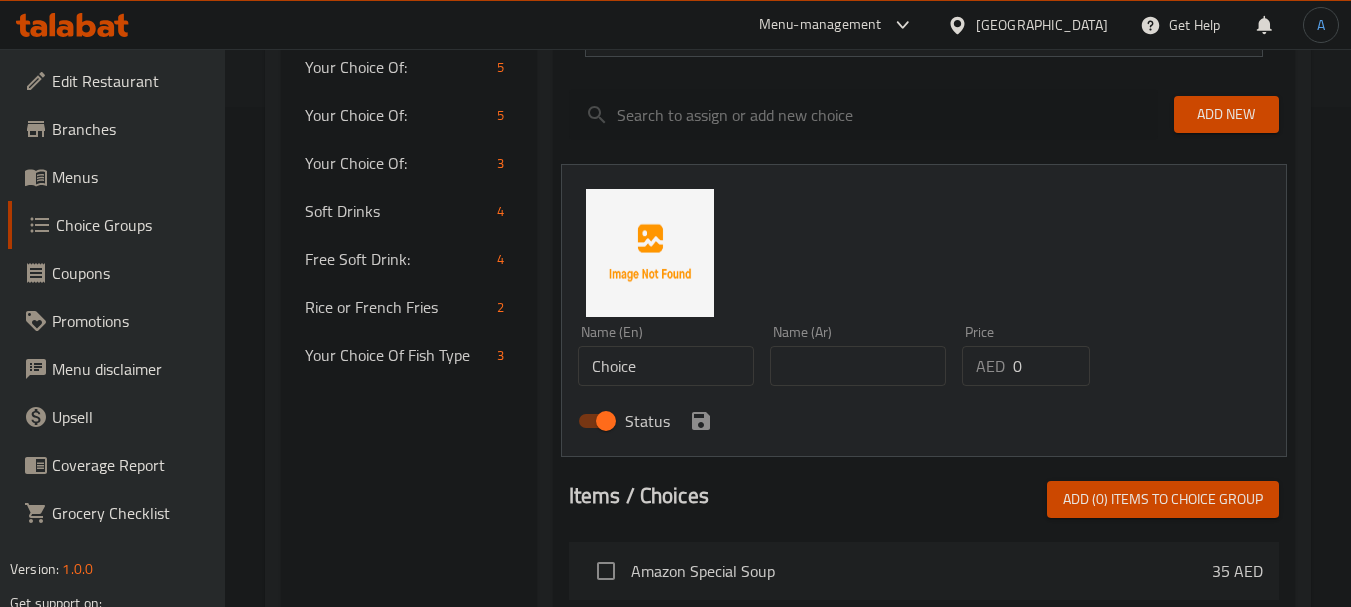 click on "Choice Groups Choice of Lobster Size 0 Your Choice Of: 2 Your Choice Of: 4 Your Choice Of: 4 Your Choice Of: 5 Your Choice Of: 5 Your Choice Of: 3 Soft Drinks 4 Free Soft Drink: 4 Rice or French Fries 2 Your Choice Of Fish Type 3 Choice of Lobster Size (ID: 1752413175516) Choice of Lobster Size ​ اختيار حجم الاستاكوزة ​ Min: 1 ​ Max: 1 ​ Save Assigned to  Choice of Lobster Size 500 Gm (ID: undefined) 90 AED Name (En) 500 Gm Name (En) Name (Ar) 500 جم Name (Ar) Price AED 90 Price Status Add New Name (En) Choice Name (En) Name (Ar) Name (Ar) Price AED 0 Price Status Items / Choices Add (0) items to choice group Amazon Special Soup 35 AED Tom Yum Soup 29 AED Creamy Seafood Soup 29 AED Creamy Seafood Soup With Saffron 29 AED Seafood Soup with red sauce 23 AED Seafood Clear Soup 23 AED Creamy Shrimp Soup 29 AED Shrimp Soup with red sauce 29 AED Shrimp Mallow Soup  23 AED Lentil Soup 14 AED Lobster Thermidor 0 AED Grilled lobster filled with cheese & cream 0 AED 0 AED 0 AED 0 AED 0 AED" at bounding box center [792, 394] 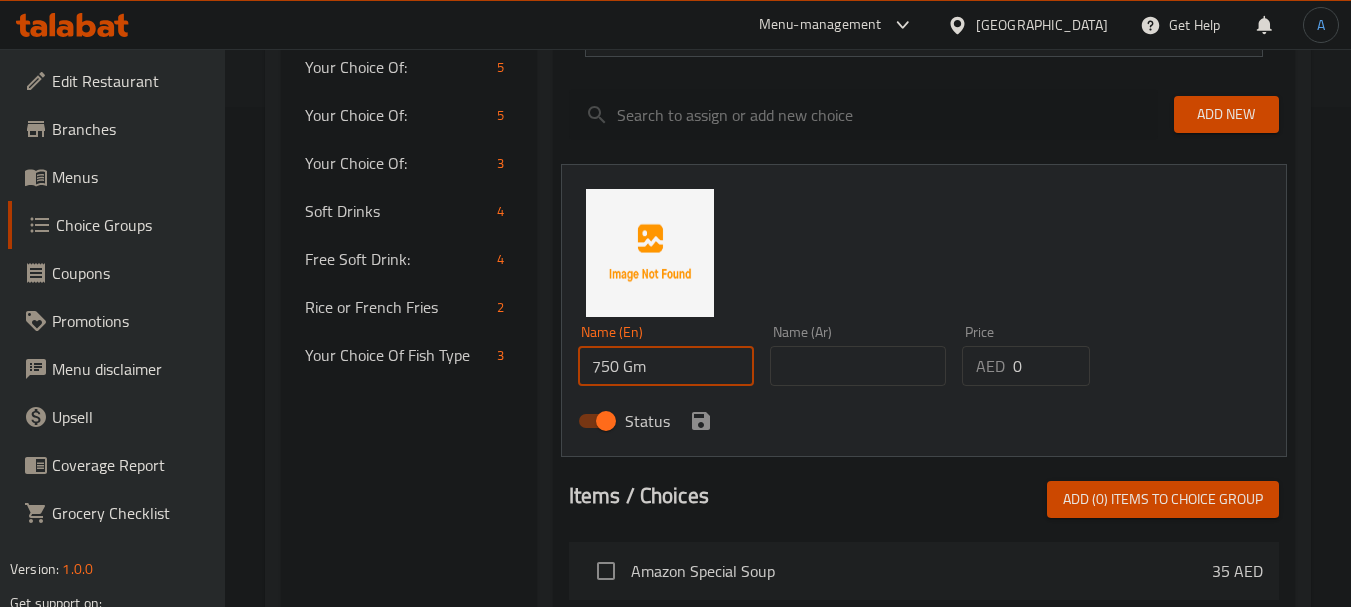type on "750 Gm" 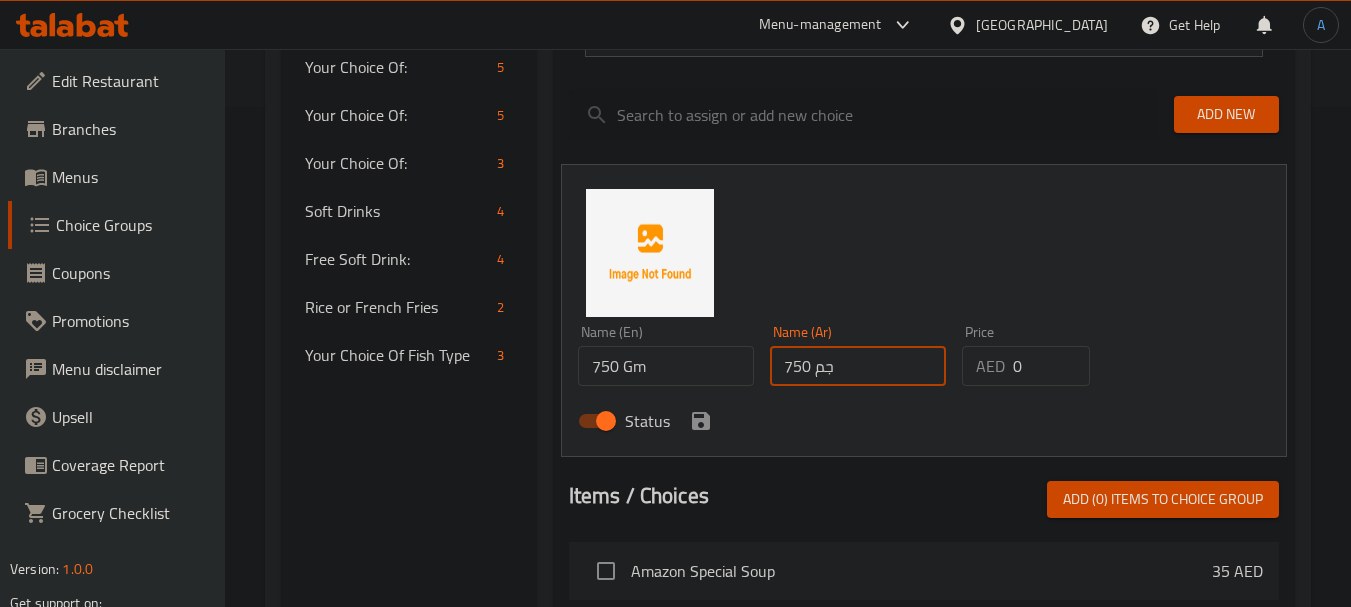 type on "750 جم" 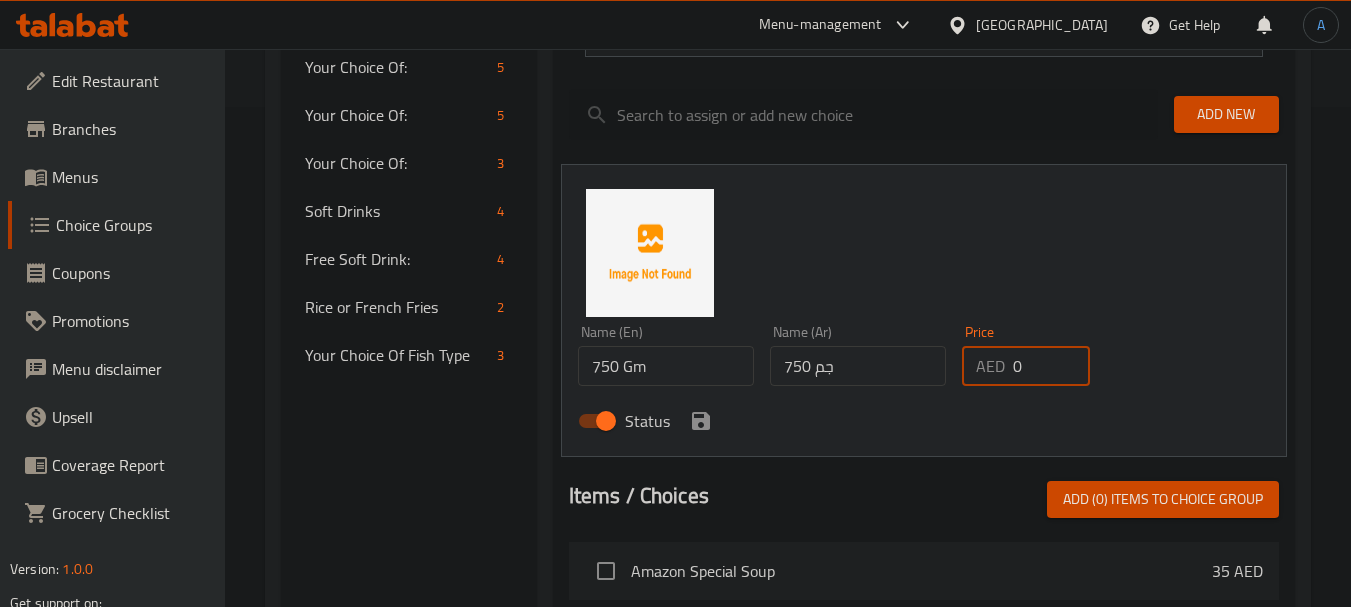 drag, startPoint x: 1042, startPoint y: 367, endPoint x: 984, endPoint y: 365, distance: 58.034473 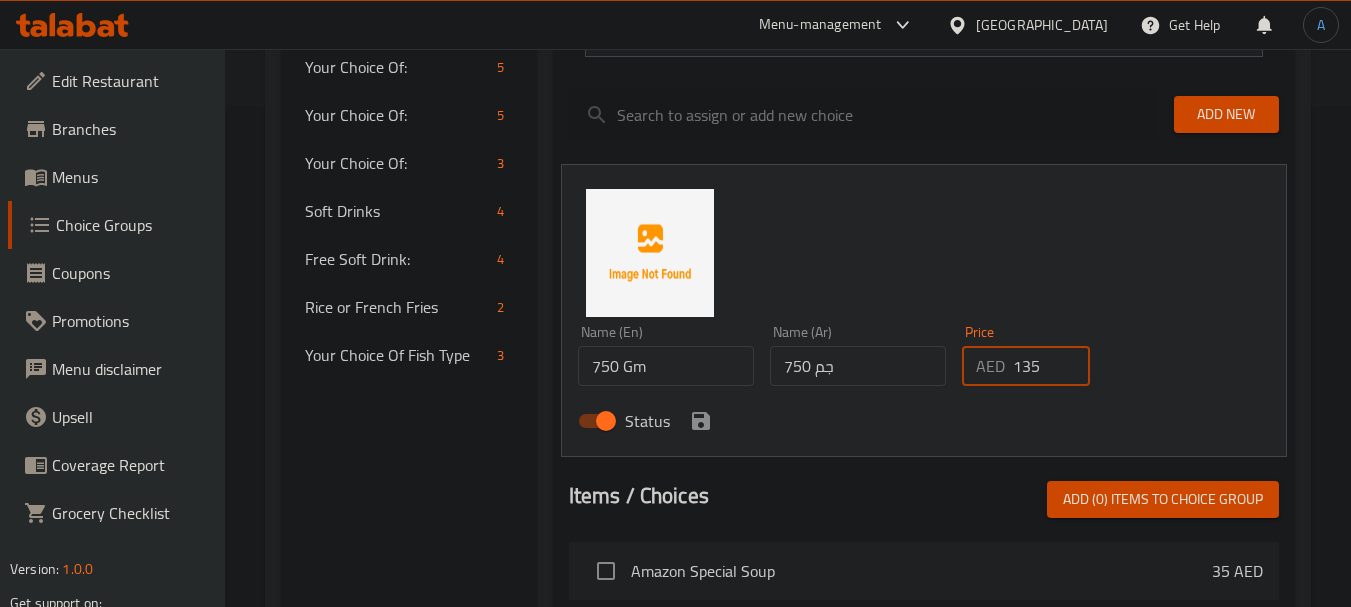 type on "135" 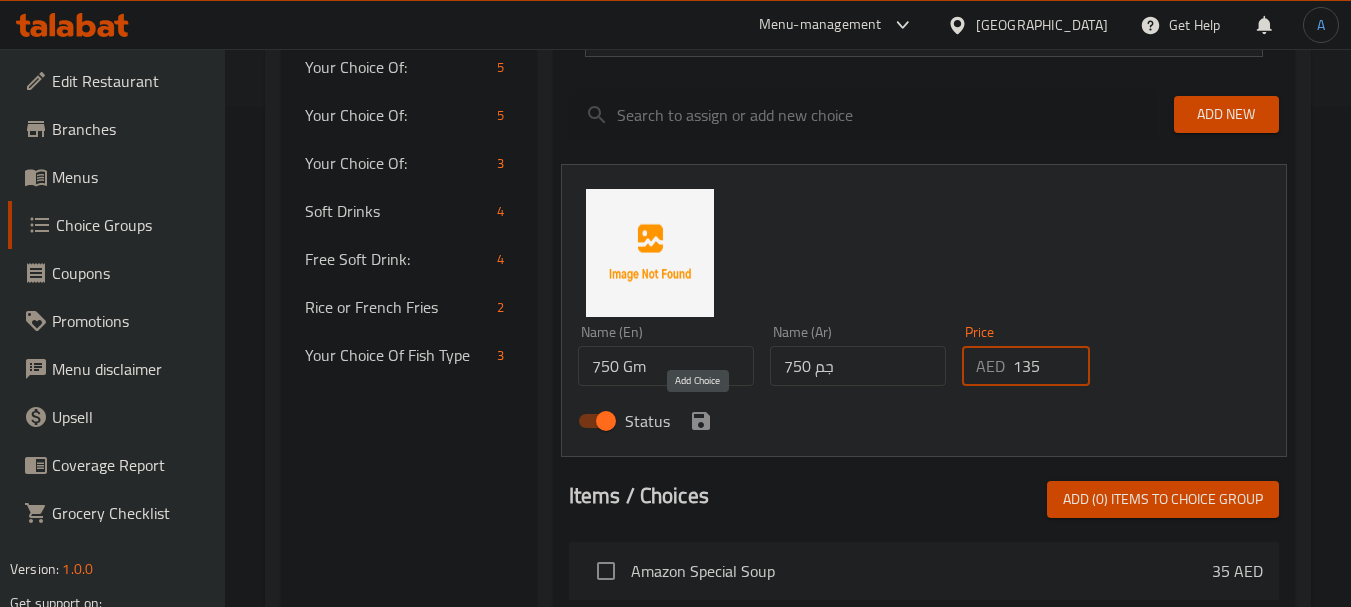 click 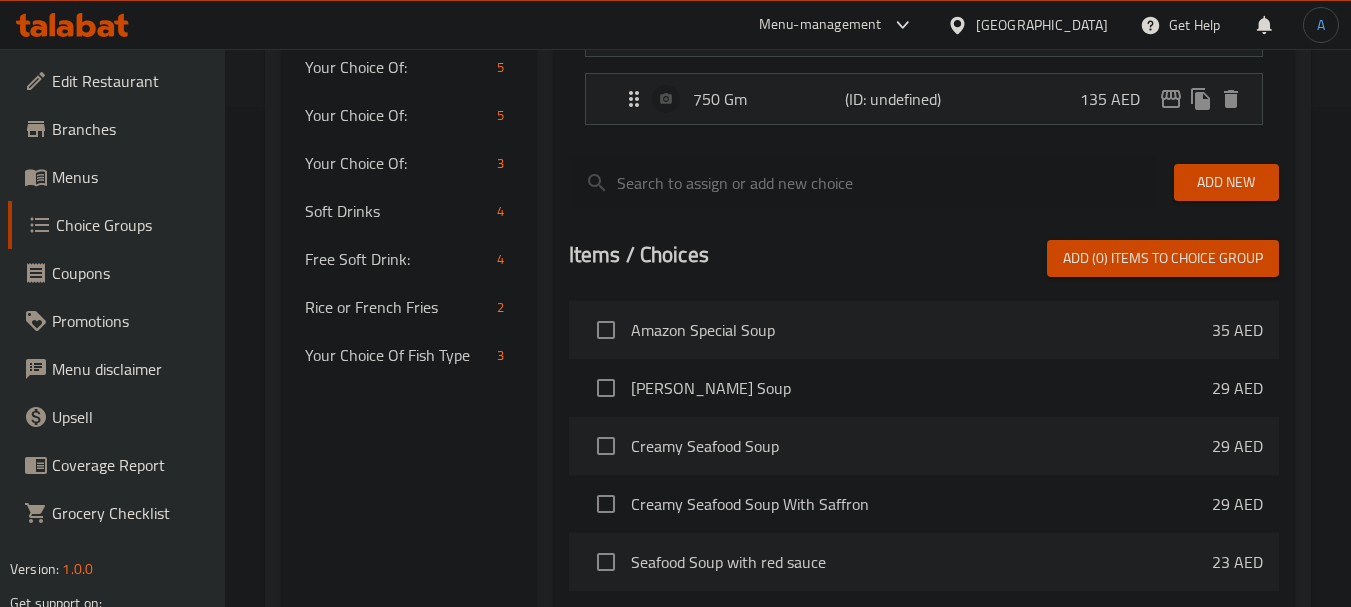 click on "Add New" at bounding box center [1226, 182] 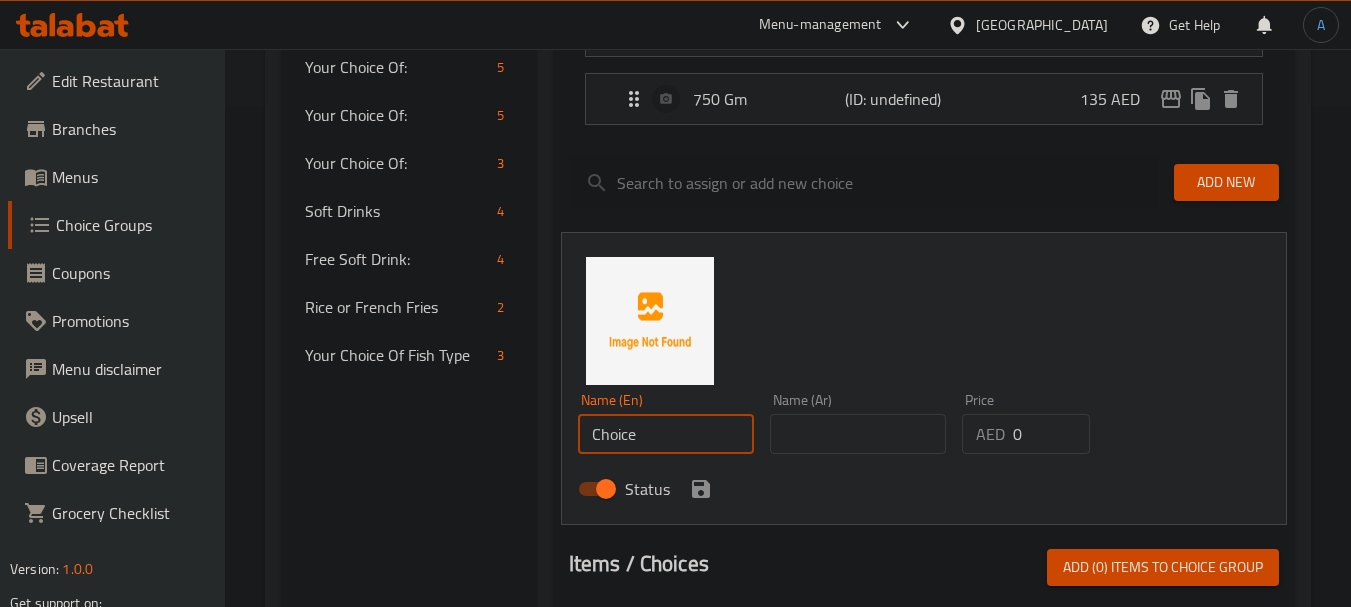 drag, startPoint x: 658, startPoint y: 432, endPoint x: 493, endPoint y: 409, distance: 166.59532 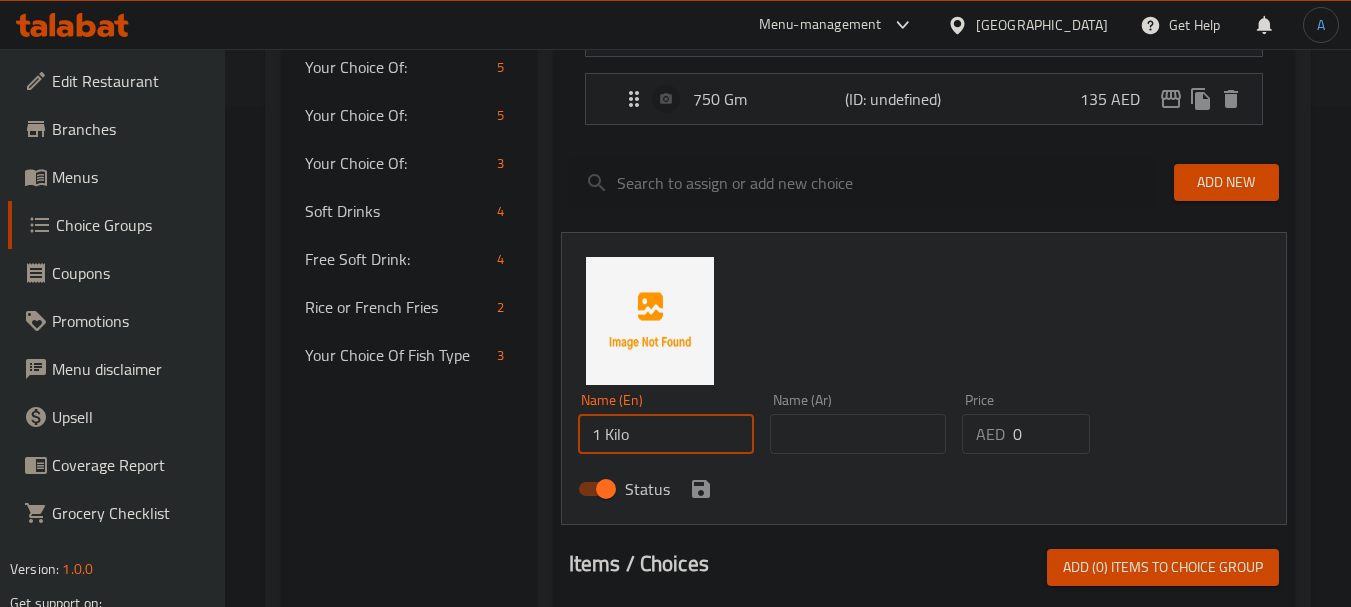 type on "1 Kilo" 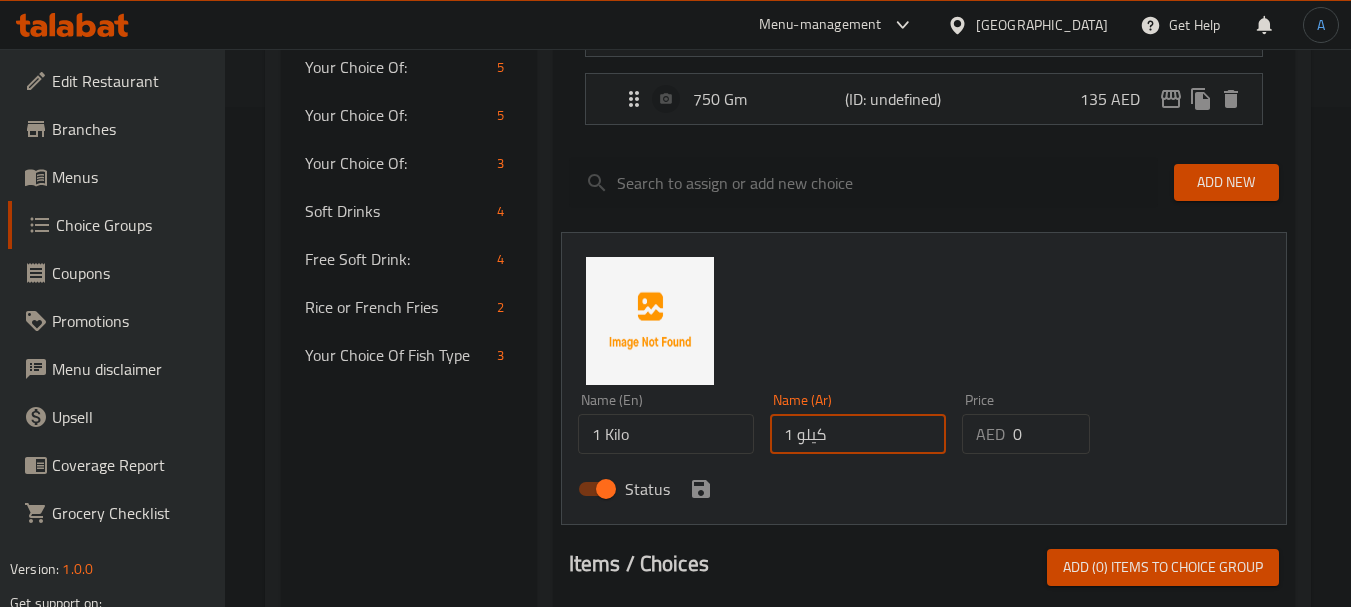 type on "1 كيلو" 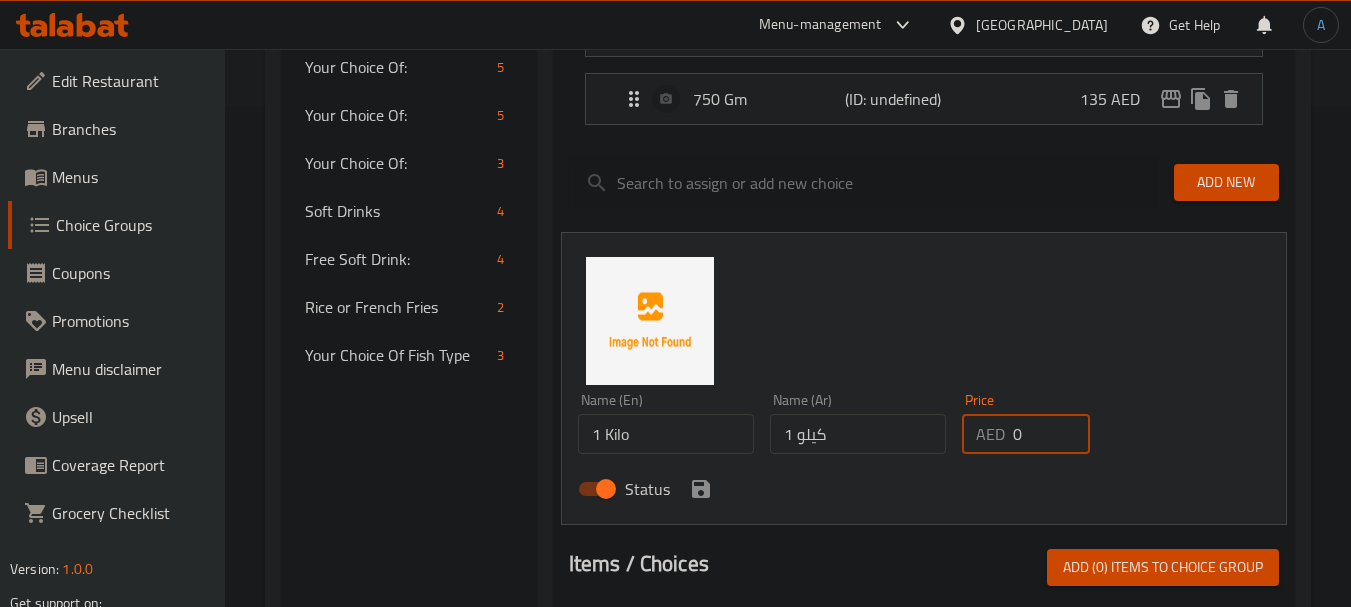 drag, startPoint x: 1035, startPoint y: 414, endPoint x: 979, endPoint y: 413, distance: 56.008926 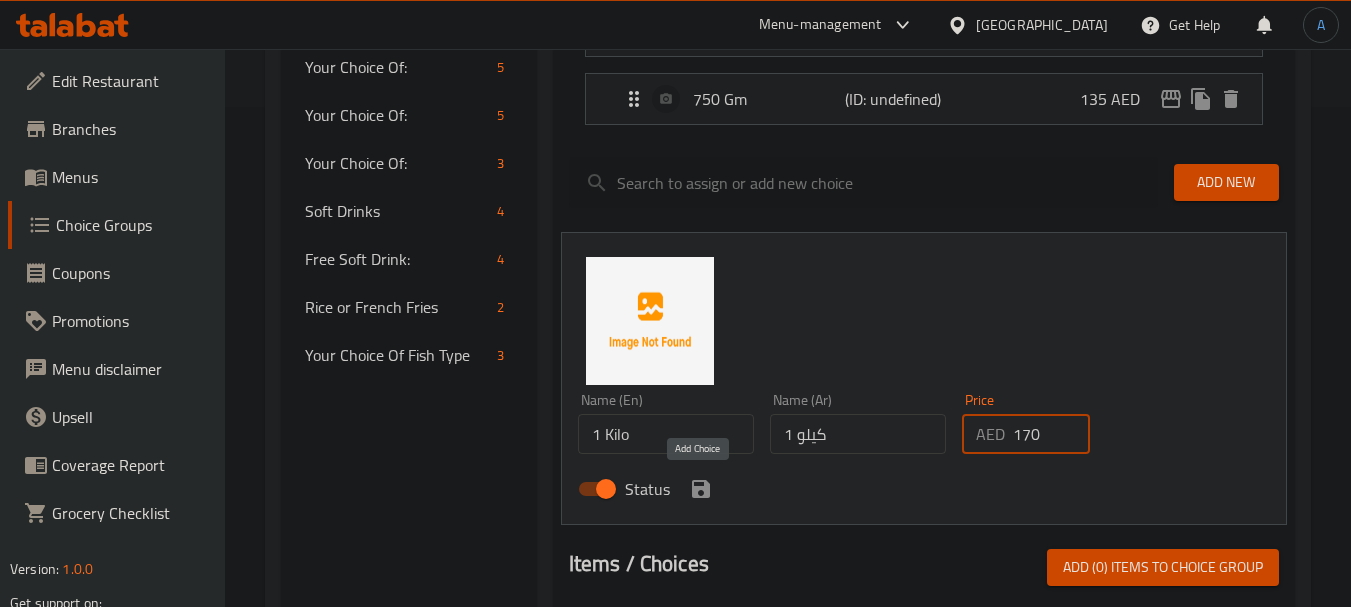 type on "170" 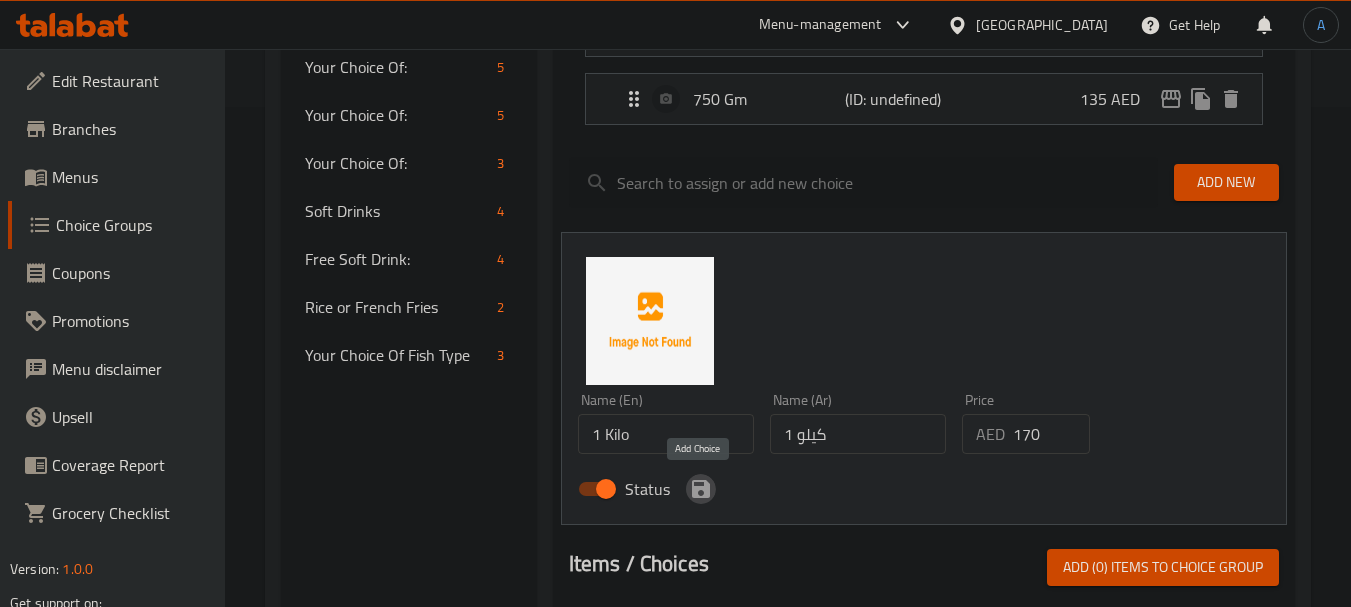 click 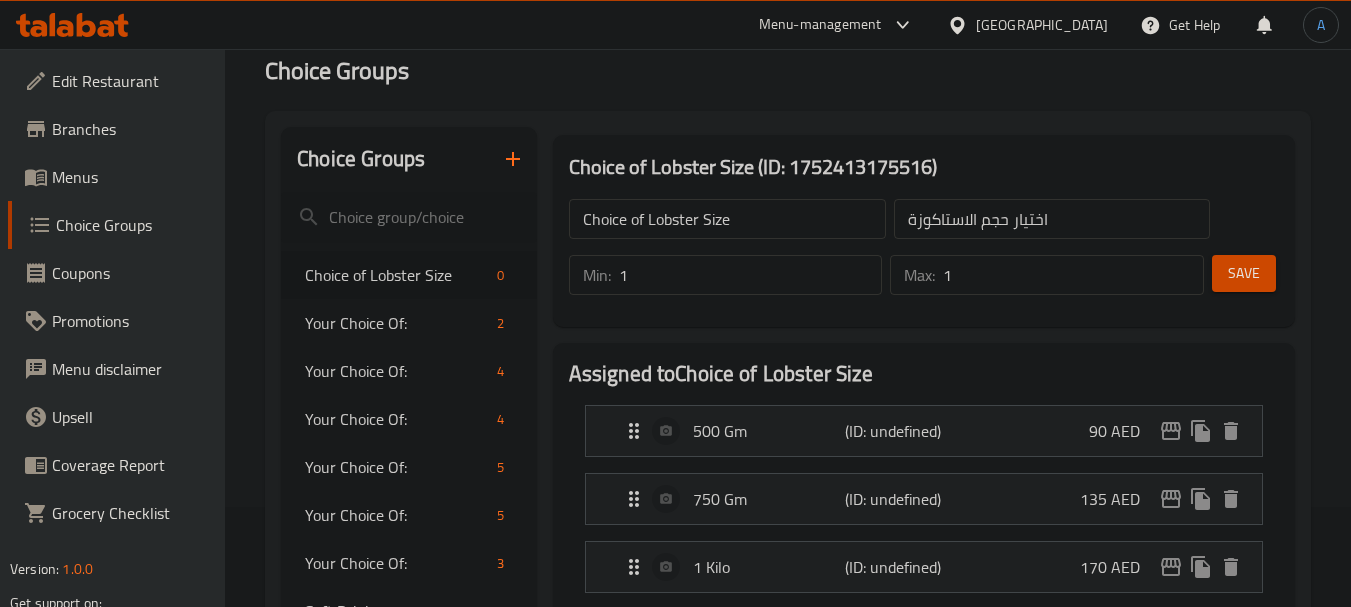 scroll, scrollTop: 0, scrollLeft: 0, axis: both 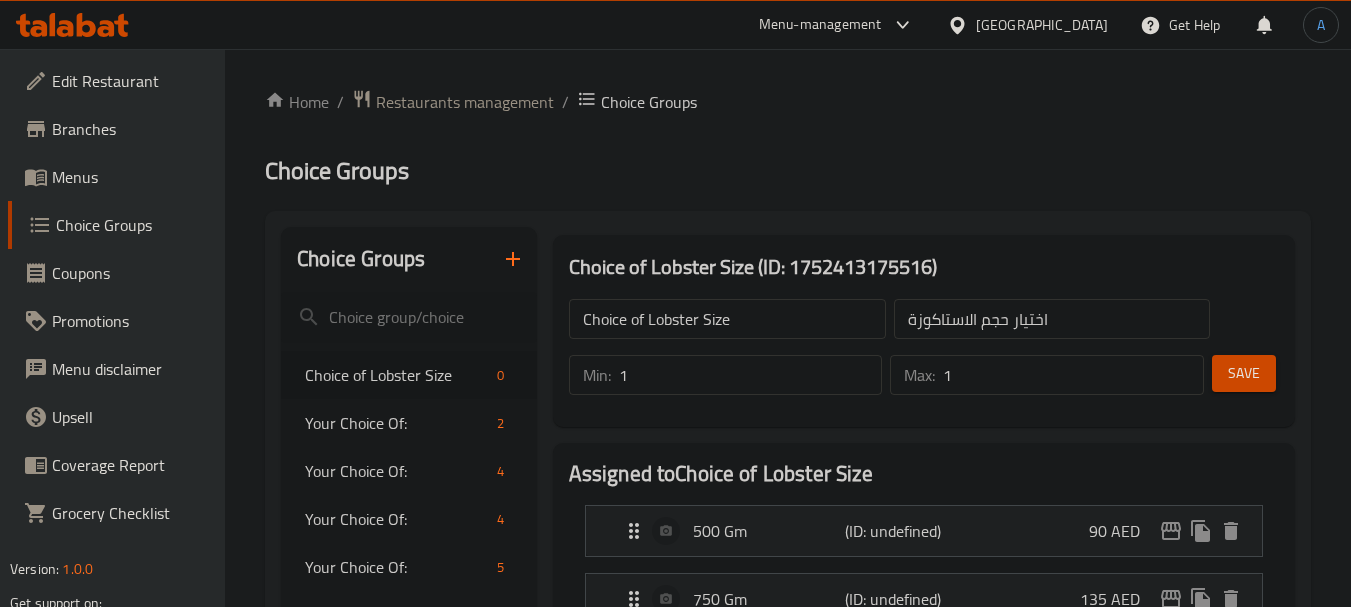 click on "Save" at bounding box center (1244, 373) 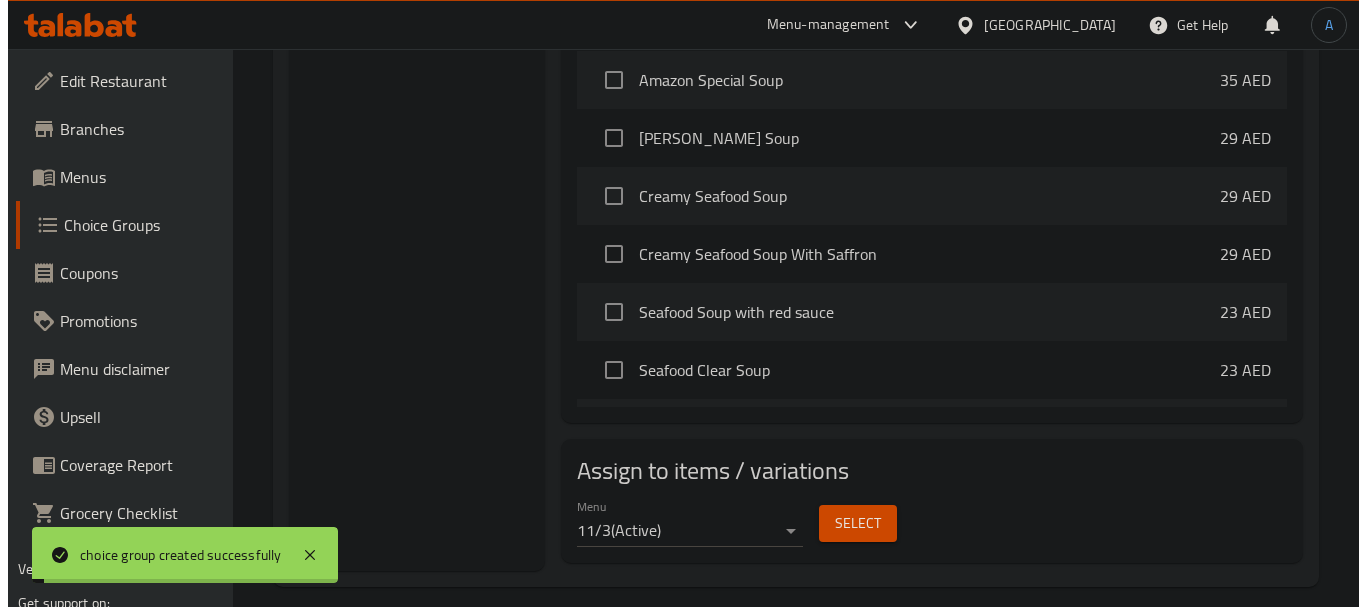 scroll, scrollTop: 862, scrollLeft: 0, axis: vertical 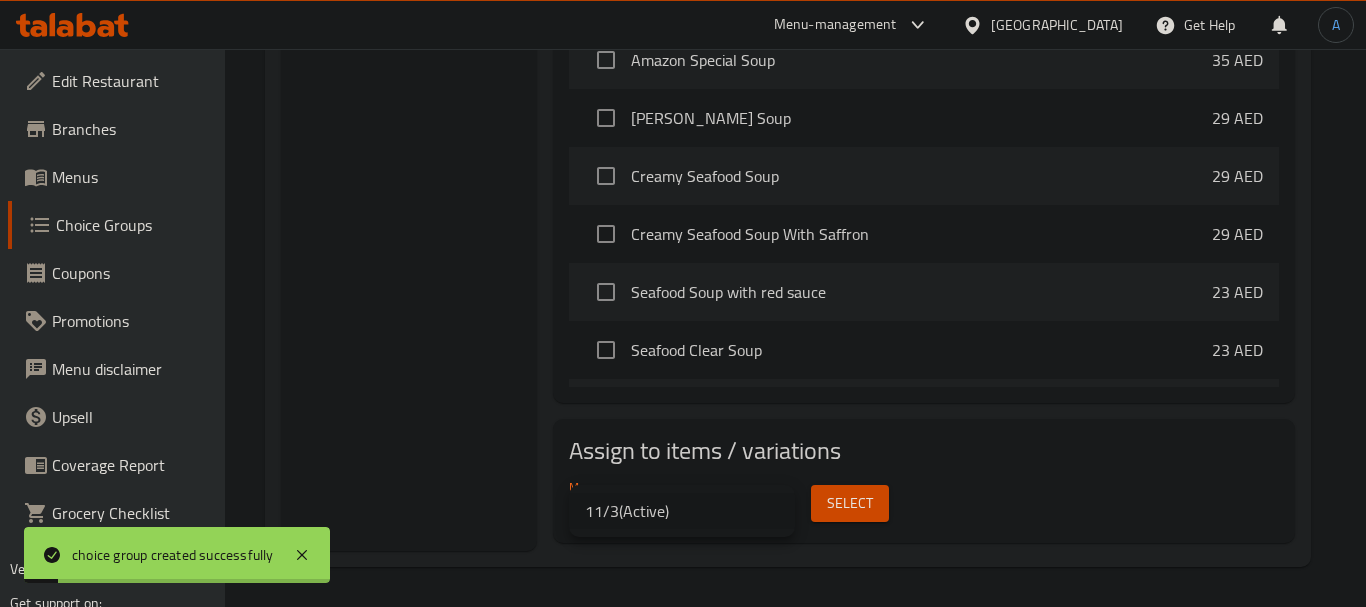 click on "choice group created successfully ​ Menu-management United Arab Emirates Get Help A   Edit Restaurant   Branches   Menus   Choice Groups   Coupons   Promotions   Menu disclaimer   Upsell   Coverage Report   Grocery Checklist  Version:    1.0.0  Get support on:    Support.OpsPlatform Home / Restaurants management / Choice Groups Choice Groups Choice Groups Your Choice Of: 2 Your Choice Of: 4 Your Choice Of: 4 Your Choice Of: 5 Your Choice Of: 5 Your Choice Of: 3 Soft Drinks 4 Free Soft Drink: 4 Rice or French Fries 2 Your Choice Of Fish Type 3 Choice of Lobster Size 3 Choice of Lobster Size (ID: 946823) Choice of Lobster Size ​ اختيار حجم الاستاكوزة ​ Min: 1 ​ Max: 1 ​ Save Assigned to  Choice of Lobster Size 500 Gm (ID: 1795740877) 90 AED Name (En) 500 Gm Name (En) Name (Ar) 500 جم Name (Ar) Price AED 90 Price Status 750 Gm (ID: 1795740878) 135 AED Name (En) 750 Gm Name (En) Name (Ar) 750 جم Name (Ar) Price AED 135 Price Status 1 Kilo (ID: 1795740879) 170 AED Name (En) 1 Kilo" at bounding box center [683, -534] 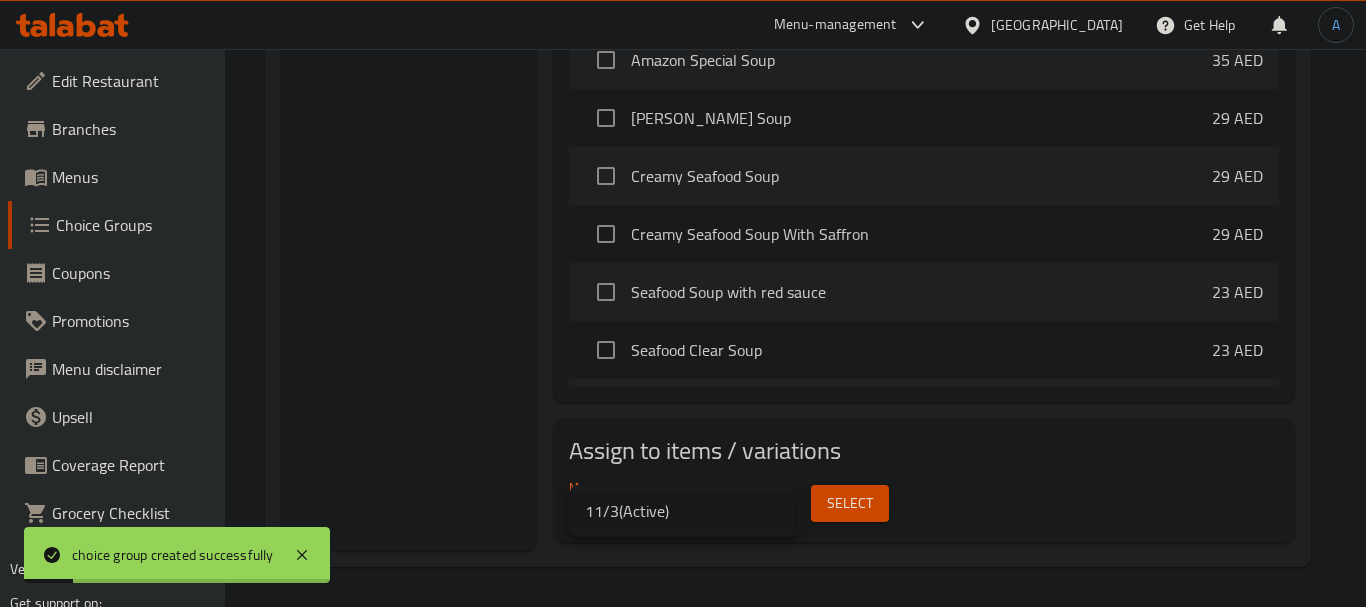 click at bounding box center [683, 303] 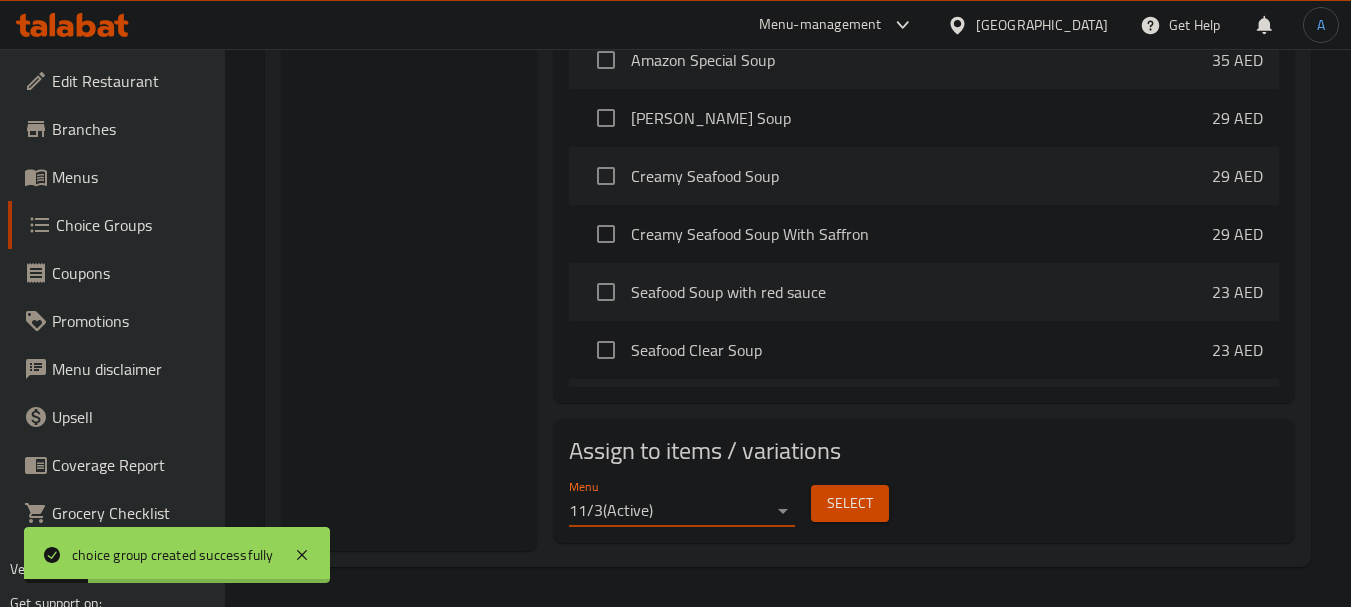 click on "Select" at bounding box center [850, 503] 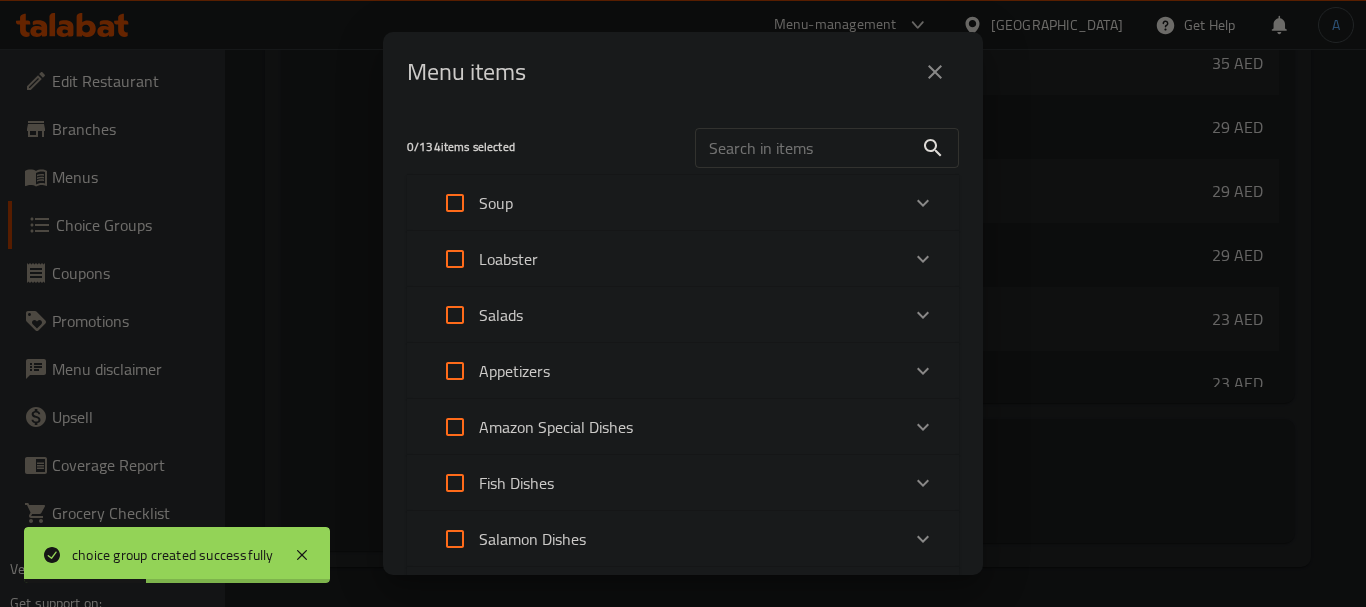 click at bounding box center [455, 259] 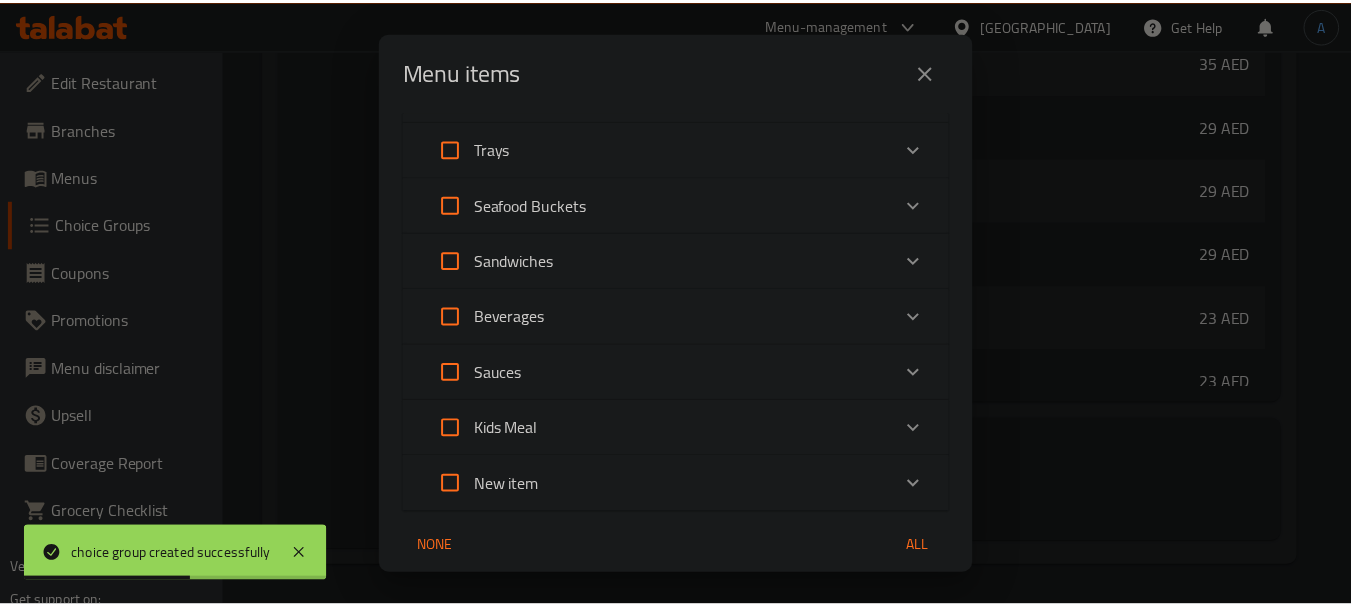 scroll, scrollTop: 971, scrollLeft: 0, axis: vertical 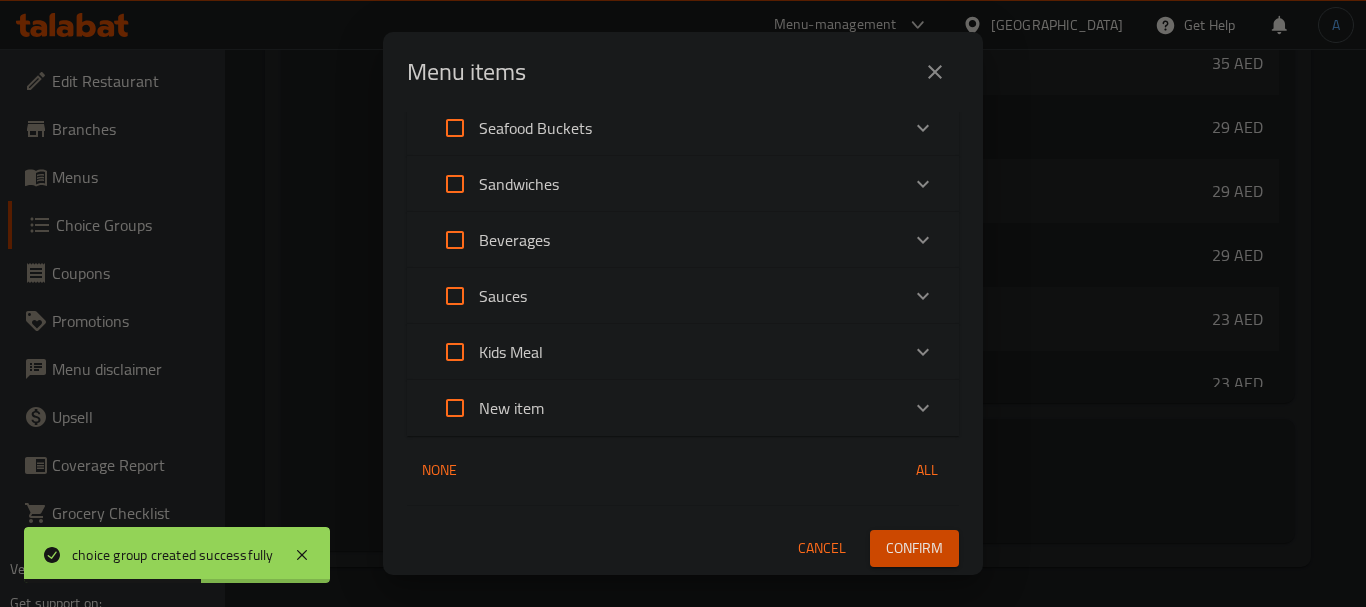 click on "Confirm" at bounding box center [914, 548] 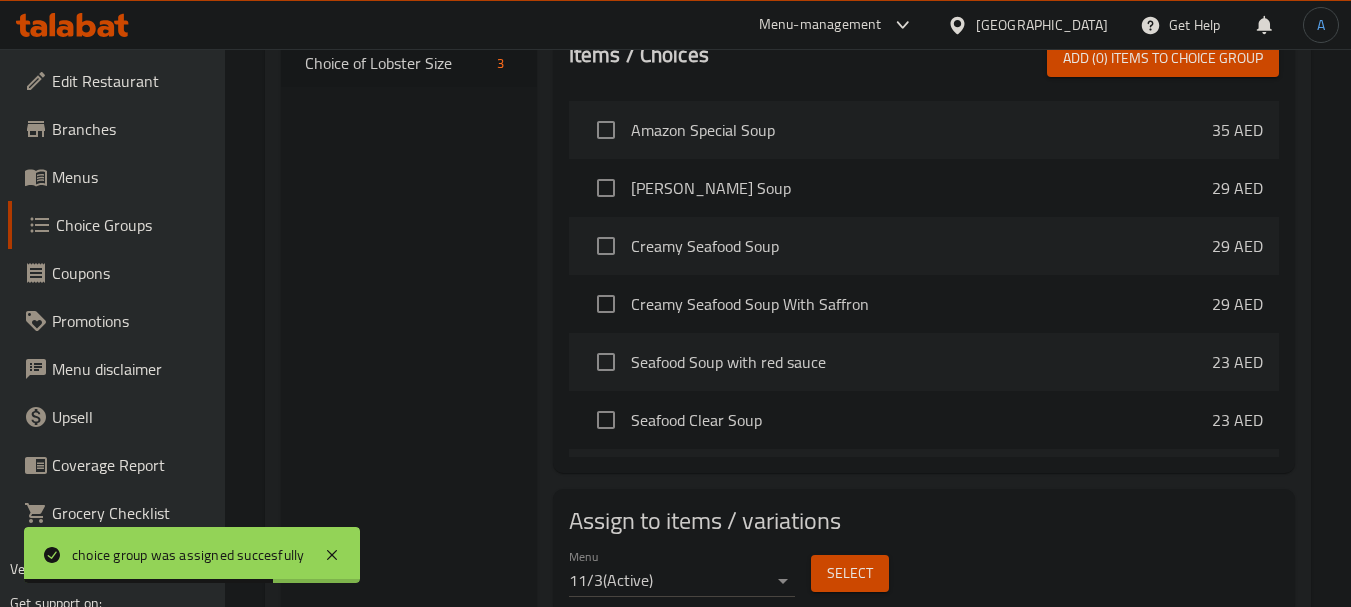 scroll, scrollTop: 762, scrollLeft: 0, axis: vertical 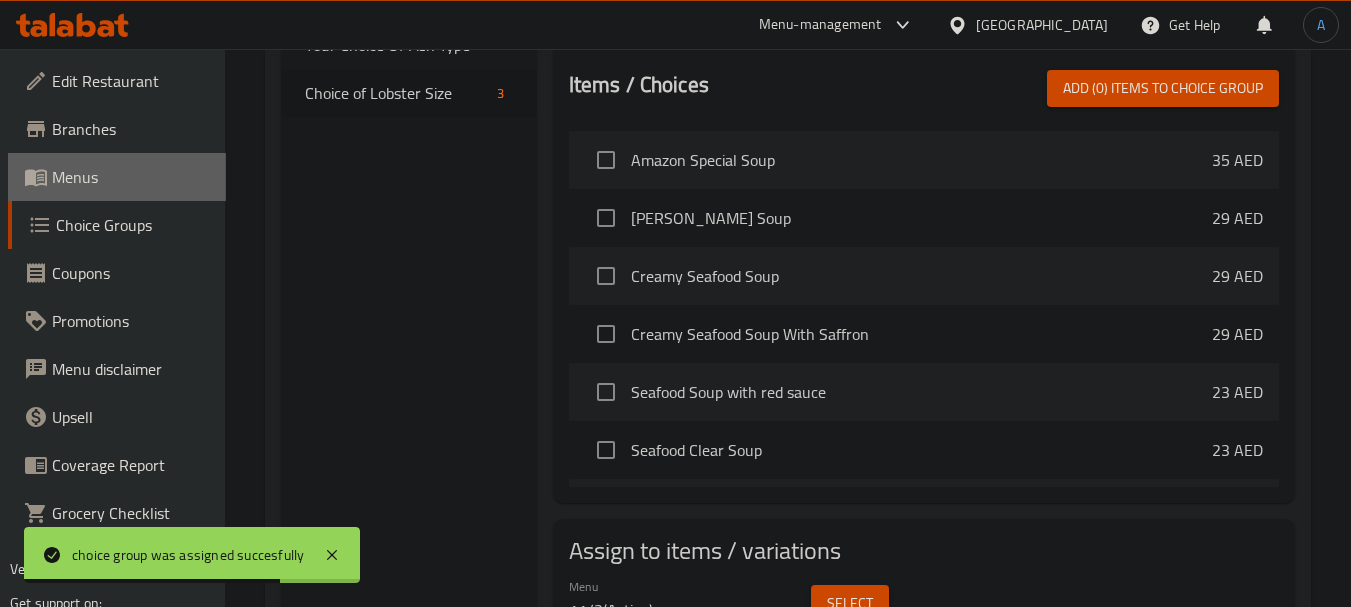 click on "Menus" at bounding box center [131, 177] 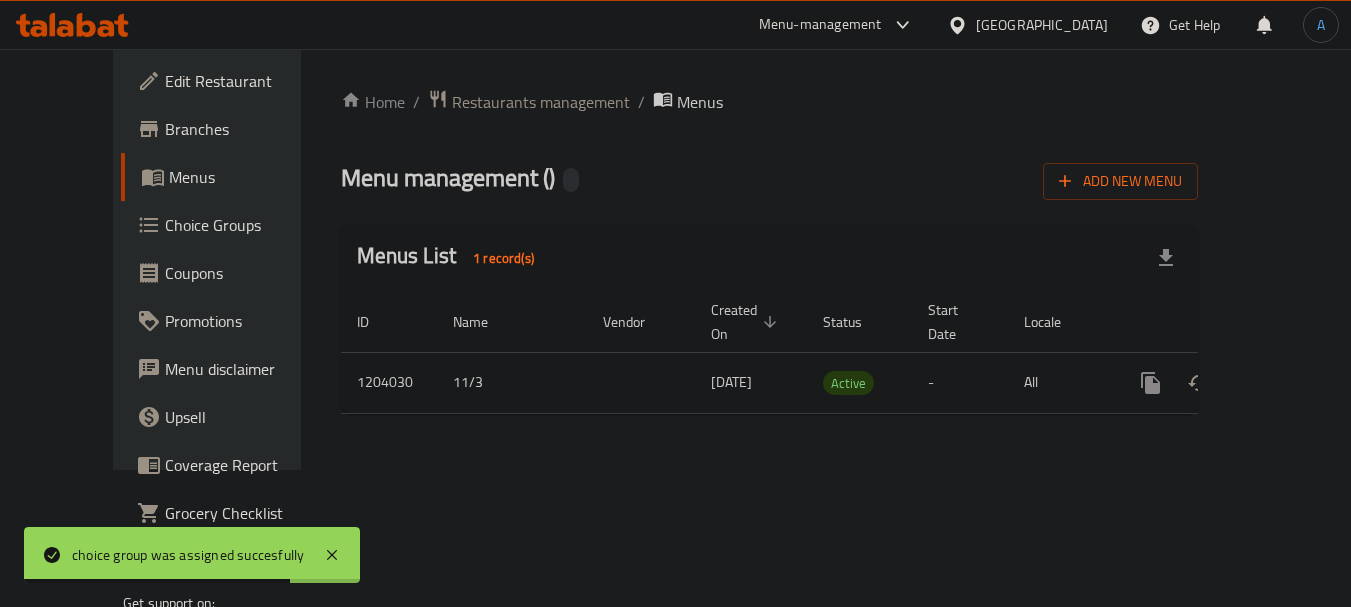 scroll, scrollTop: 0, scrollLeft: 0, axis: both 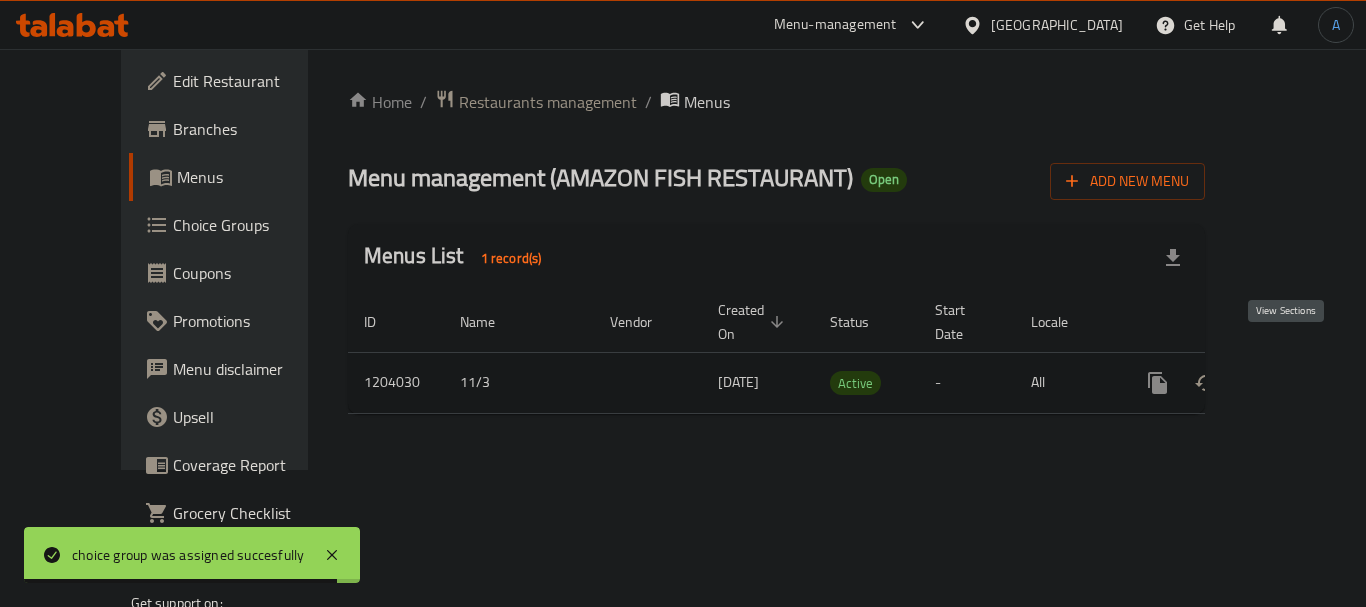 click 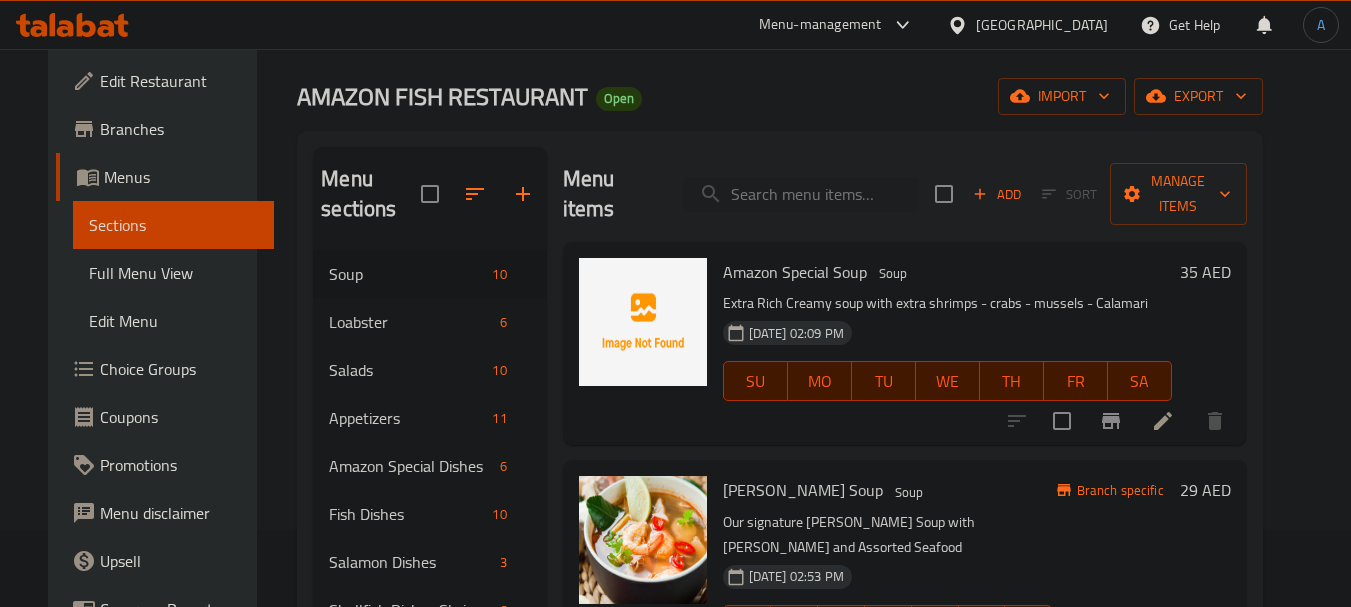 scroll, scrollTop: 767, scrollLeft: 0, axis: vertical 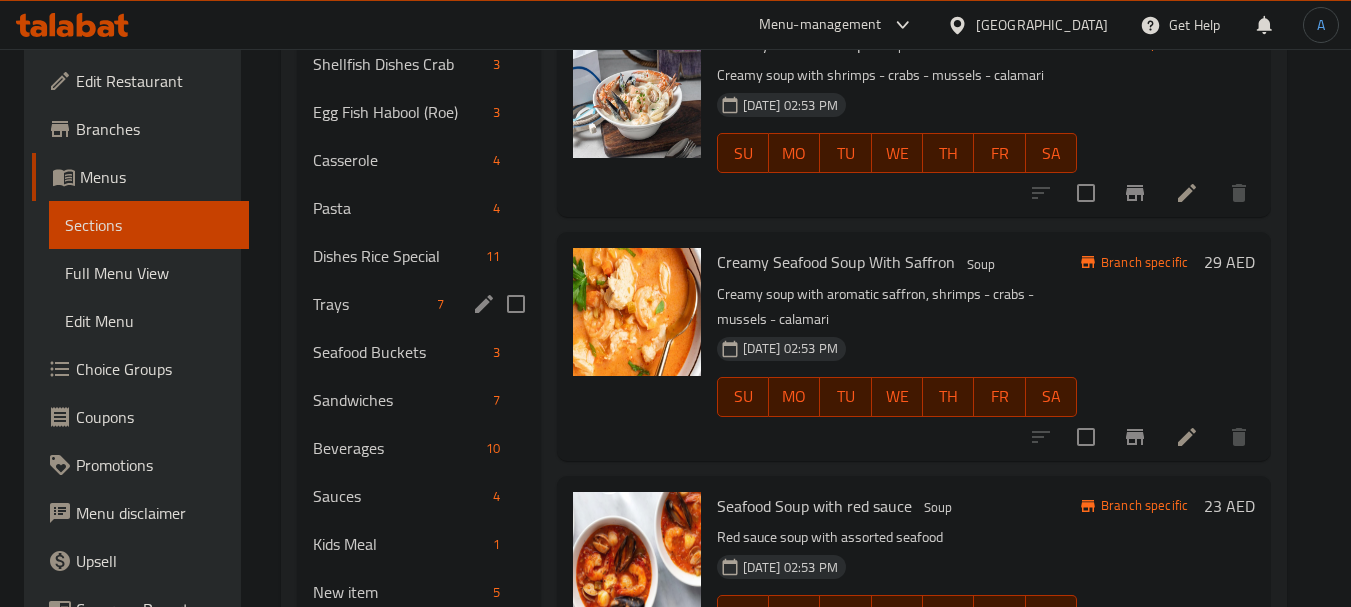 click on "Trays 7" at bounding box center (419, 304) 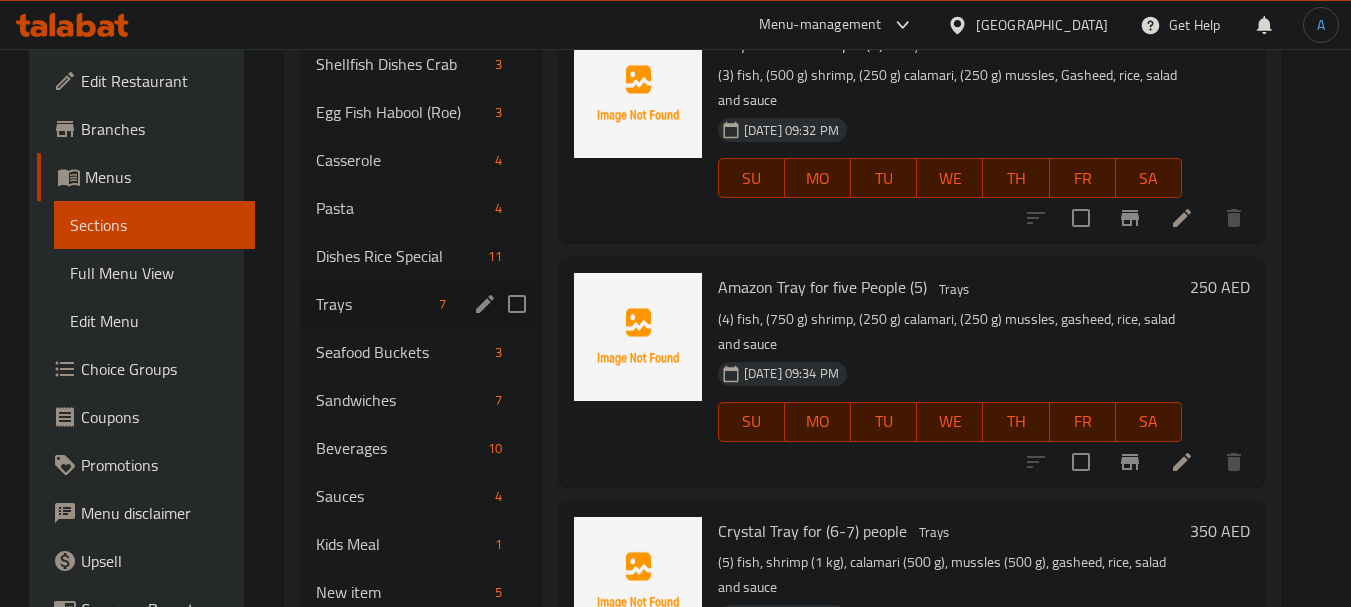click on "Trays 7" at bounding box center [420, 304] 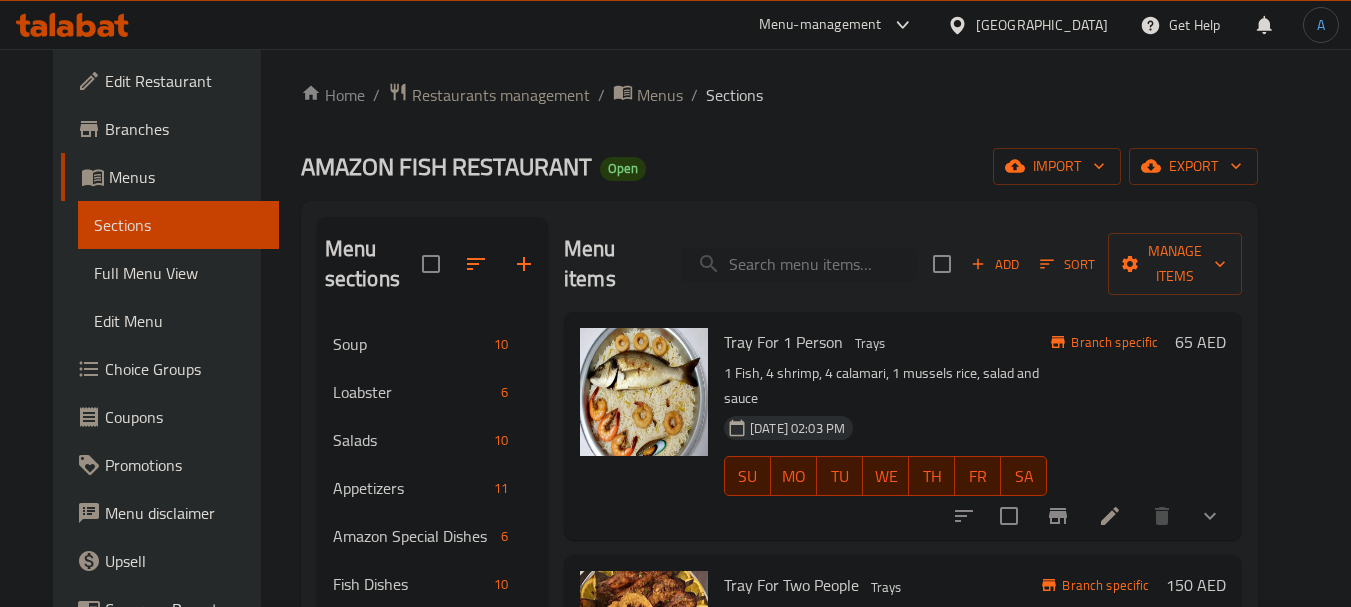 scroll, scrollTop: 0, scrollLeft: 0, axis: both 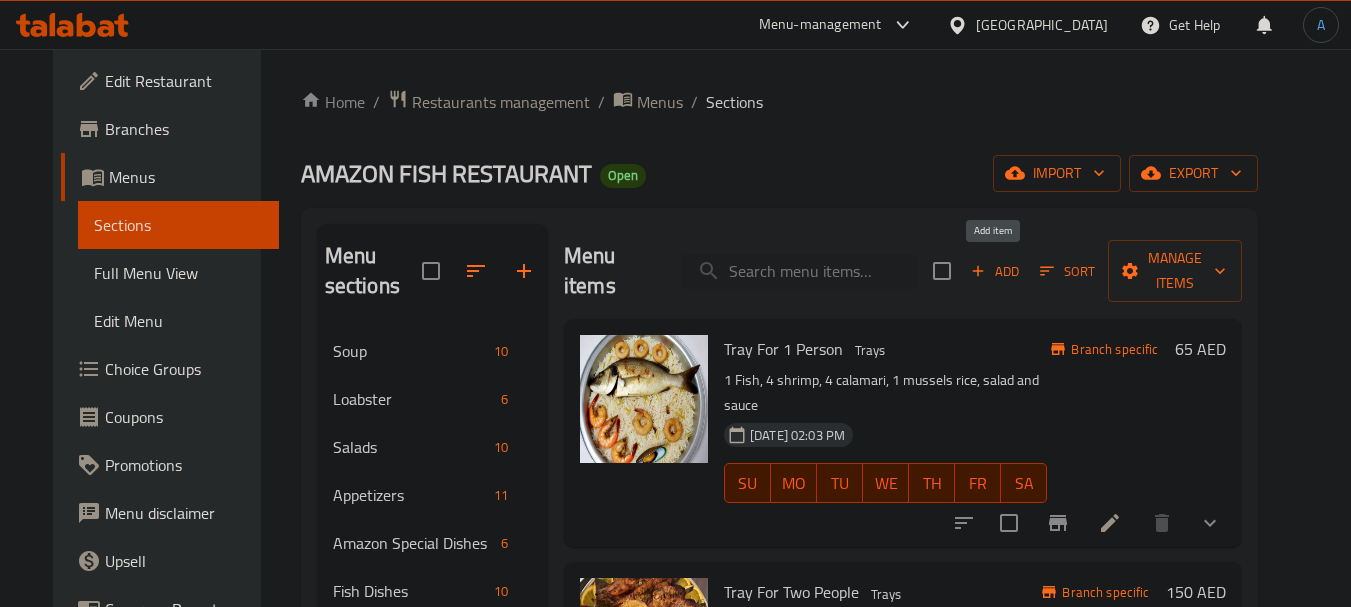 click 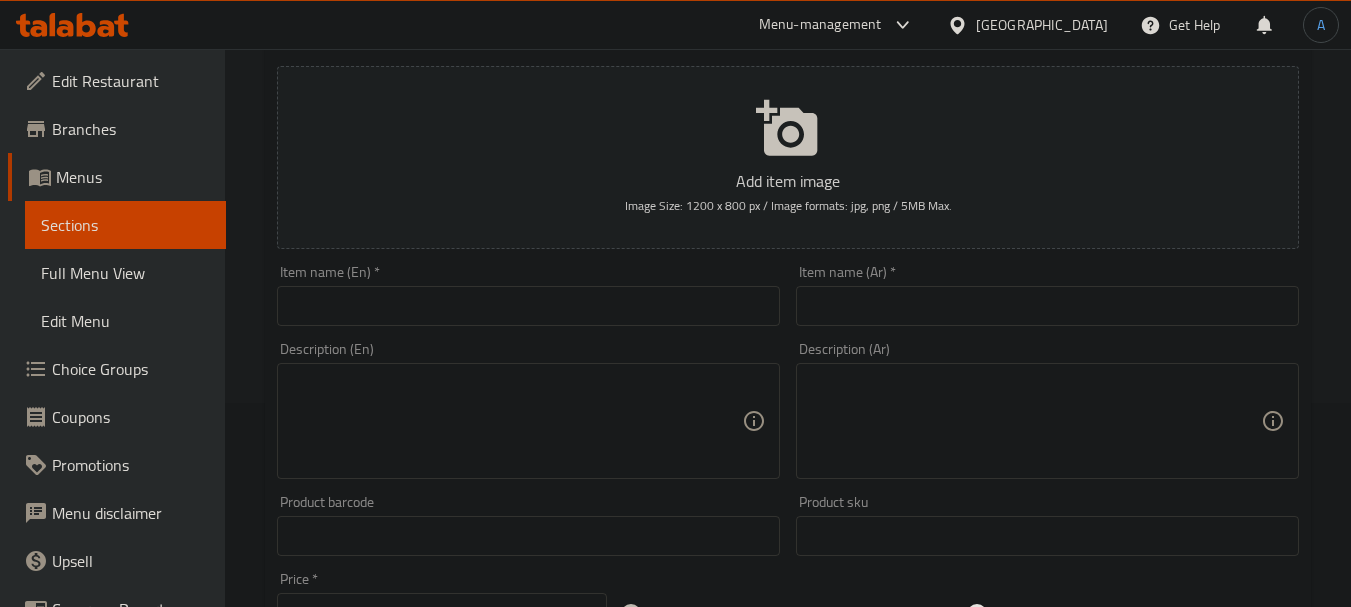 scroll, scrollTop: 300, scrollLeft: 0, axis: vertical 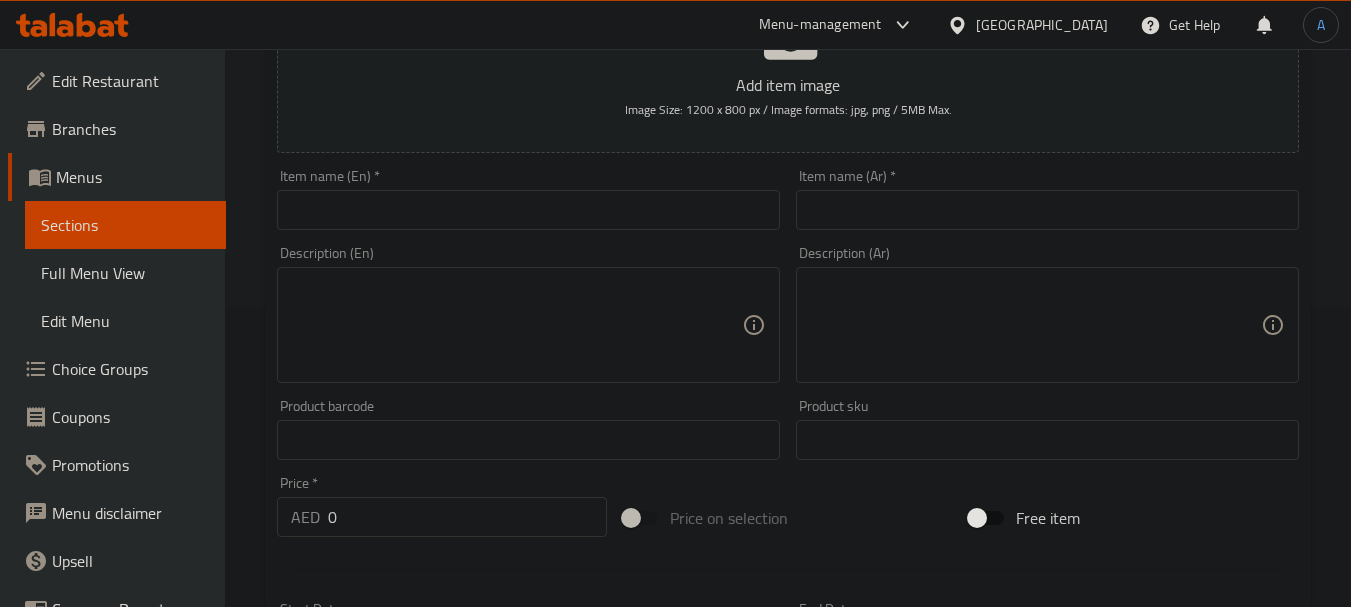click at bounding box center [528, 210] 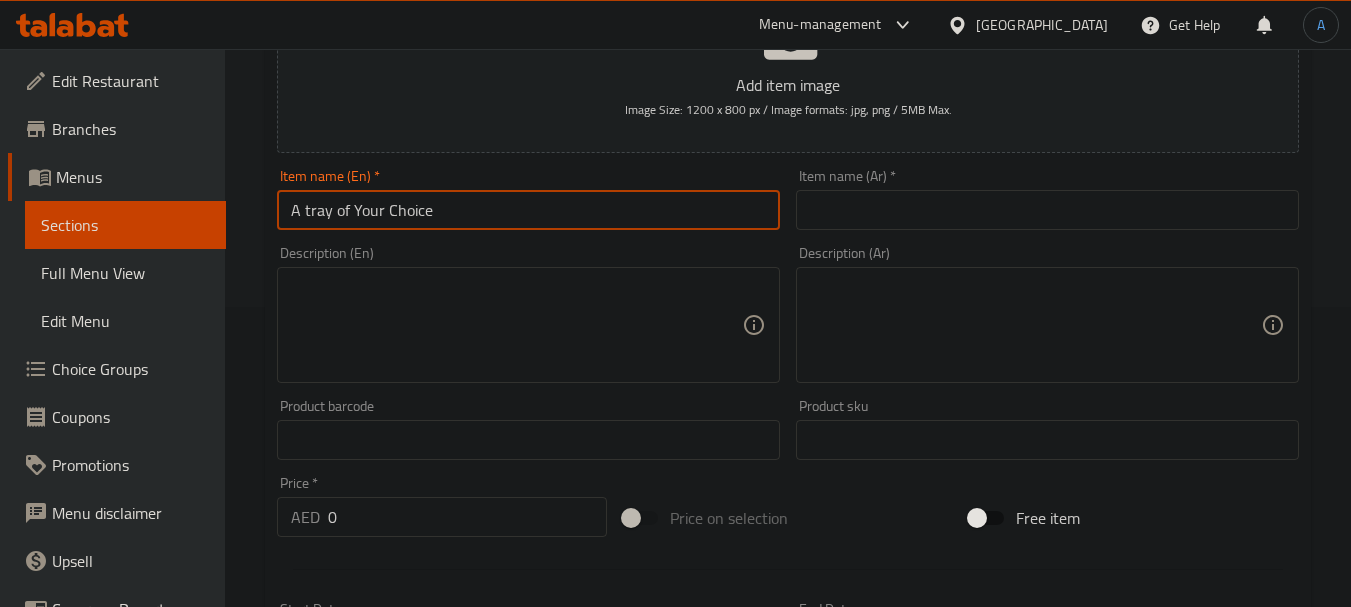 type on "A tray of Your Choice" 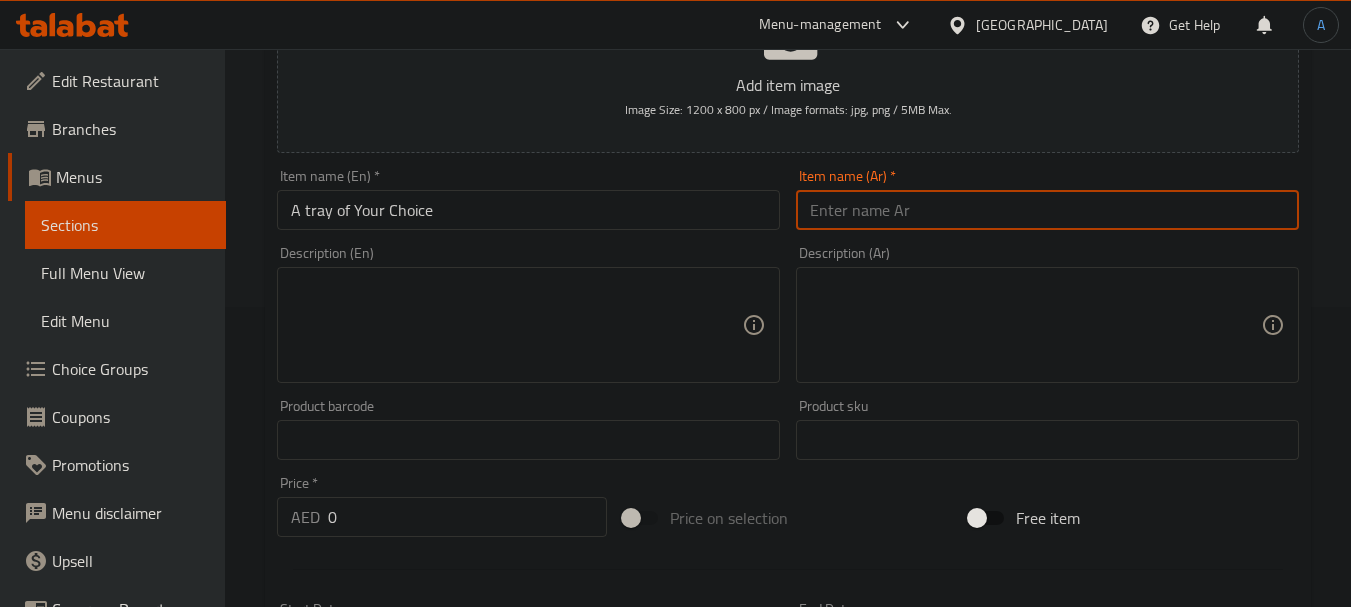 click at bounding box center [1047, 210] 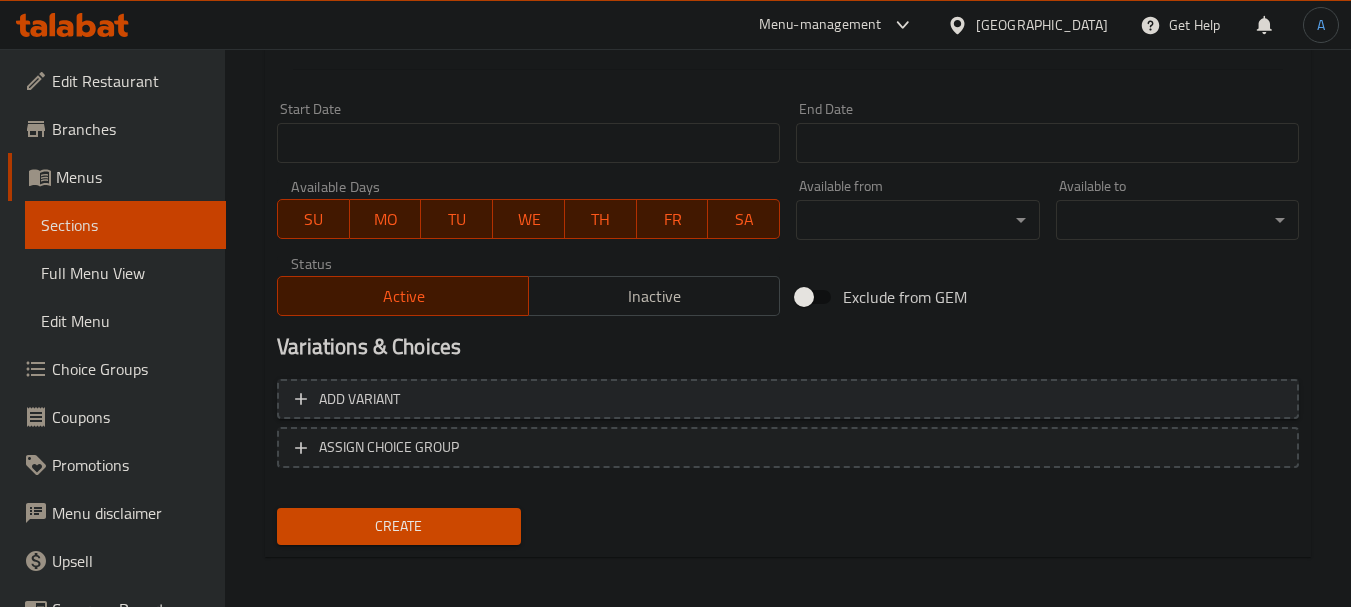scroll, scrollTop: 806, scrollLeft: 0, axis: vertical 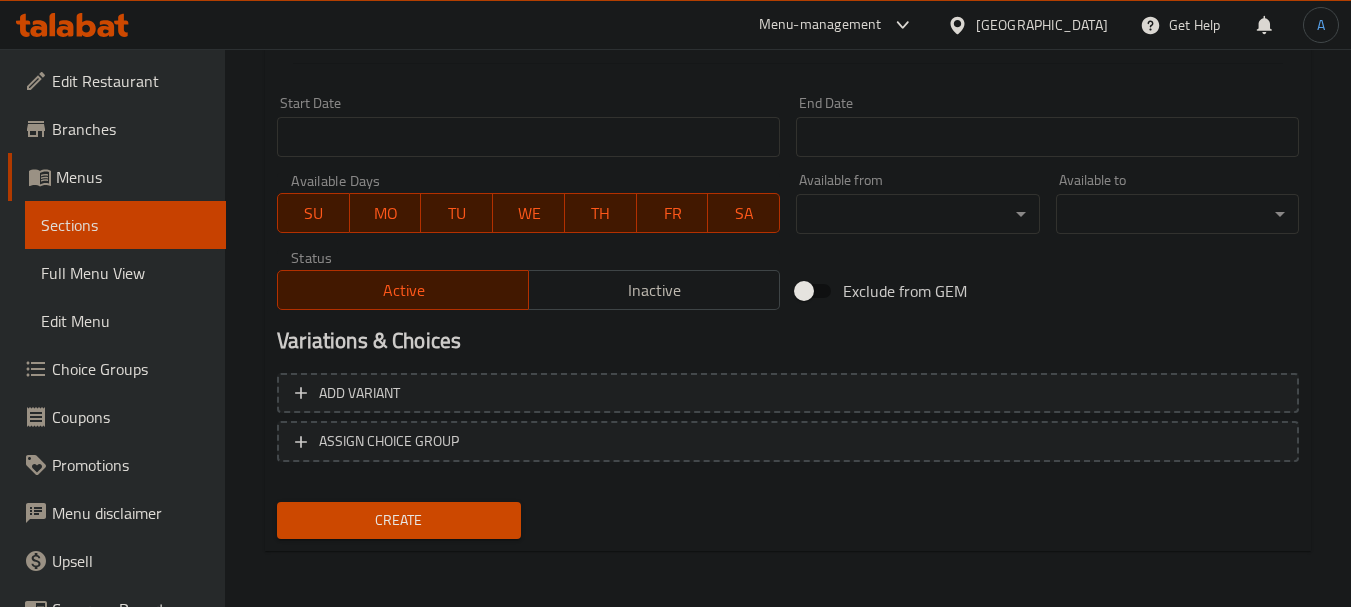 type on "صينية من اختيارك" 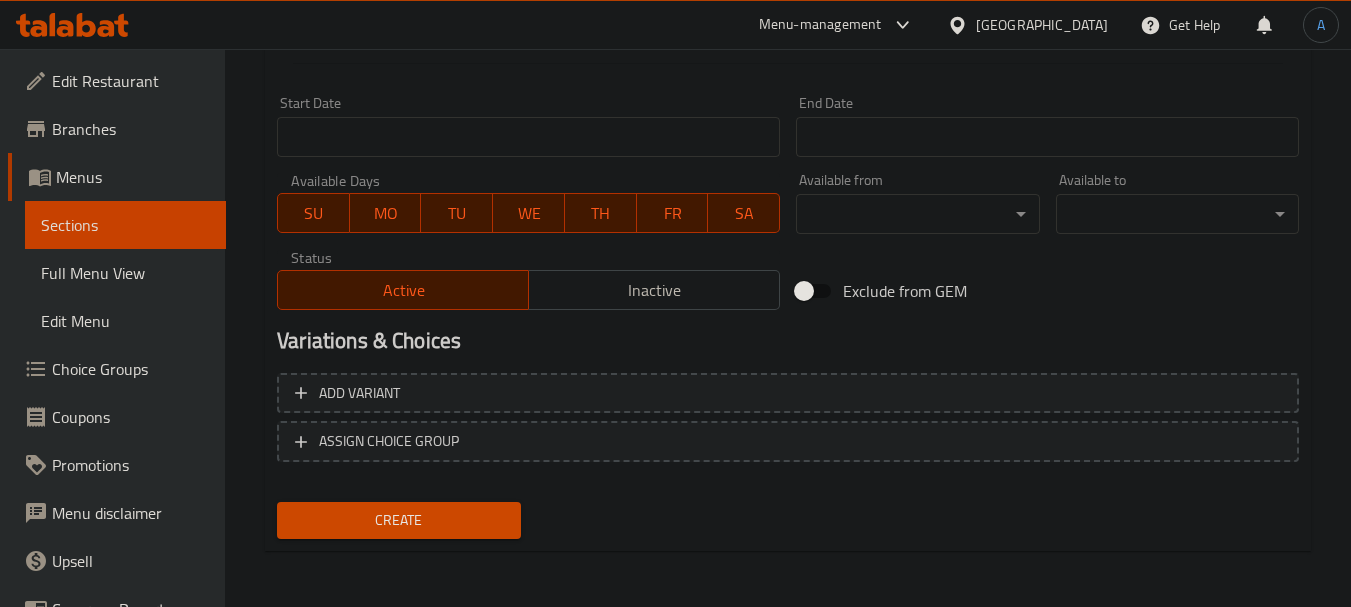 click on "Choice Groups" at bounding box center [131, 369] 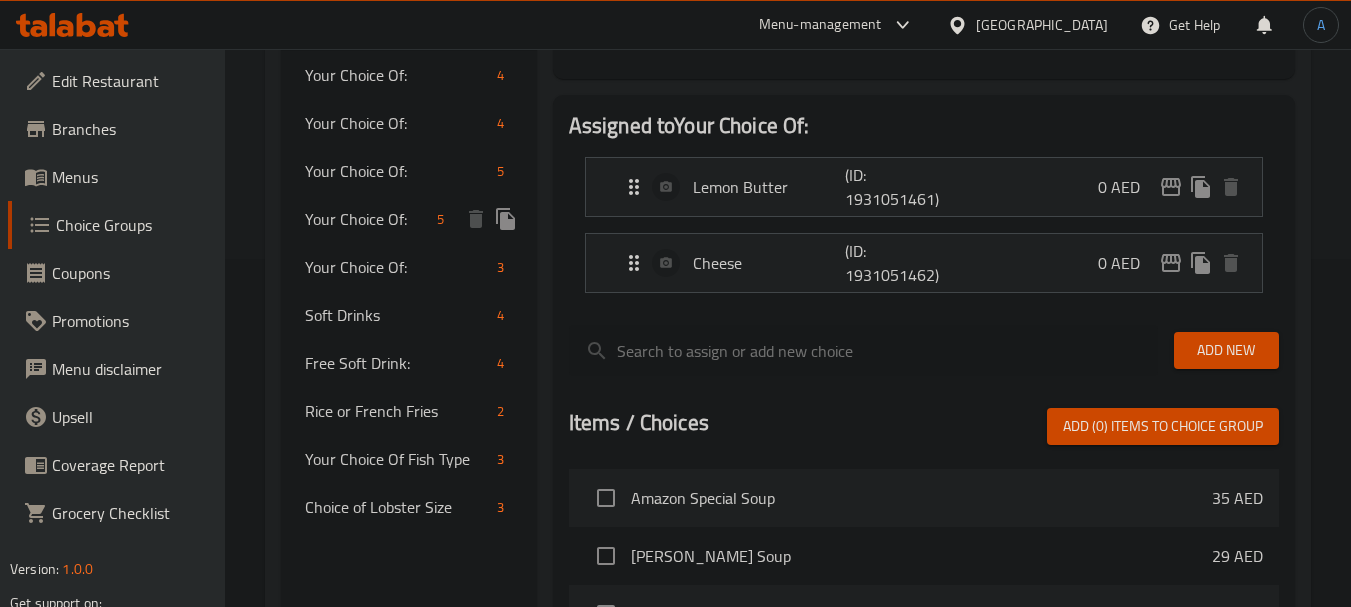 scroll, scrollTop: 383, scrollLeft: 0, axis: vertical 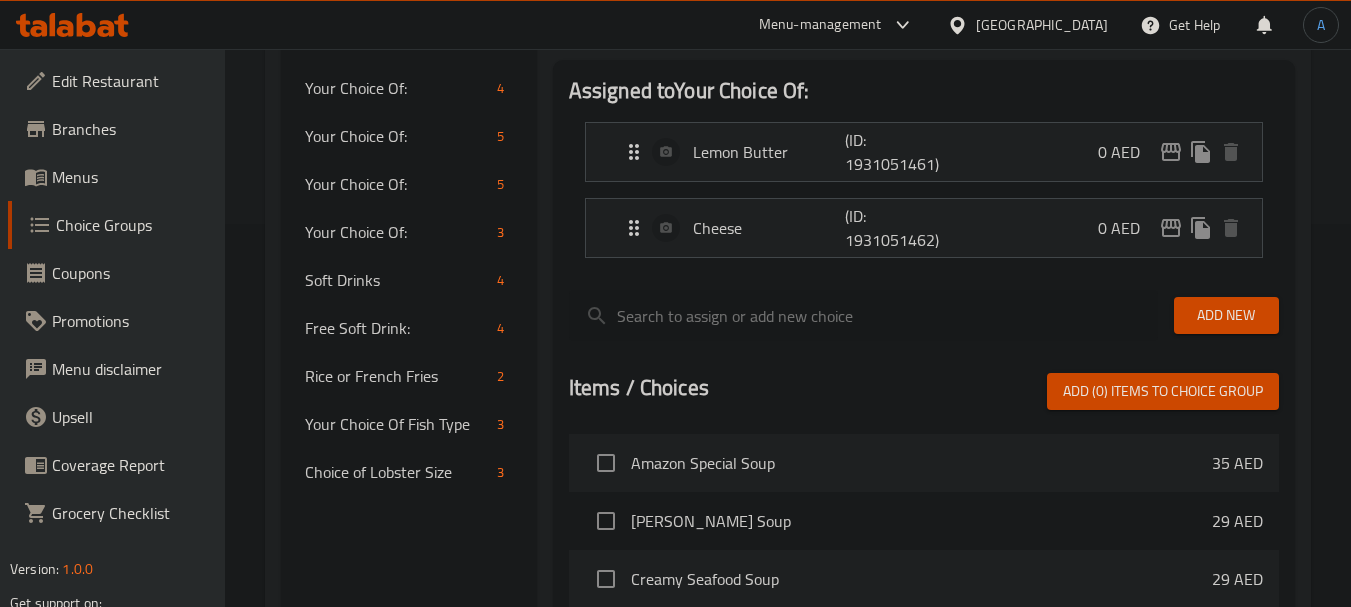 click on "Assigned to  Your Choice Of: Lemon Butter (ID: 1931051461) 0 AED Name (En) Lemon Butter Name (En) Name (Ar) زبدة بالليمون Name (Ar) Price AED 0 Price Status Cheese (ID: 1931051462) 0 AED Name (En) Cheese Name (En) Name (Ar) جبنة Name (Ar) Price AED 0 Price Status Add New Items / Choices Add (0) items to choice group Amazon Special Soup 35 AED Tom Yum Soup 29 AED Creamy Seafood Soup 29 AED Creamy Seafood Soup With Saffron 29 AED Seafood Soup with red sauce 23 AED Seafood Clear Soup 23 AED Creamy Shrimp Soup 29 AED Shrimp Soup with red sauce 29 AED Shrimp Mallow Soup  23 AED Lentil Soup 14 AED Lobster Thermidor 0 AED 500 Gm 90 AED 750 Gm 135 AED 1 Kilo 170 AED Grilled lobster filled with cheese & cream 0 AED Grilled lobster with cheese 0 AED Grilled lobster topped with cheese 0 AED Butterfly Grilled Lobster 0 AED Butterfly grilled lobster (topped with butter & cream) 0 AED Seafood Salad 25 AED Shrimp Salad 29 AED Tuna Salad 25 AED Chef Green Salad 14 AED Coleslaw Salad 17 AED Rocca Salad 15 AED" at bounding box center [924, 433] 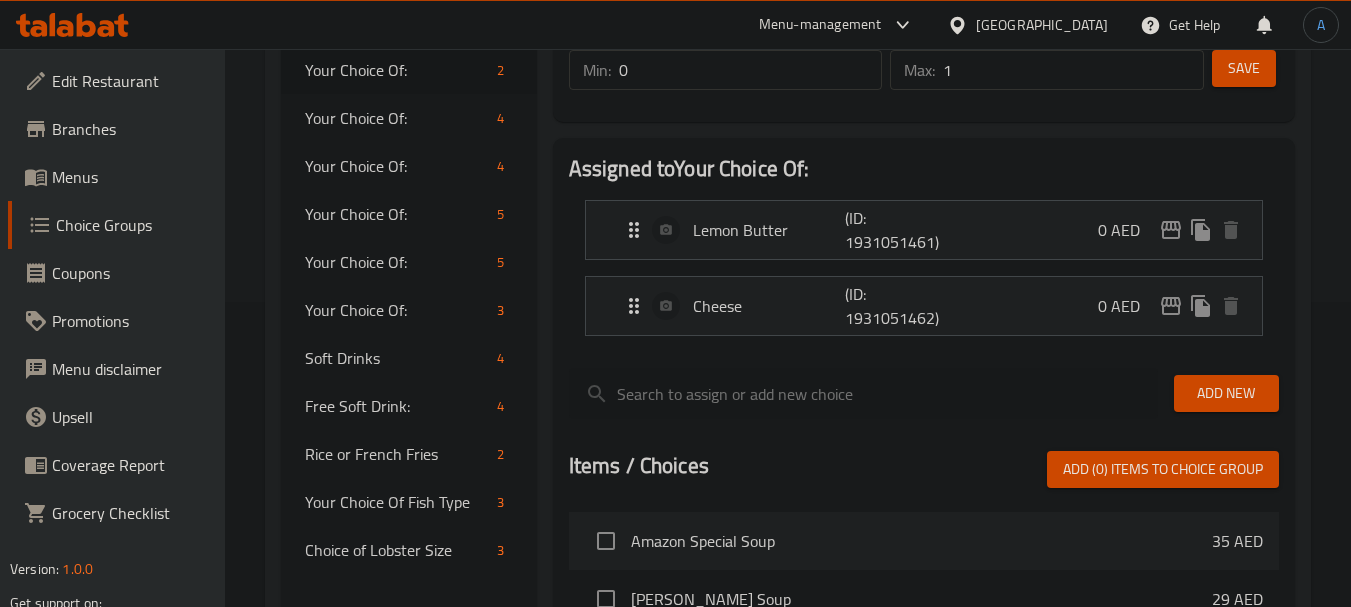 scroll, scrollTop: 283, scrollLeft: 0, axis: vertical 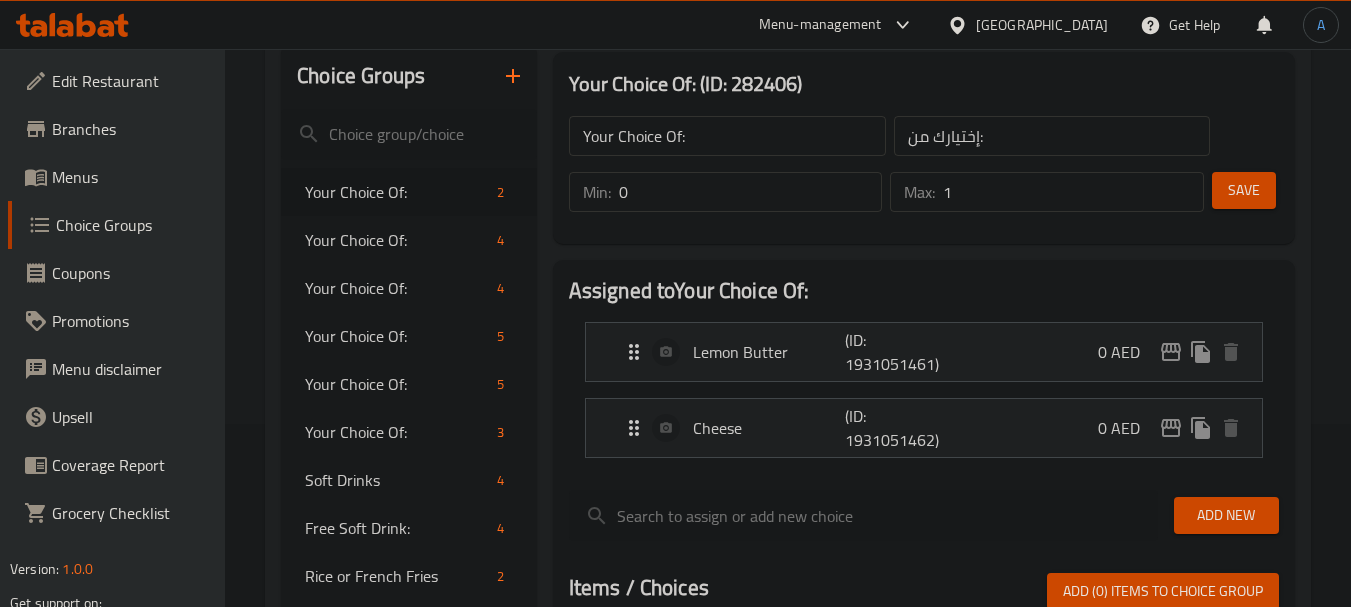 click on "Assigned to  Your Choice Of: Lemon Butter (ID: 1931051461) 0 AED Name (En) Lemon Butter Name (En) Name (Ar) زبدة بالليمون Name (Ar) Price AED 0 Price Status Cheese (ID: 1931051462) 0 AED Name (En) Cheese Name (En) Name (Ar) جبنة Name (Ar) Price AED 0 Price Status Add New Items / Choices Add (0) items to choice group Amazon Special Soup 35 AED Tom Yum Soup 29 AED Creamy Seafood Soup 29 AED Creamy Seafood Soup With Saffron 29 AED Seafood Soup with red sauce 23 AED Seafood Clear Soup 23 AED Creamy Shrimp Soup 29 AED Shrimp Soup with red sauce 29 AED Shrimp Mallow Soup  23 AED Lentil Soup 14 AED Lobster Thermidor 0 AED 500 Gm 90 AED 750 Gm 135 AED 1 Kilo 170 AED Grilled lobster filled with cheese & cream 0 AED Grilled lobster with cheese 0 AED Grilled lobster topped with cheese 0 AED Butterfly Grilled Lobster 0 AED Butterfly grilled lobster (topped with butter & cream) 0 AED Seafood Salad 25 AED Shrimp Salad 29 AED Tuna Salad 25 AED Chef Green Salad 14 AED Coleslaw Salad 17 AED Rocca Salad 15 AED" at bounding box center [924, 633] 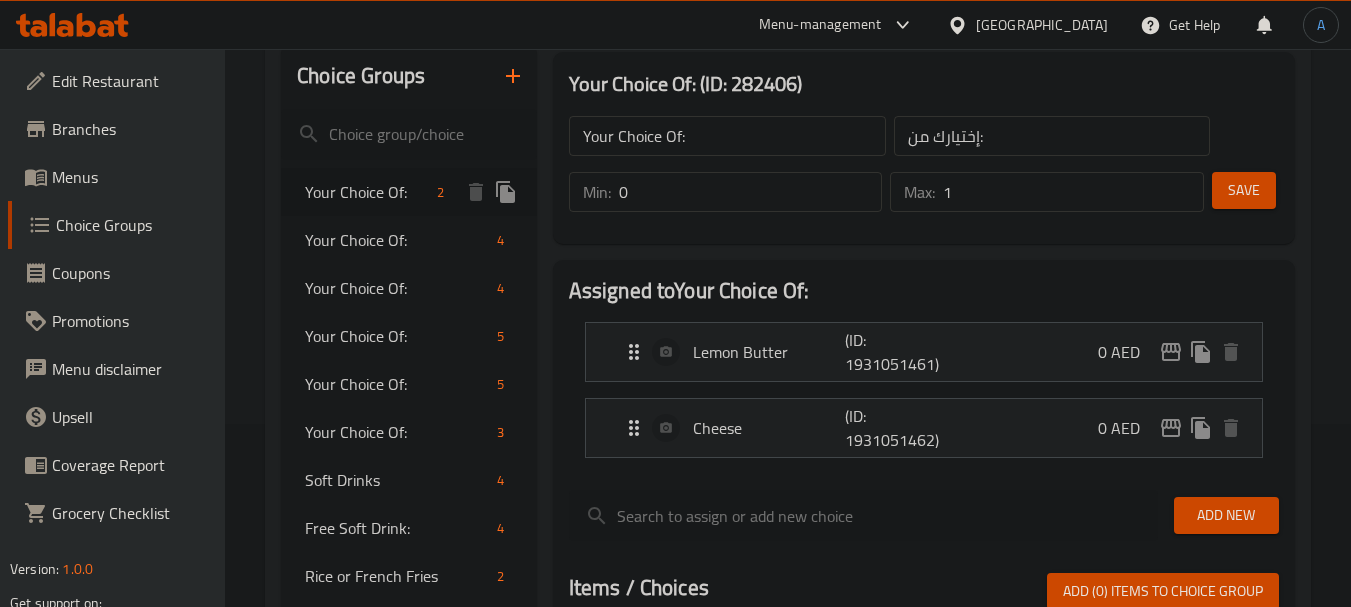 click on "Your Choice Of: 4" at bounding box center [408, 240] 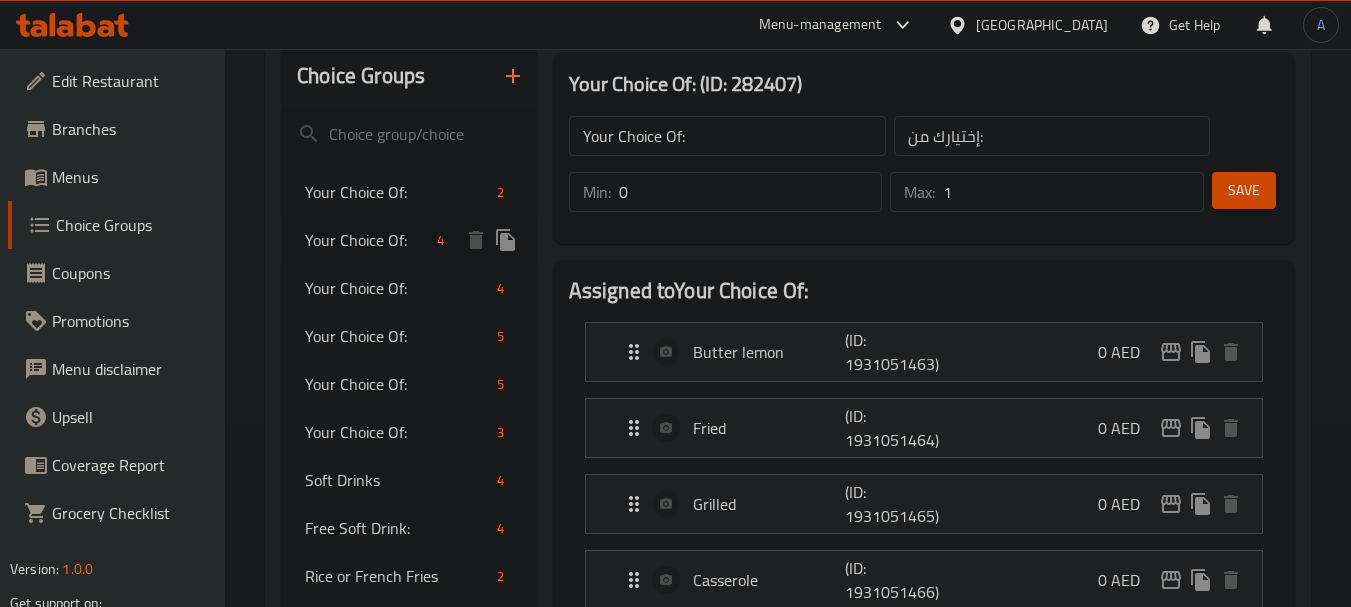 type on "1" 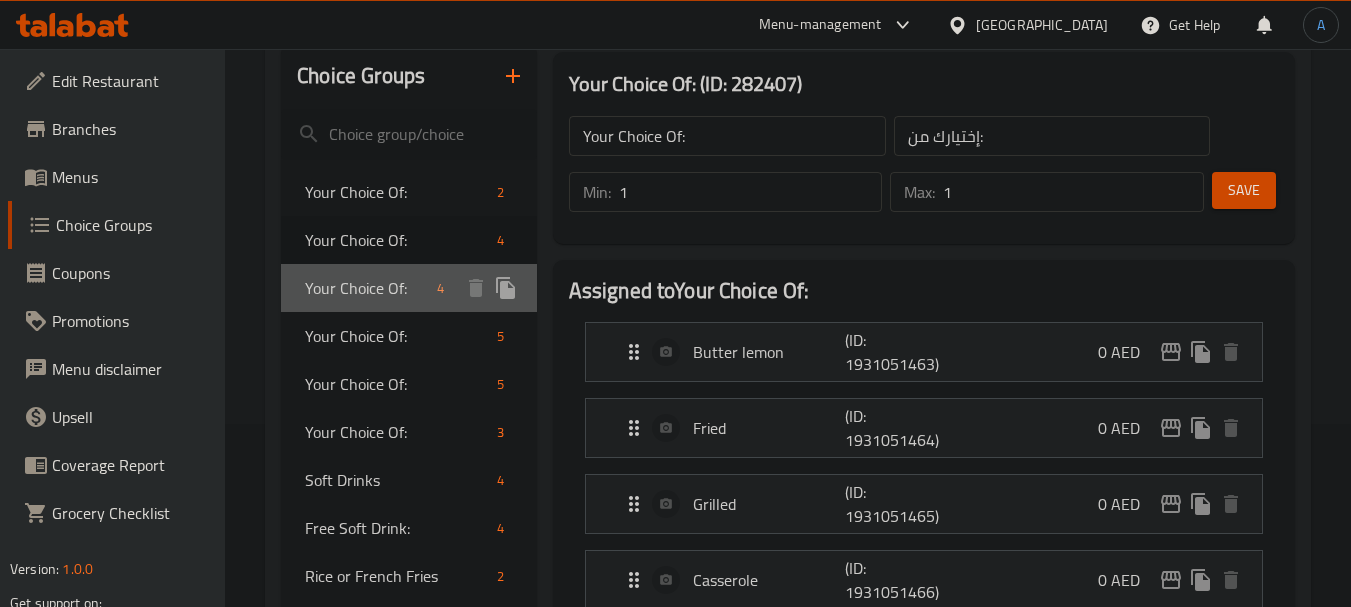click on "Your Choice Of:" at bounding box center (367, 288) 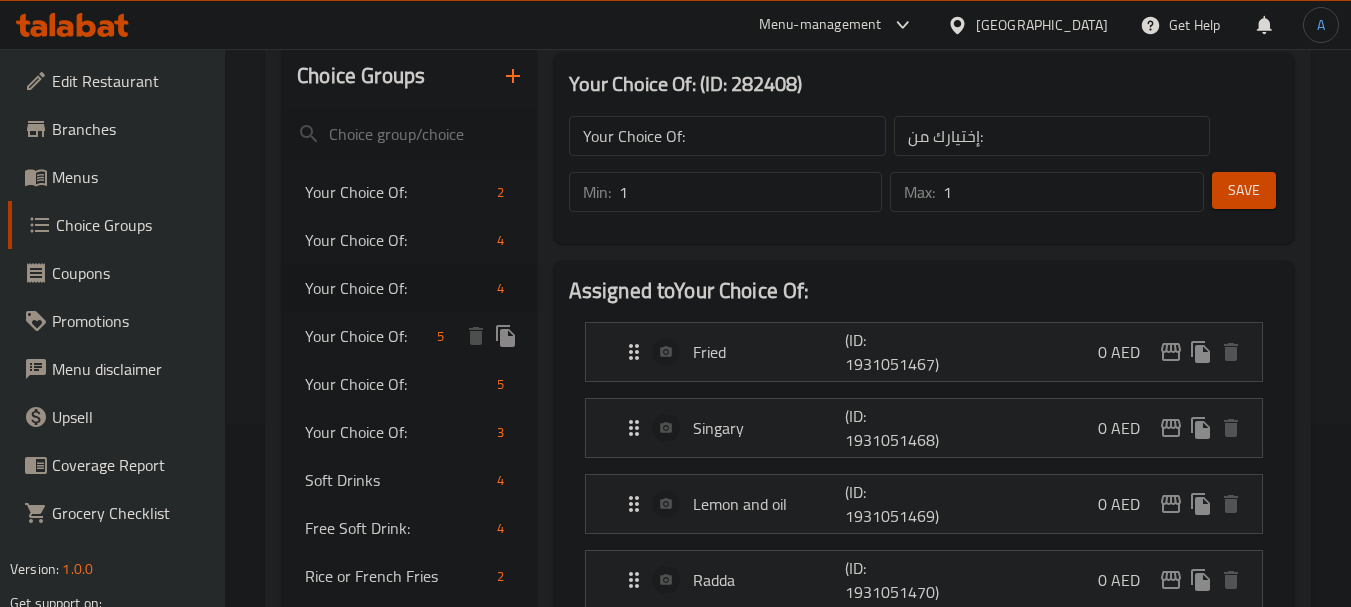 click on "Your Choice Of:" at bounding box center [367, 336] 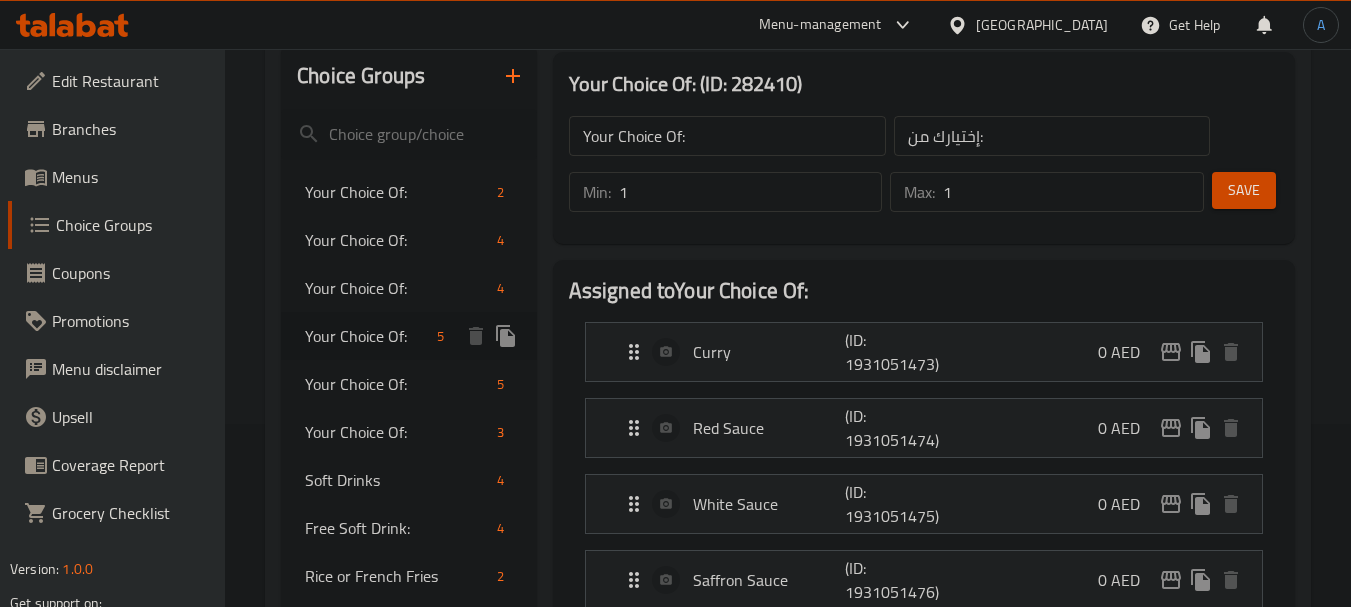 click on "Your Choice Of: 4" at bounding box center (408, 288) 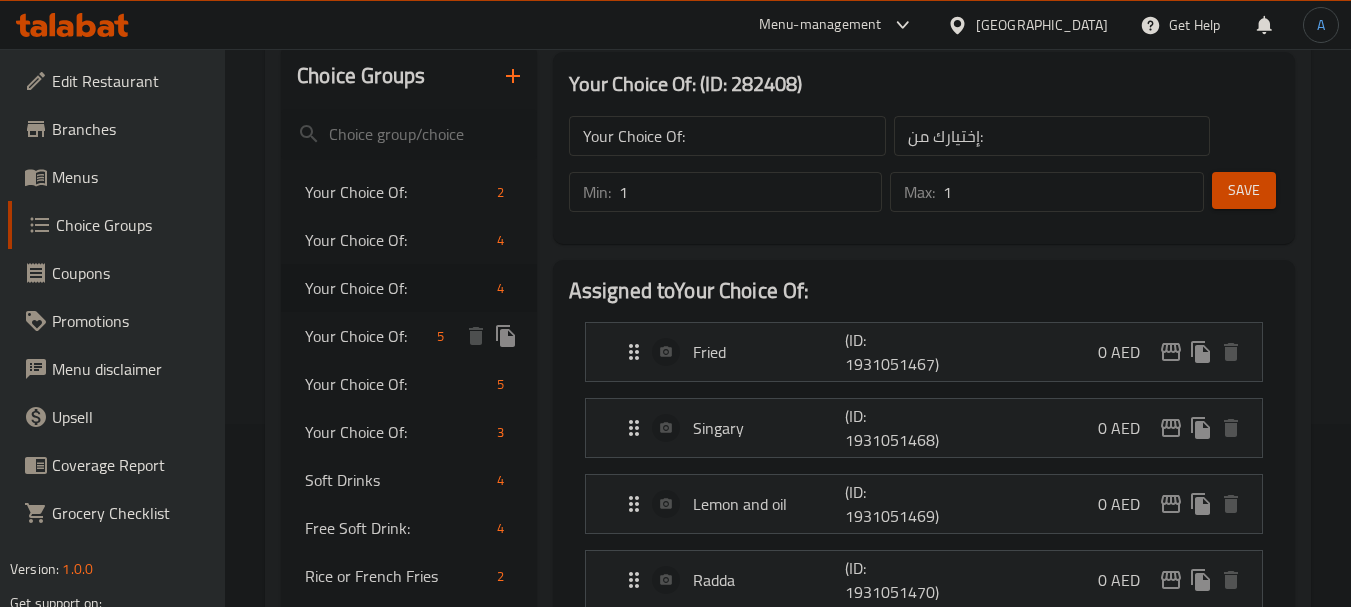 scroll, scrollTop: 283, scrollLeft: 0, axis: vertical 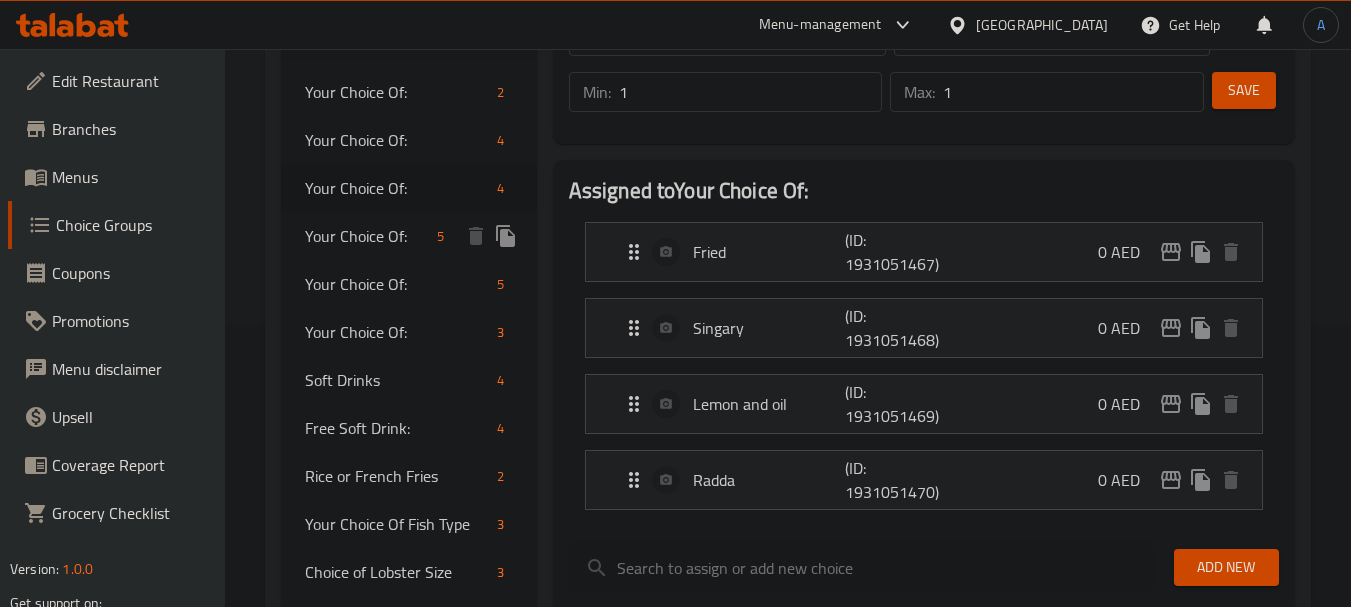 click on "Your Choice Of: 3" at bounding box center [408, 332] 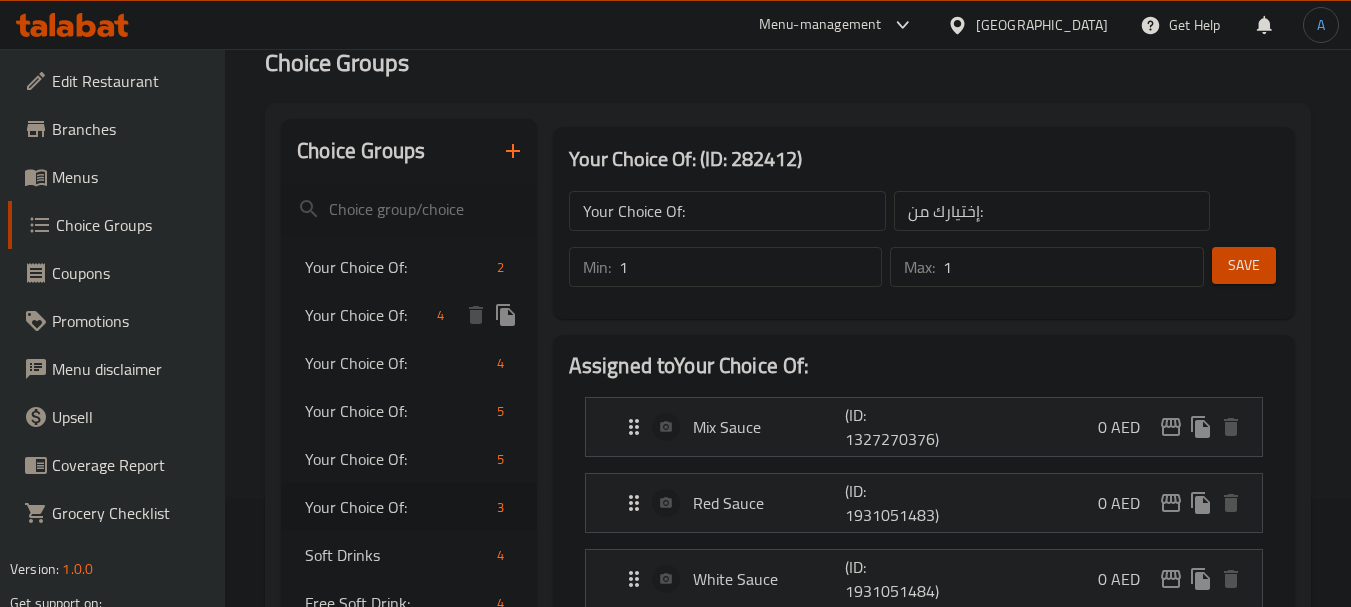 scroll, scrollTop: 0, scrollLeft: 0, axis: both 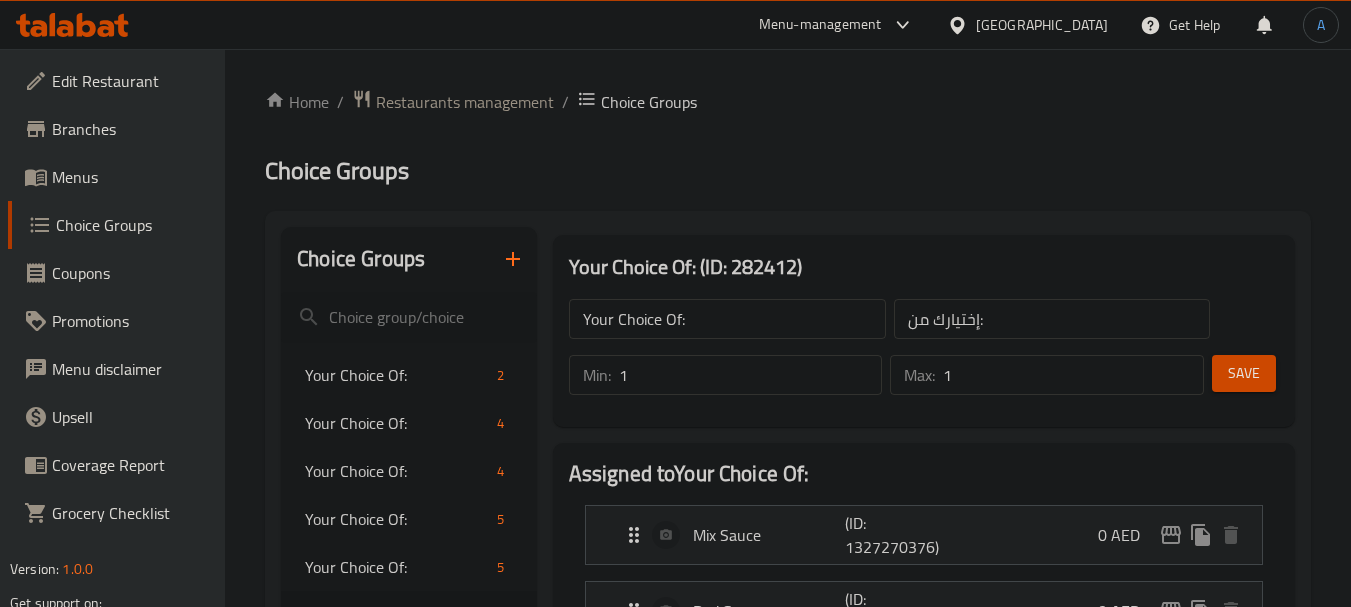 click 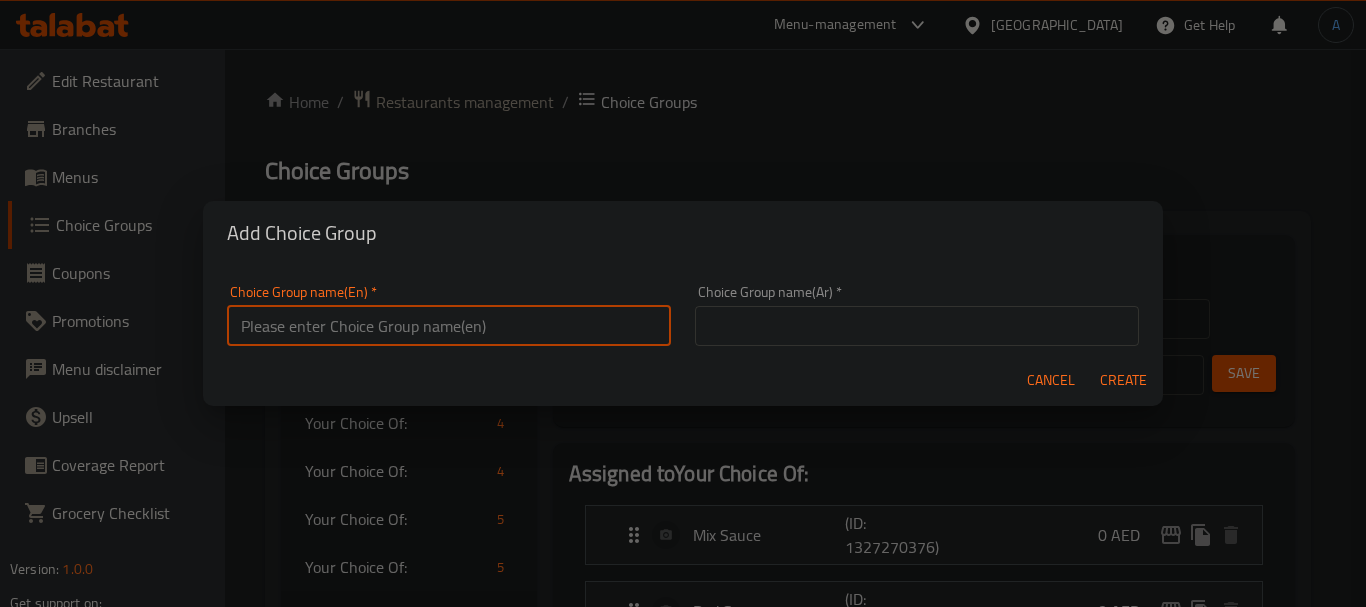 click at bounding box center (449, 326) 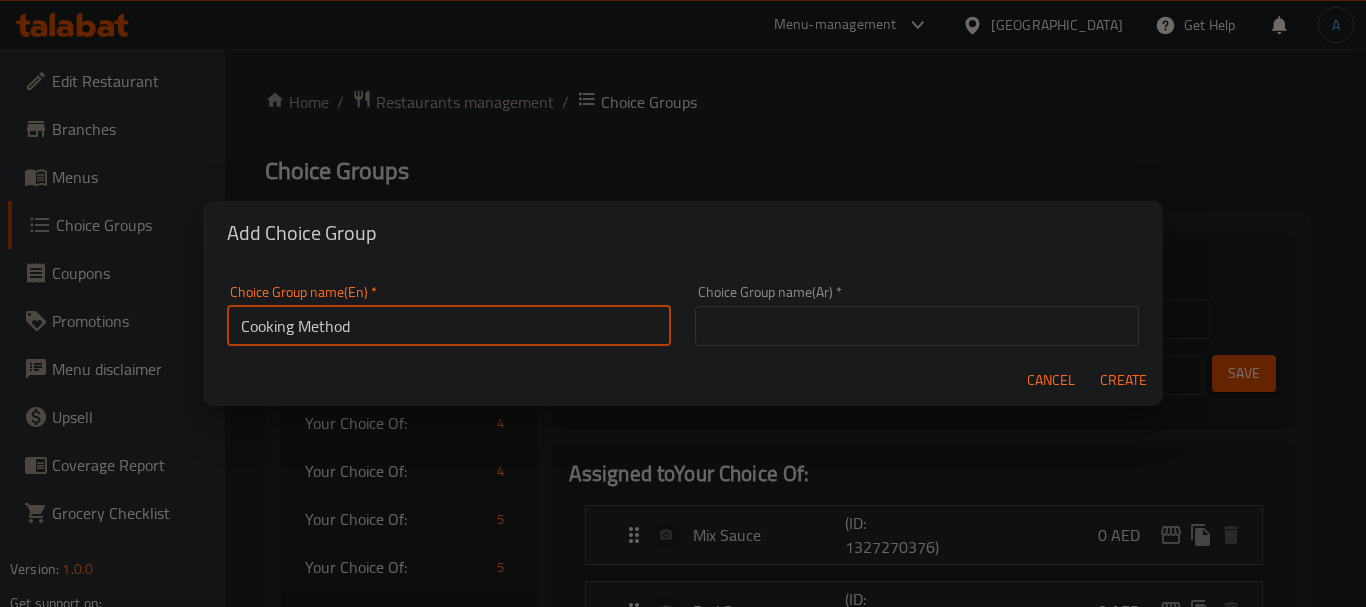 type on "Cooking Method" 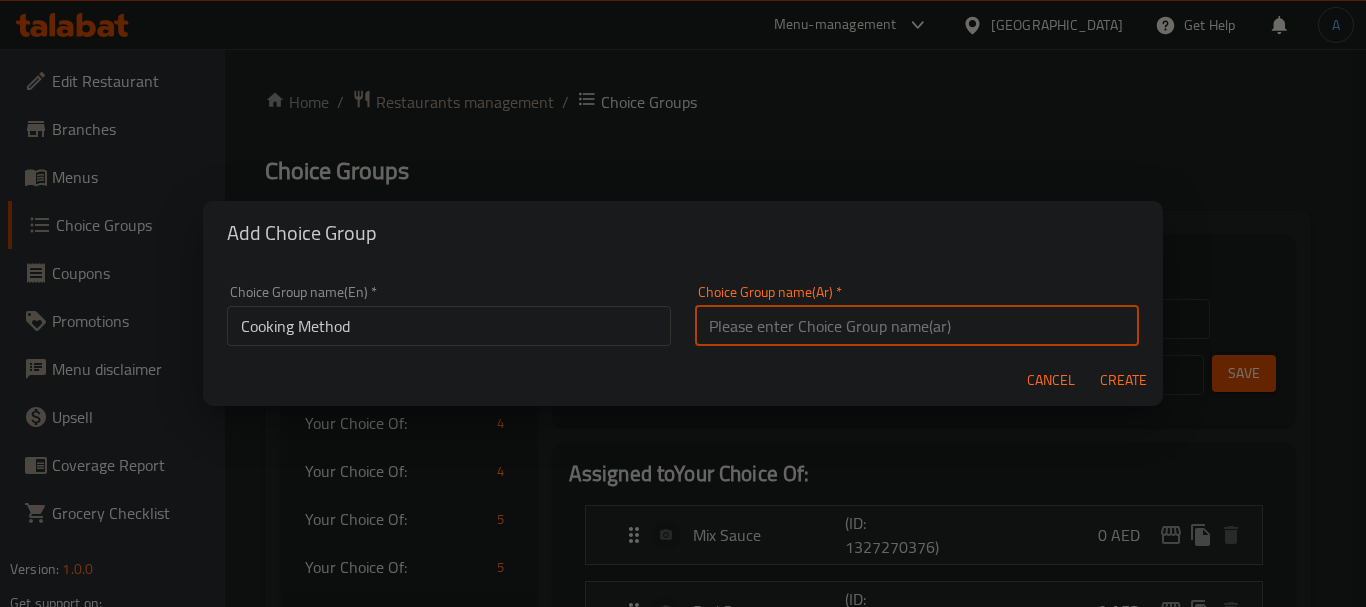 click at bounding box center [917, 326] 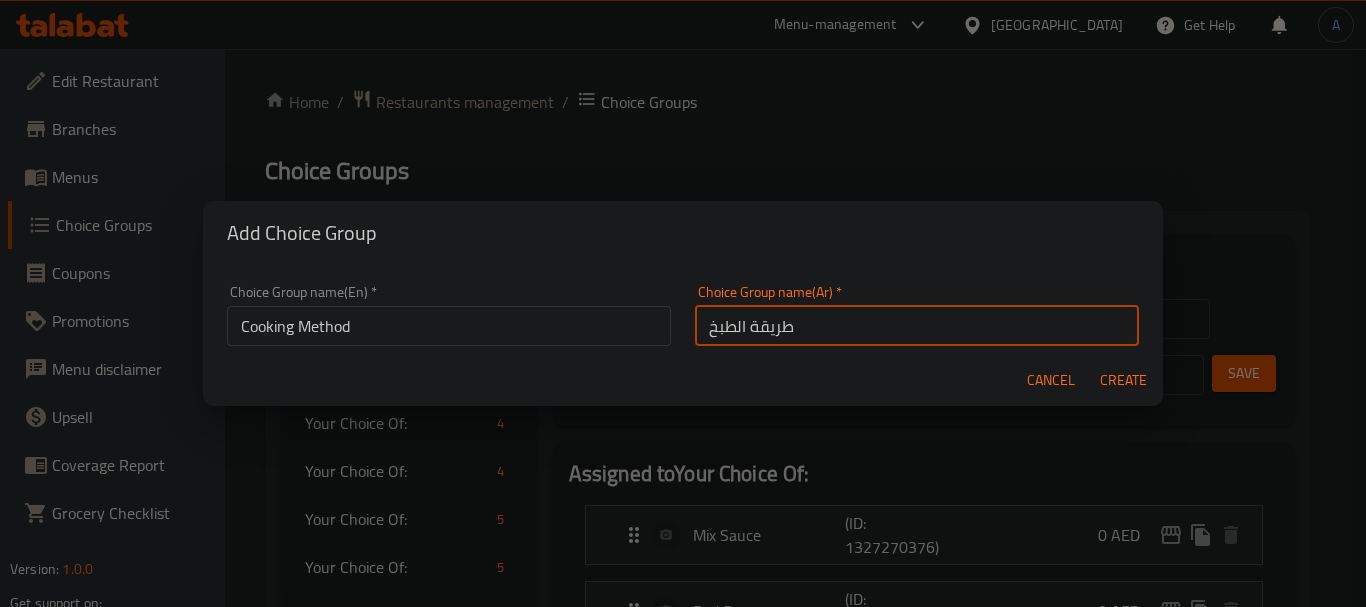 type on "طريقة الطبخ" 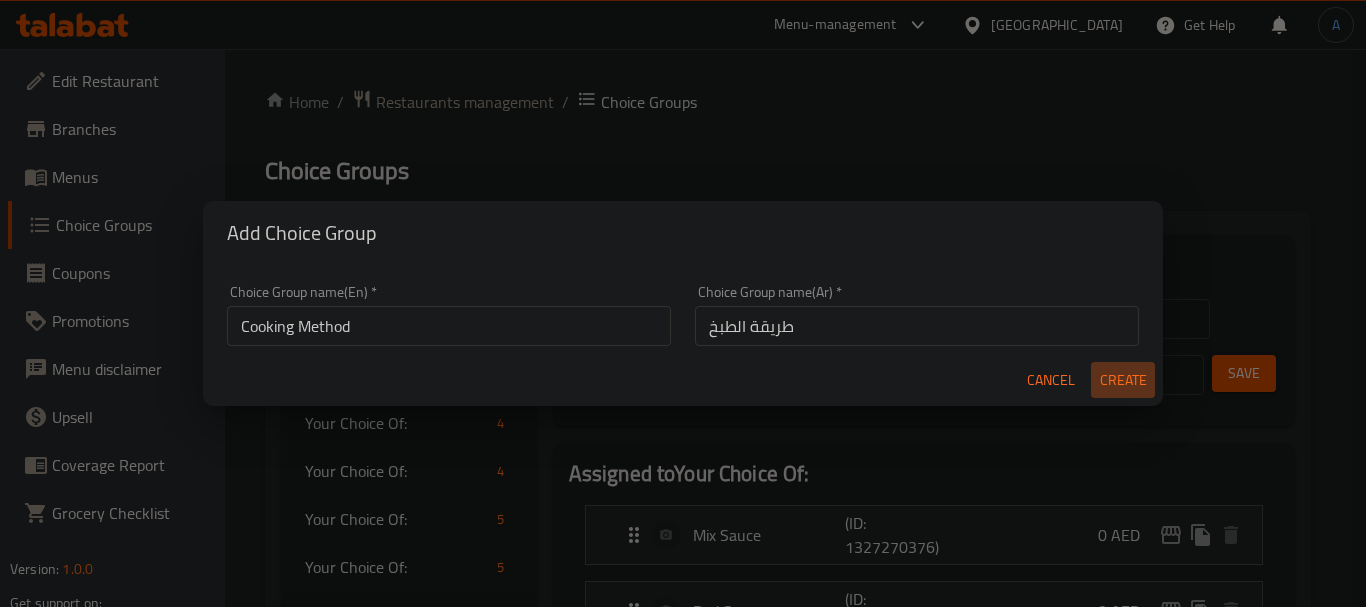 click on "Create" at bounding box center [1123, 380] 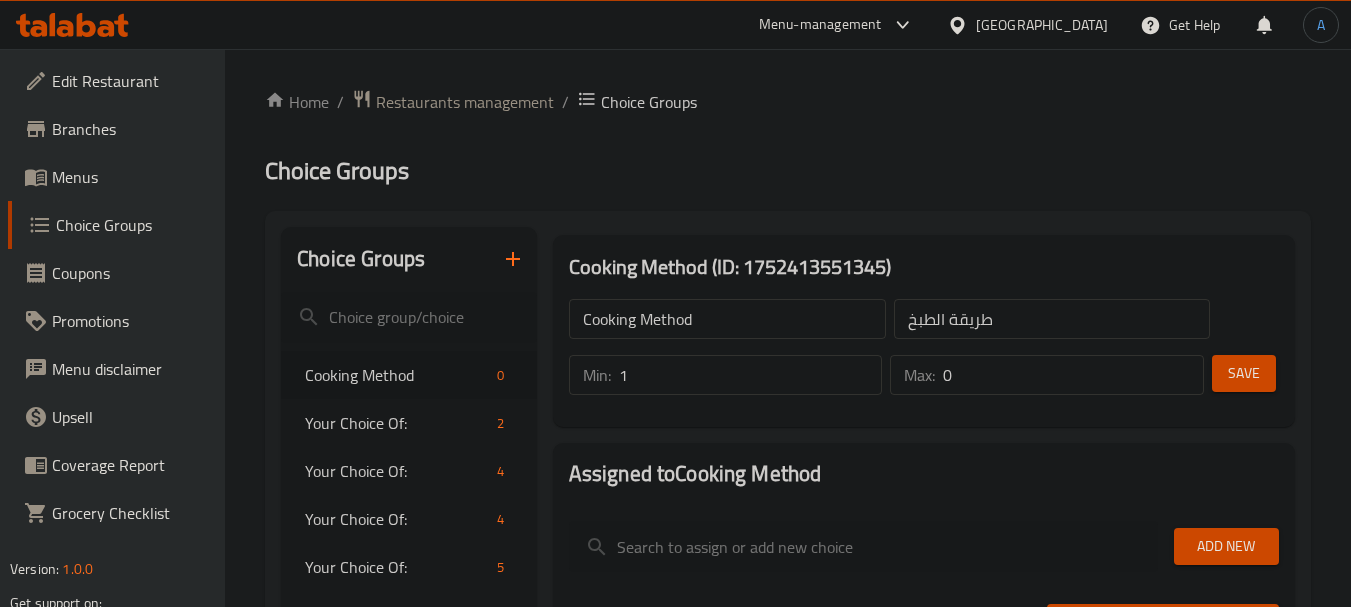 type on "1" 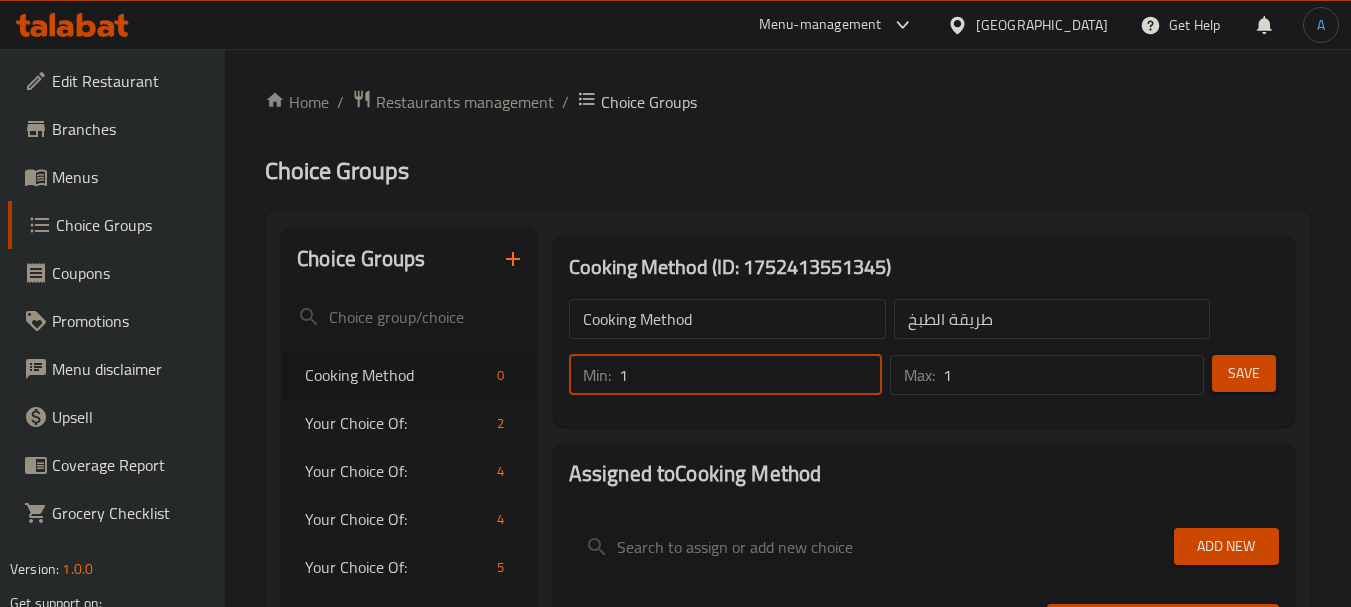click on "1" at bounding box center (1073, 375) 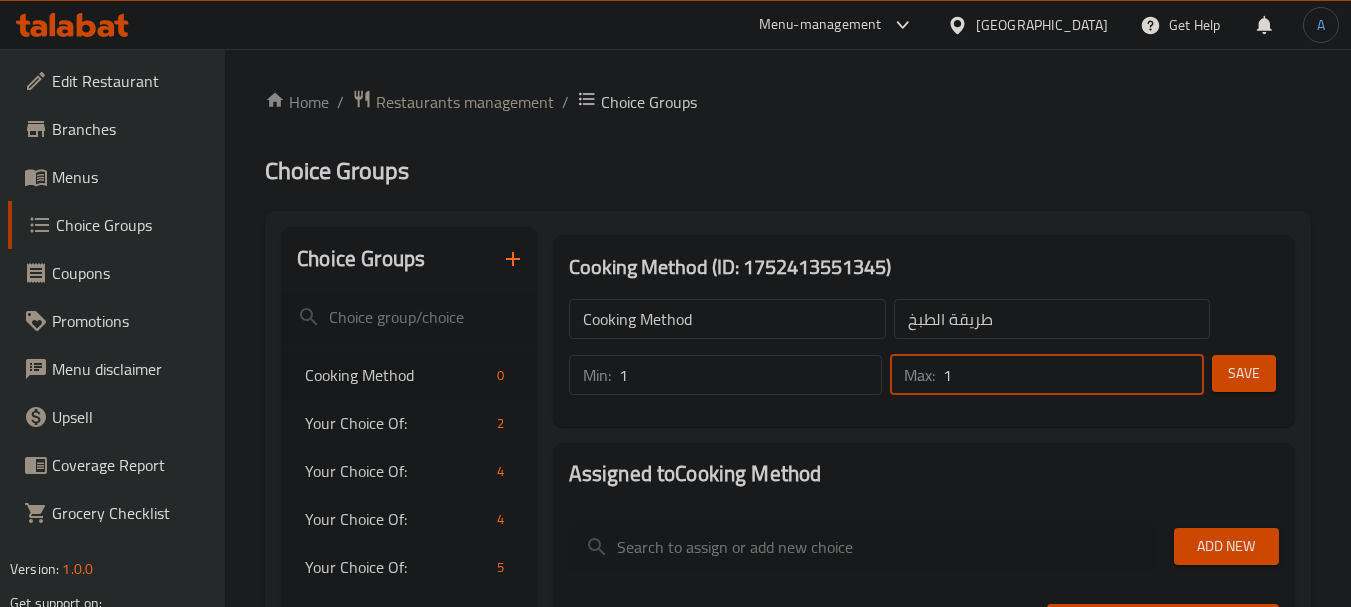 click on "1" at bounding box center (1073, 375) 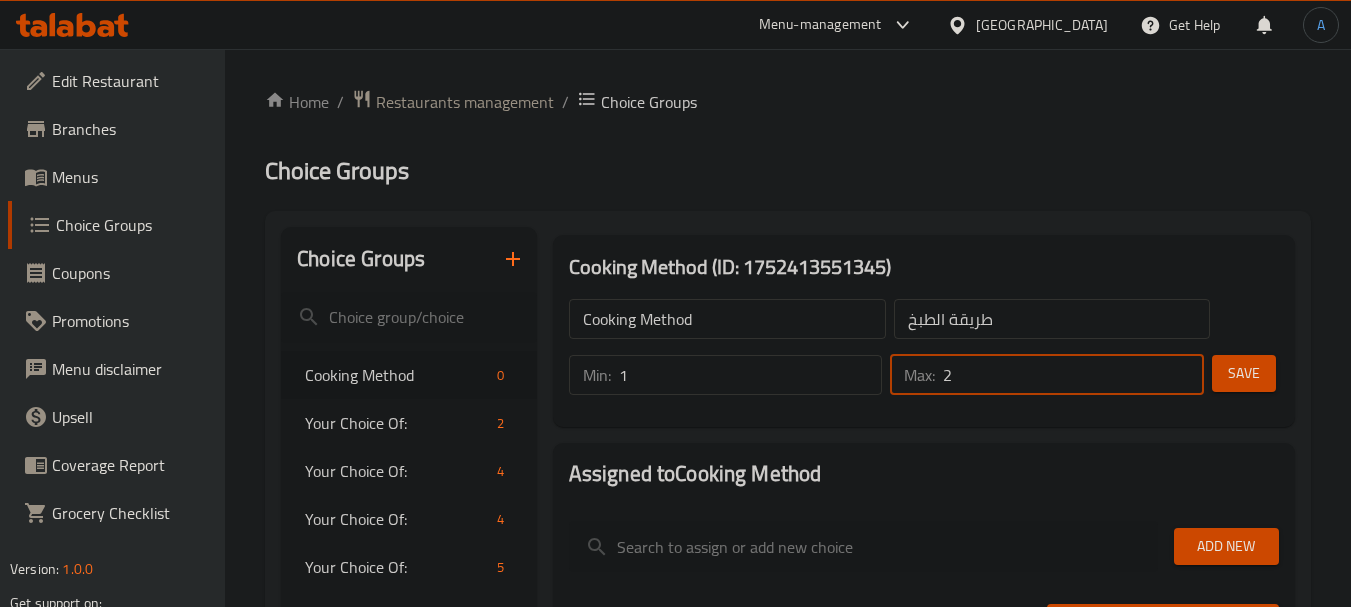 click on "2" at bounding box center [1073, 375] 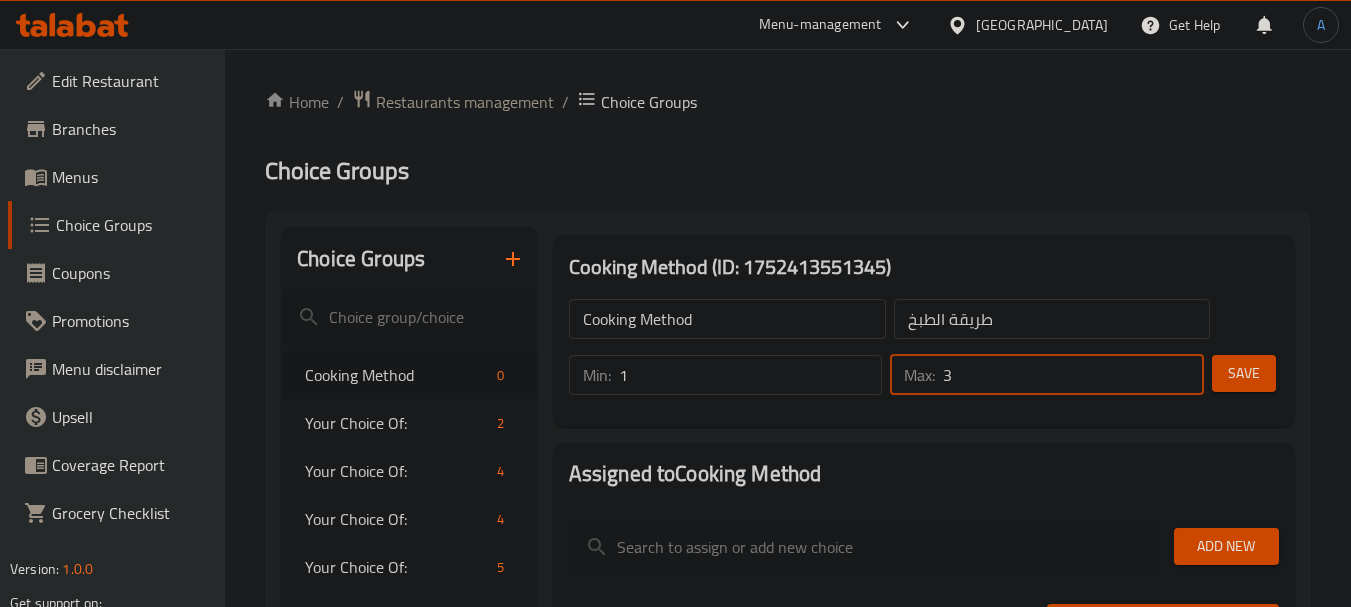 click on "3" at bounding box center [1073, 375] 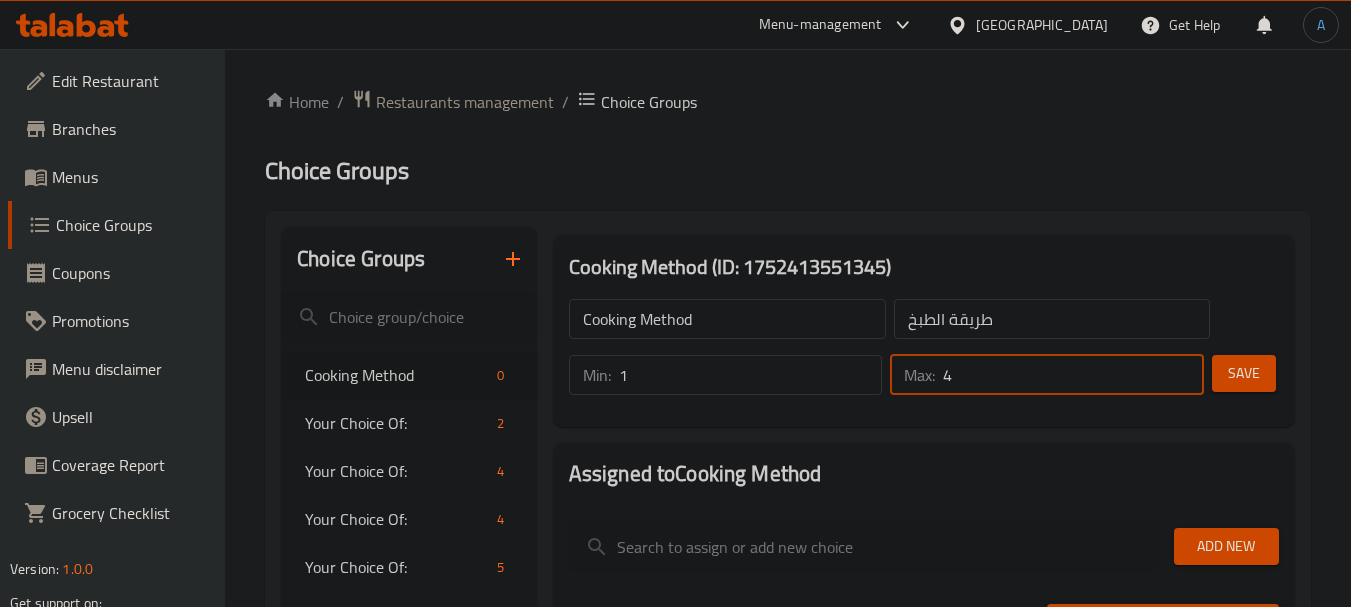 click on "4" at bounding box center [1073, 375] 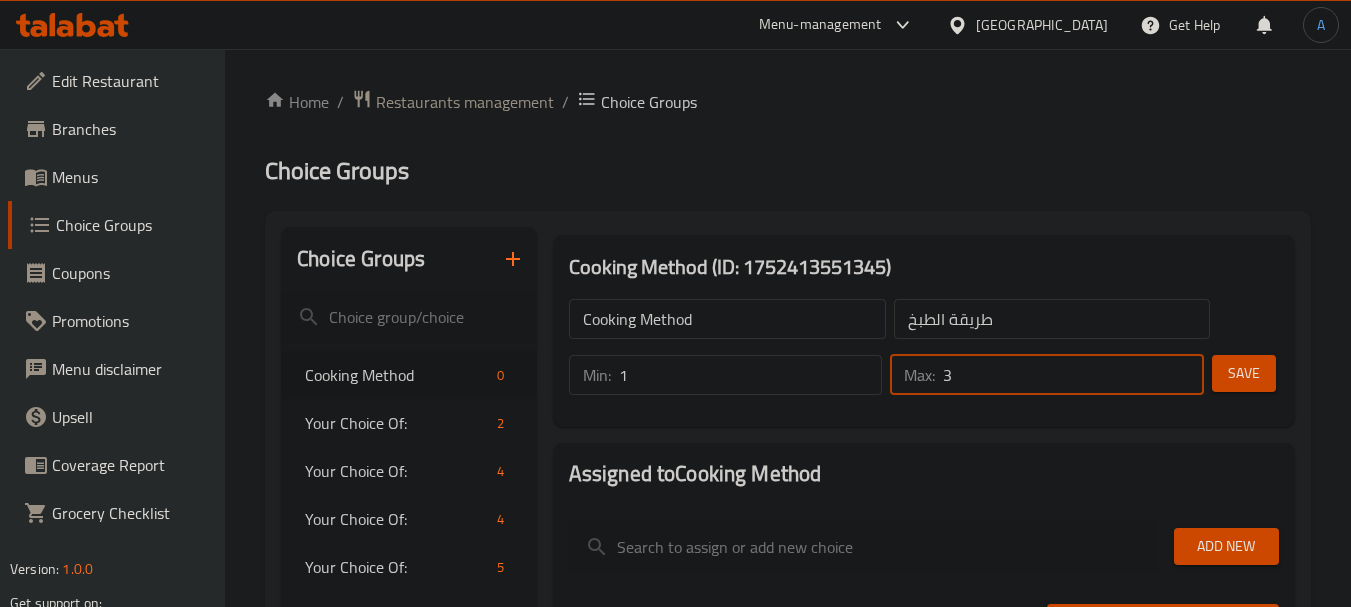 click on "3" at bounding box center [1073, 375] 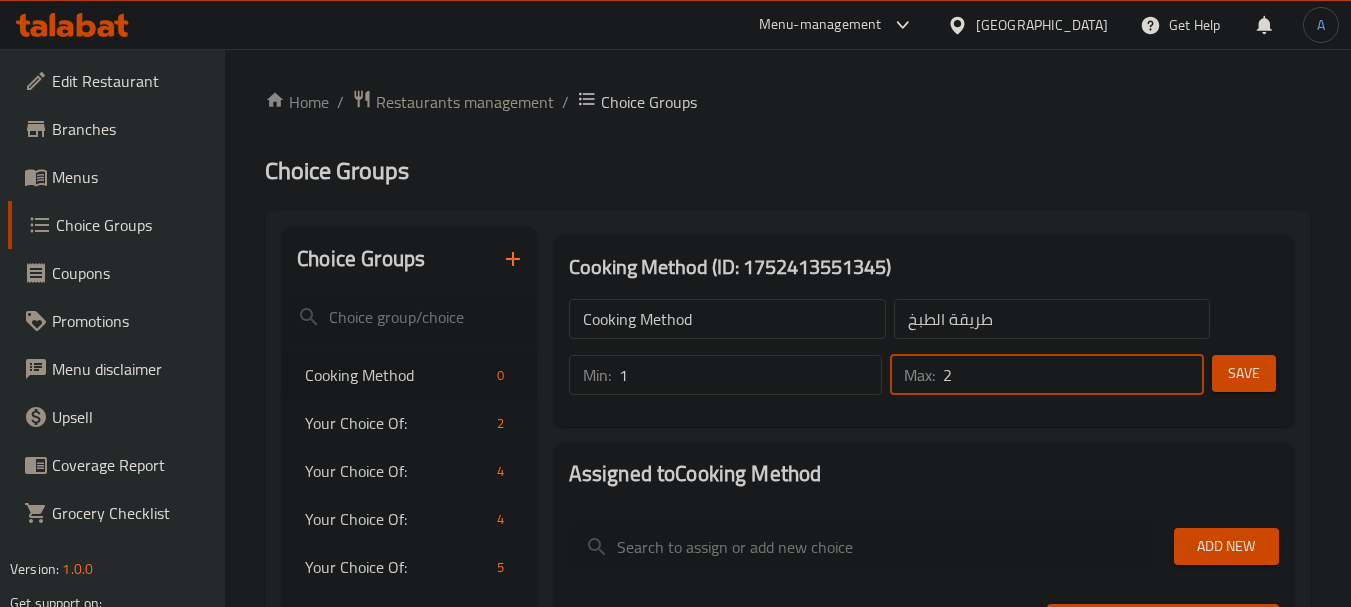 click on "2" at bounding box center (1073, 375) 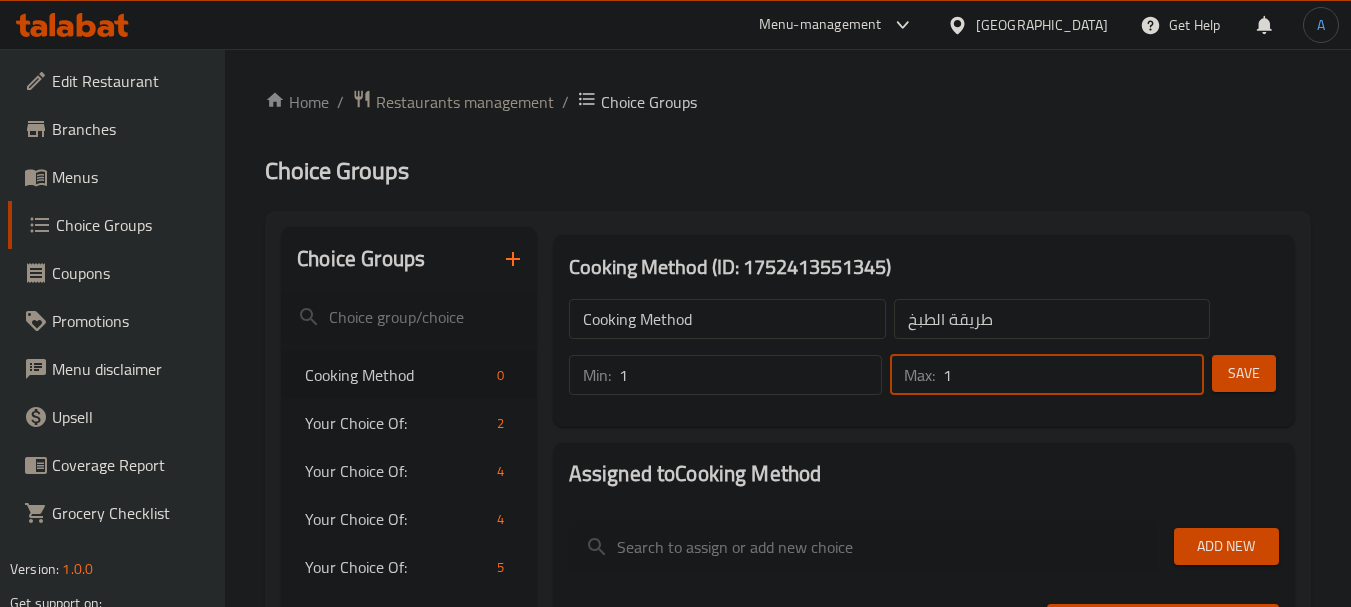 type on "1" 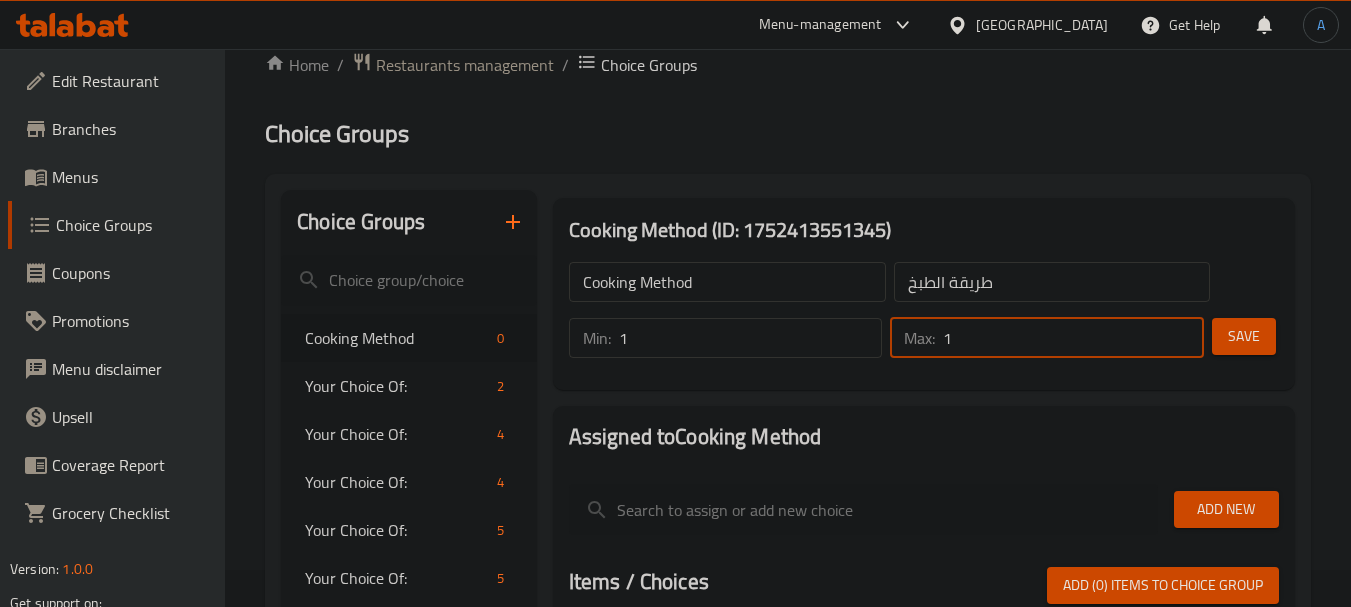 scroll, scrollTop: 100, scrollLeft: 0, axis: vertical 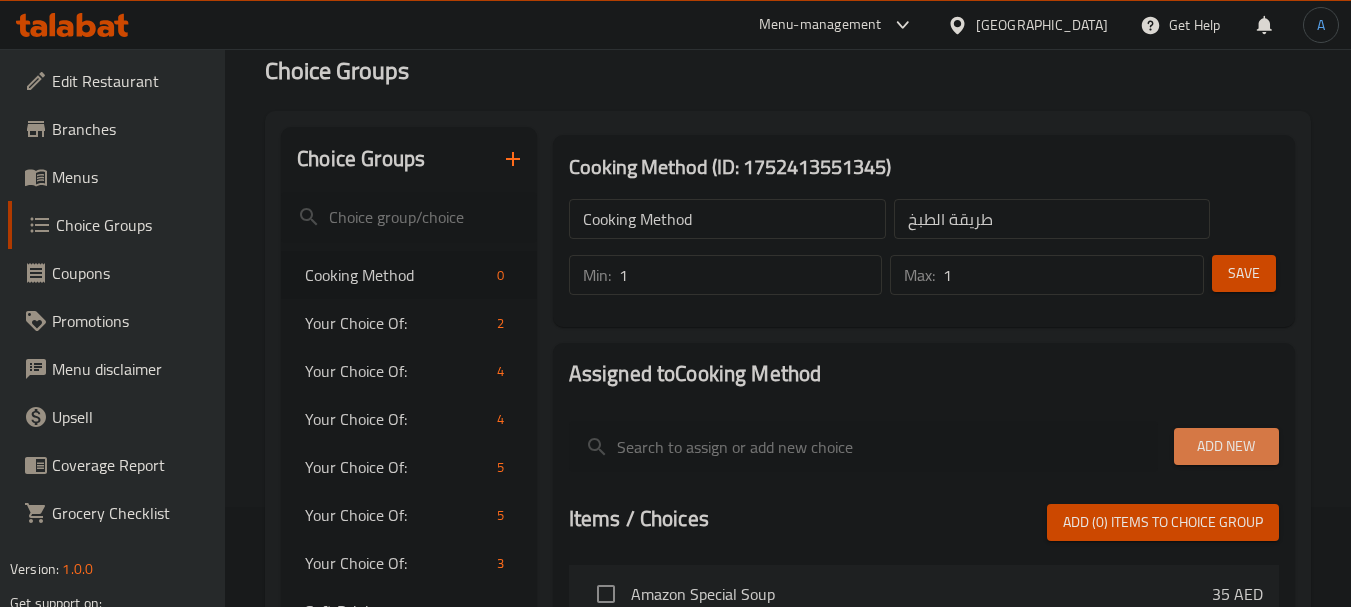 click on "Add New" at bounding box center (1226, 446) 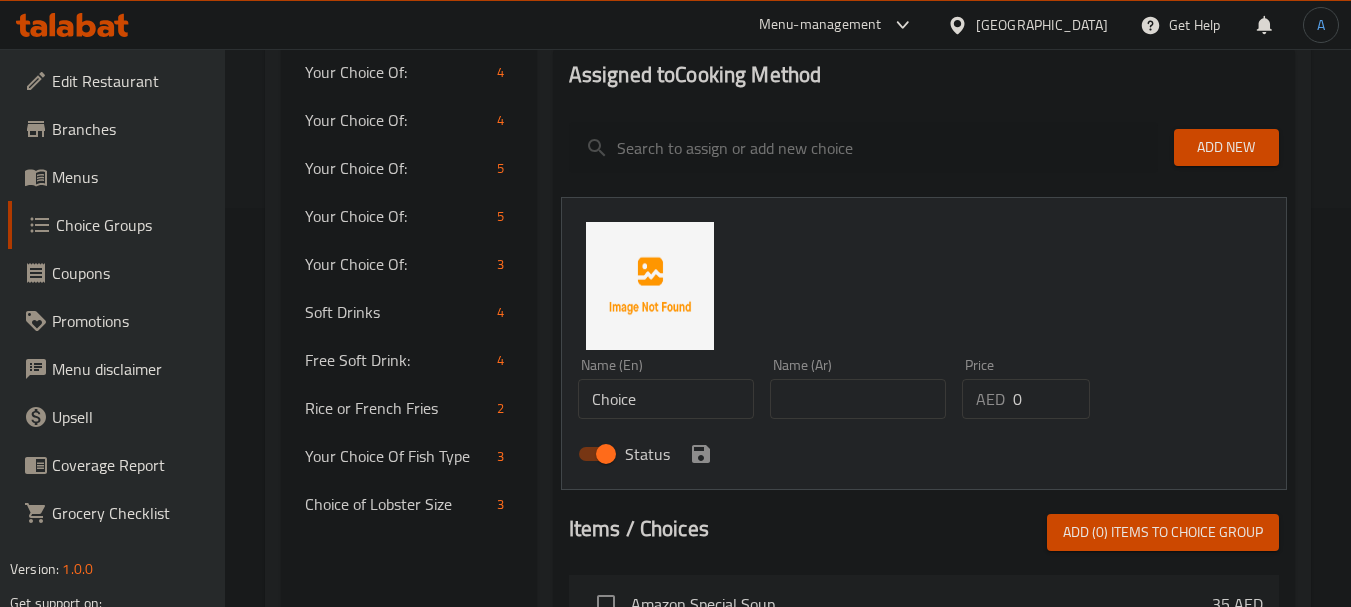 scroll, scrollTop: 400, scrollLeft: 0, axis: vertical 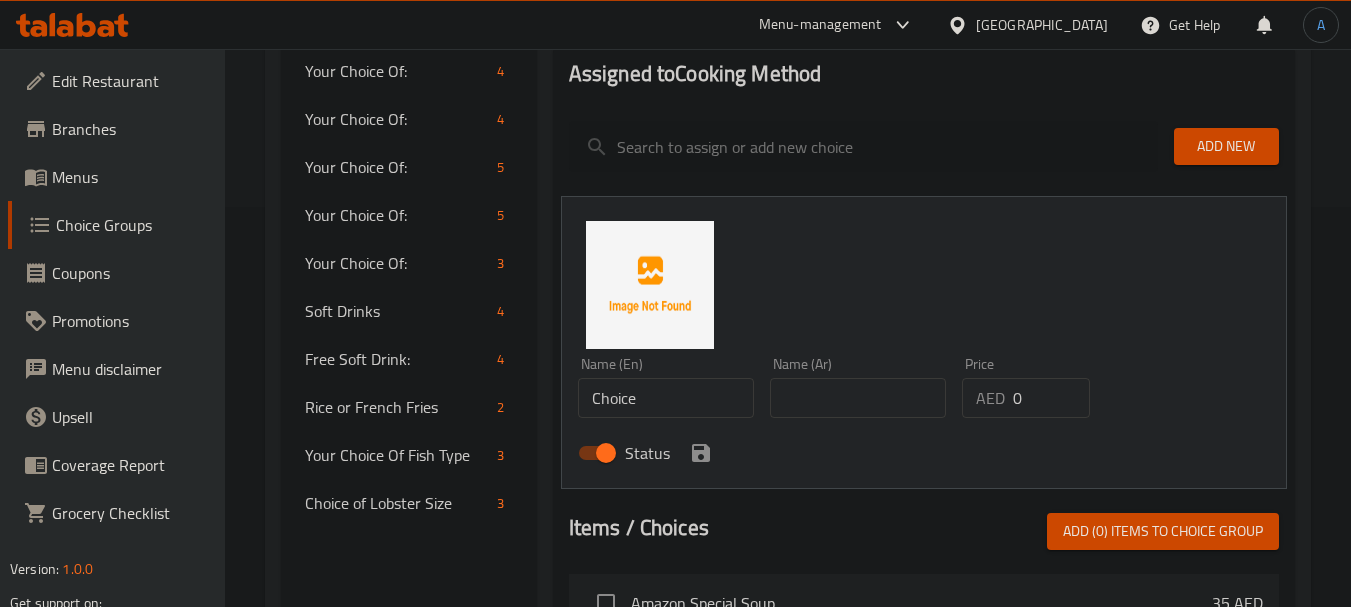 drag, startPoint x: 641, startPoint y: 389, endPoint x: 557, endPoint y: 385, distance: 84.095184 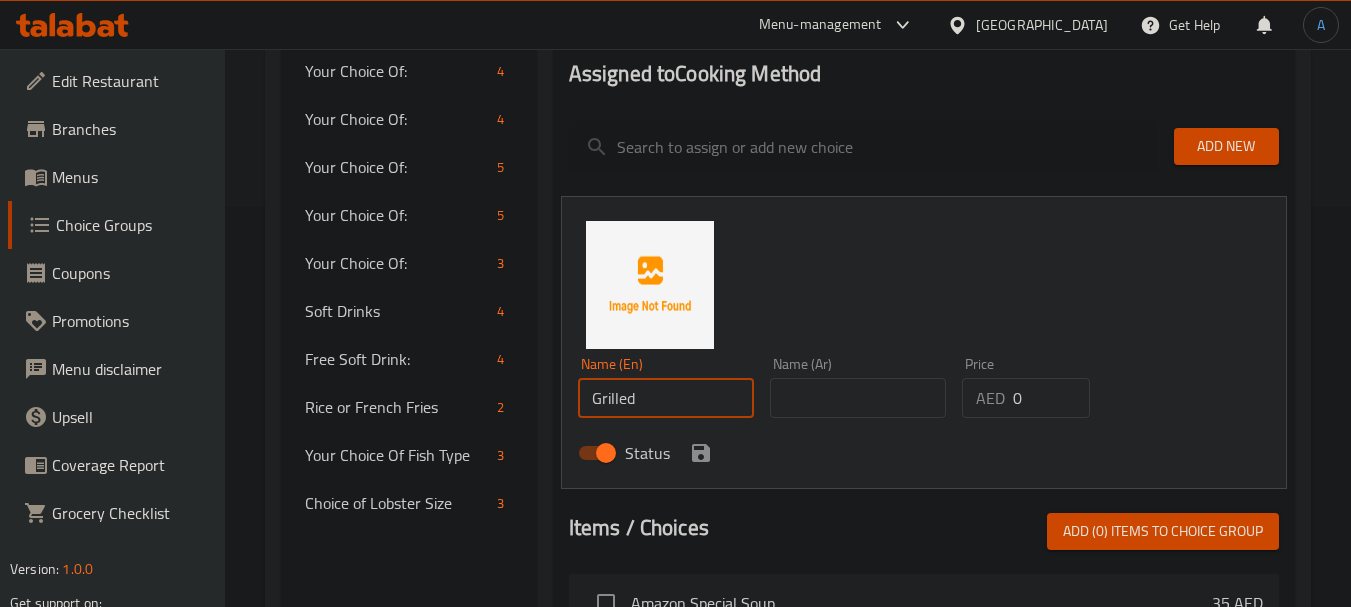 type on "Grilled" 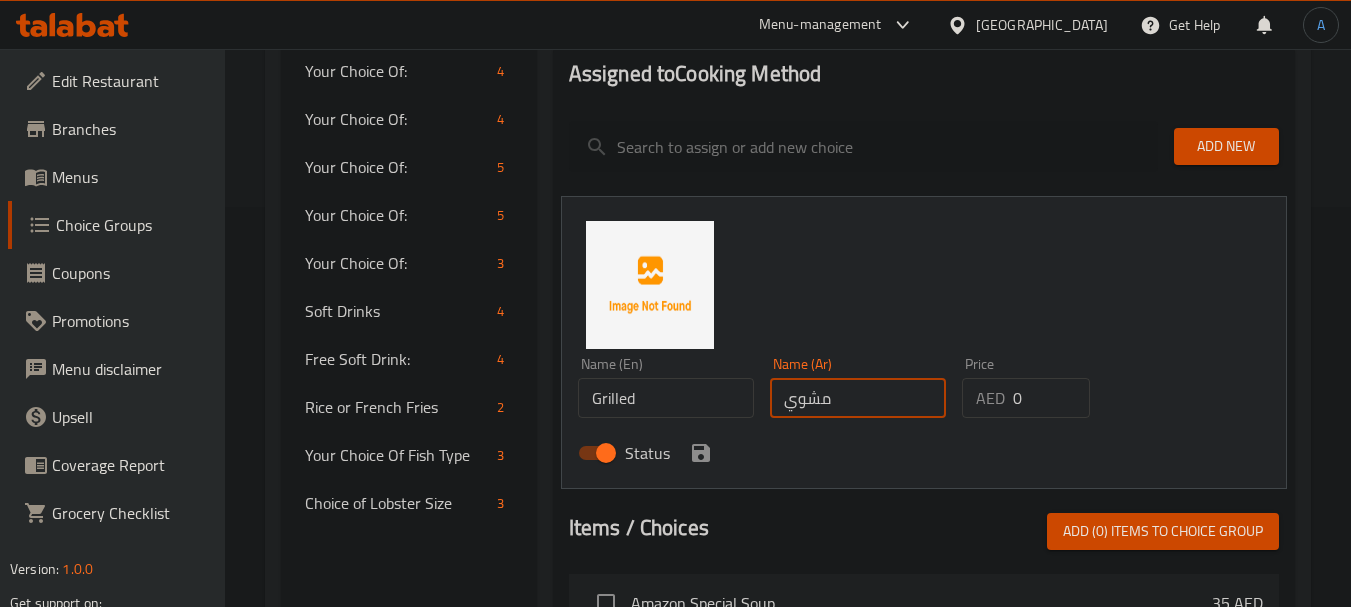 type on "مشوي" 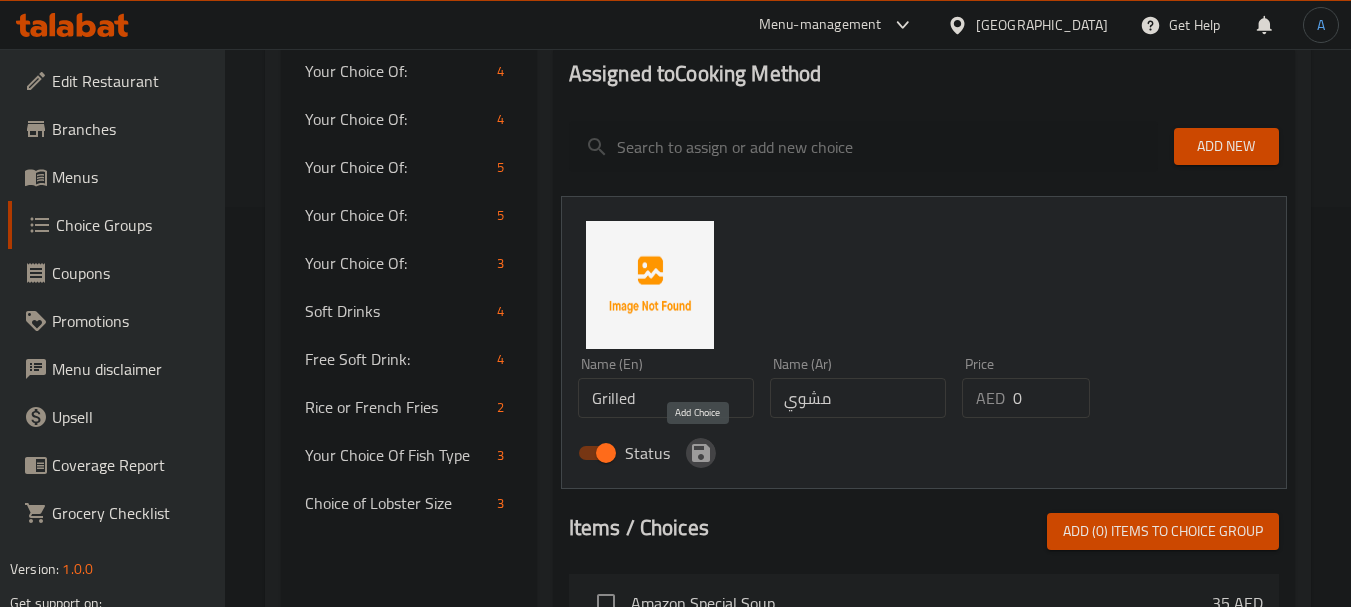 click 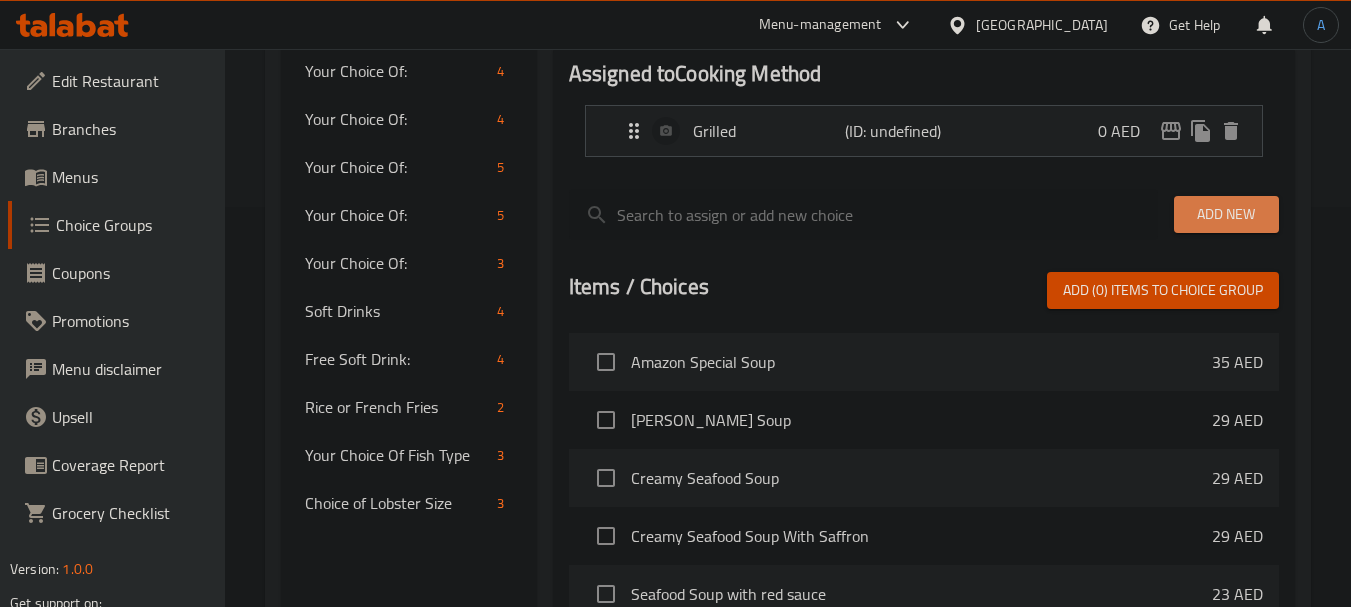 click on "Add New" at bounding box center [1226, 214] 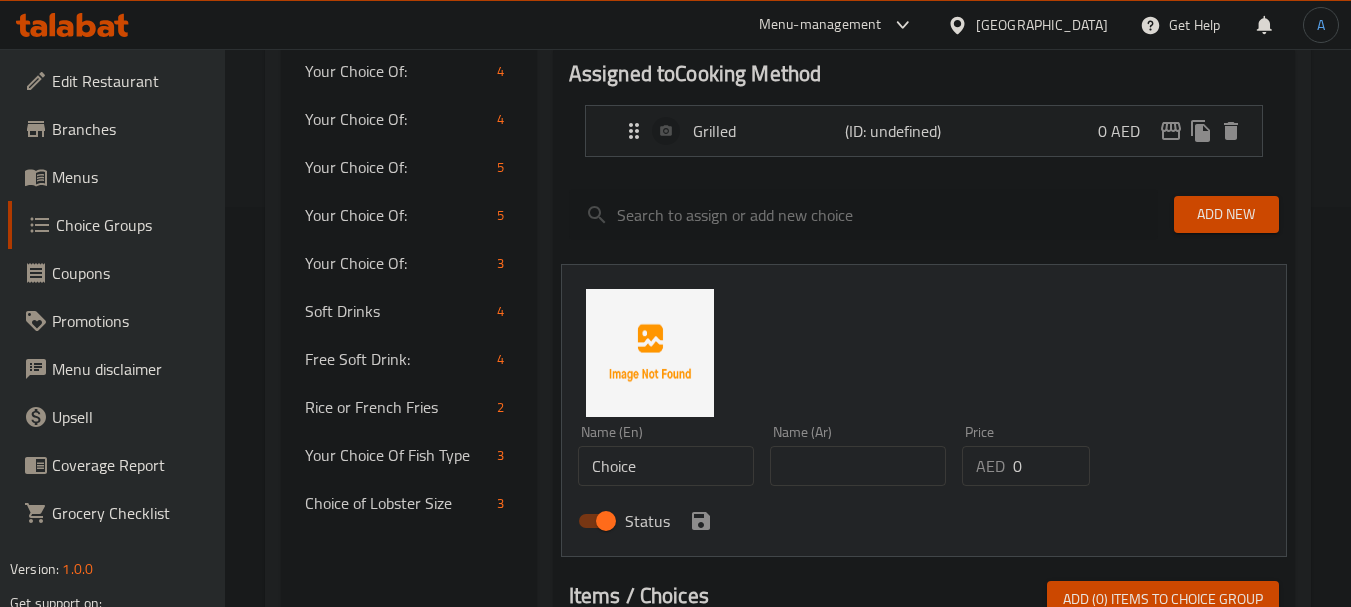 click on "Cooking Method (ID: 1752413551345) Cooking Method ​ طريقة الطبخ ​ Min: 1 ​ Max: 1 ​ Save Assigned to  Cooking Method Grilled (ID: undefined) 0 AED Name (En) Grilled Name (En) Name (Ar) مشوي Name (Ar) Price AED 0 Price Status Add New Name (En) Choice Name (En) Name (Ar) Name (Ar) Price AED 0 Price Status Items / Choices Add (0) items to choice group Amazon Special Soup 35 AED Tom Yum Soup 29 AED Creamy Seafood Soup 29 AED Creamy Seafood Soup With Saffron 29 AED Seafood Soup with red sauce 23 AED Seafood Clear Soup 23 AED Creamy Shrimp Soup 29 AED Shrimp Soup with red sauce 29 AED Shrimp Mallow Soup  23 AED Lentil Soup 14 AED Lobster Thermidor 0 AED 500 Gm 90 AED 750 Gm 135 AED 1 Kilo 170 AED Grilled lobster filled with cheese & cream 0 AED Grilled lobster with cheese 0 AED Grilled lobster topped with cheese 0 AED Butterfly Grilled Lobster 0 AED Butterfly grilled lobster (topped with butter & cream) 0 AED Seafood Salad 25 AED Shrimp Salad 29 AED Tuna Salad 25 AED Chef Green Salad 14 AED  (" at bounding box center [920, 494] 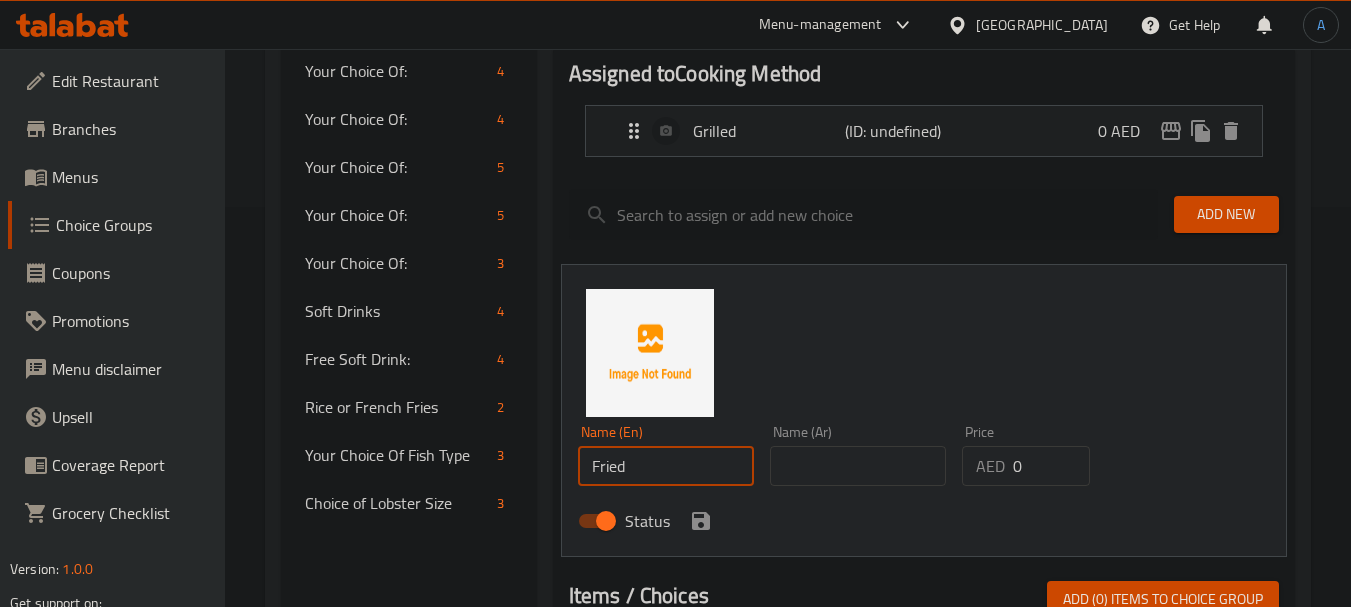 type on "Fried" 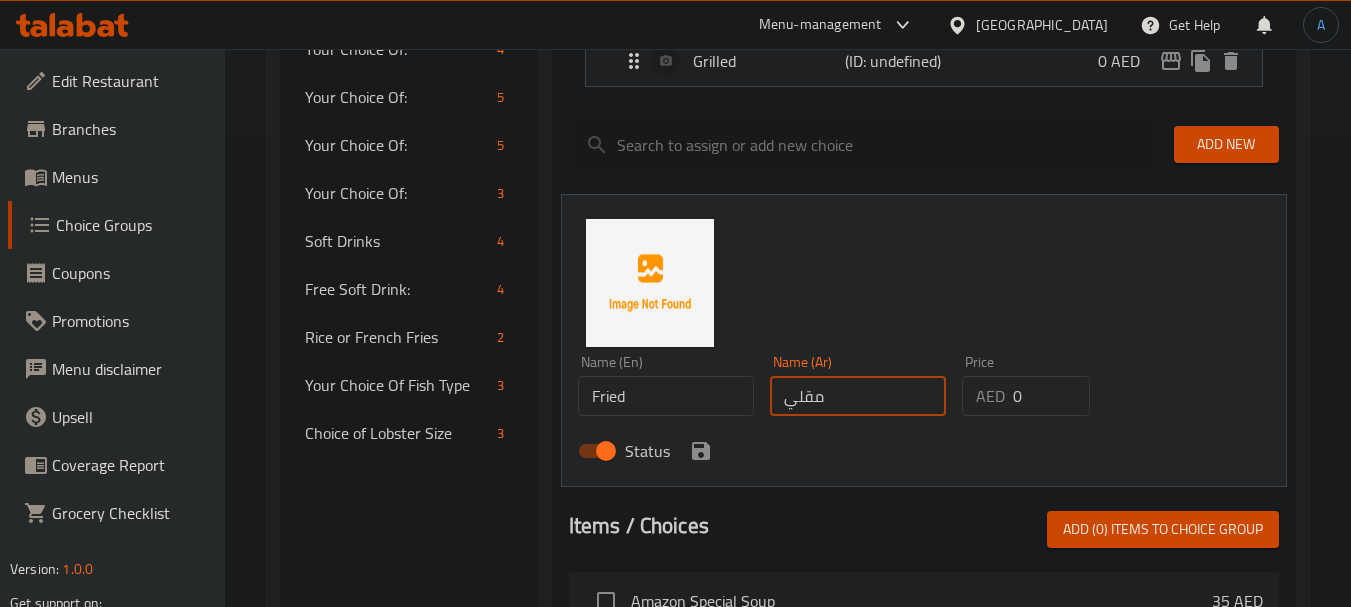 scroll, scrollTop: 500, scrollLeft: 0, axis: vertical 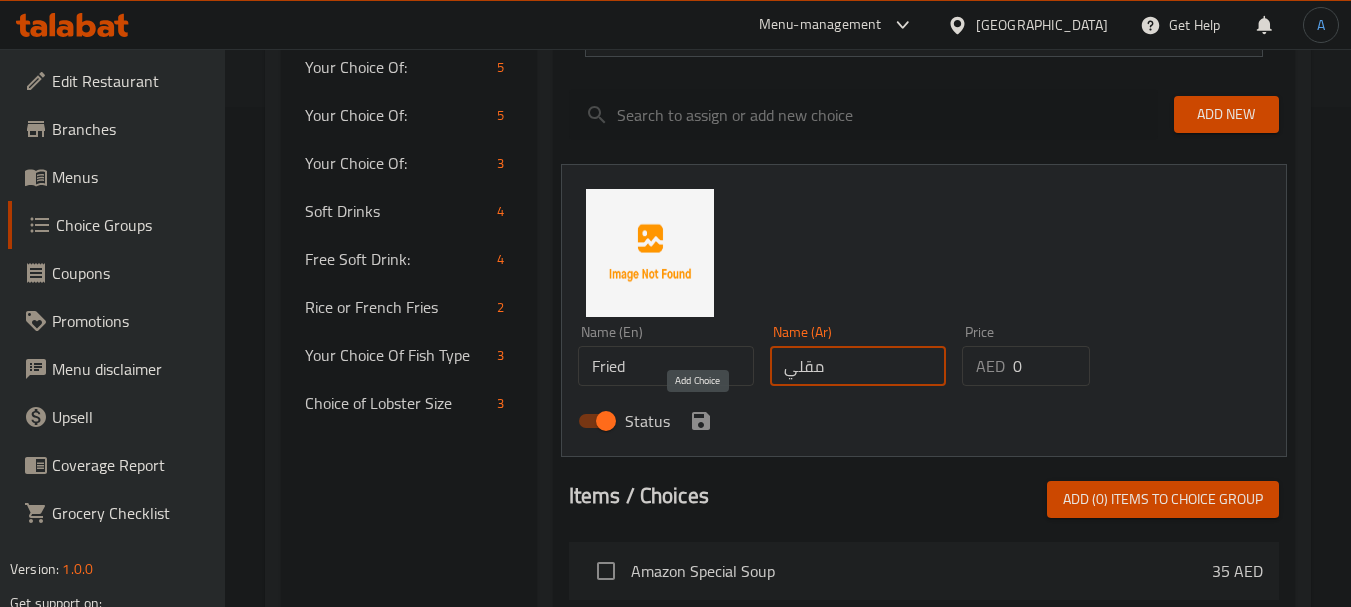 type on "مقلي" 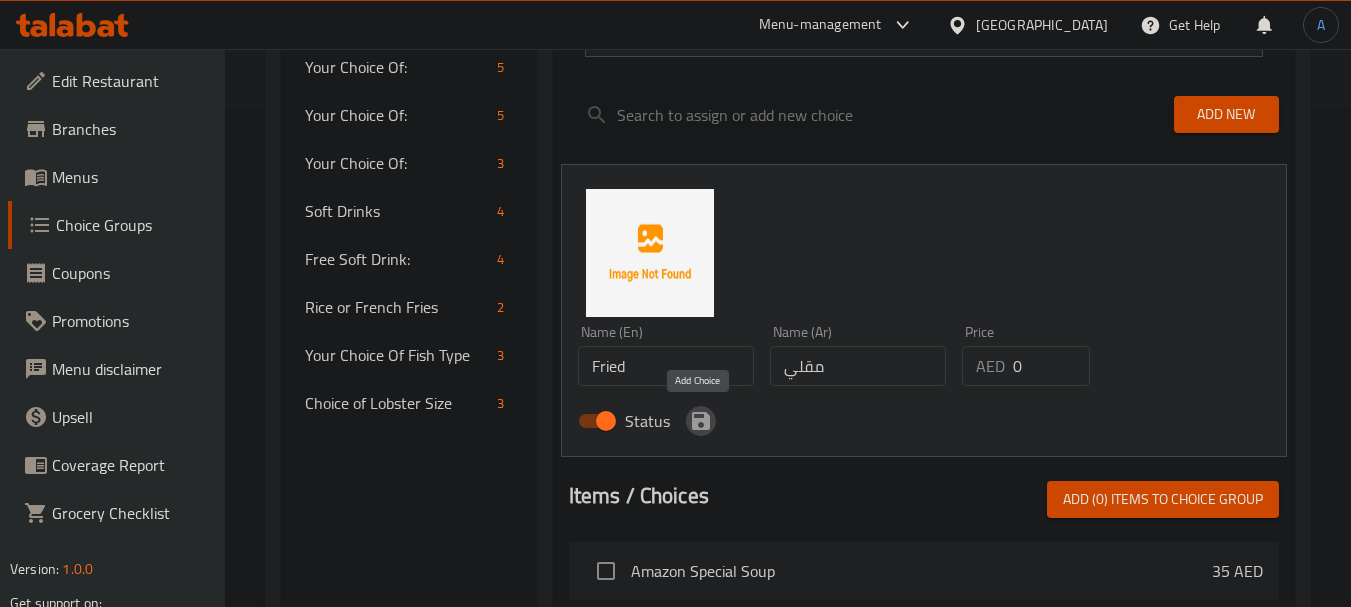 click 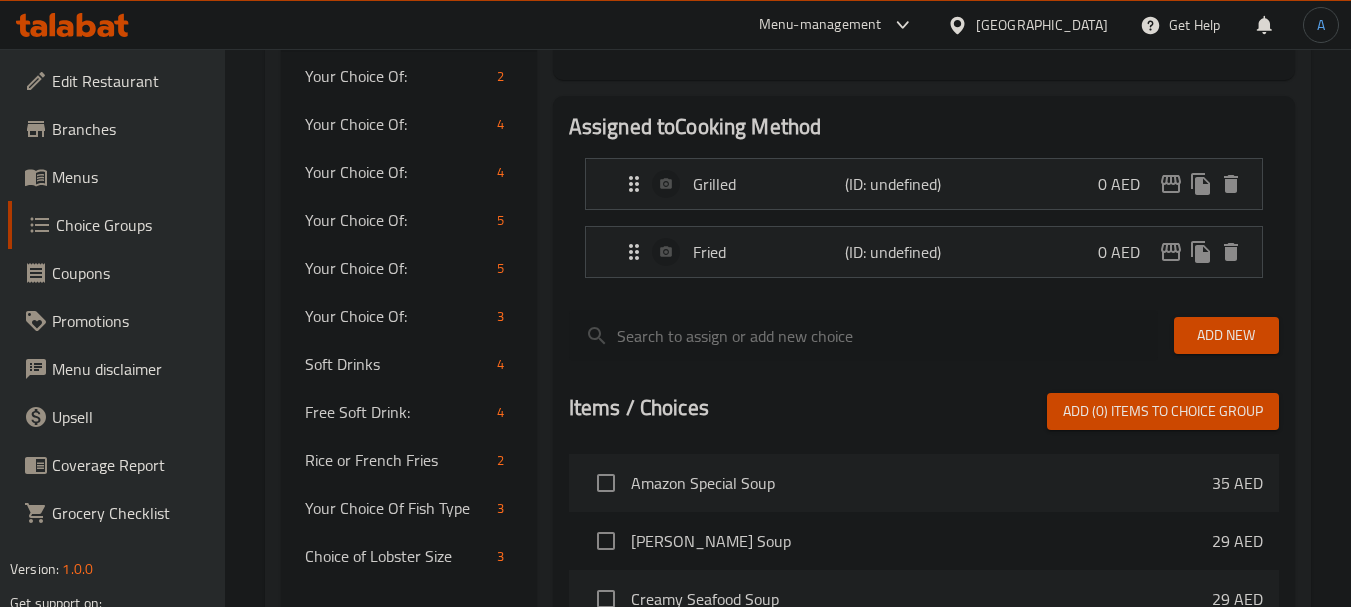 scroll, scrollTop: 300, scrollLeft: 0, axis: vertical 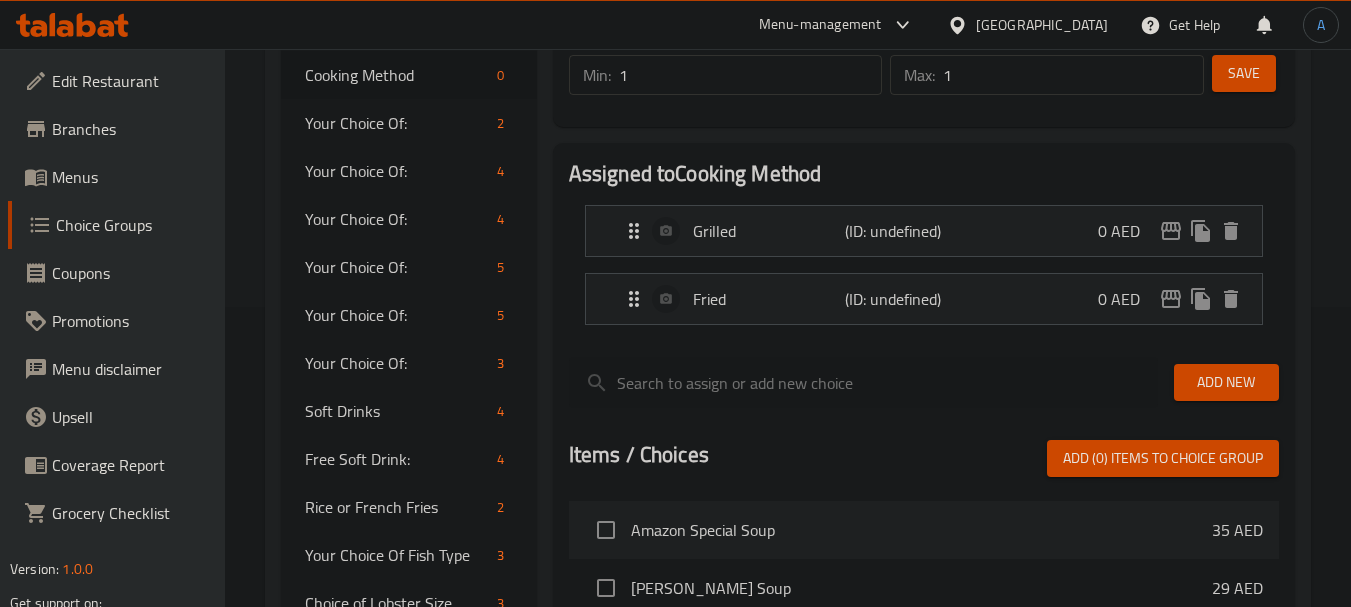 click on "Add New" at bounding box center (1226, 382) 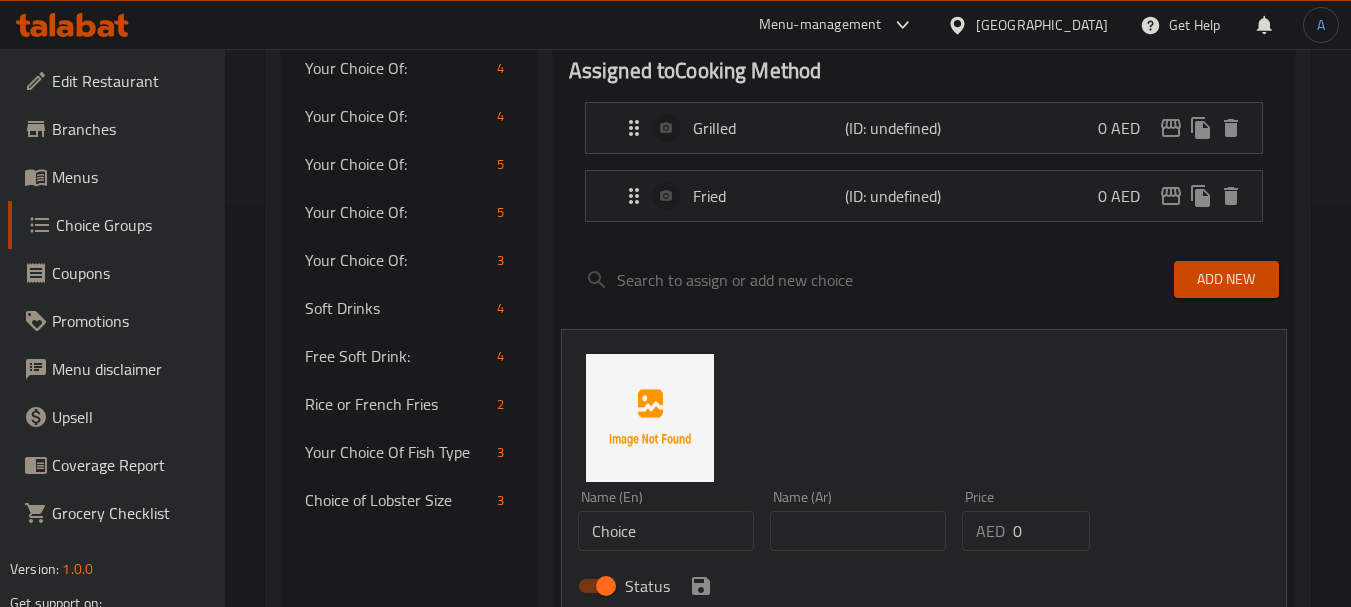 scroll, scrollTop: 500, scrollLeft: 0, axis: vertical 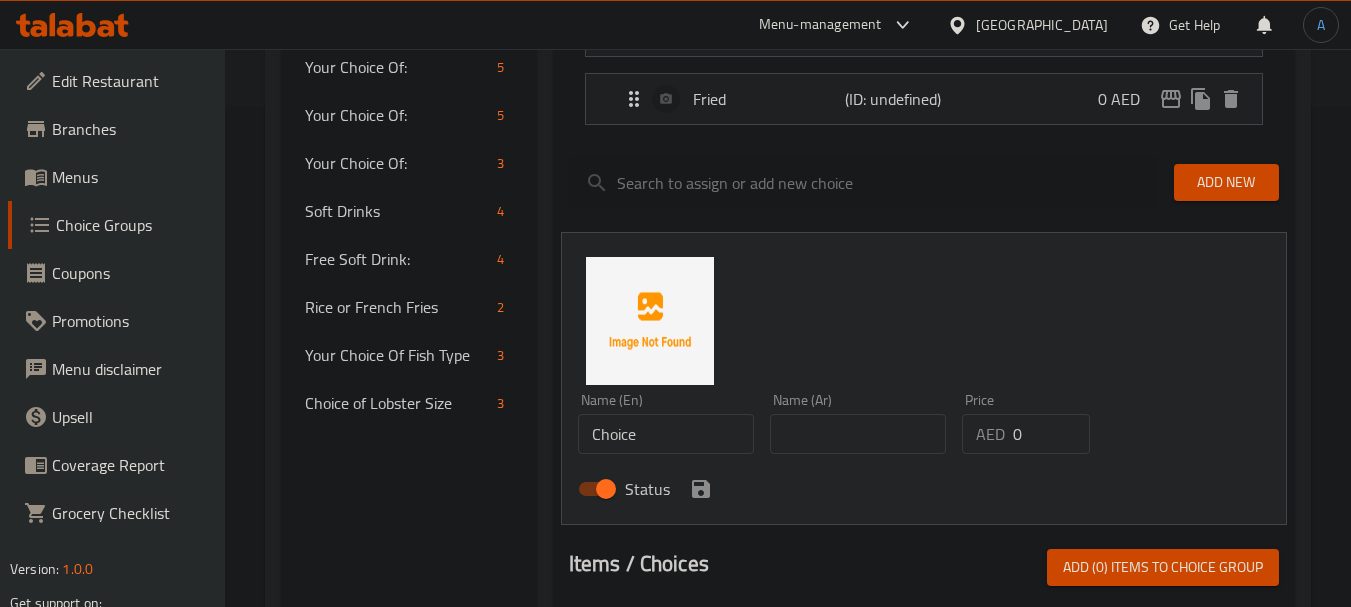 drag, startPoint x: 668, startPoint y: 441, endPoint x: 570, endPoint y: 422, distance: 99.824844 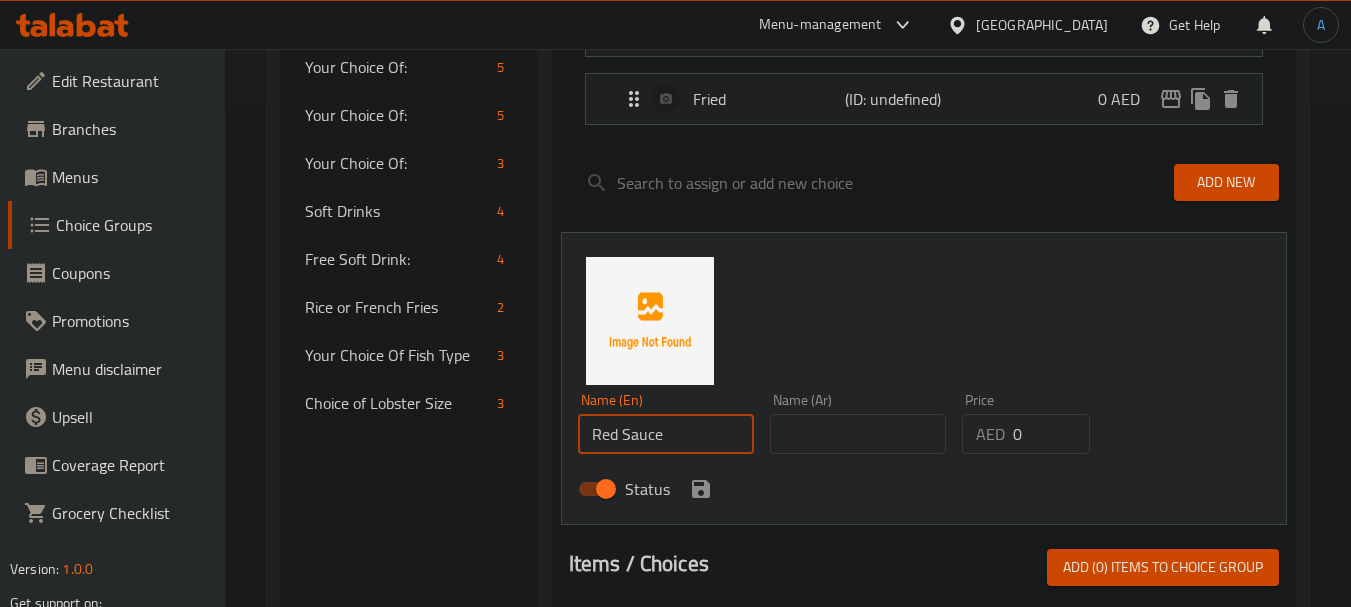 type on "Red Sauce" 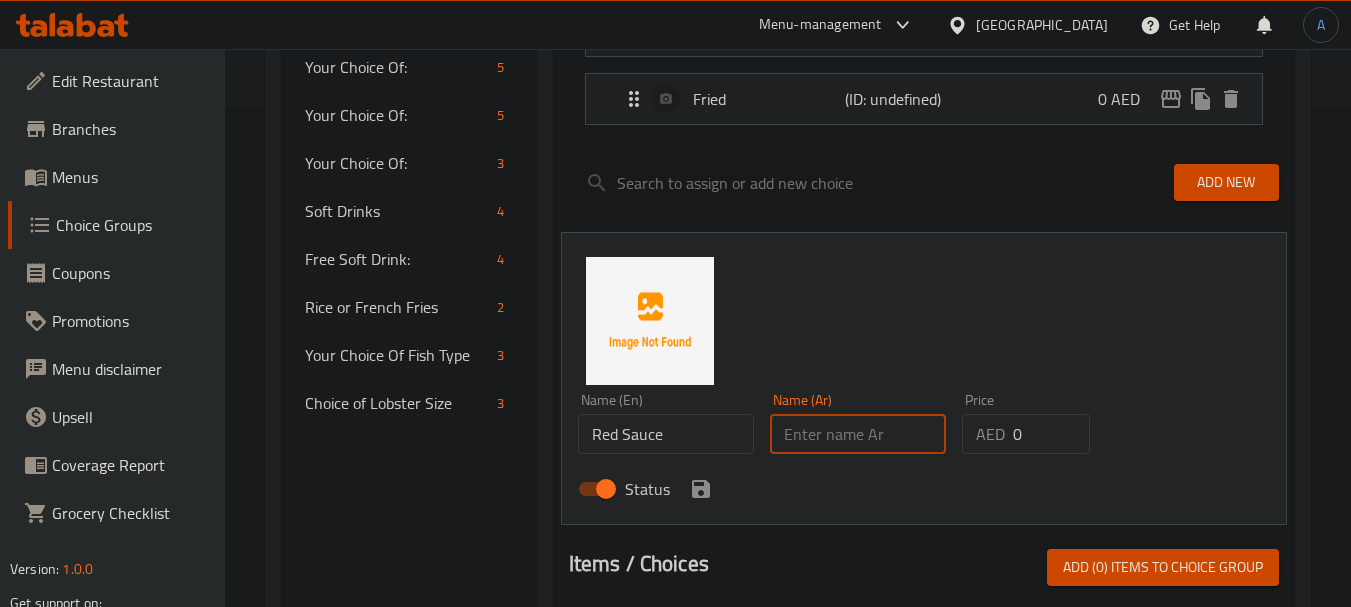 click at bounding box center (858, 434) 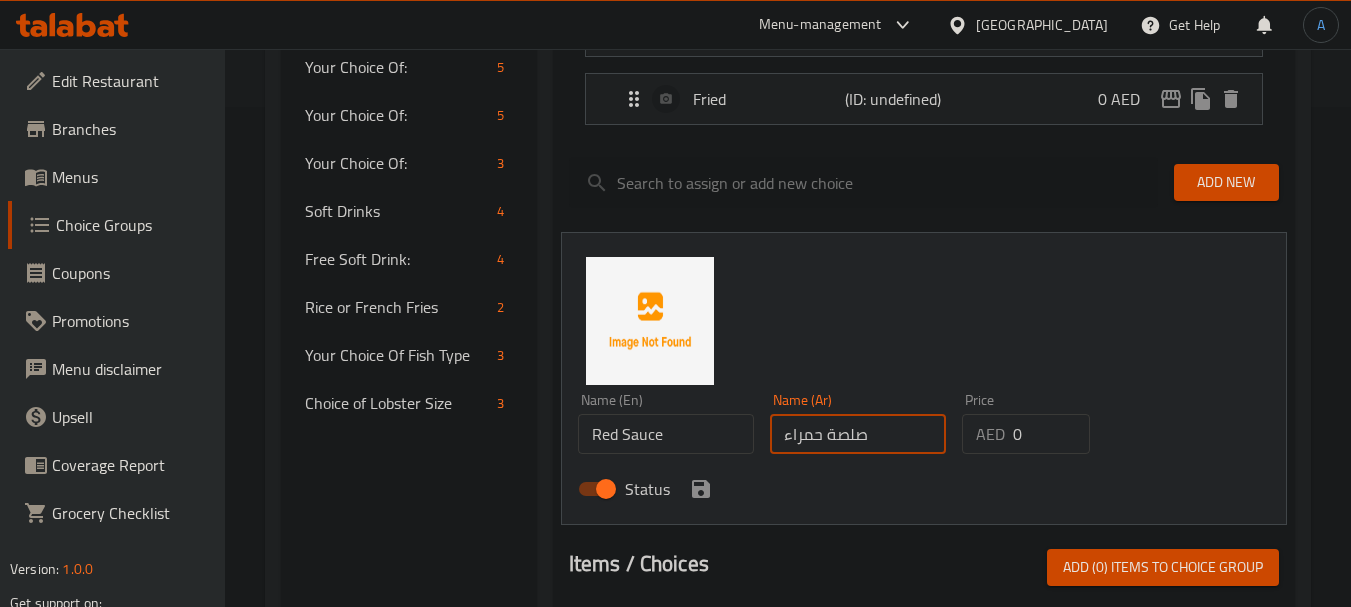 click on "صلصة حمراء" at bounding box center [858, 434] 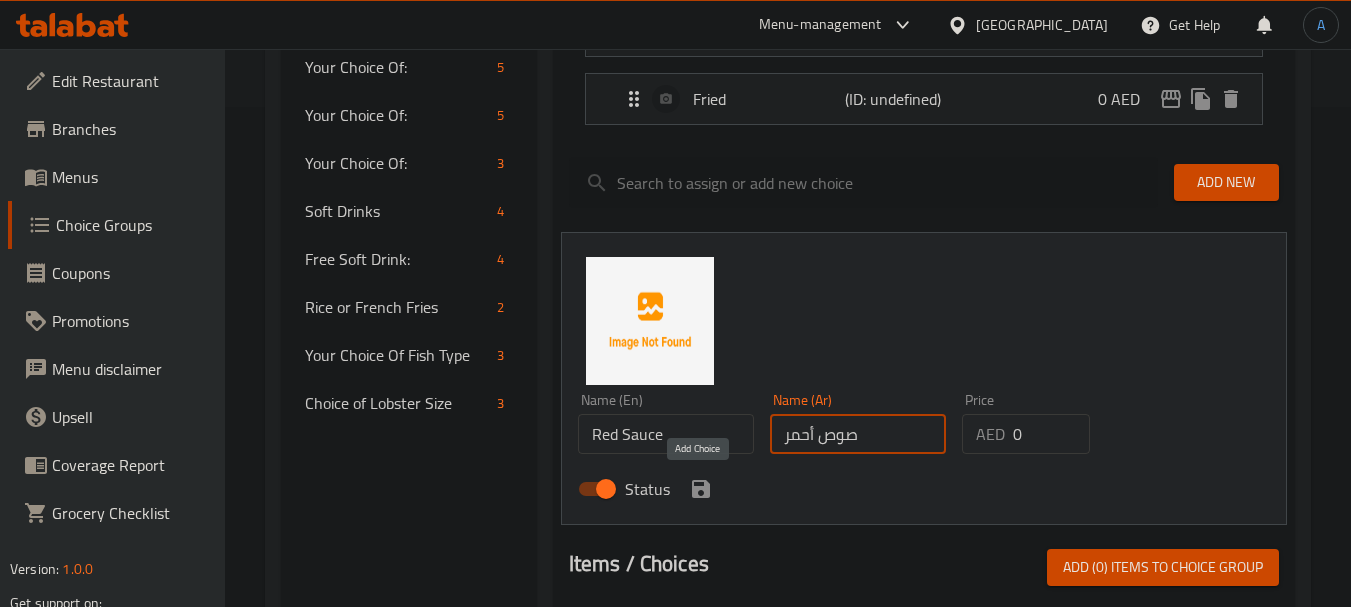 type on "صوص أحمر" 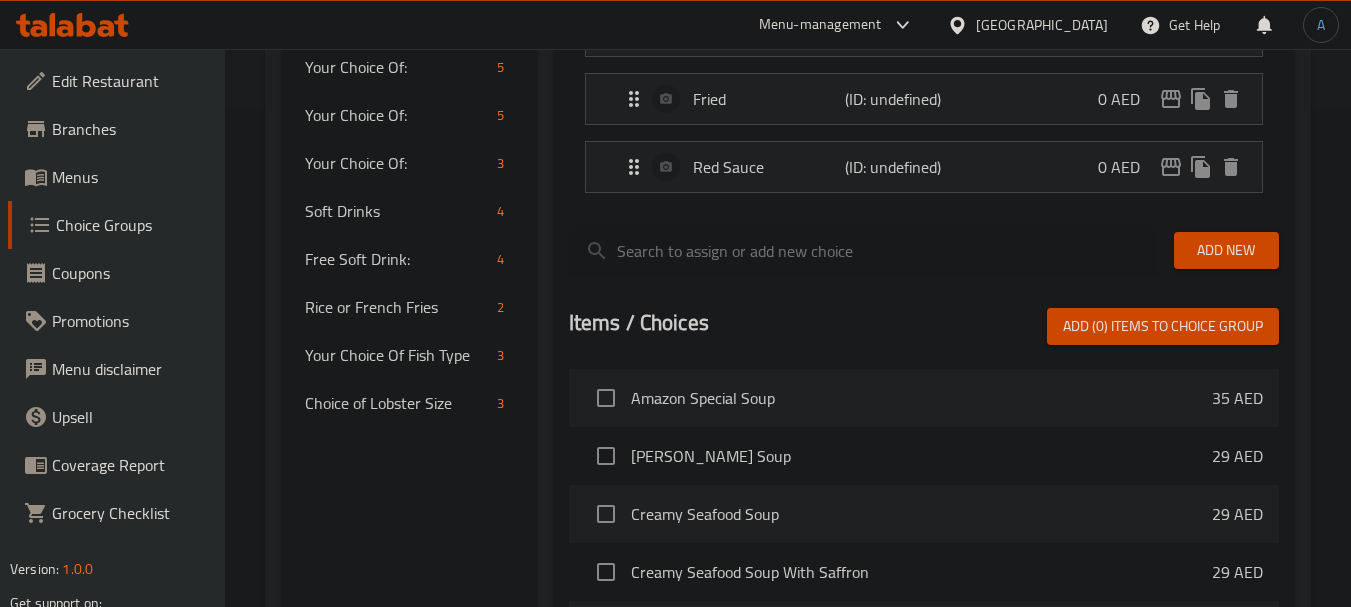 click on "Add New" at bounding box center [1226, 250] 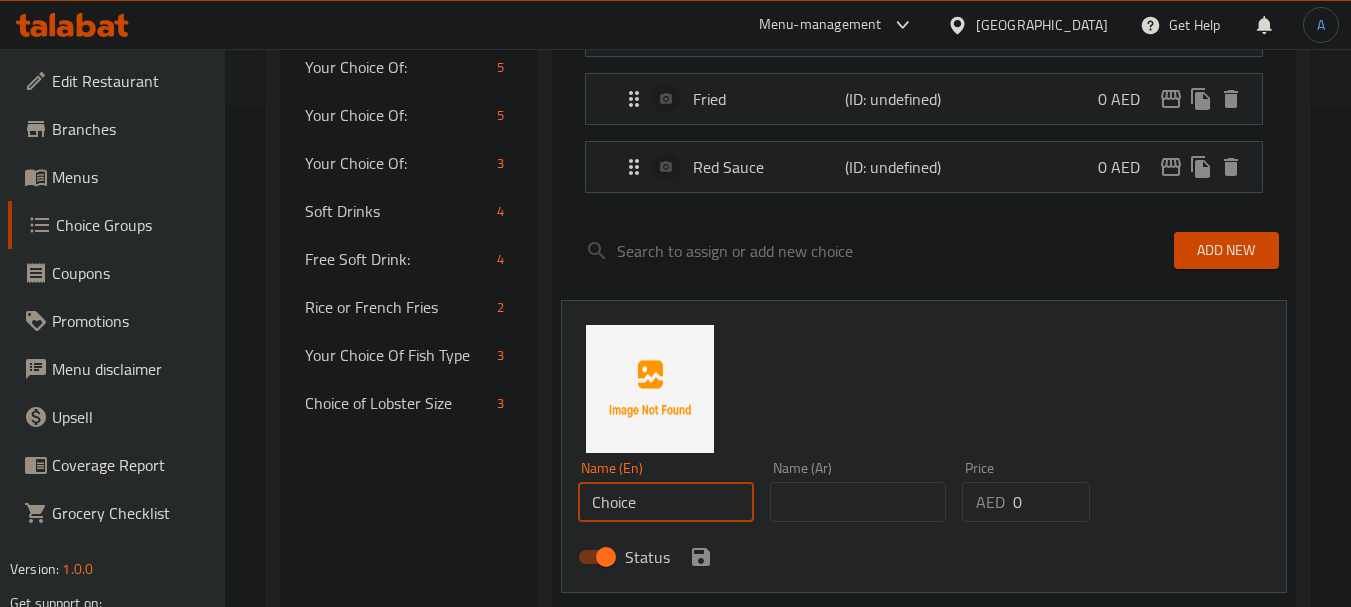 drag, startPoint x: 649, startPoint y: 506, endPoint x: 538, endPoint y: 489, distance: 112.29426 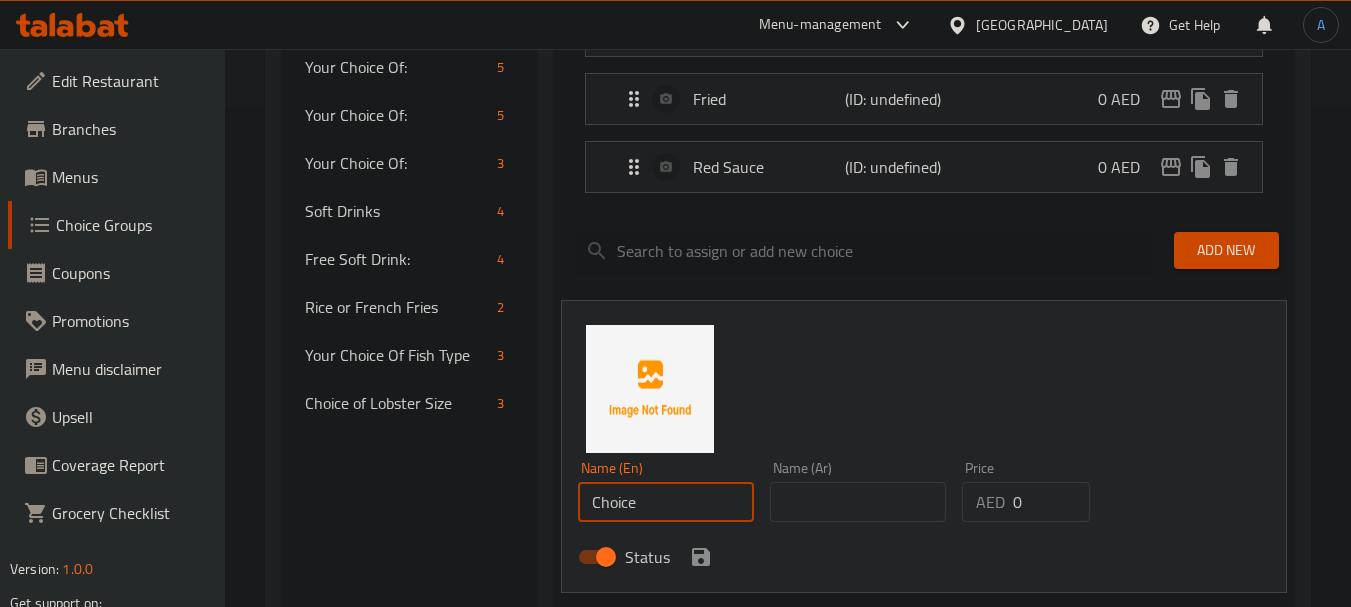 click on "Cooking Method (ID: 1752413551345) Cooking Method ​ طريقة الطبخ ​ Min: 1 ​ Max: 1 ​ Save Assigned to  Cooking Method Grilled (ID: undefined) 0 AED Name (En) Grilled Name (En) Name (Ar) مشوي Name (Ar) Price AED 0 Price Status Fried (ID: undefined) 0 AED Name (En) Fried Name (En) Name (Ar) مقلي Name (Ar) Price AED 0 Price Status Red Sauce (ID: undefined) 0 AED Name (En) Red Sauce Name (En) Name (Ar) صوص أحمر Name (Ar) Price AED 0 Price Status Add New Name (En) Choice Name (En) Name (Ar) Name (Ar) Price AED 0 Price Status Items / Choices Add (0) items to choice group Amazon Special Soup 35 AED Tom Yum Soup 29 AED Creamy Seafood Soup 29 AED Creamy Seafood Soup With Saffron 29 AED Seafood Soup with red sauce 23 AED Seafood Clear Soup 23 AED Creamy Shrimp Soup 29 AED Shrimp Soup with red sauce 29 AED Shrimp Mallow Soup  23 AED Lentil Soup 14 AED Lobster Thermidor 0 AED 500 Gm 90 AED 750 Gm 135 AED 1 Kilo 170 AED Grilled lobster filled with cheese & cream 0 AED 0 AED 0 AED 0 AED Rice" at bounding box center (920, 462) 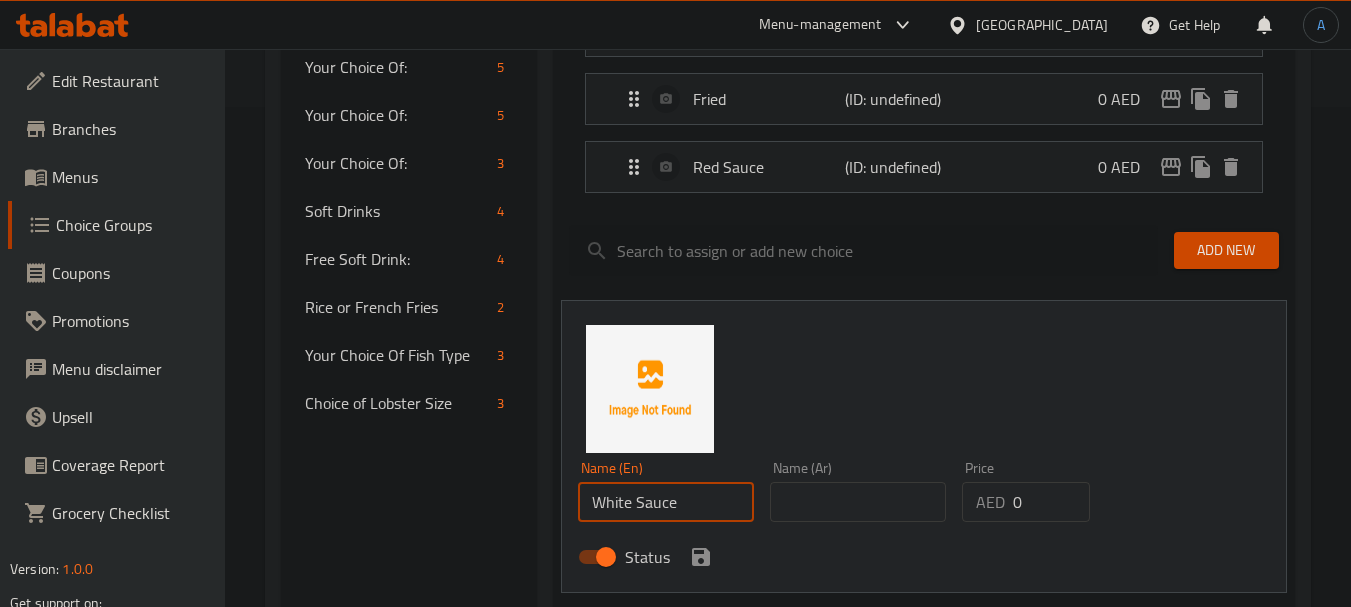 type on "White Sauce" 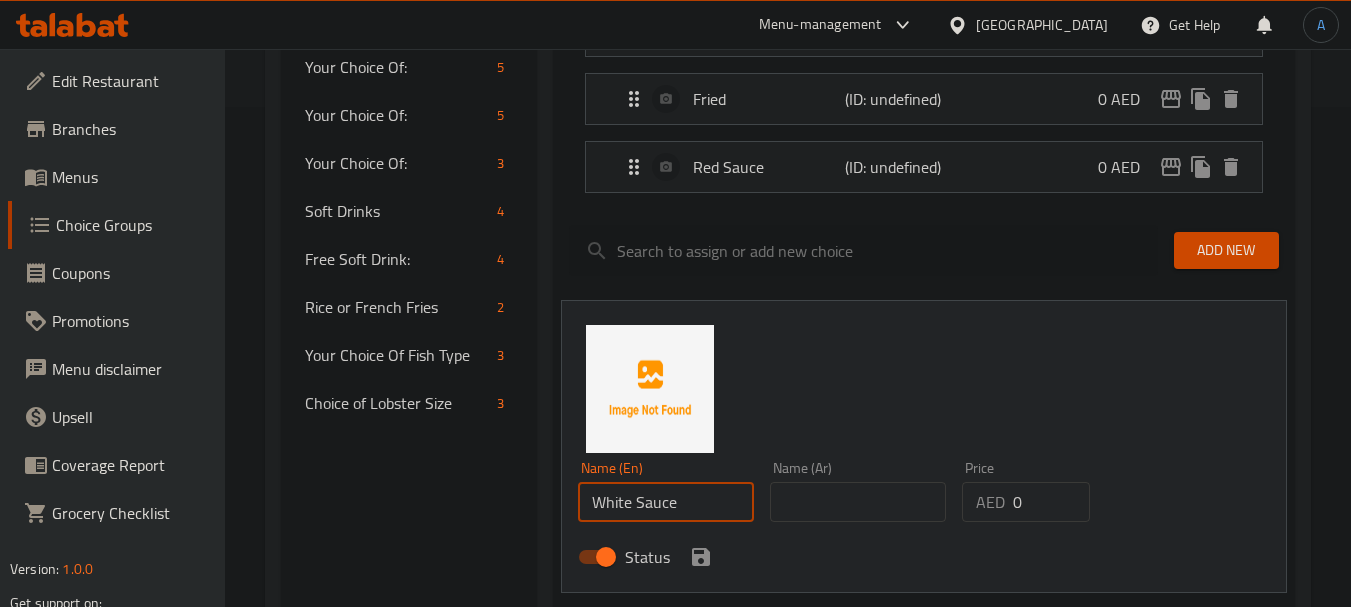 click at bounding box center [858, 502] 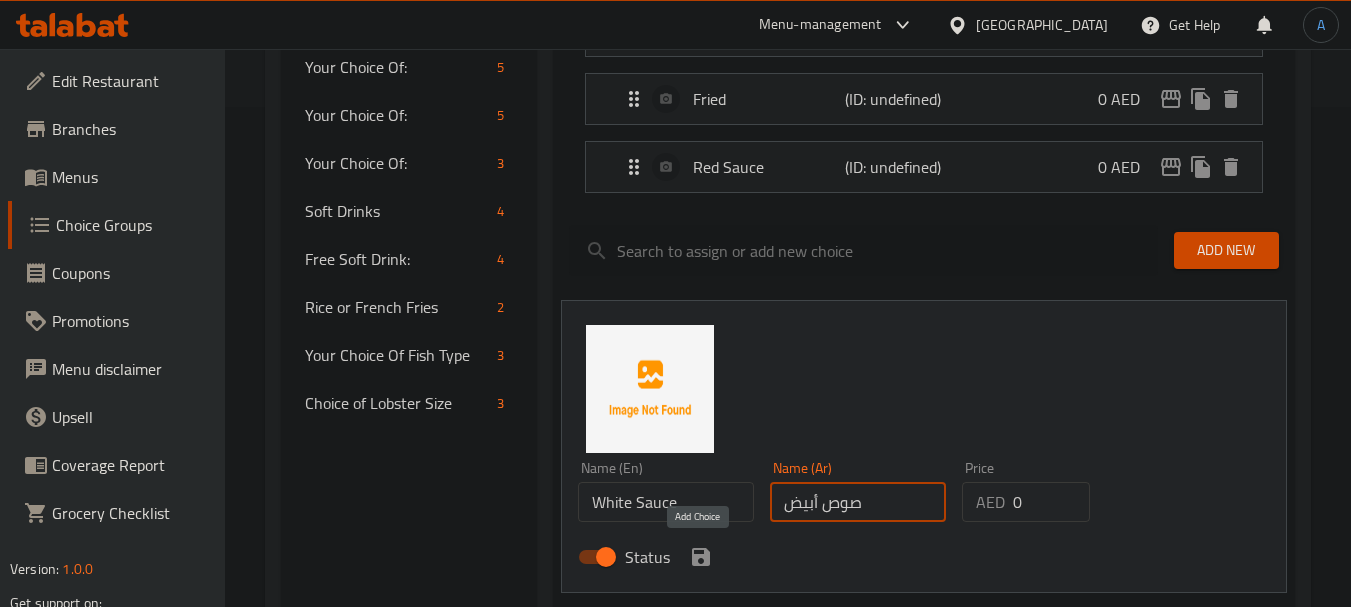 type on "صوص أبيض" 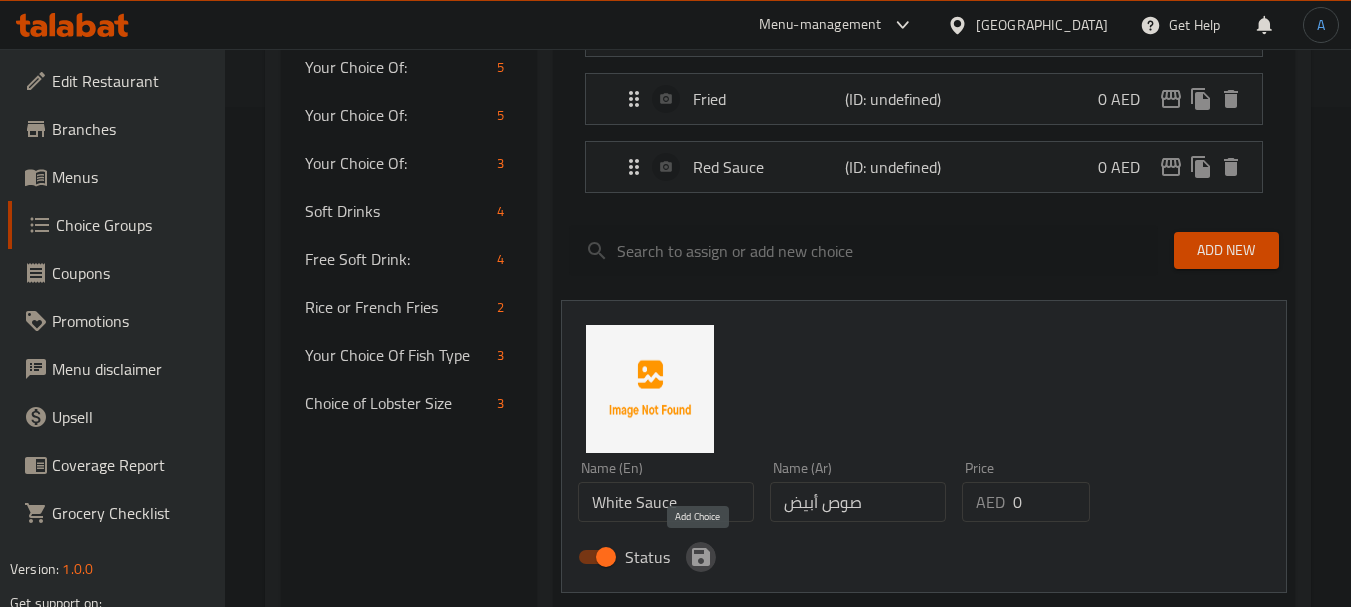 click 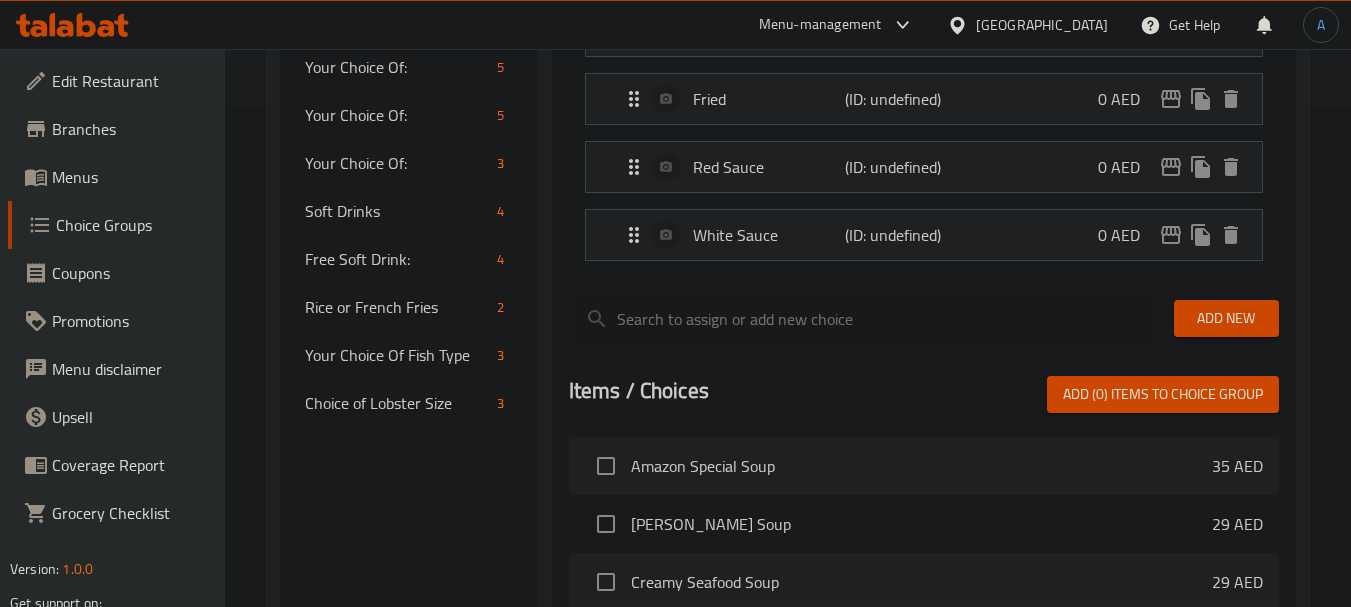 click on "Add New" at bounding box center (1226, 318) 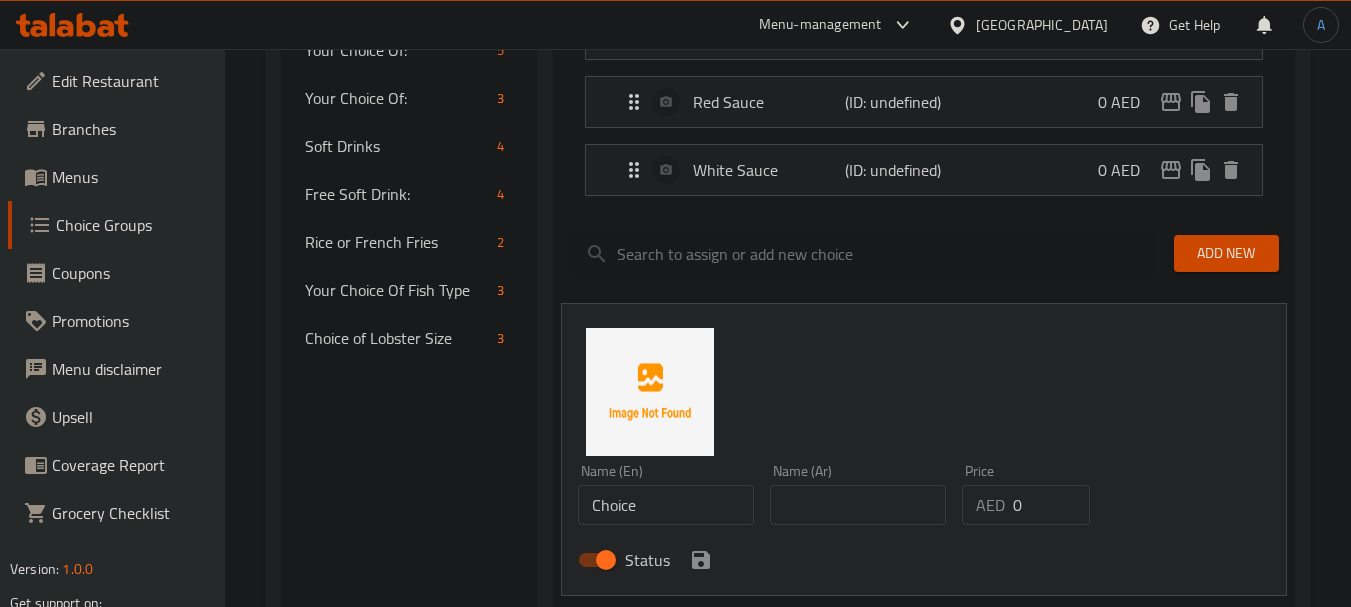 scroll, scrollTop: 600, scrollLeft: 0, axis: vertical 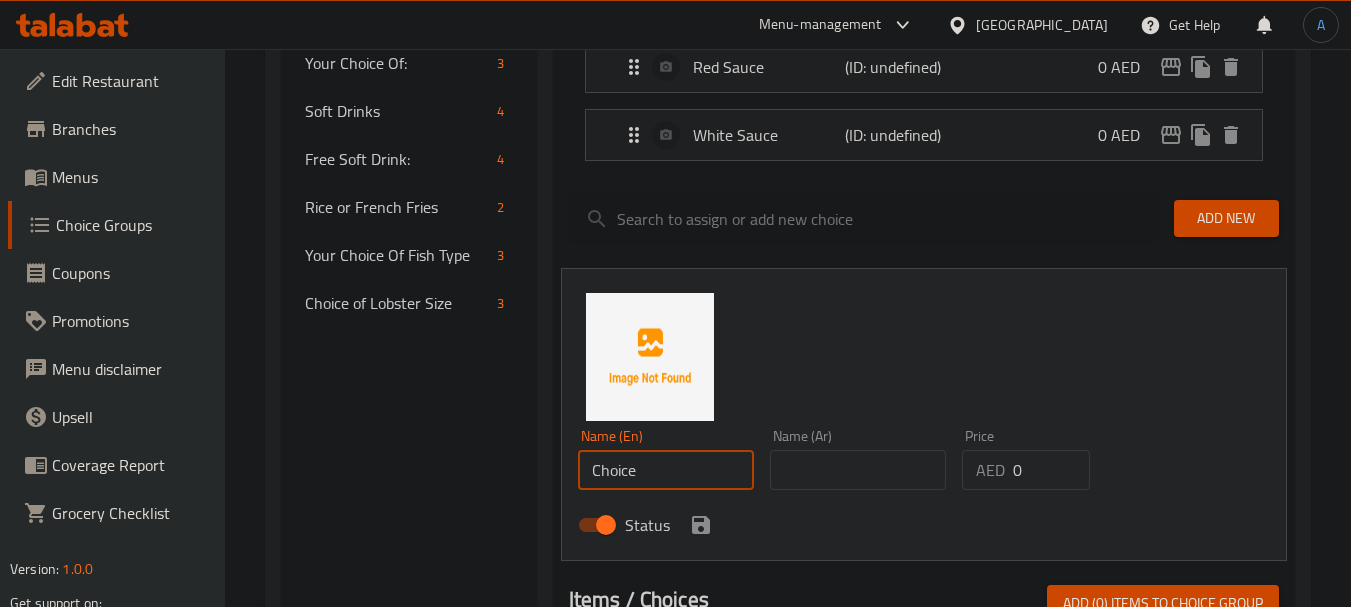 drag, startPoint x: 680, startPoint y: 459, endPoint x: 505, endPoint y: 445, distance: 175.55911 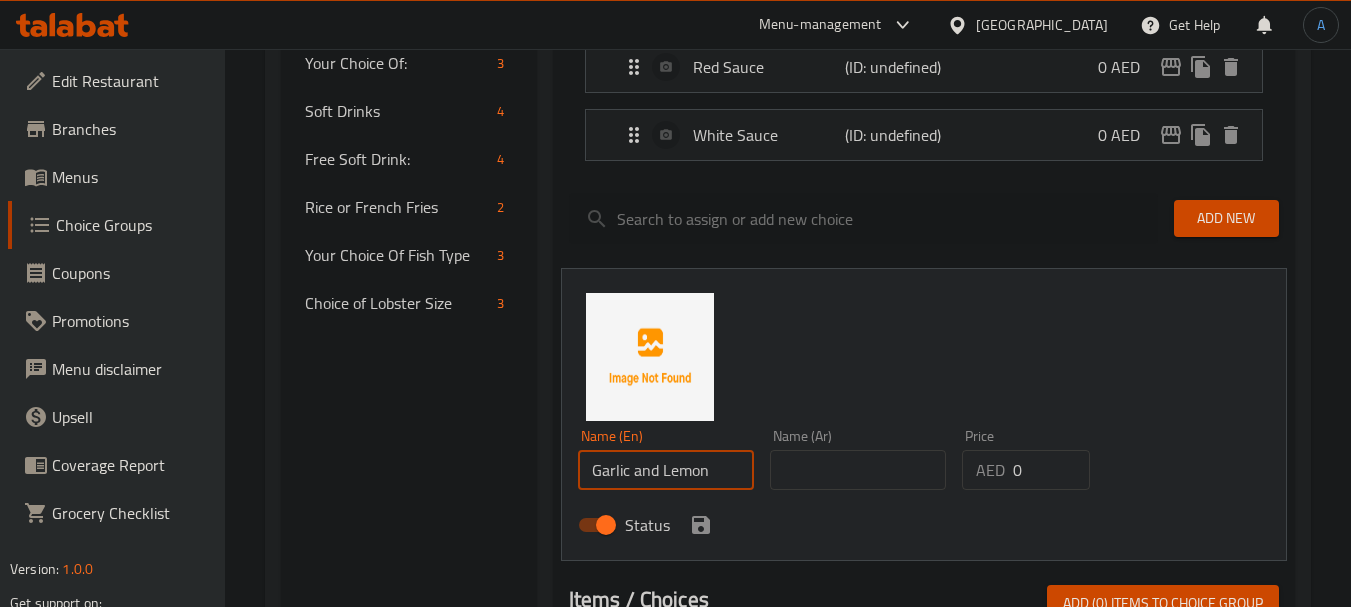 type on "Garlic and Lemon" 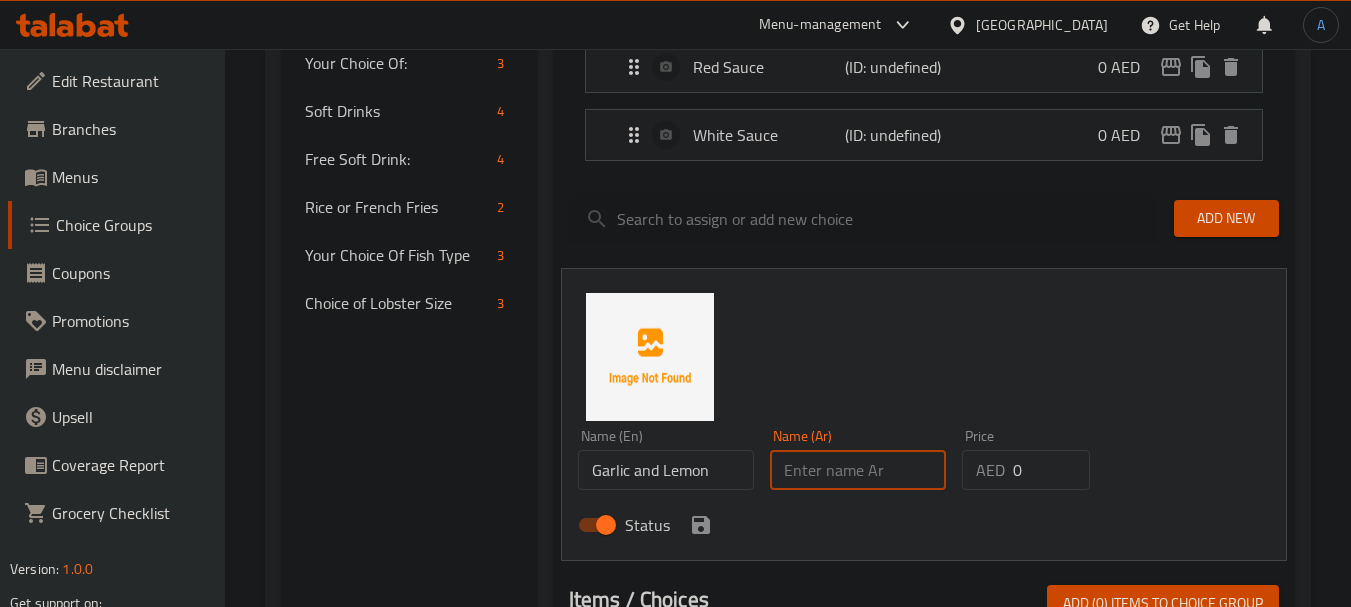 click at bounding box center [858, 470] 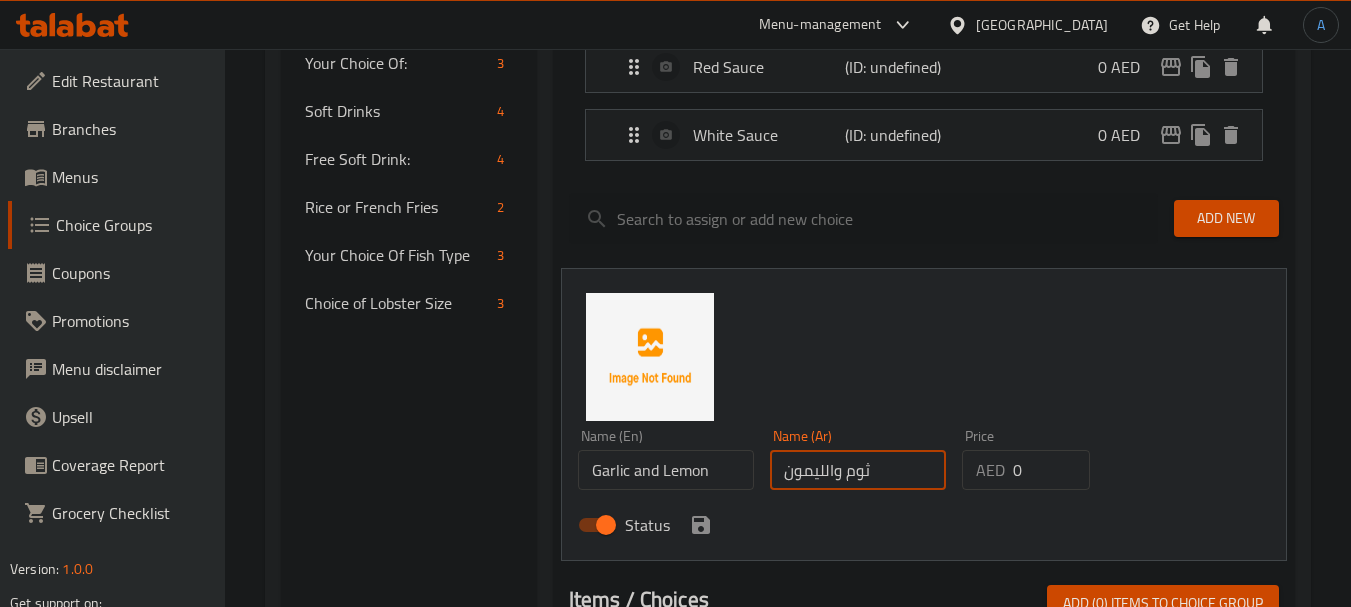 drag, startPoint x: 823, startPoint y: 475, endPoint x: 833, endPoint y: 476, distance: 10.049875 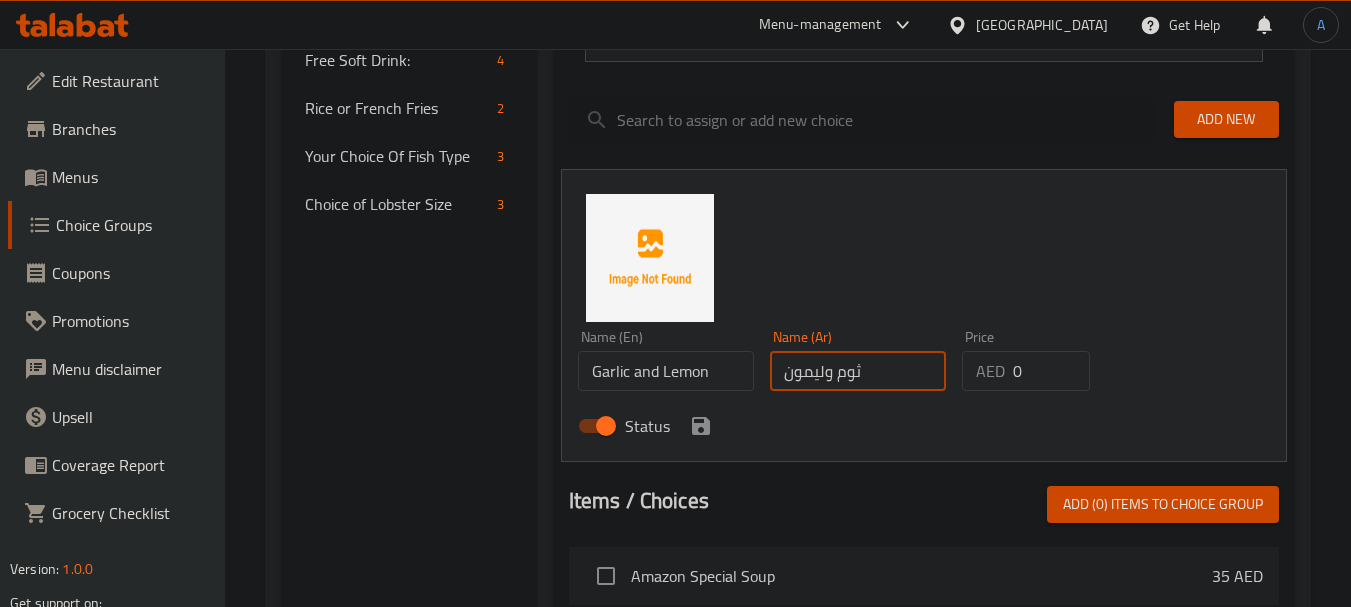 scroll, scrollTop: 700, scrollLeft: 0, axis: vertical 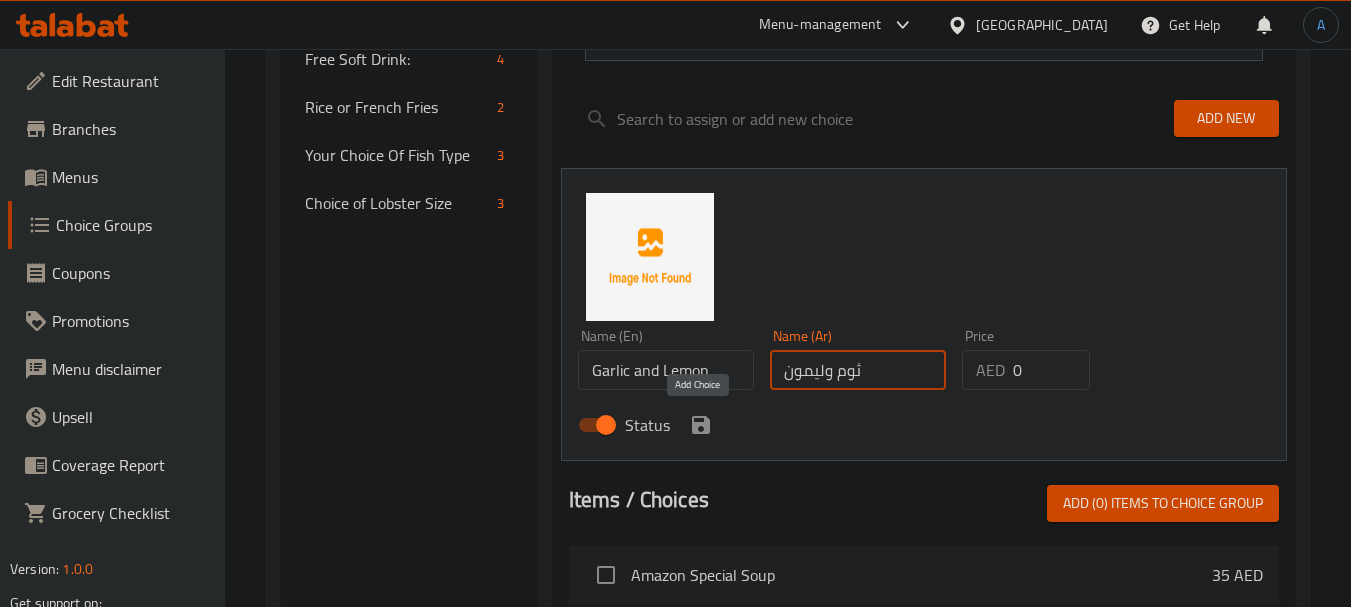 type on "ثوم وليمون" 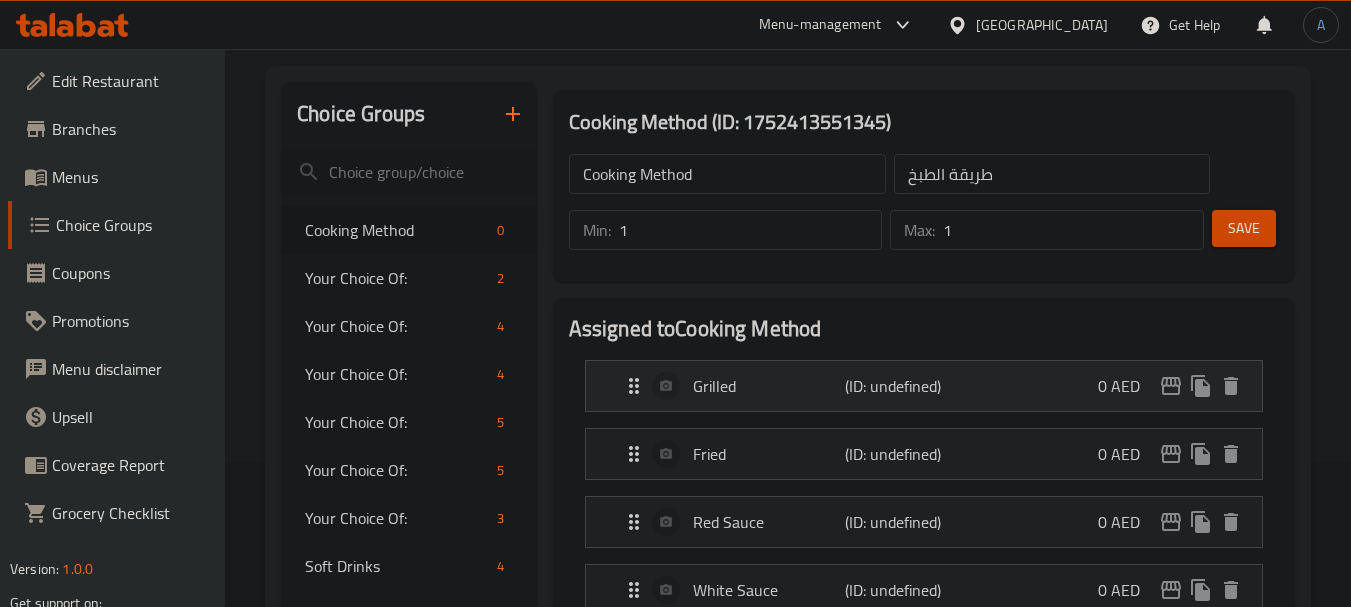 scroll, scrollTop: 100, scrollLeft: 0, axis: vertical 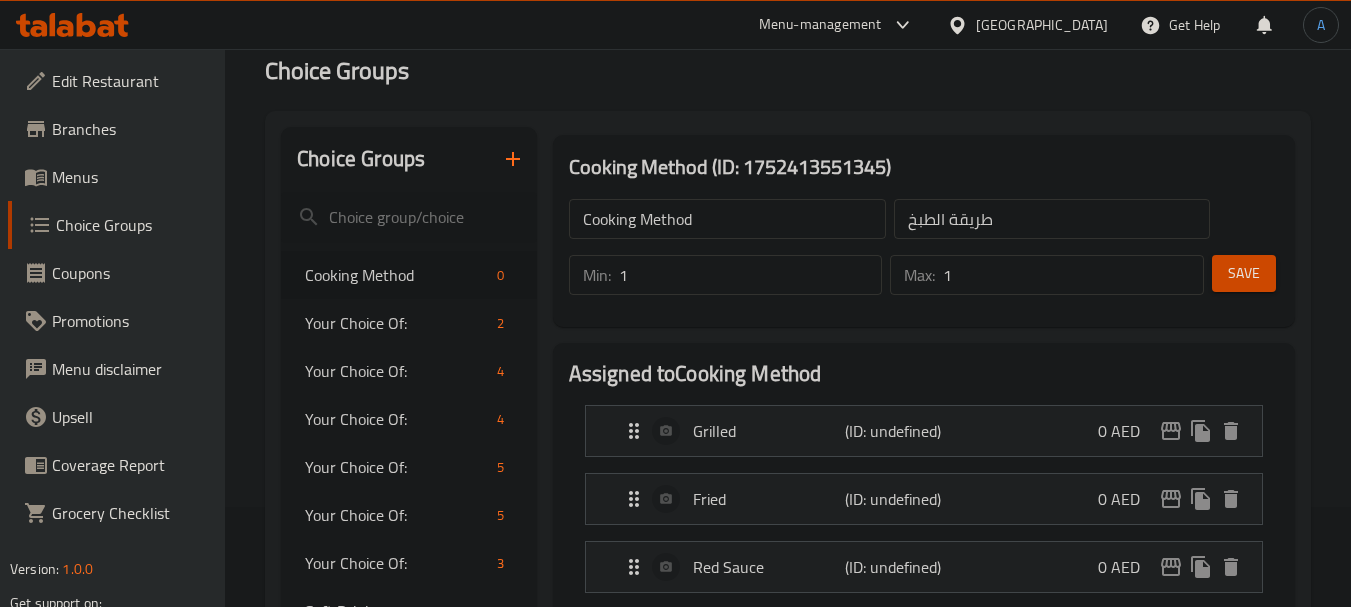click on "Save" at bounding box center (1244, 273) 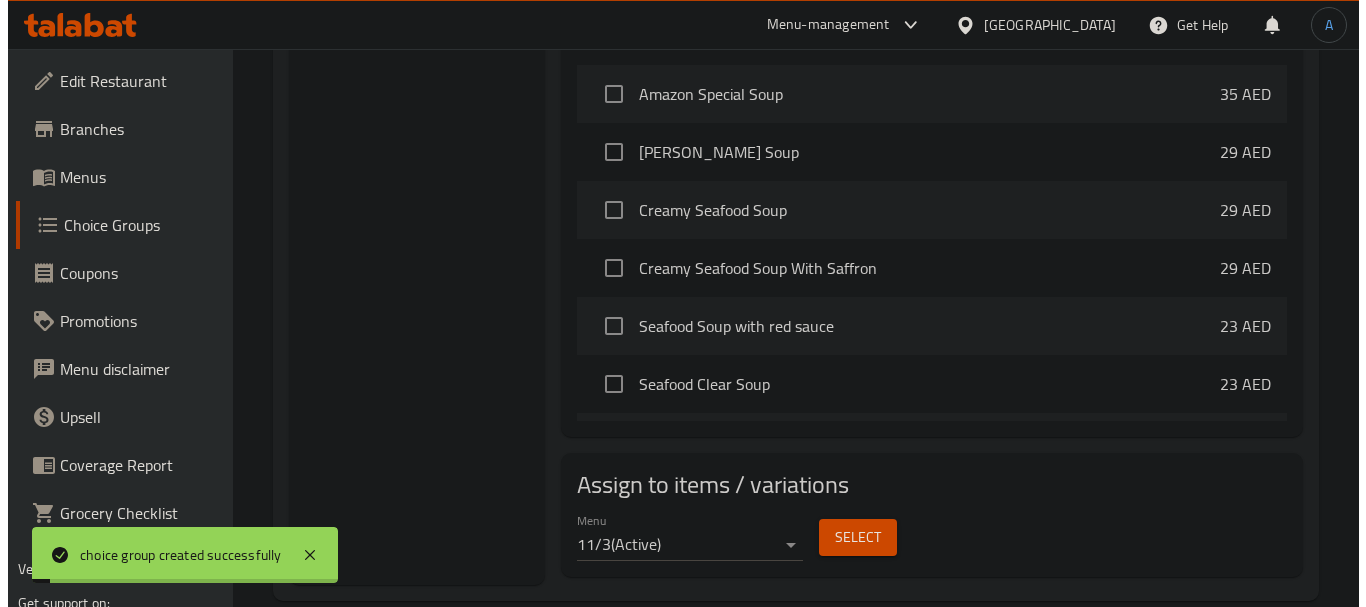 scroll, scrollTop: 974, scrollLeft: 0, axis: vertical 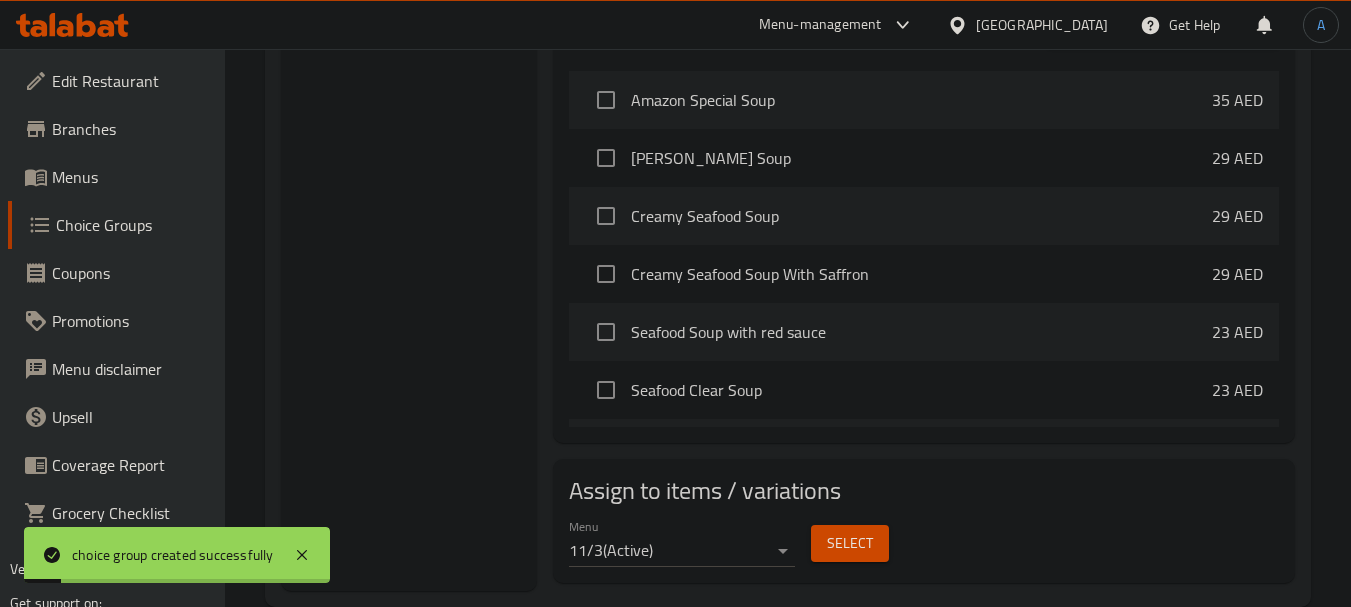 click on "Assign to items / variations" at bounding box center (924, 491) 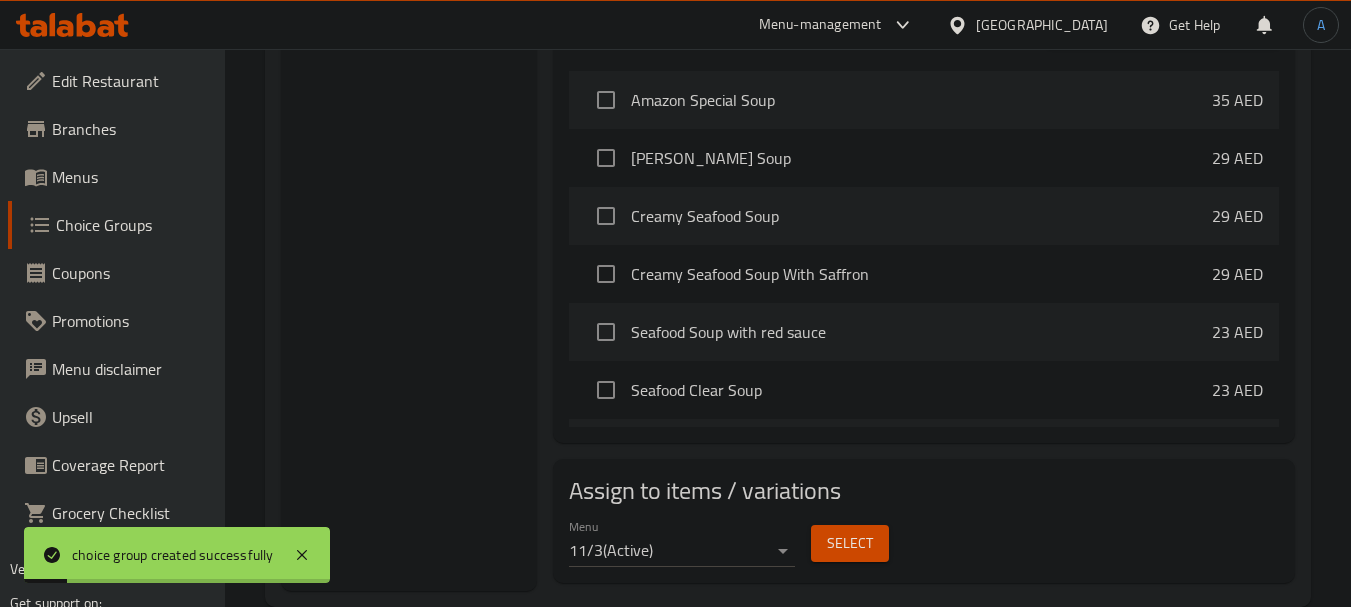 click on "Select" at bounding box center [850, 543] 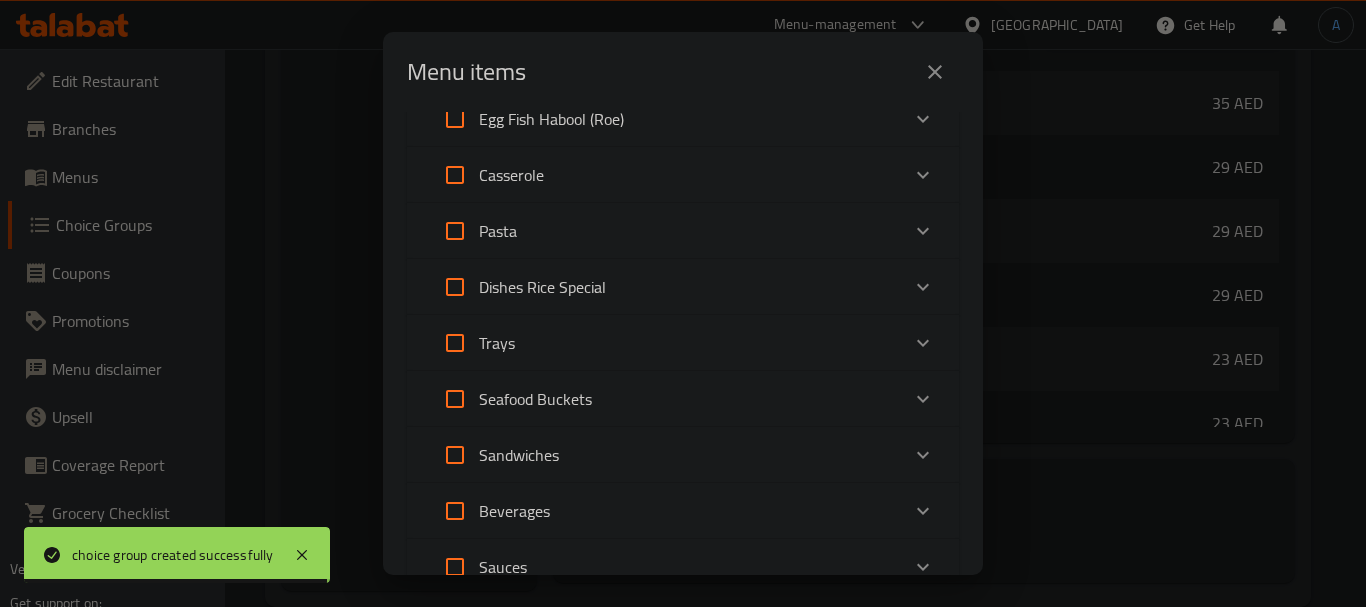 click on "Trays" at bounding box center (665, 343) 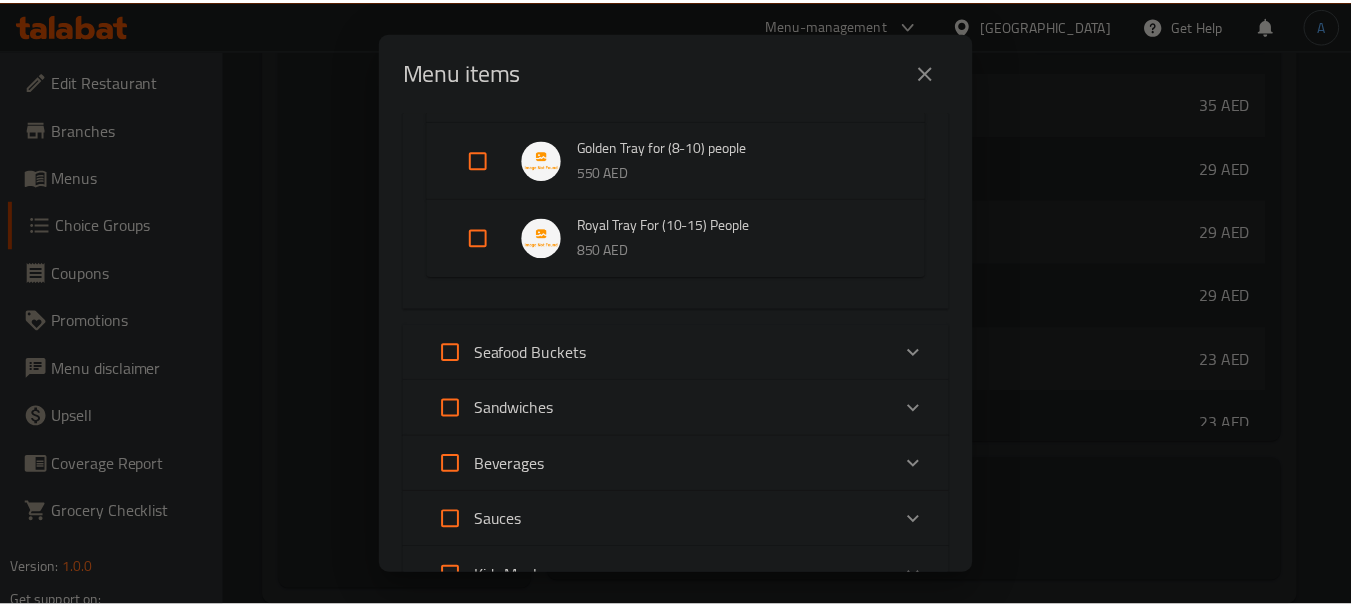 scroll, scrollTop: 1400, scrollLeft: 0, axis: vertical 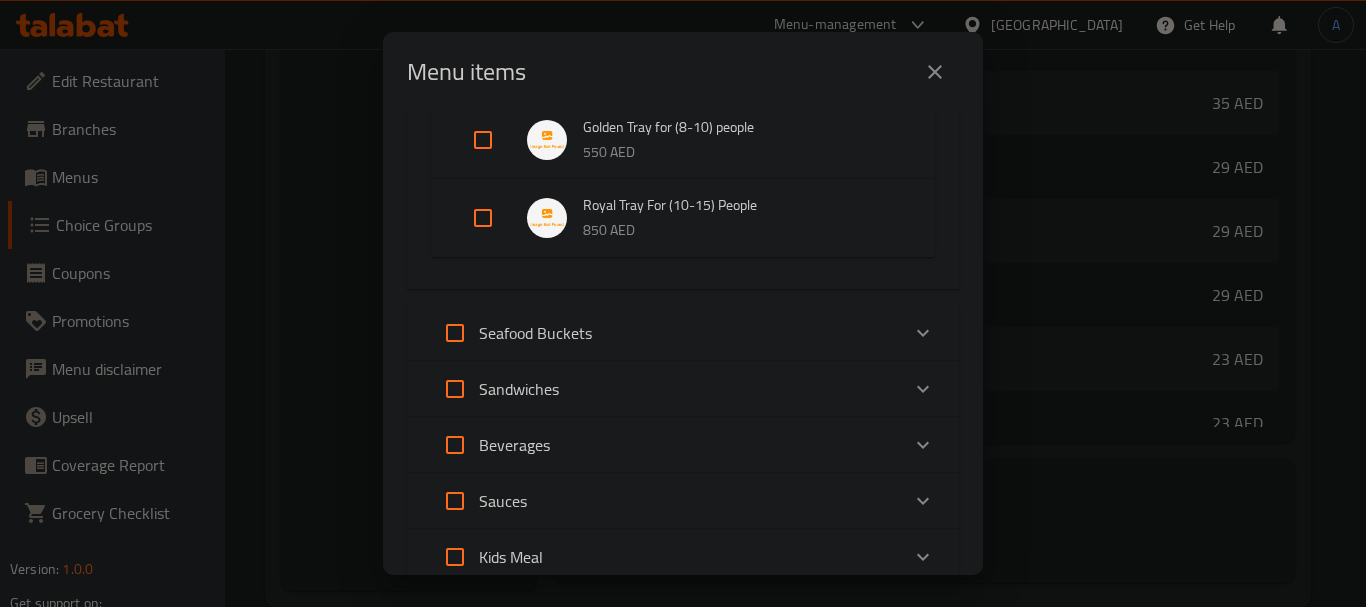 click on "Menu items 0  /  134  items selected ​ Soup Amazon Special Soup 35 AED Tom Yum Soup 29 AED Creamy Seafood Soup 29 AED Creamy Seafood Soup With Saffron 29 AED Seafood Soup with red sauce 23 AED Seafood Clear Soup 23 AED Creamy Shrimp Soup 29 AED Shrimp Soup with red sauce 29 AED Shrimp Mallow Soup  23 AED Lentil Soup 14 AED Loabster Lobster Thermidor 0 AED Grilled lobster filled with cheese & cream 0 AED Grilled lobster with cheese 0 AED Grilled lobster topped with cheese 0 AED Butterfly Grilled Lobster 0 AED Butterfly grilled lobster (topped with butter & cream) 0 AED Salads Seafood Salad 25 AED Shrimp Salad 29 AED Tuna Salad 25 AED Chef Green Salad 14 AED Coleslaw Salad 17 AED Rocca Salad 15 AED Fattoush 17 AED Tabbouleh   19 AED Tahini Salad 11 AED Baqdonsiah 11 AED Appetizers Fried Shrimp With Breadcrumbs 52 AED Fried Calamari With Breadcrumbs 38 AED Fried Fish Fingers With Bread Crumbs 38 AED Dynamite Shrimps 29 AED Orange Shrimps 40 AED Fried Eggplant With Special Recipe 15 AED Fried Eggplant 11 AED" at bounding box center [683, 303] 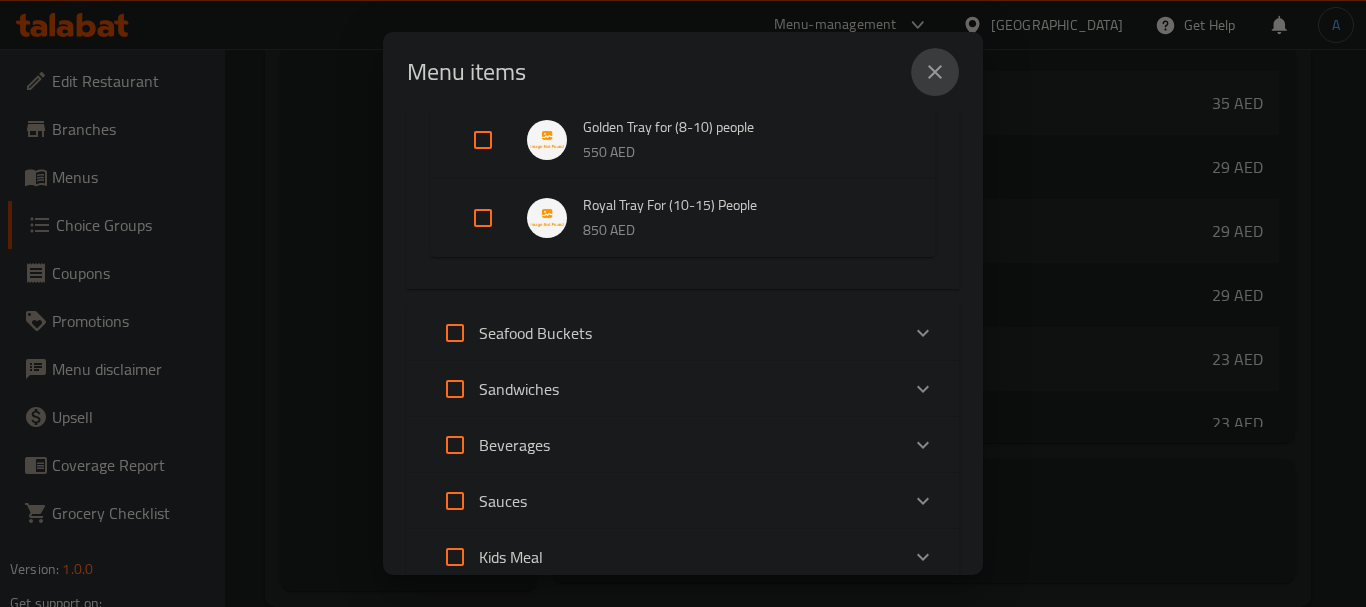 click 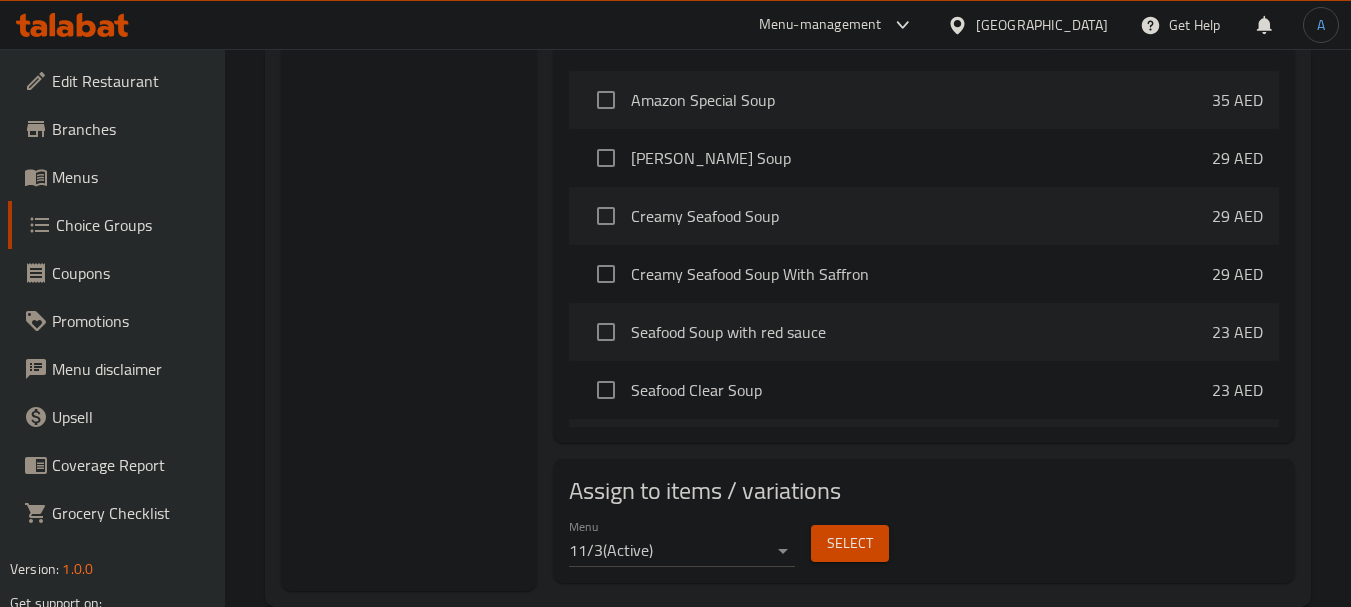 click on "Menus" at bounding box center (117, 177) 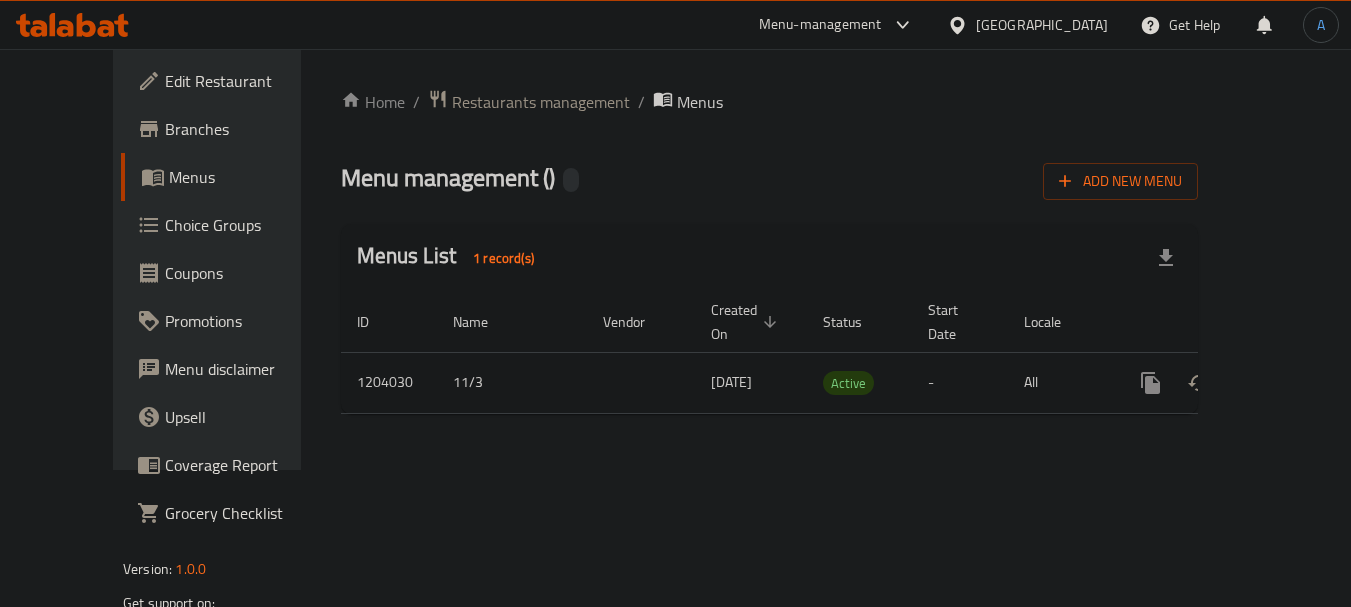 scroll, scrollTop: 0, scrollLeft: 0, axis: both 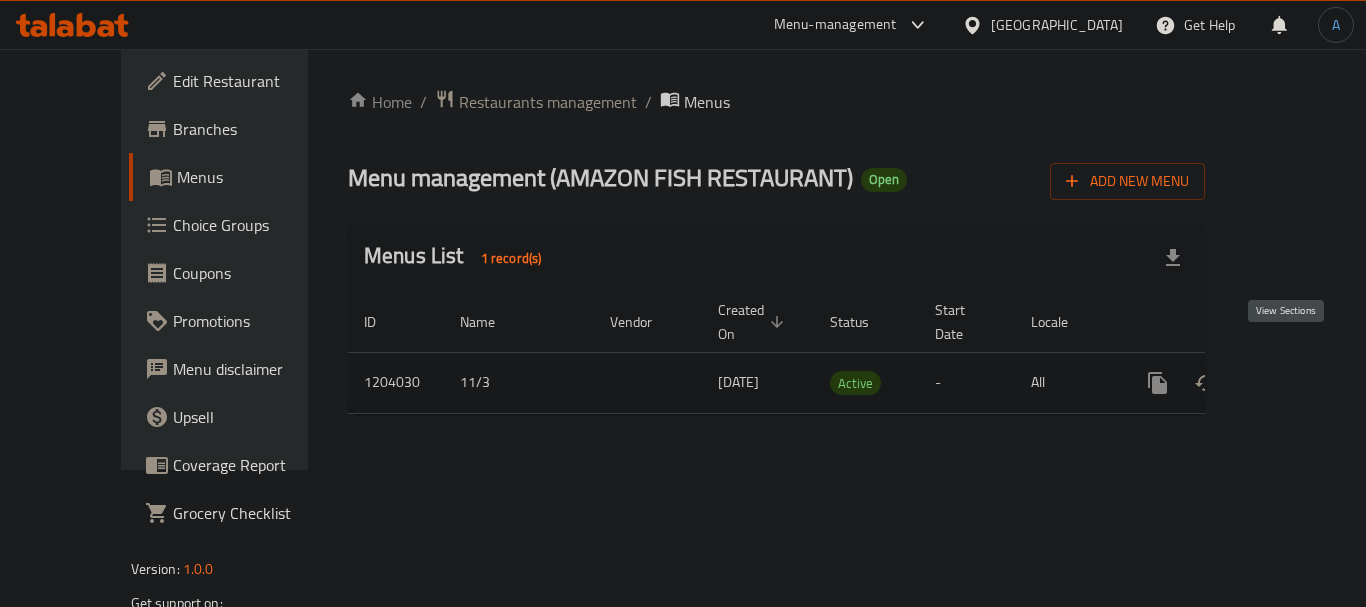 click 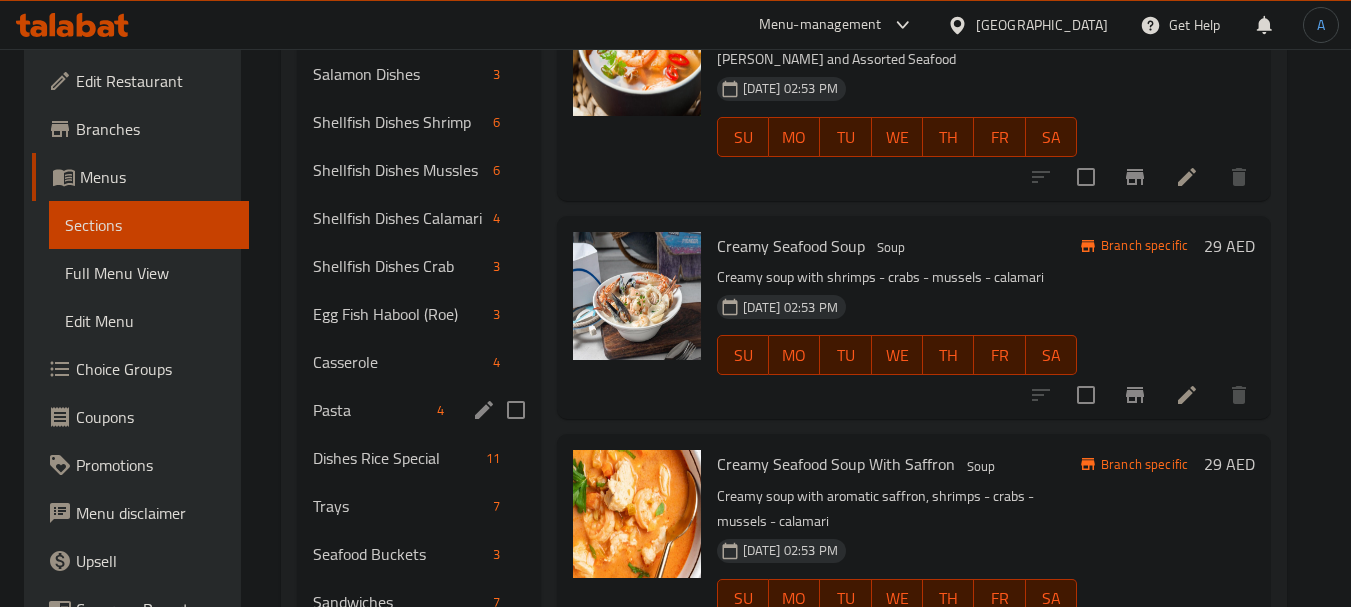 scroll, scrollTop: 600, scrollLeft: 0, axis: vertical 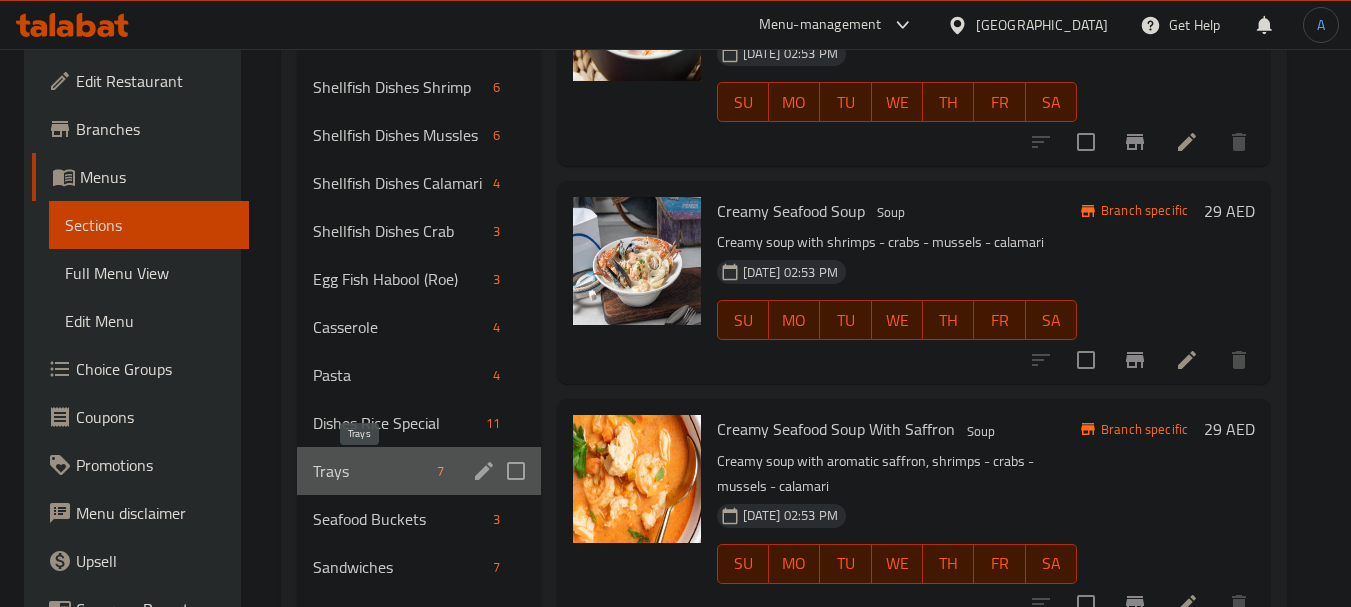 click on "Trays" at bounding box center [371, 471] 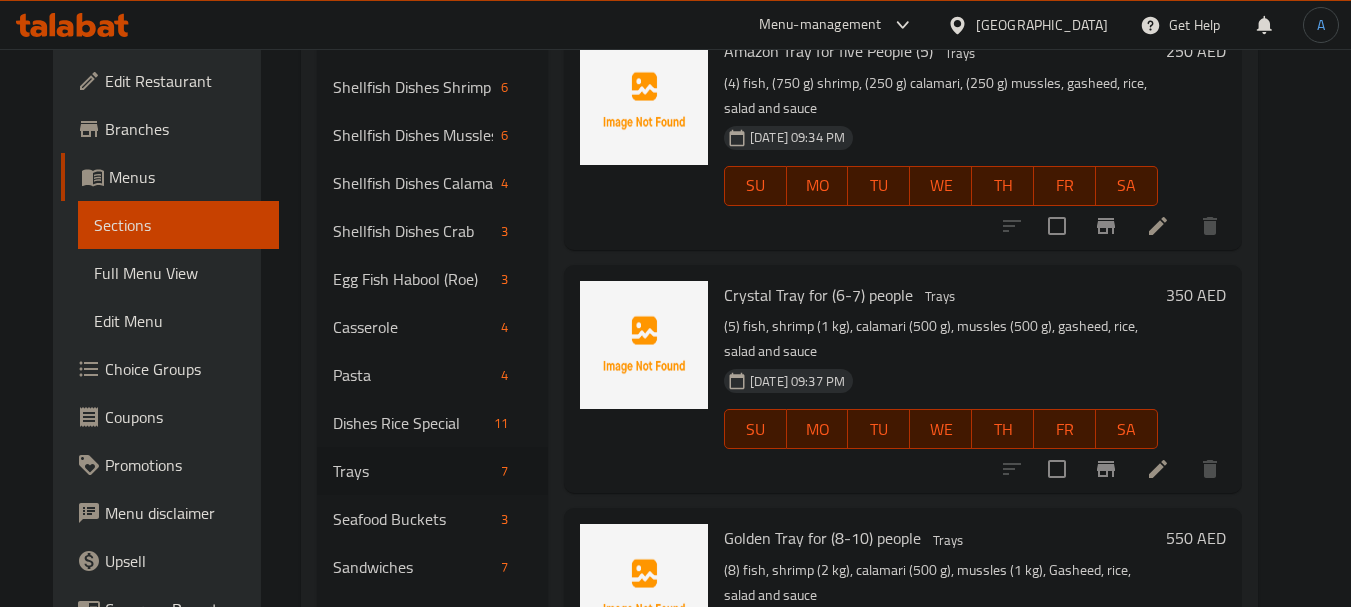 scroll, scrollTop: 592, scrollLeft: 0, axis: vertical 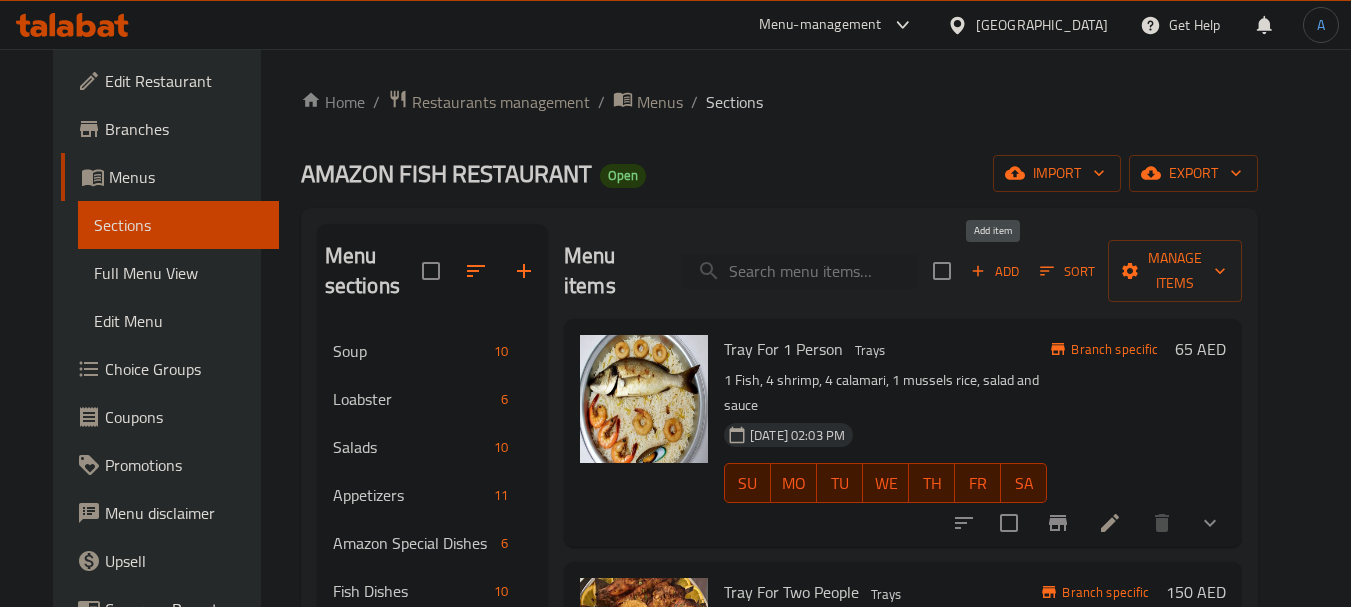 click on "Add" at bounding box center [995, 271] 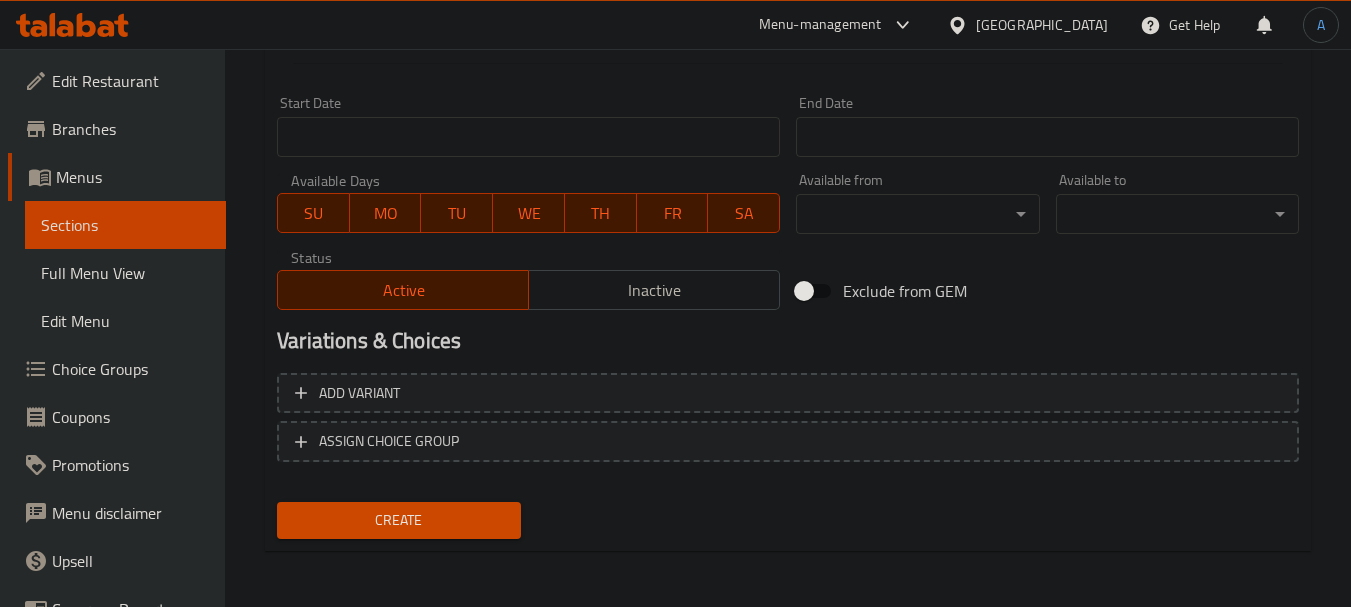 scroll, scrollTop: 206, scrollLeft: 0, axis: vertical 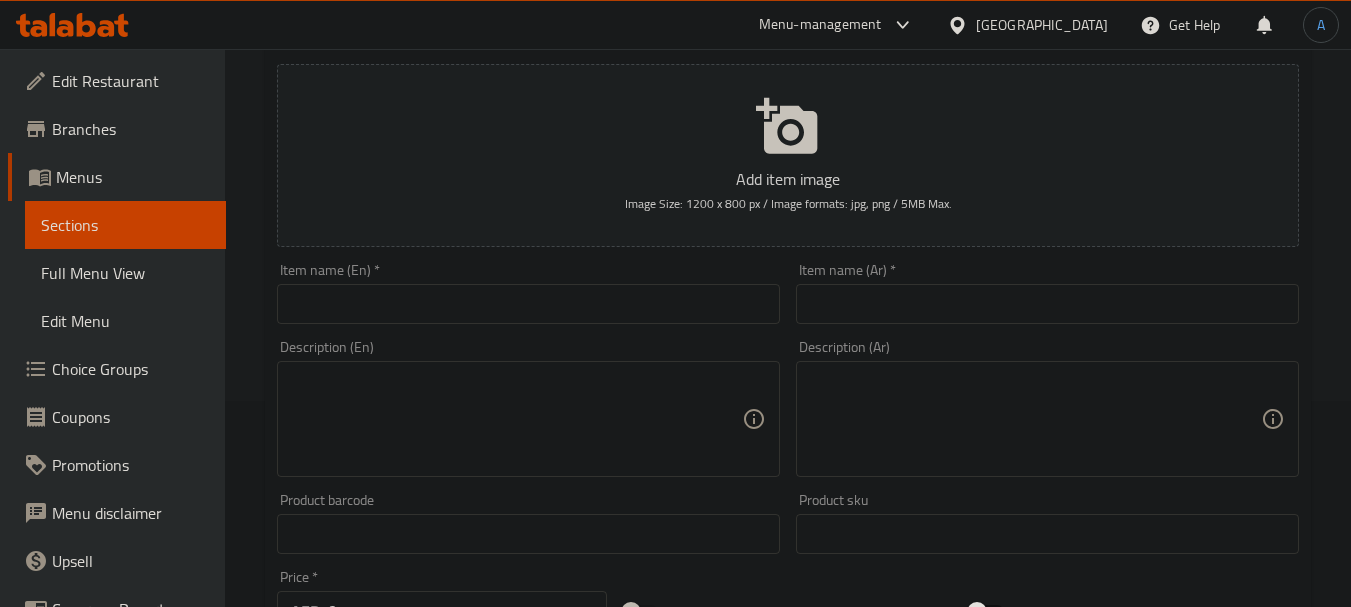 click at bounding box center [1047, 304] 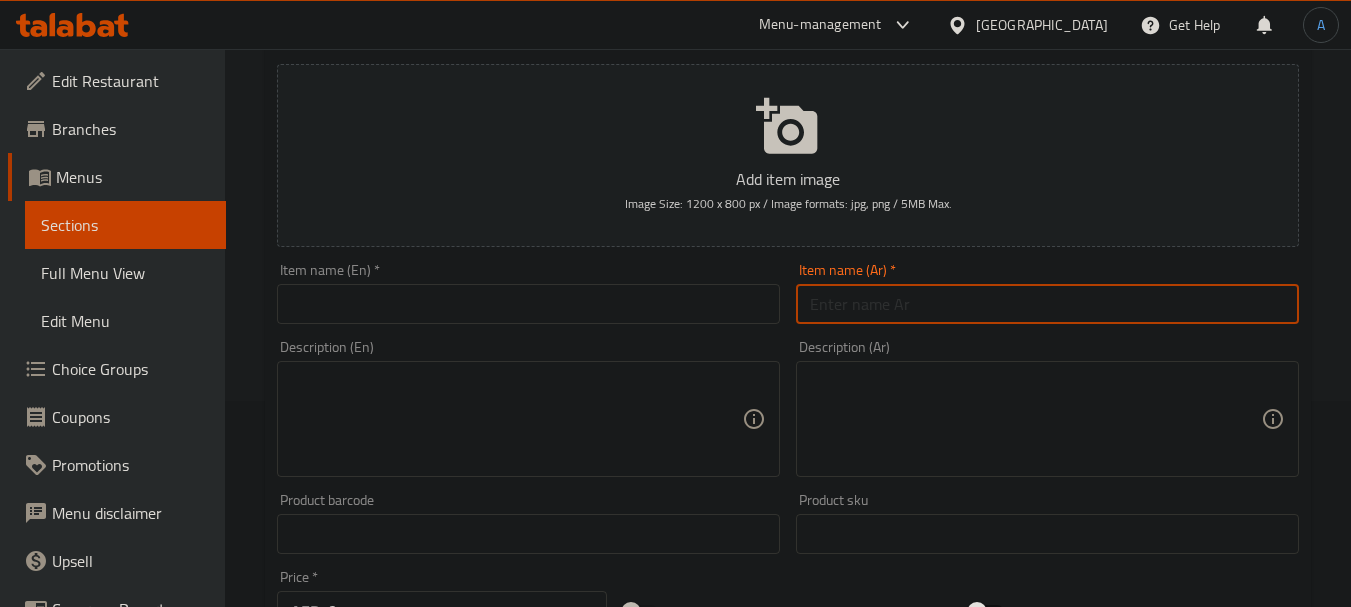 paste on "صينية من إختيارك" 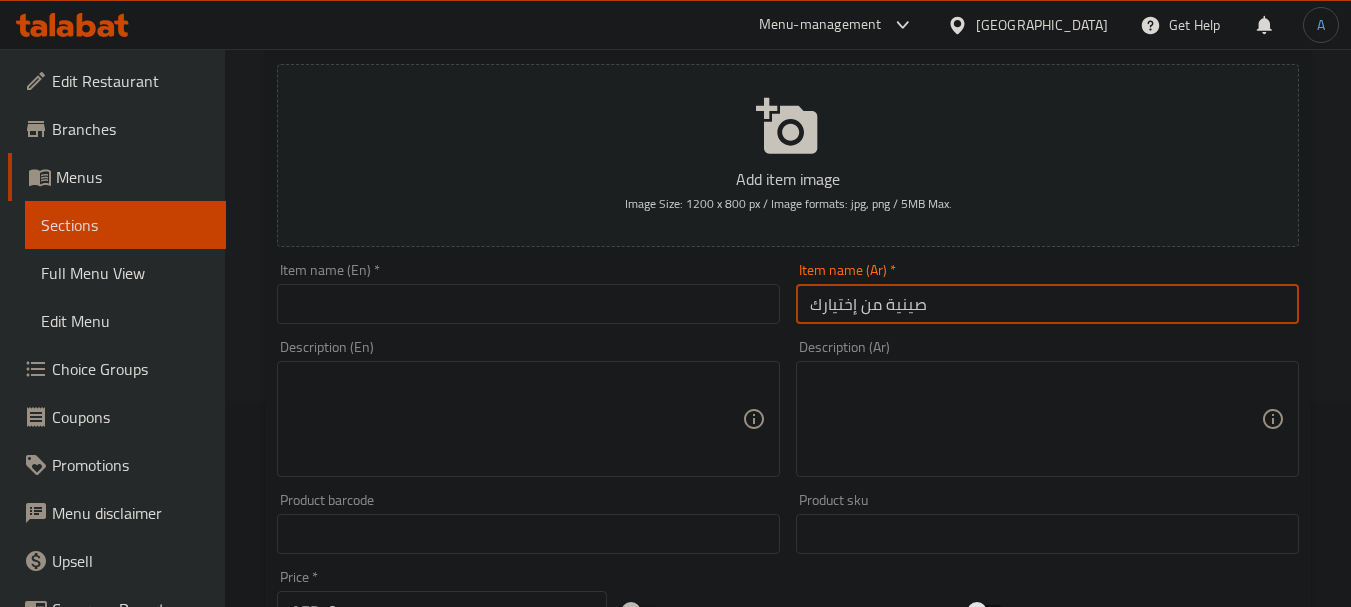 type on "صينية من إختيارك" 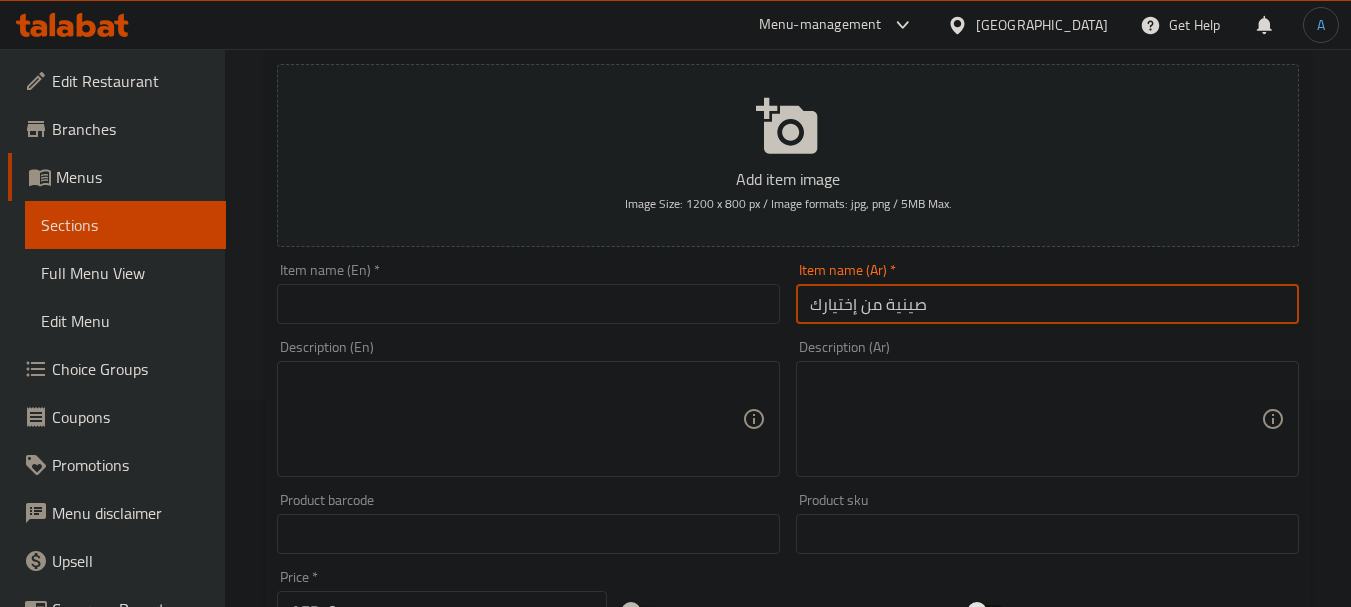 drag, startPoint x: 516, startPoint y: 307, endPoint x: 512, endPoint y: 274, distance: 33.24154 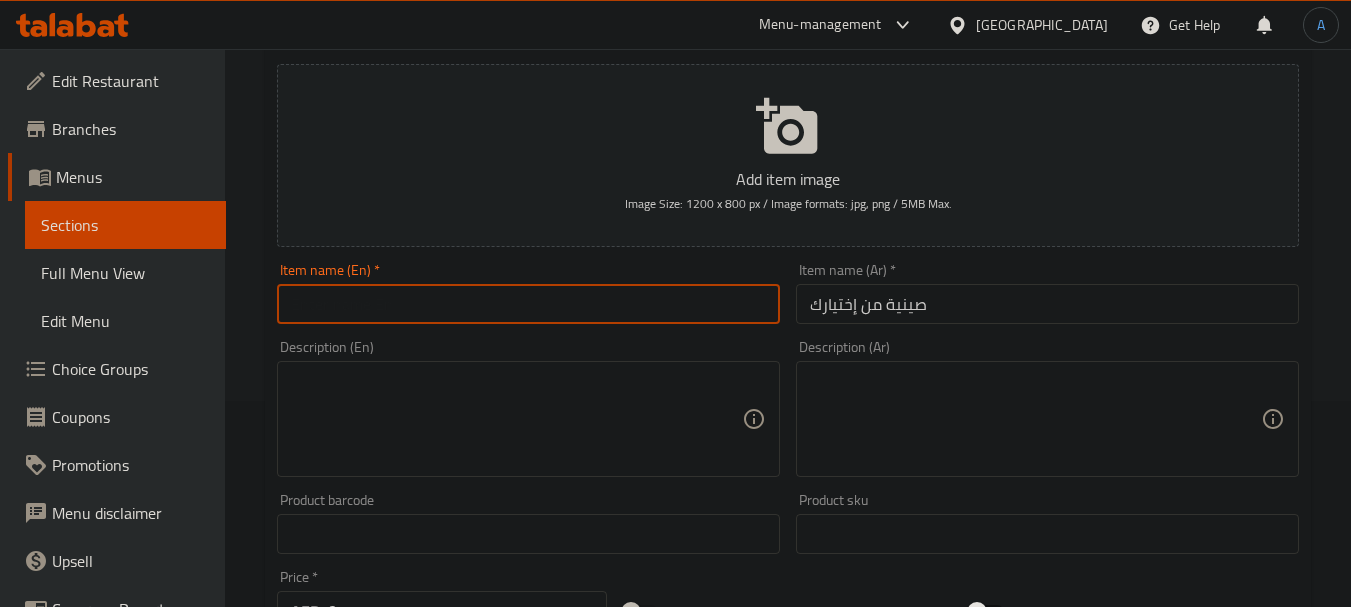 paste on "Tray of Your Choice" 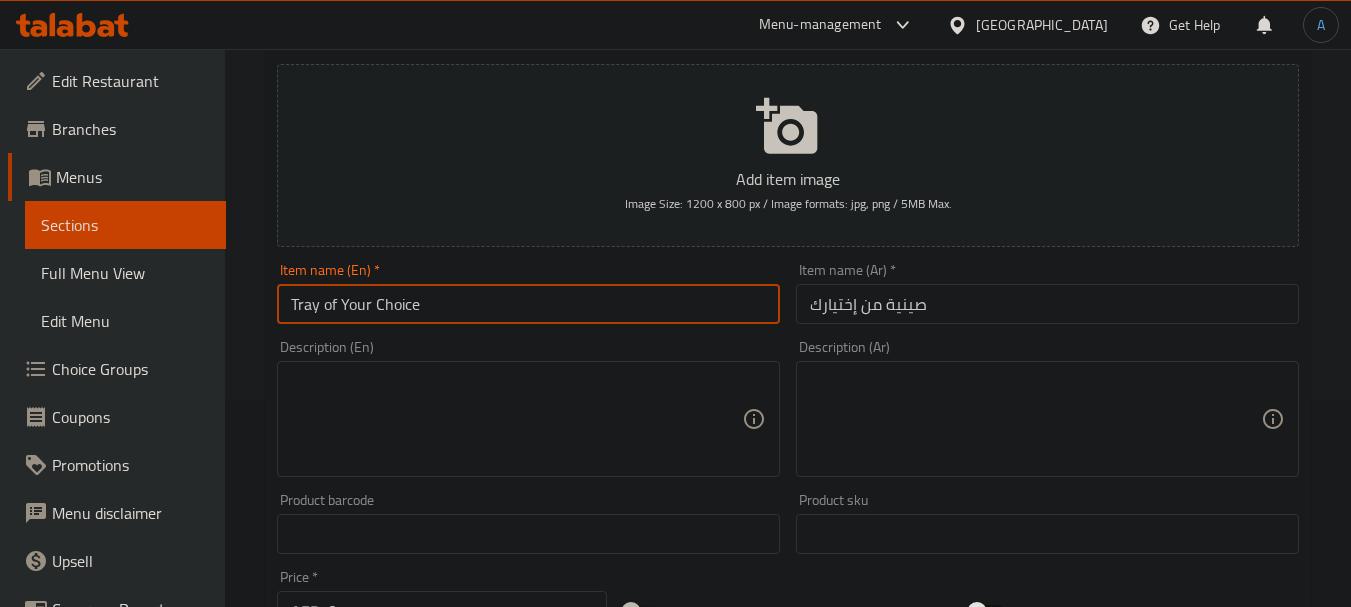 type on "Tray of Your Choice" 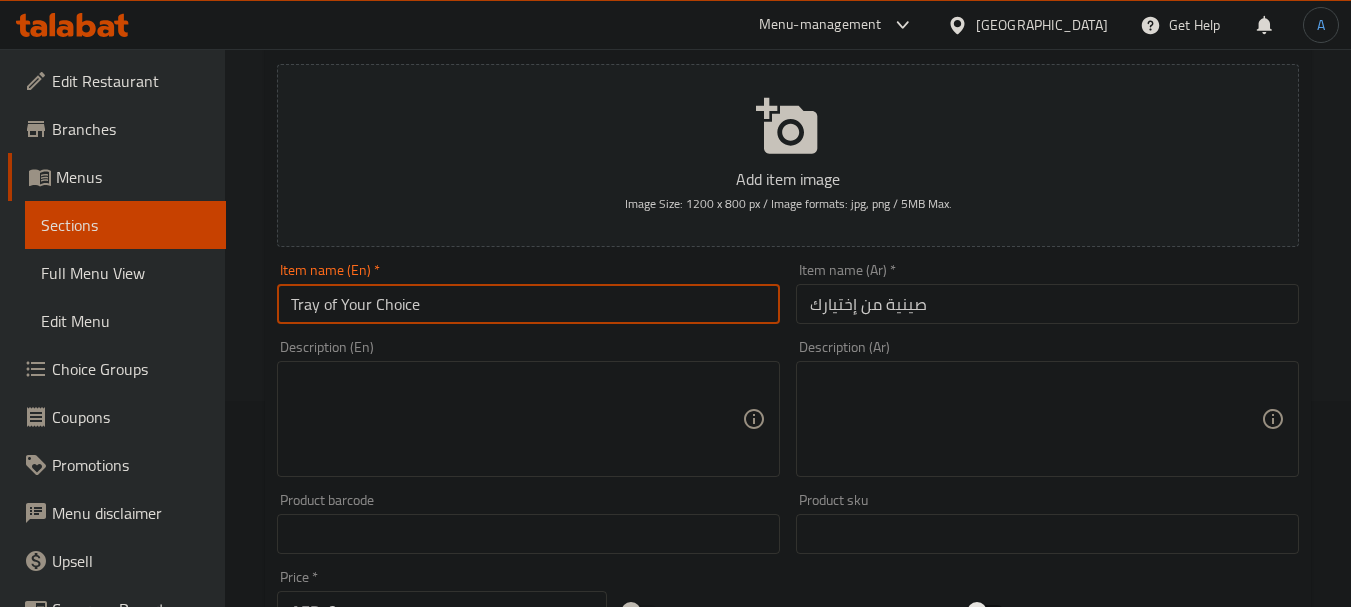 click at bounding box center (1035, 419) 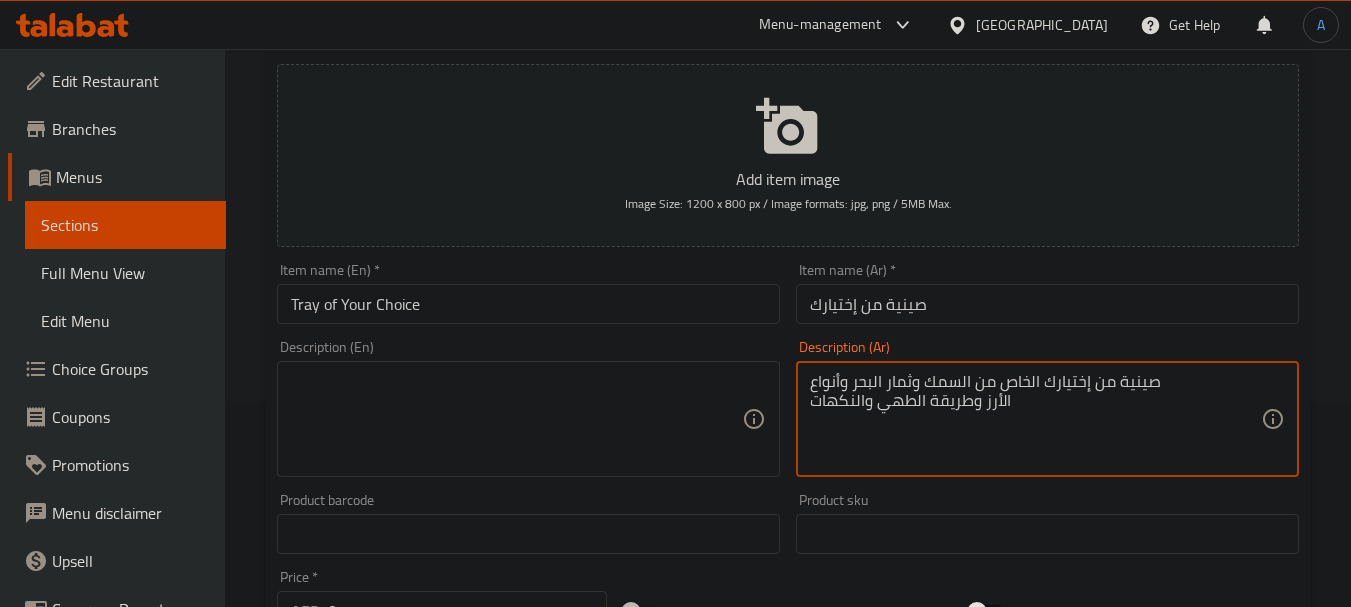 type on "صينية من إختيارك الخاص من السمك وثمار البحر وأنواع
الأرز وطريقة الطهي والنكهات" 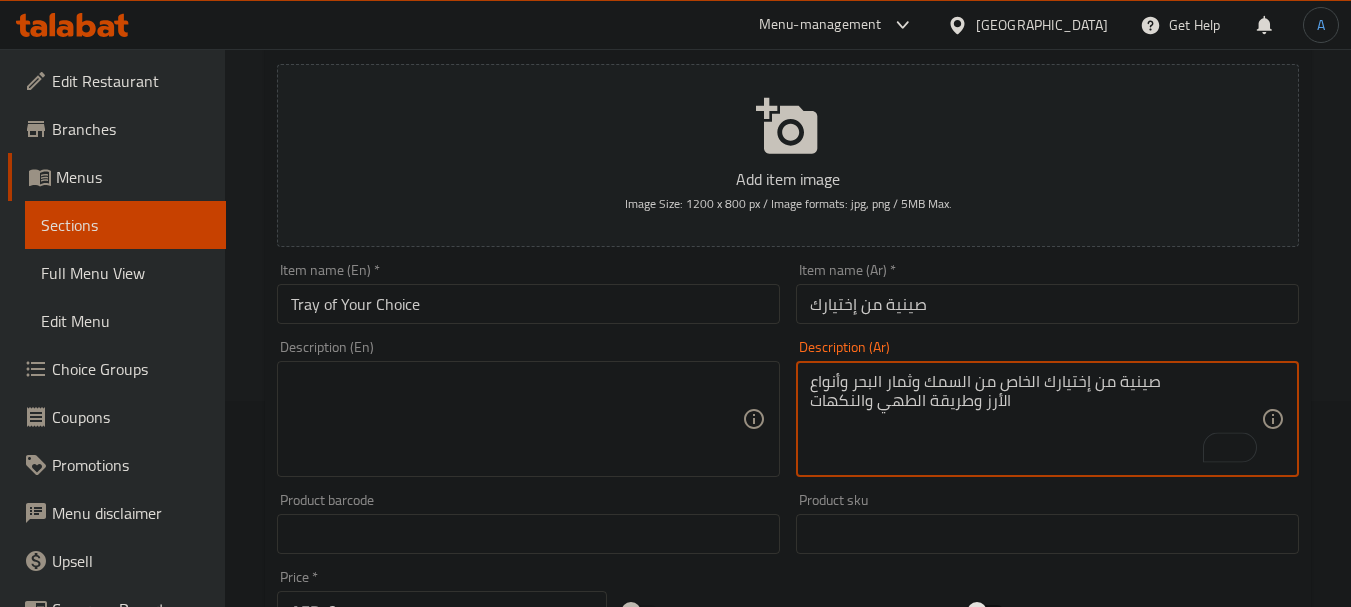 click at bounding box center [516, 419] 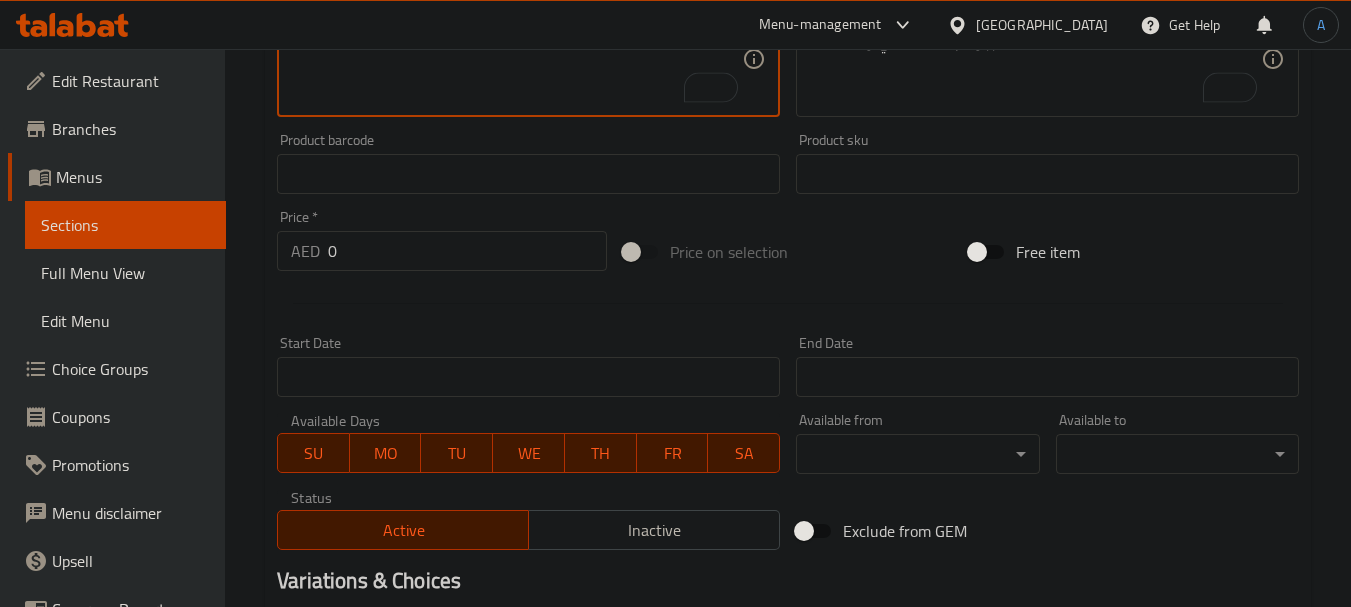 scroll, scrollTop: 806, scrollLeft: 0, axis: vertical 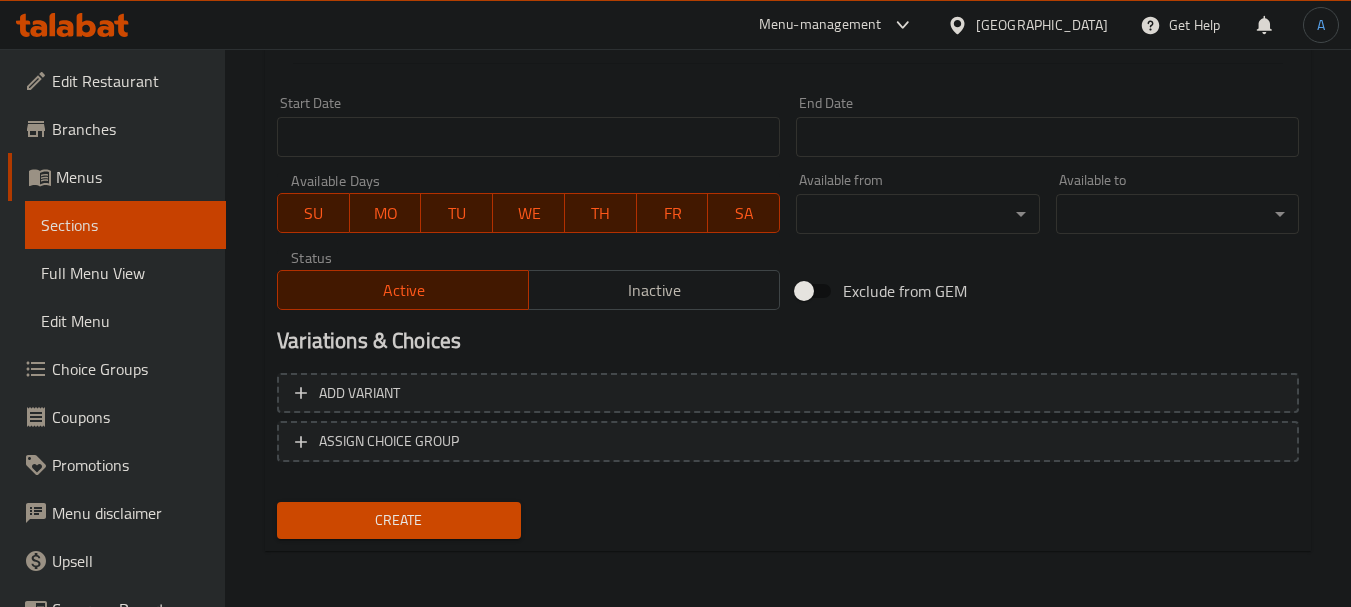 type on "A tray of your choice of fish, seafood, types
of rice, cooking method & flavours" 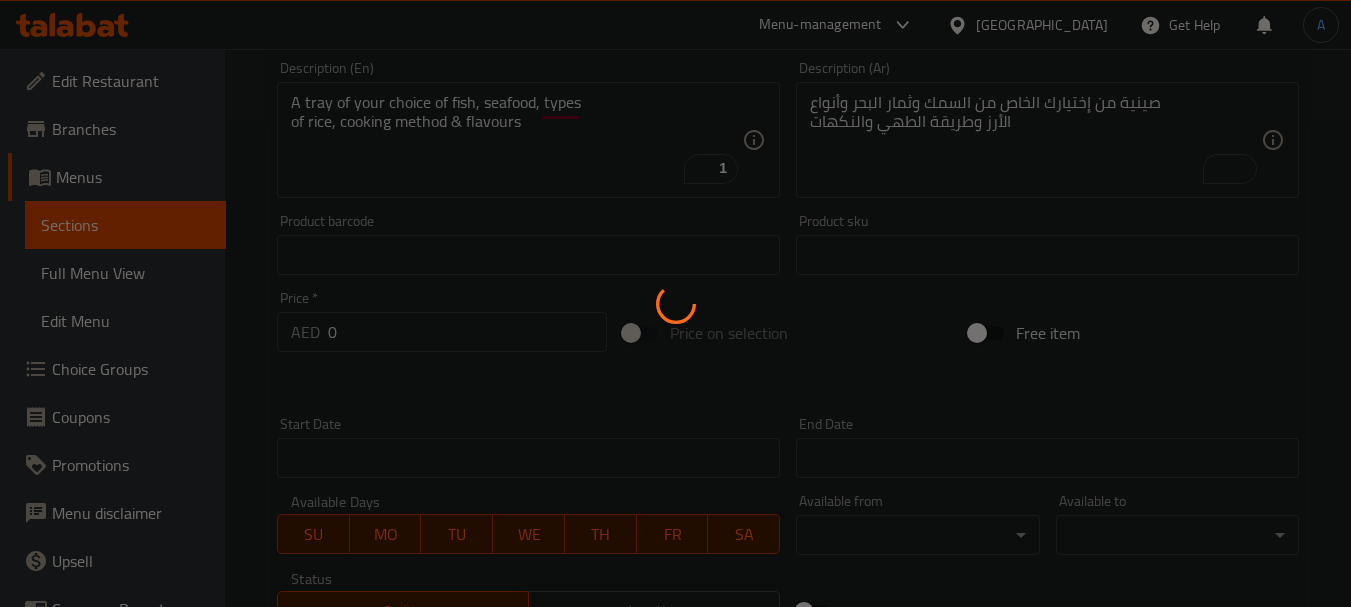 scroll, scrollTop: 206, scrollLeft: 0, axis: vertical 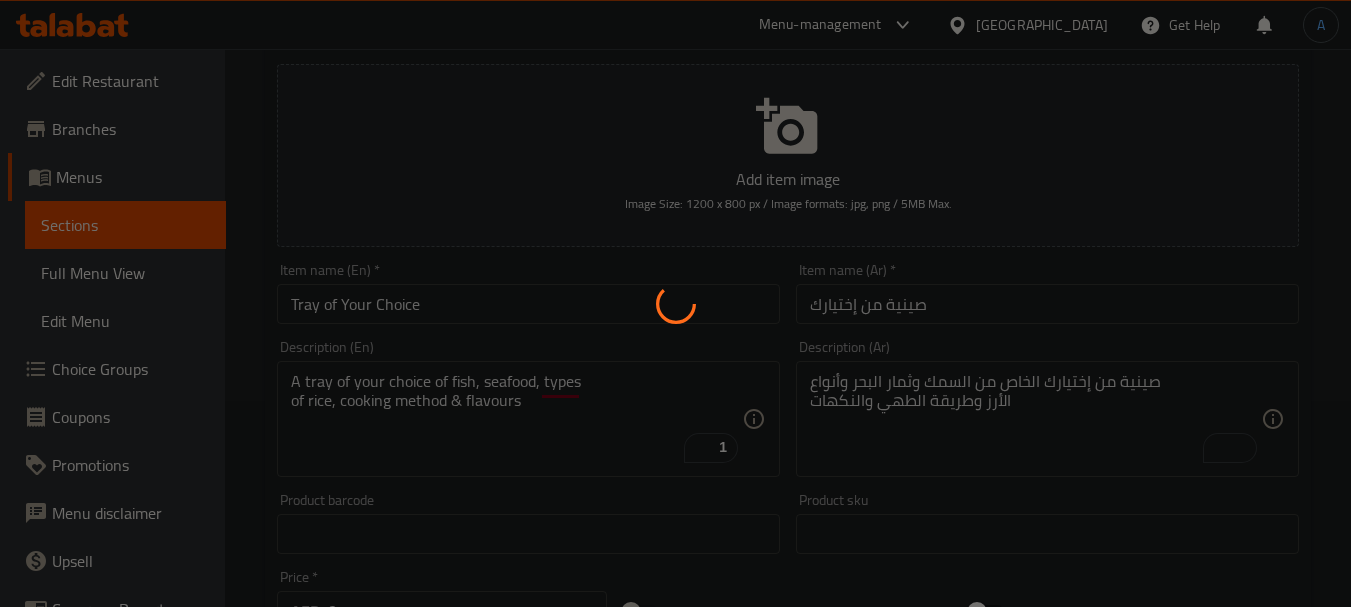 type 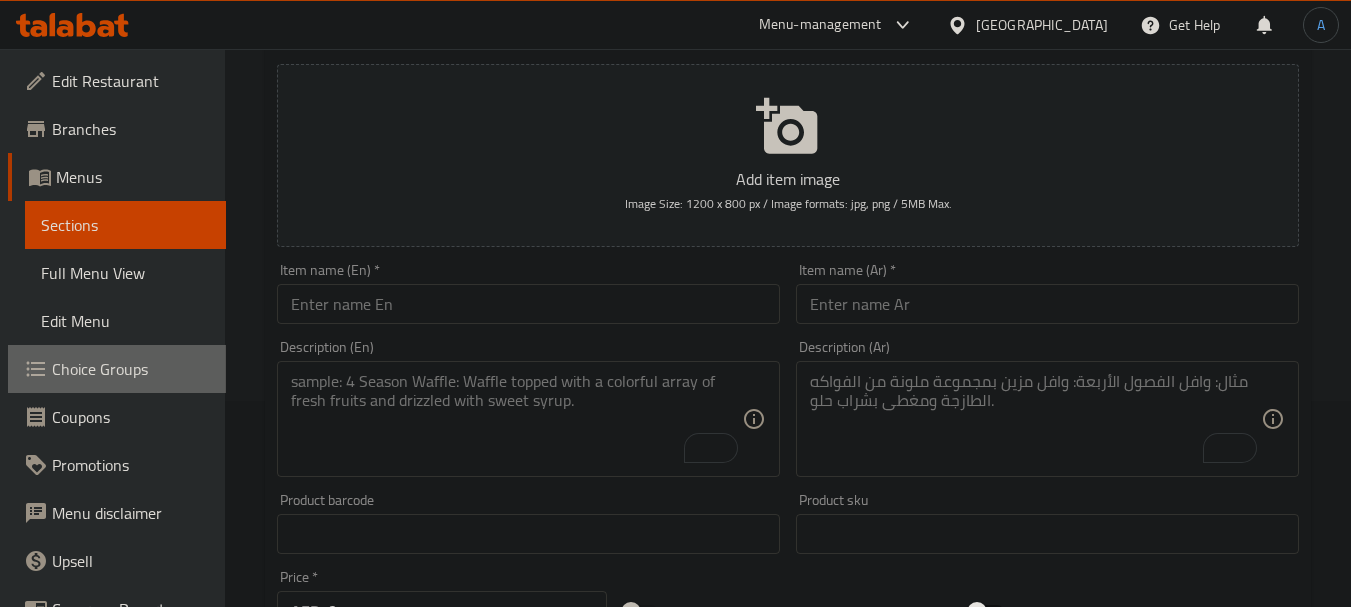 click on "Choice Groups" at bounding box center (131, 369) 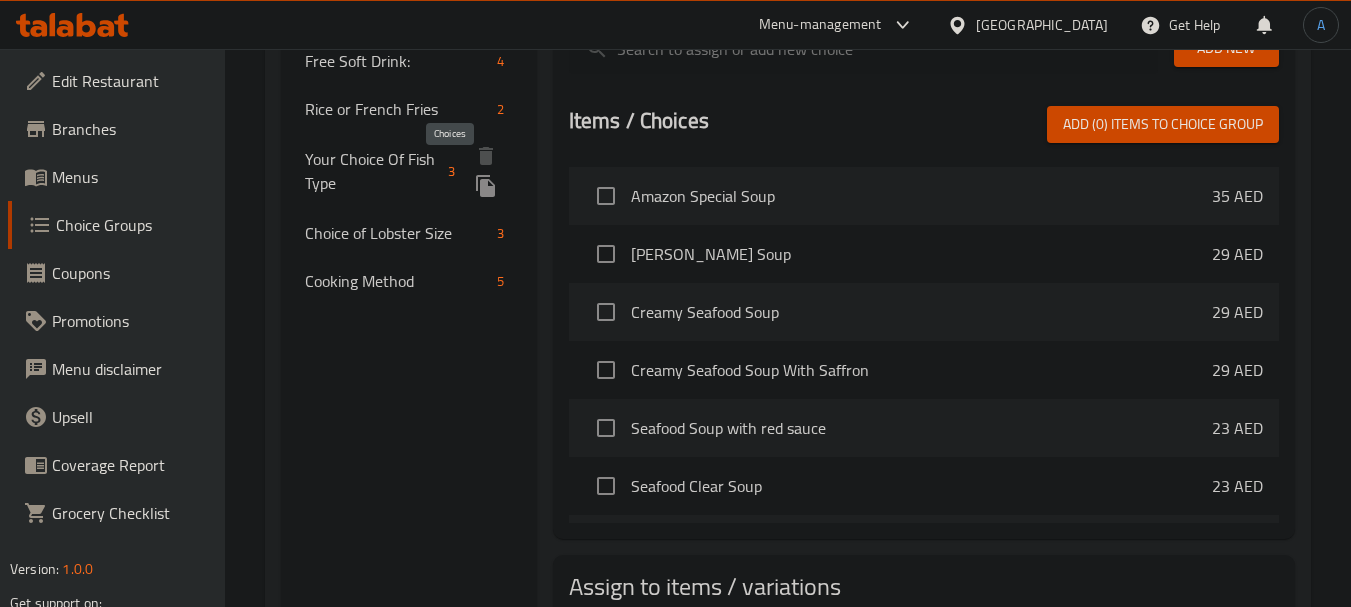 scroll, scrollTop: 486, scrollLeft: 0, axis: vertical 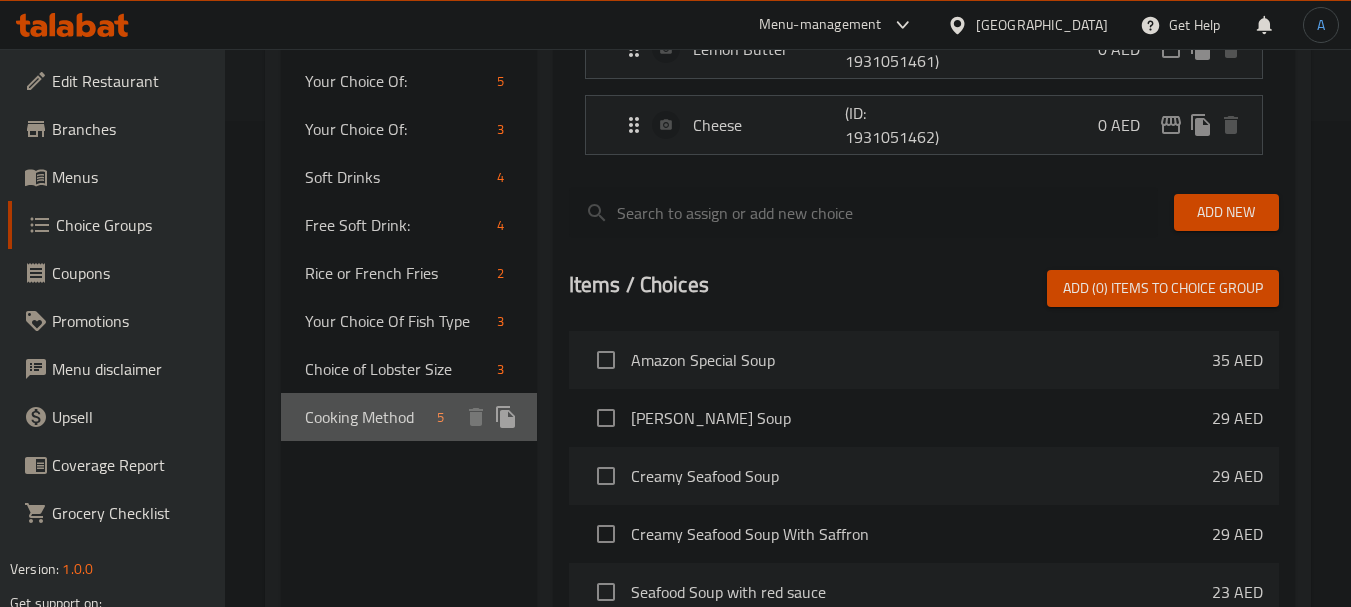 click on "Cooking Method" at bounding box center [367, 417] 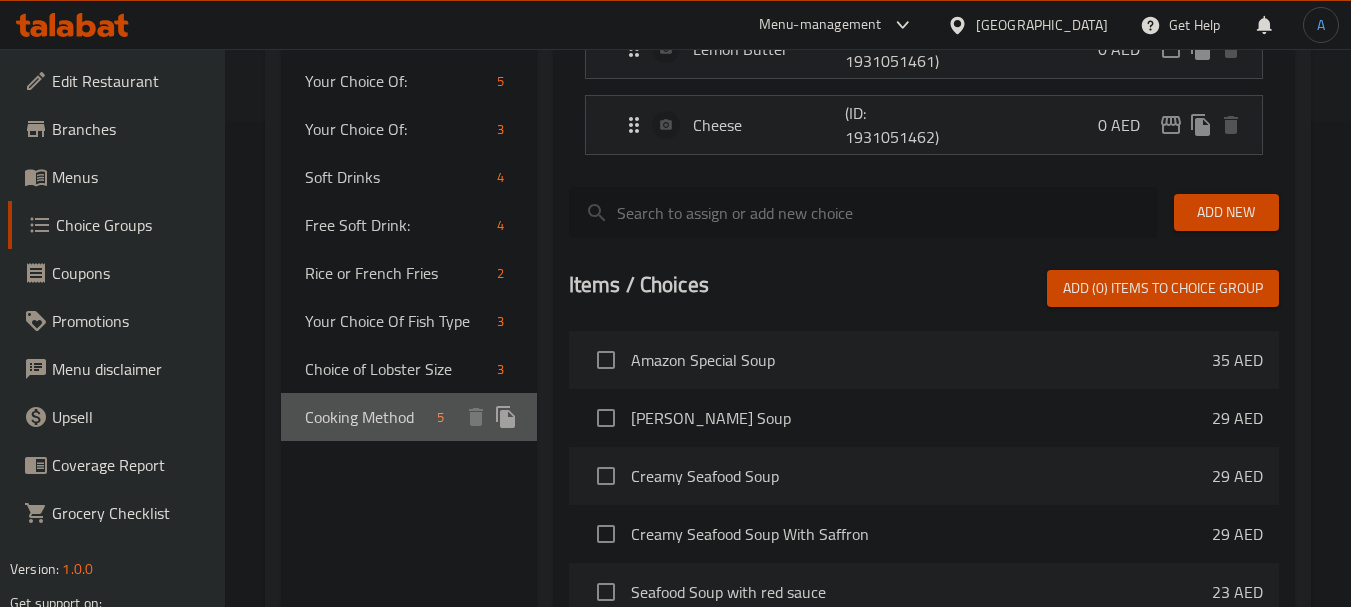 type on "Cooking Method" 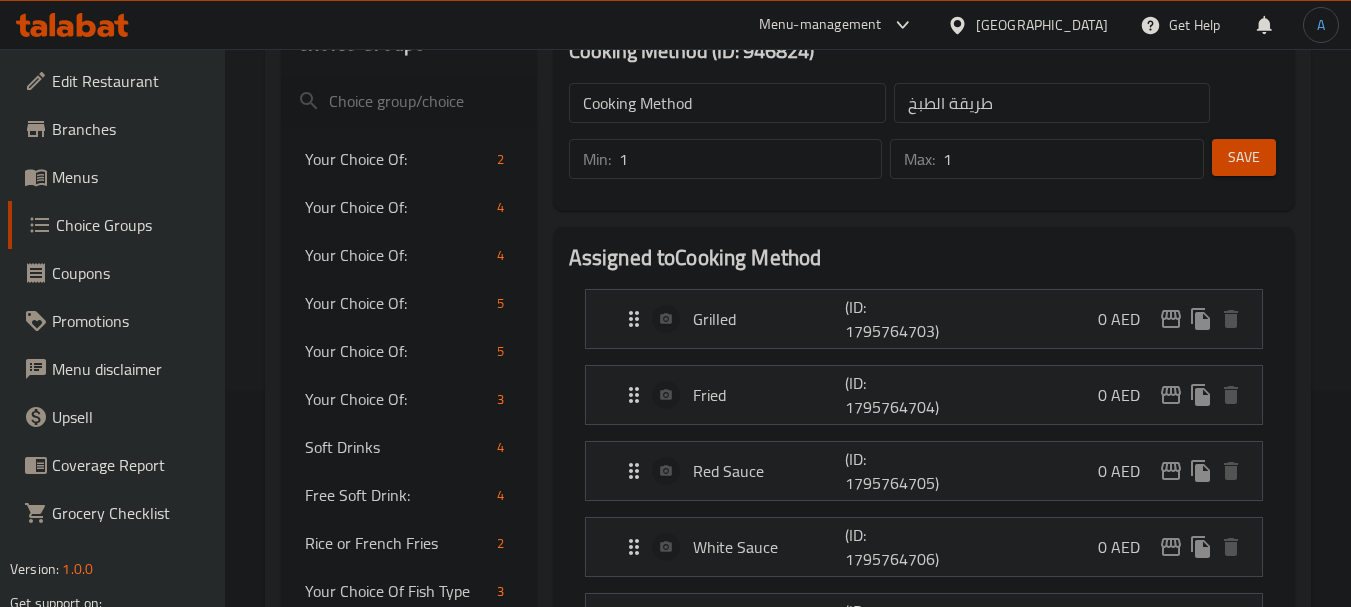 scroll, scrollTop: 186, scrollLeft: 0, axis: vertical 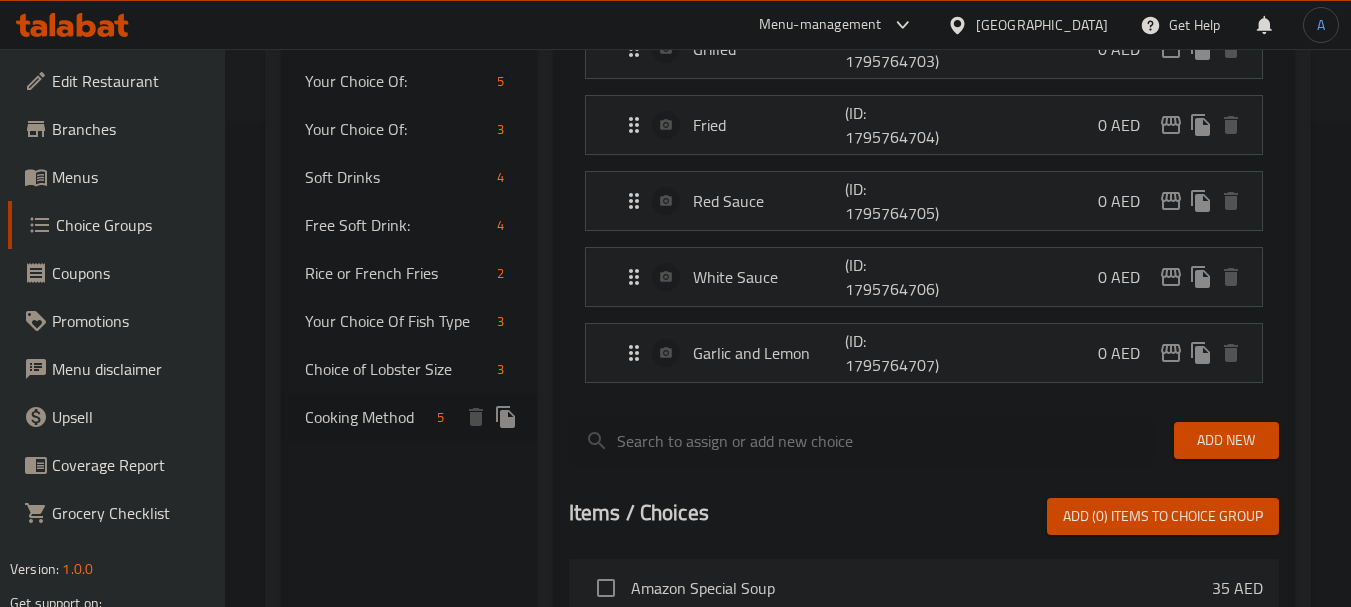 click on "Cooking Method" at bounding box center [367, 417] 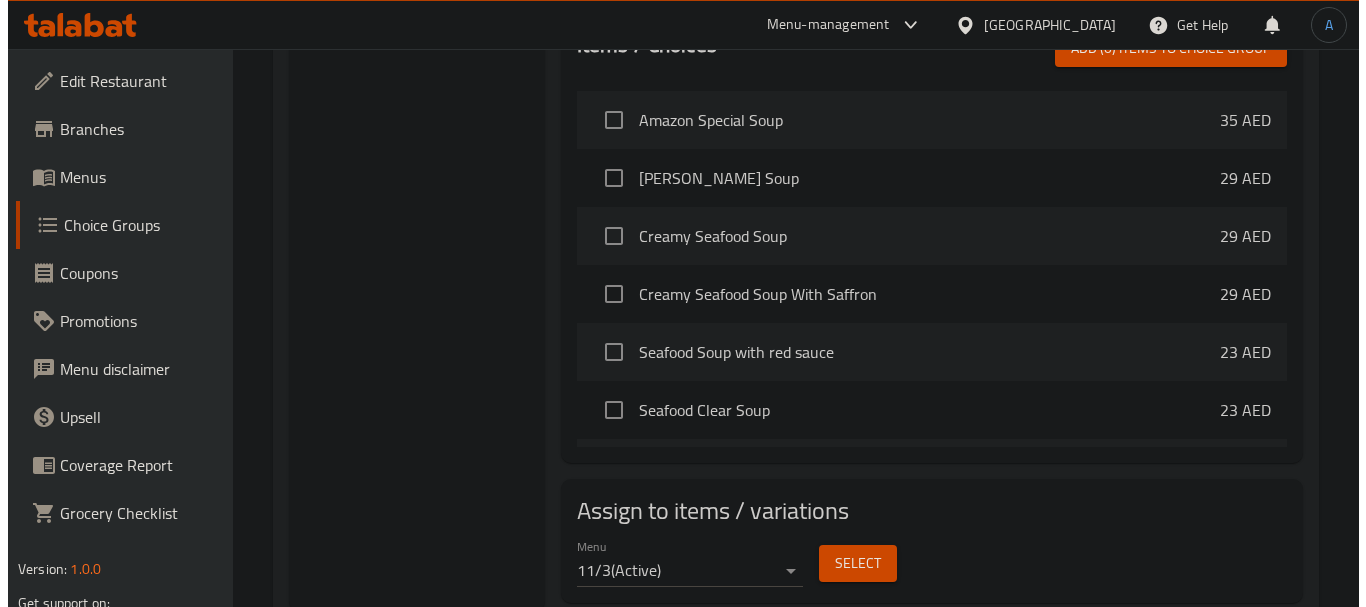 scroll, scrollTop: 1014, scrollLeft: 0, axis: vertical 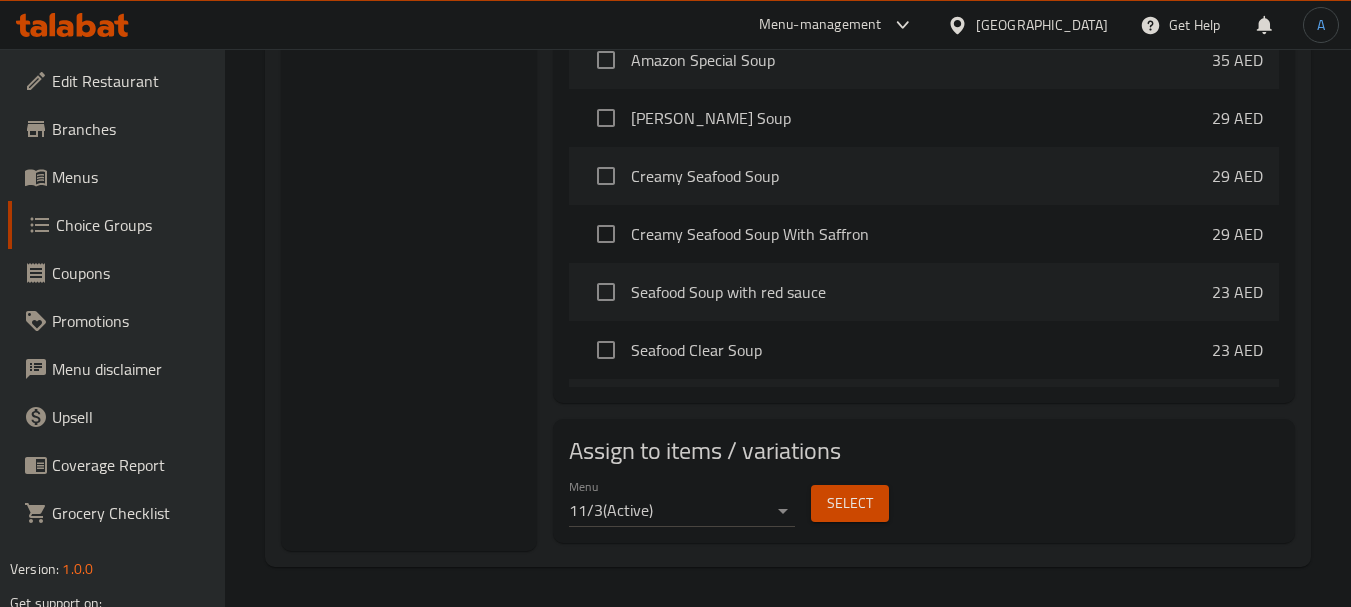 click on "Select" at bounding box center (850, 503) 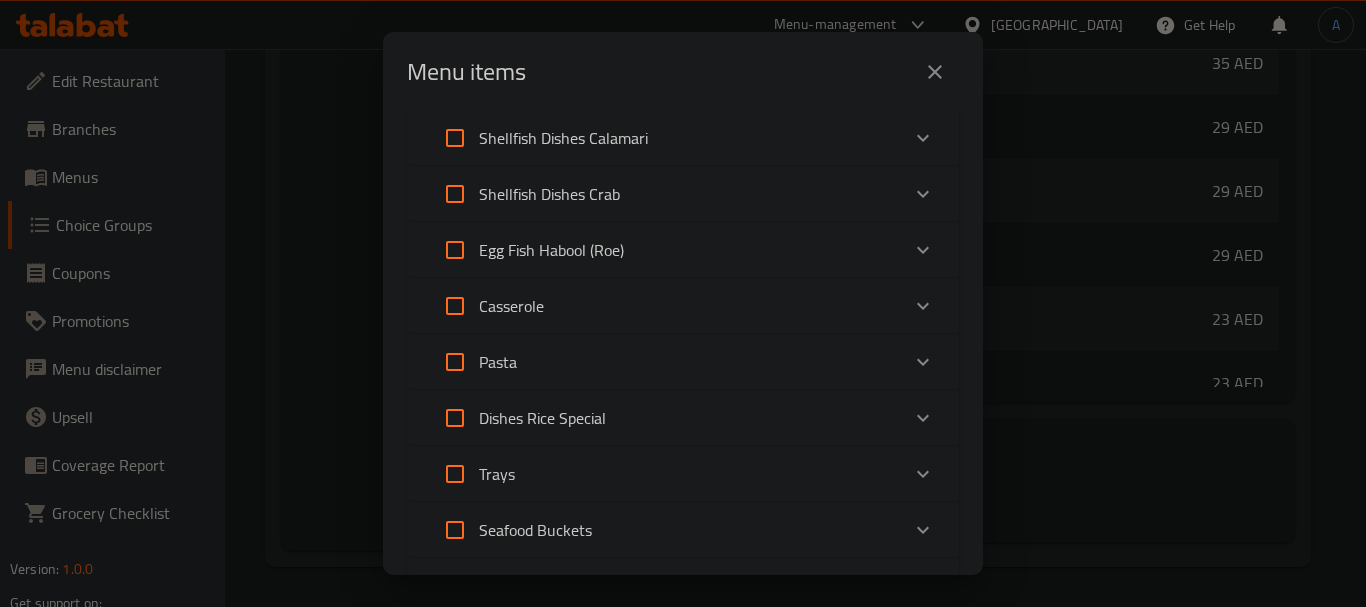 scroll, scrollTop: 600, scrollLeft: 0, axis: vertical 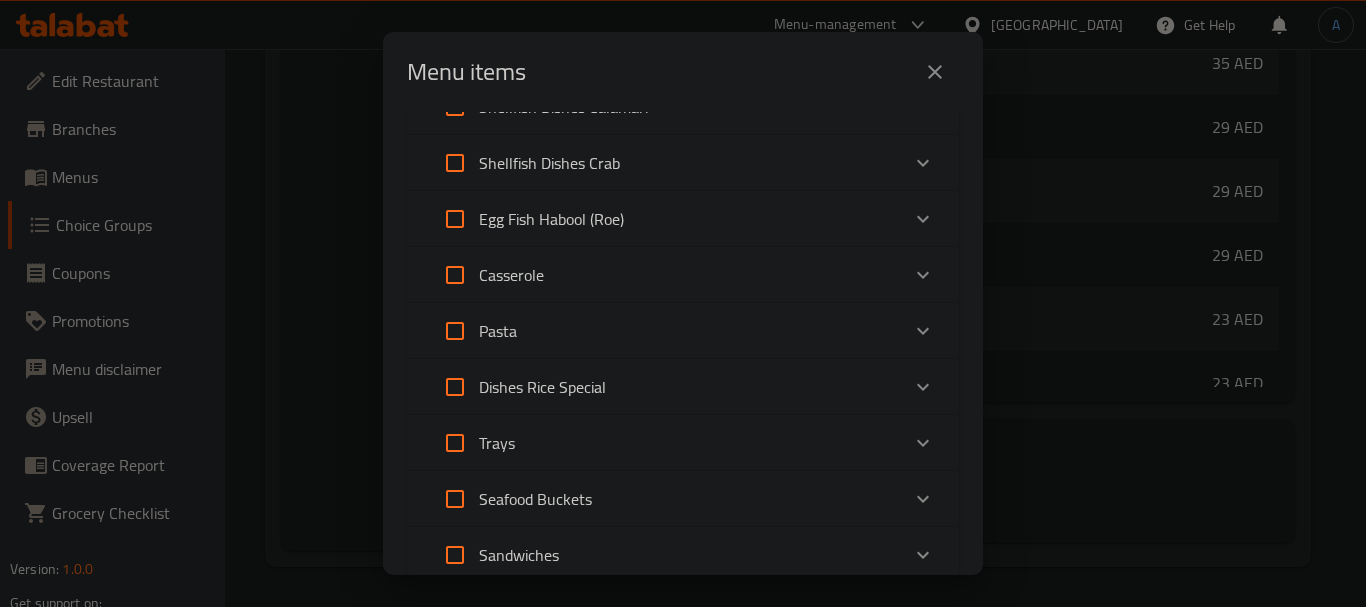click on "Trays" at bounding box center [665, 443] 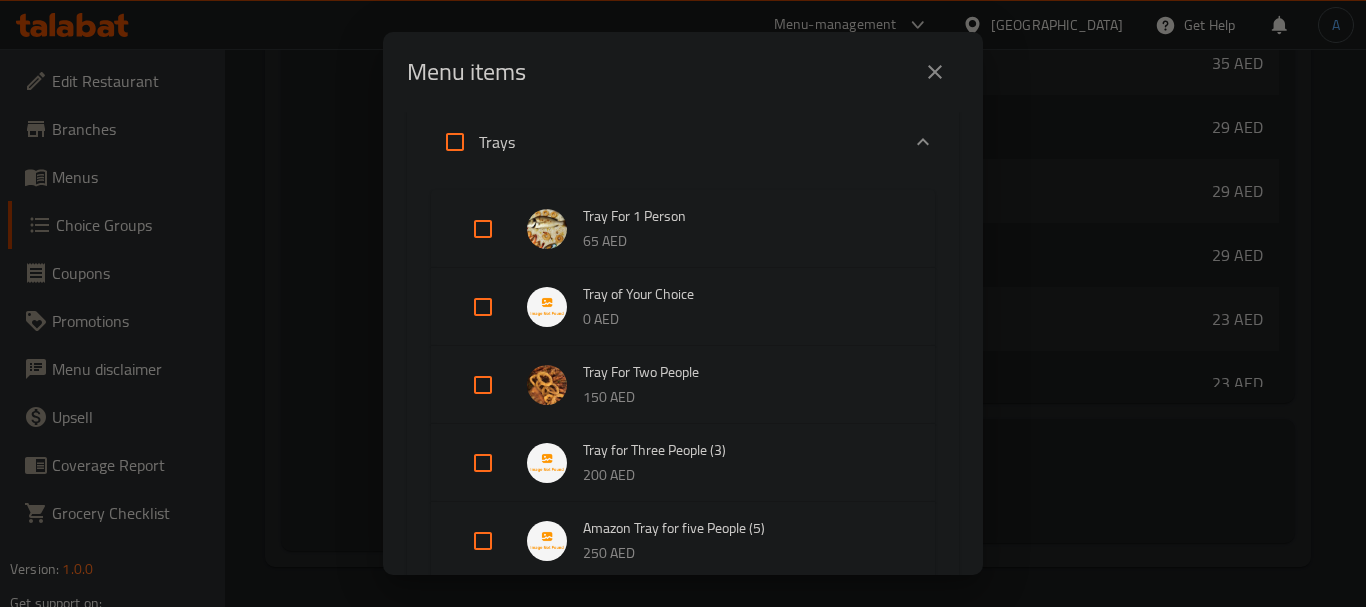 scroll, scrollTop: 900, scrollLeft: 0, axis: vertical 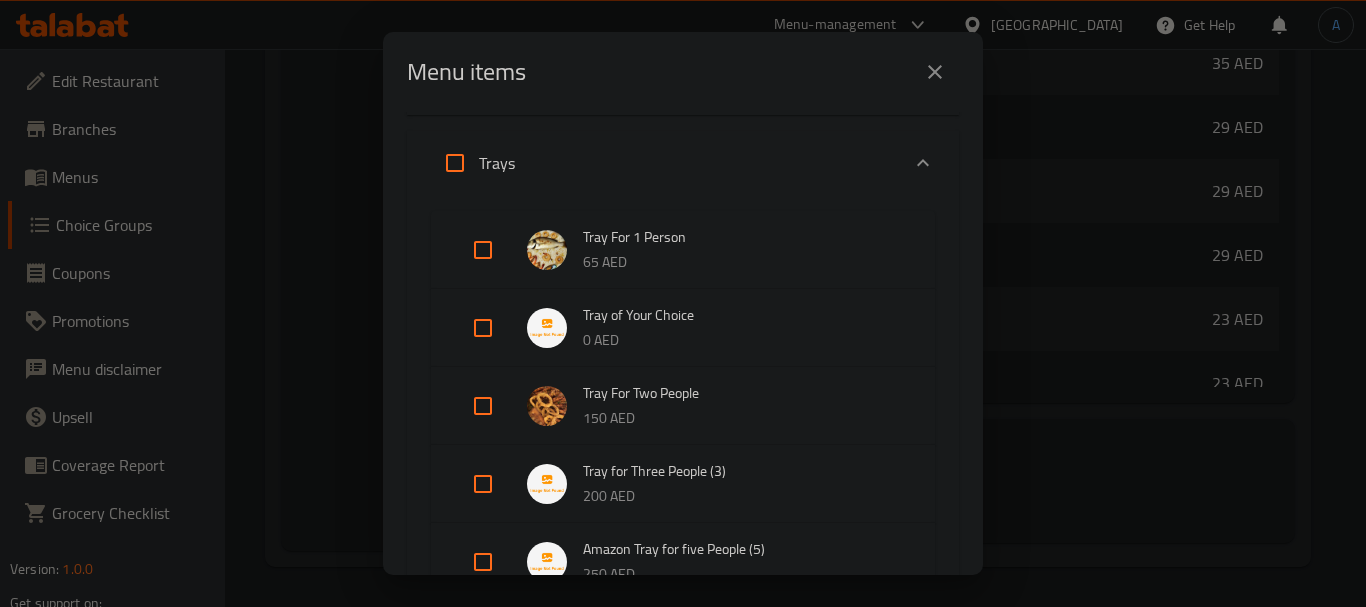 click on "Trays" at bounding box center [665, 163] 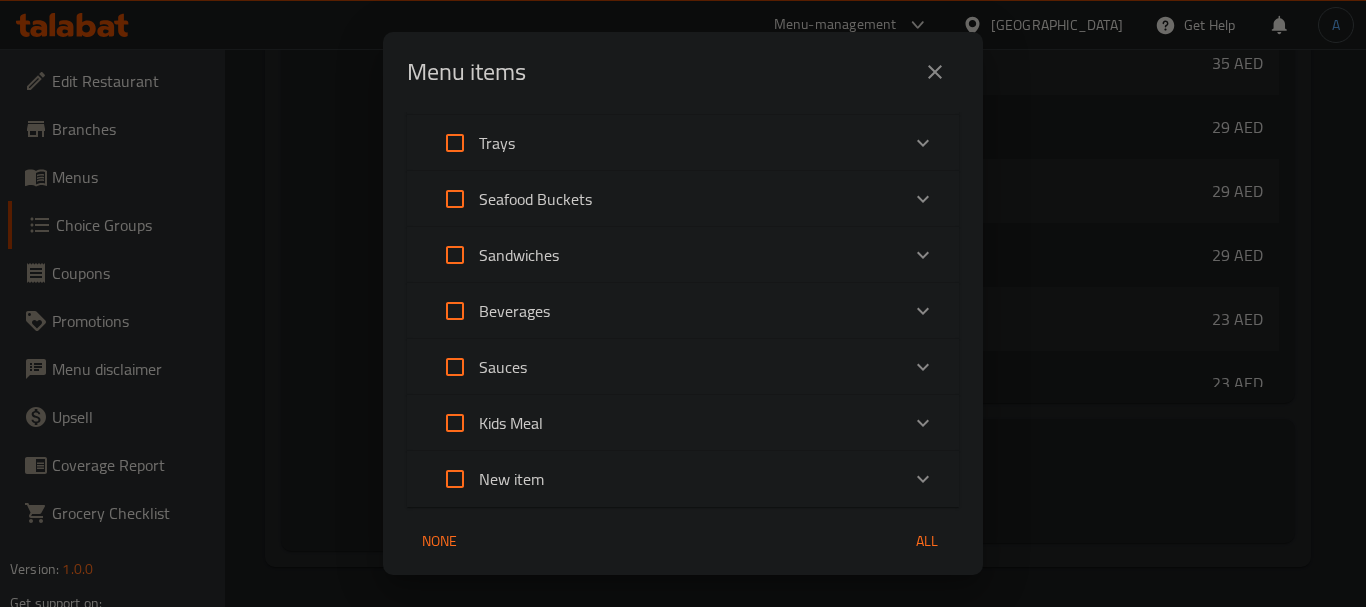 click on "Trays" at bounding box center [665, 143] 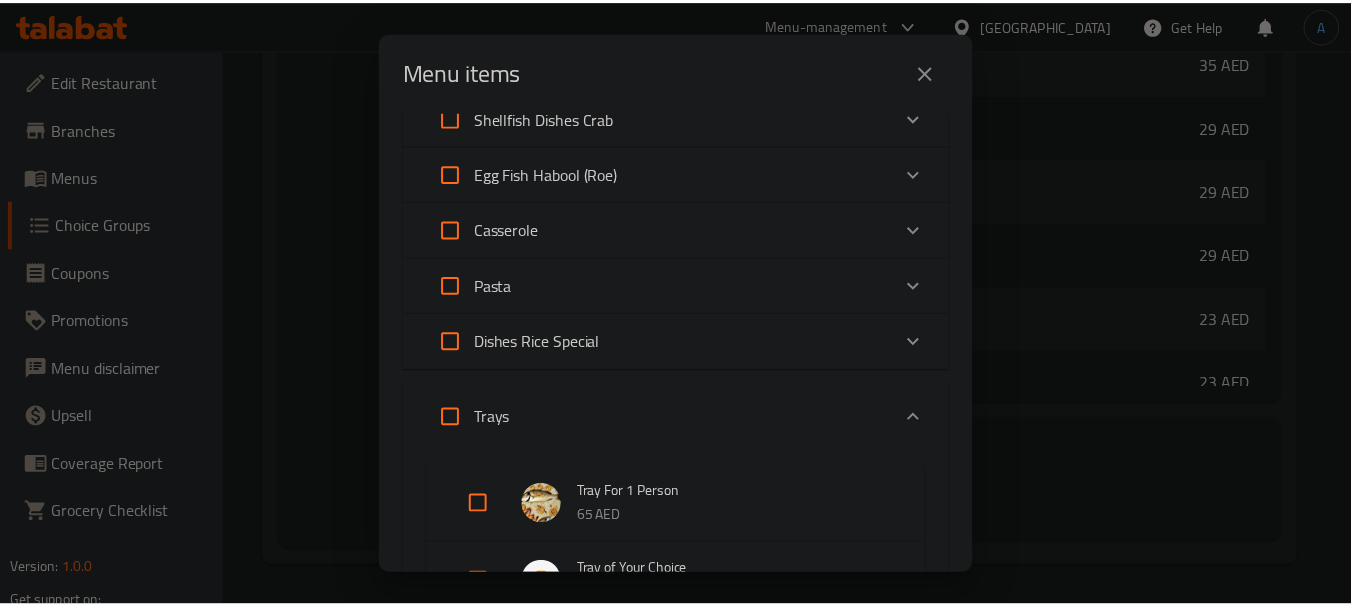 scroll, scrollTop: 600, scrollLeft: 0, axis: vertical 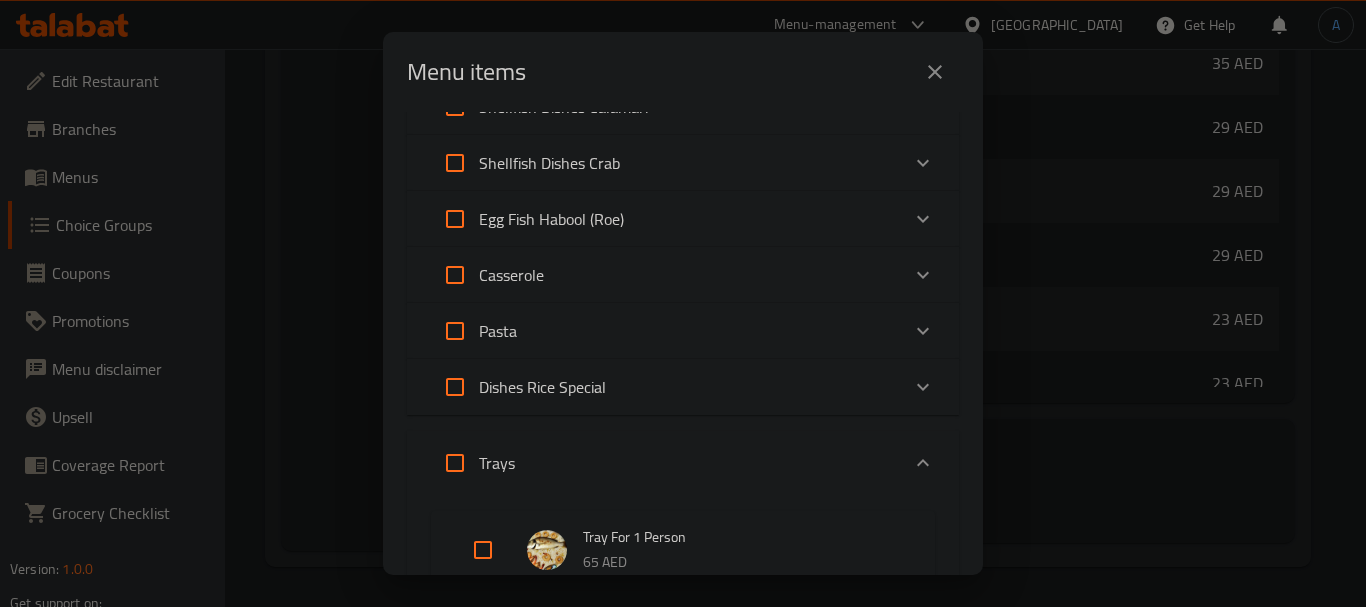 click on "Menu items 0  /  135  items selected ​ Soup Amazon Special Soup 35 AED Tom Yum Soup 29 AED Creamy Seafood Soup 29 AED Creamy Seafood Soup With Saffron 29 AED Seafood Soup with red sauce 23 AED Seafood Clear Soup 23 AED Creamy Shrimp Soup 29 AED Shrimp Soup with red sauce 29 AED Shrimp Mallow Soup  23 AED Lentil Soup 14 AED Loabster Lobster Thermidor 0 AED Grilled lobster filled with cheese & cream 0 AED Grilled lobster with cheese 0 AED Grilled lobster topped with cheese 0 AED Butterfly Grilled Lobster 0 AED Butterfly grilled lobster (topped with butter & cream) 0 AED Salads Seafood Salad 25 AED Shrimp Salad 29 AED Tuna Salad 25 AED Chef Green Salad 14 AED Coleslaw Salad 17 AED Rocca Salad 15 AED Fattoush 17 AED Tabbouleh   19 AED Tahini Salad 11 AED Baqdonsiah 11 AED Appetizers Fried Shrimp With Breadcrumbs 52 AED Fried Calamari With Breadcrumbs 38 AED Fried Fish Fingers With Bread Crumbs 38 AED Dynamite Shrimps 29 AED Orange Shrimps 40 AED Fried Eggplant With Special Recipe 15 AED Fried Eggplant 11 AED" at bounding box center [683, 303] 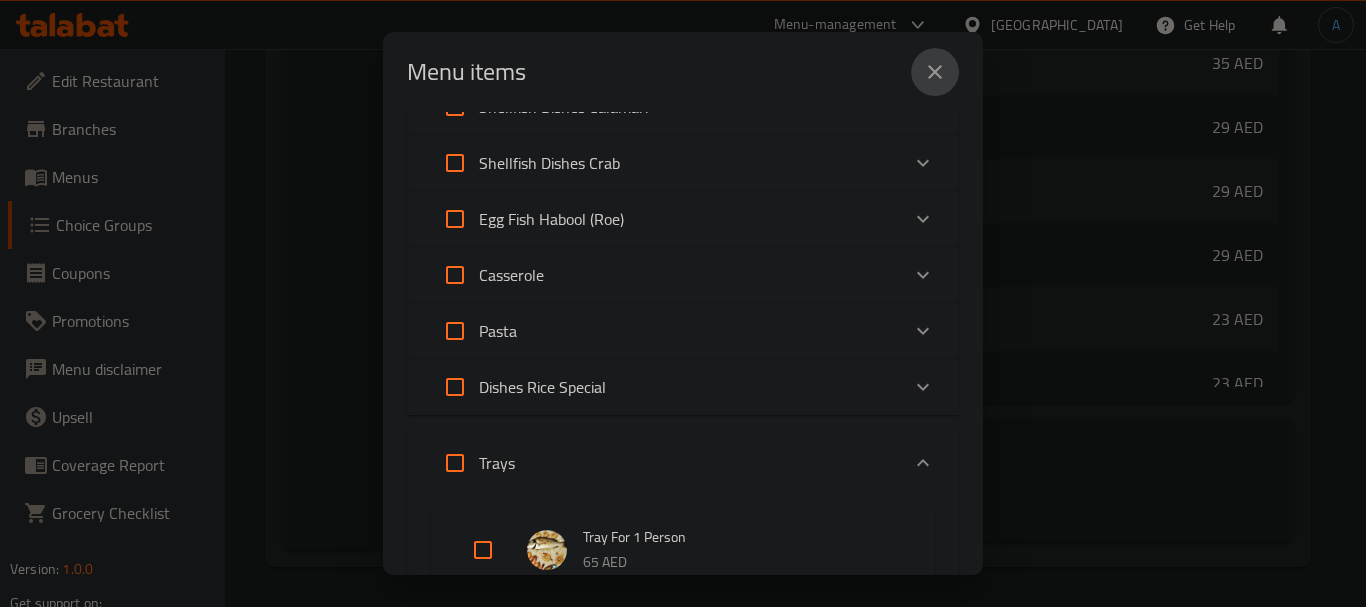 click 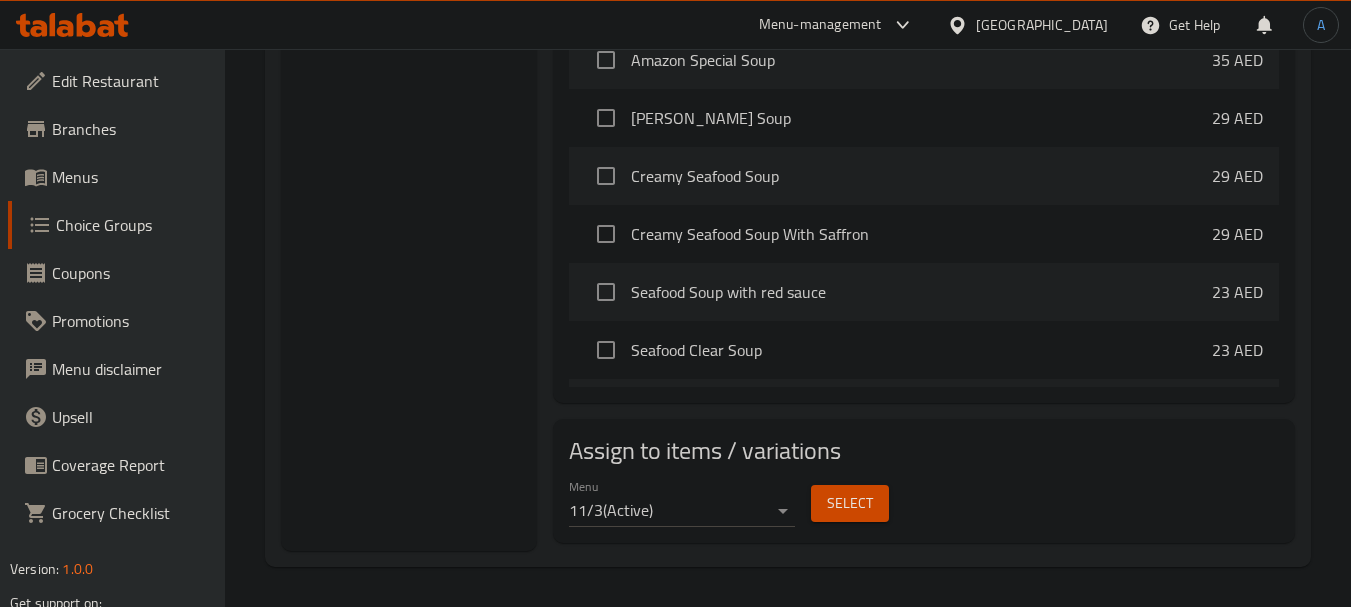 click on "Menus" at bounding box center [131, 177] 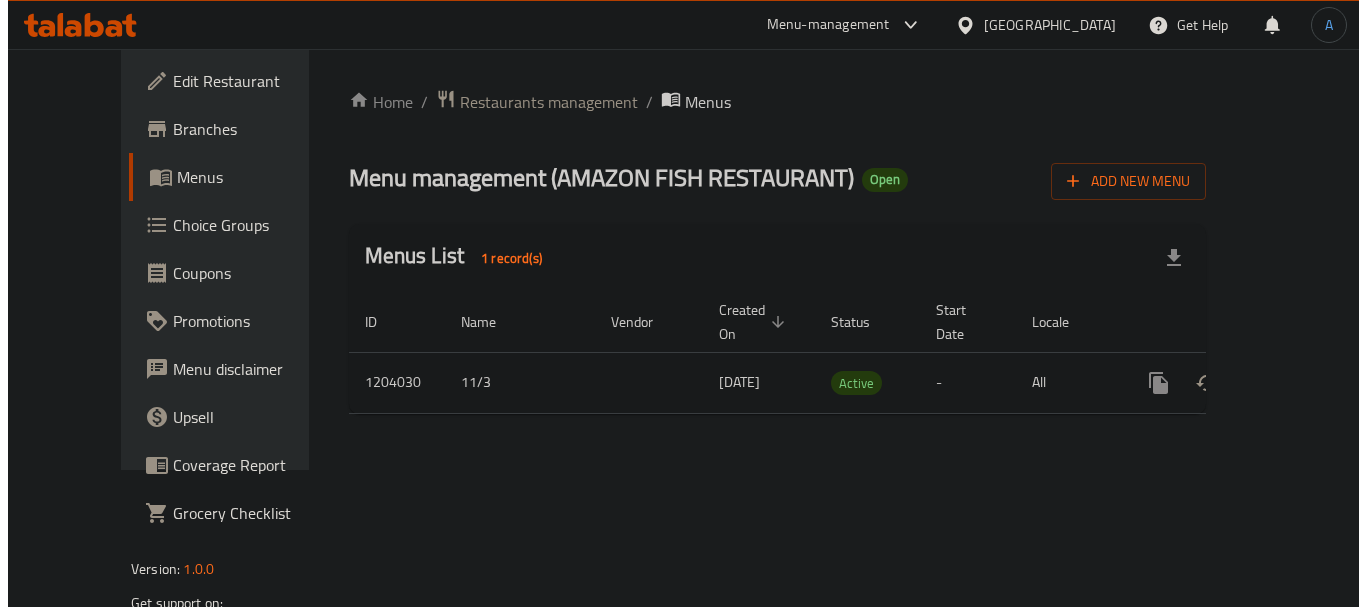 scroll, scrollTop: 0, scrollLeft: 0, axis: both 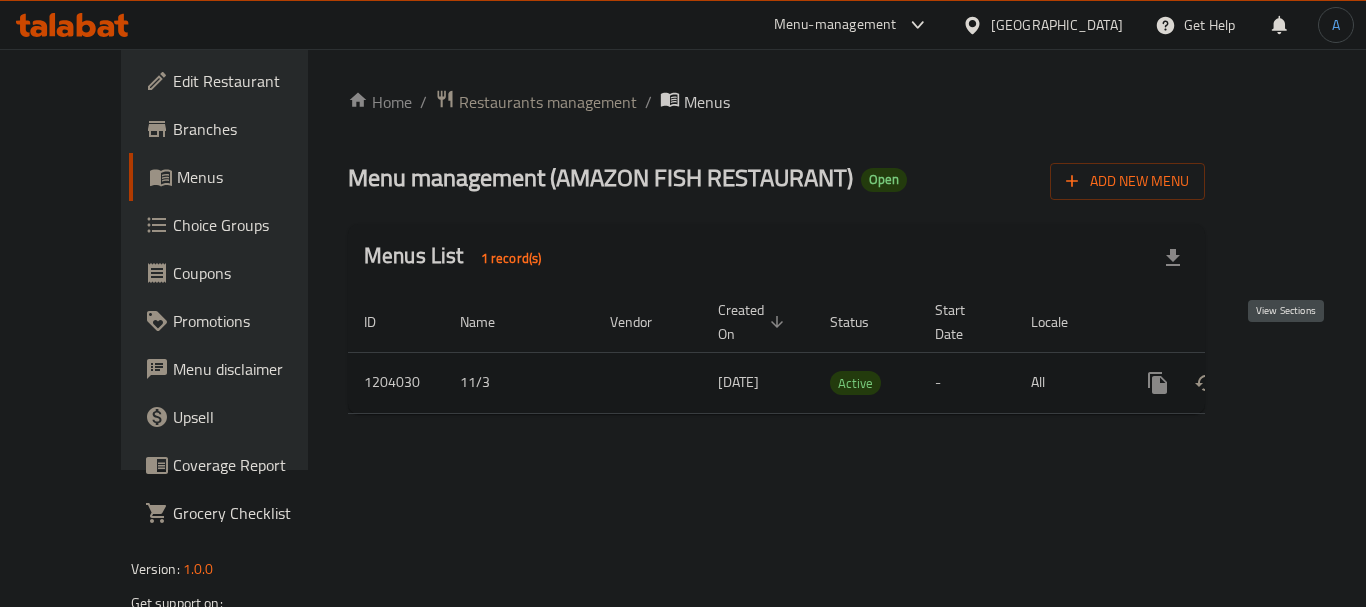 click 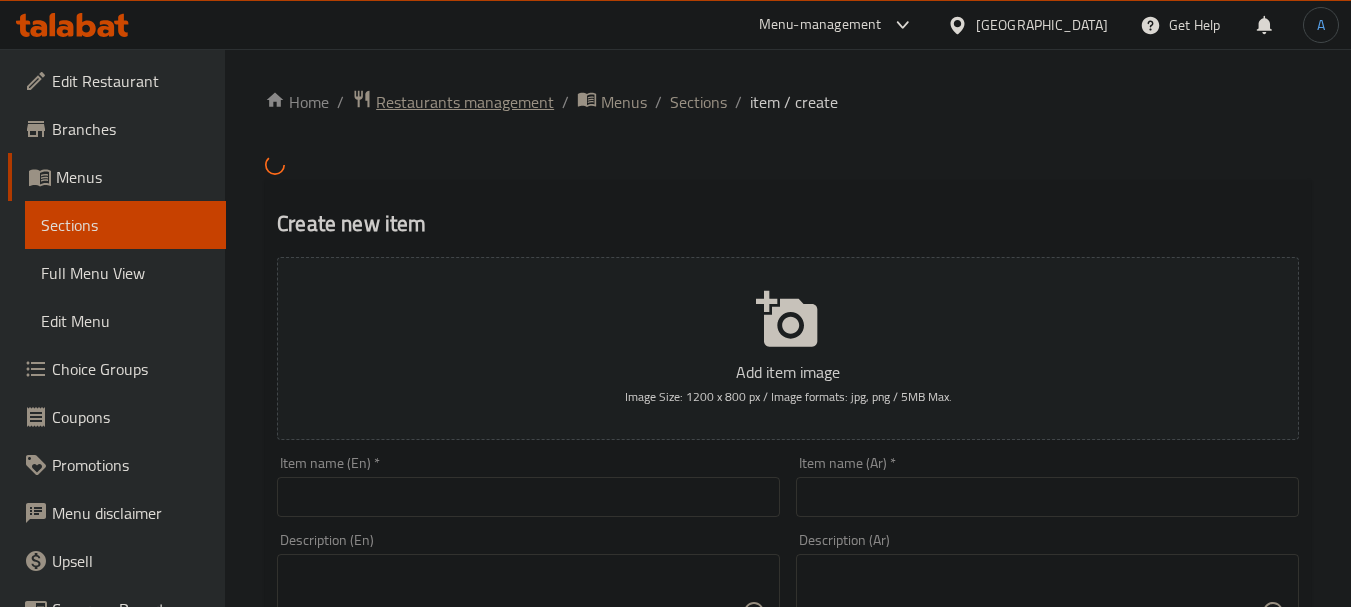 scroll, scrollTop: 0, scrollLeft: 0, axis: both 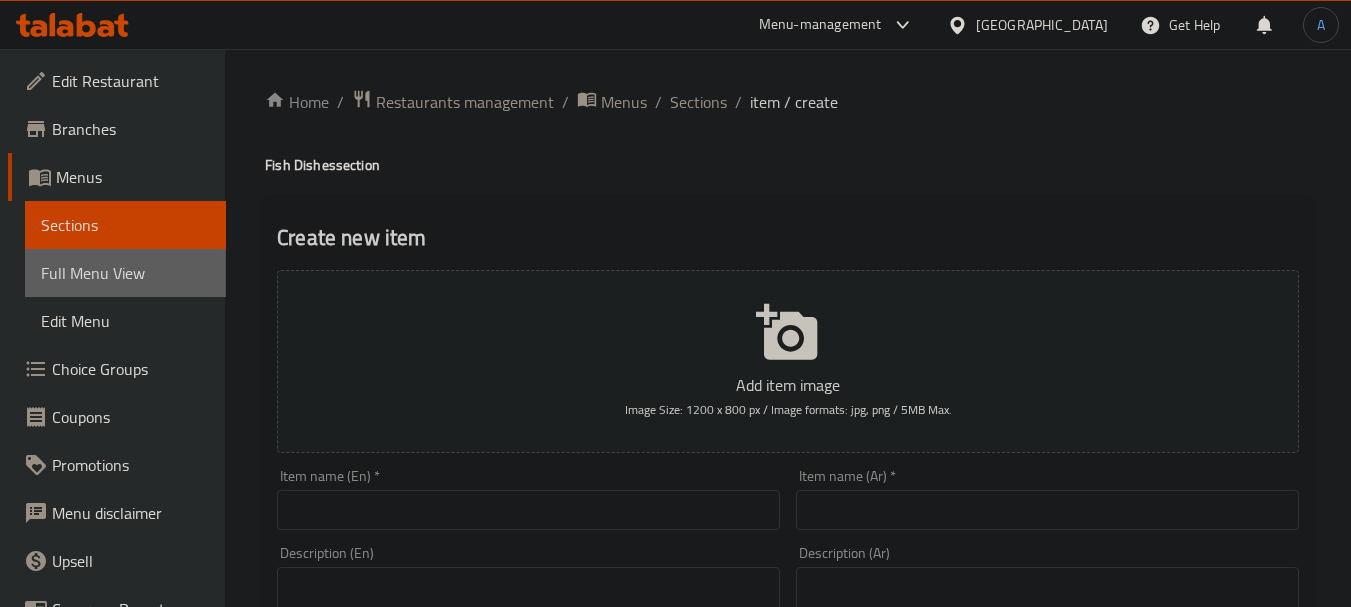 click on "Full Menu View" at bounding box center [125, 273] 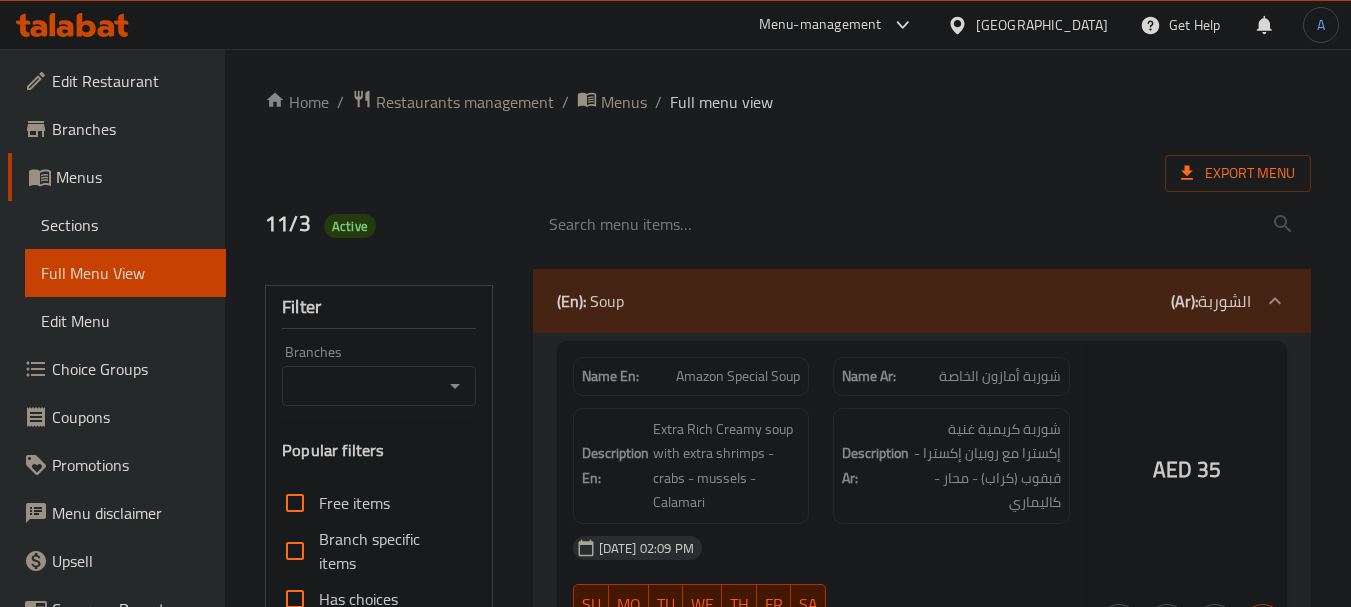 click on "Export Menu" at bounding box center (1238, 173) 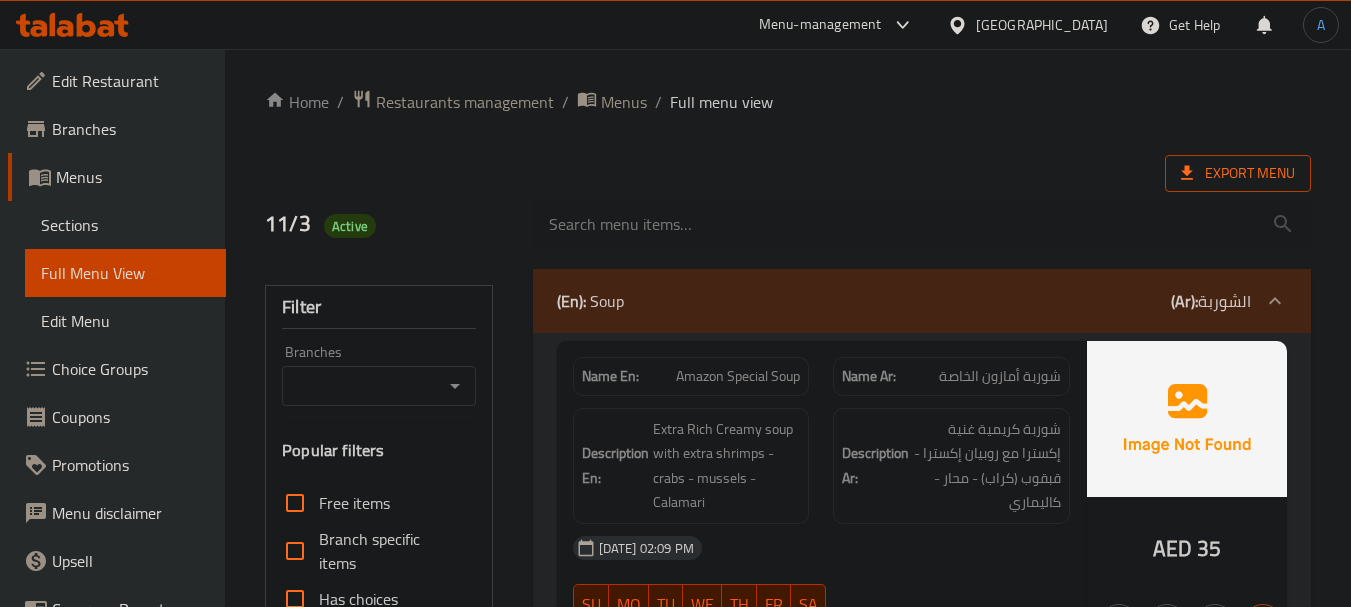 click on "Export Menu" at bounding box center [1238, 173] 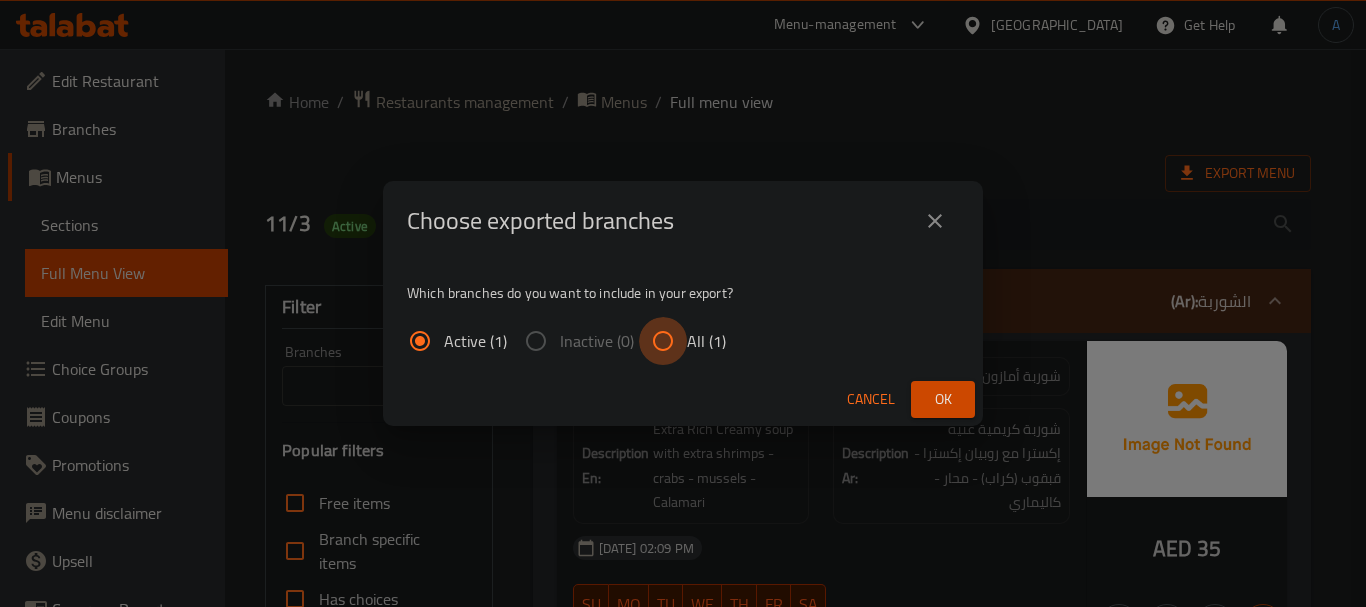 click on "All (1)" at bounding box center (663, 341) 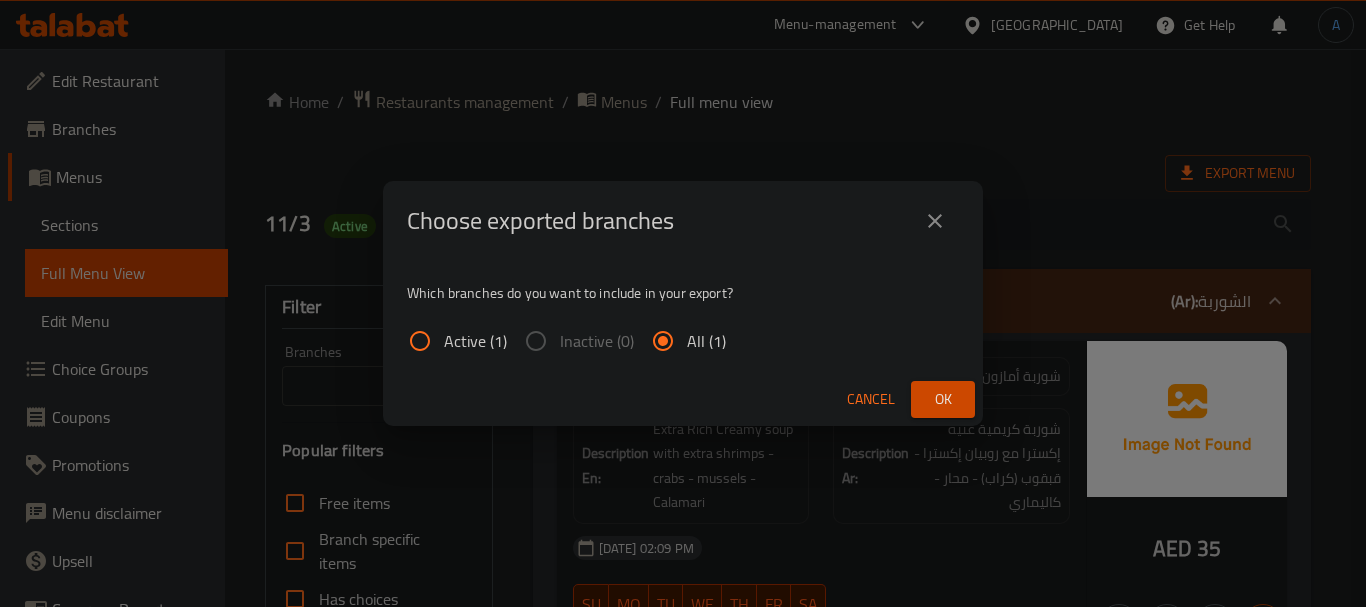 click on "Ok" at bounding box center [943, 399] 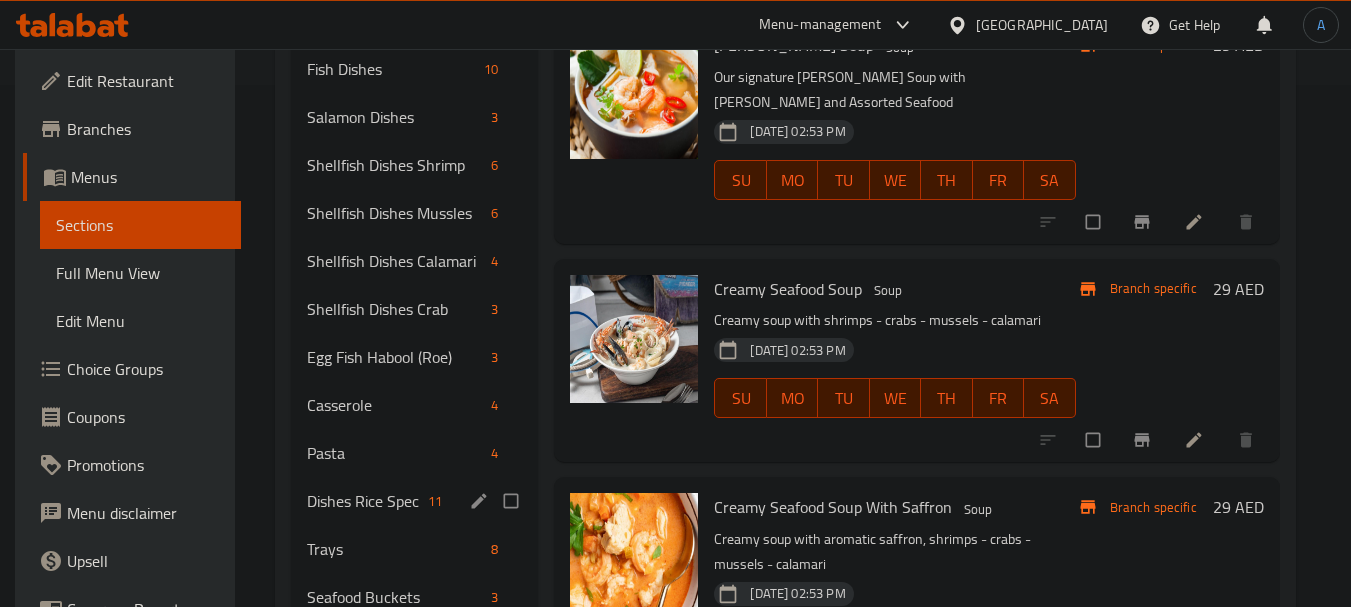 scroll, scrollTop: 600, scrollLeft: 0, axis: vertical 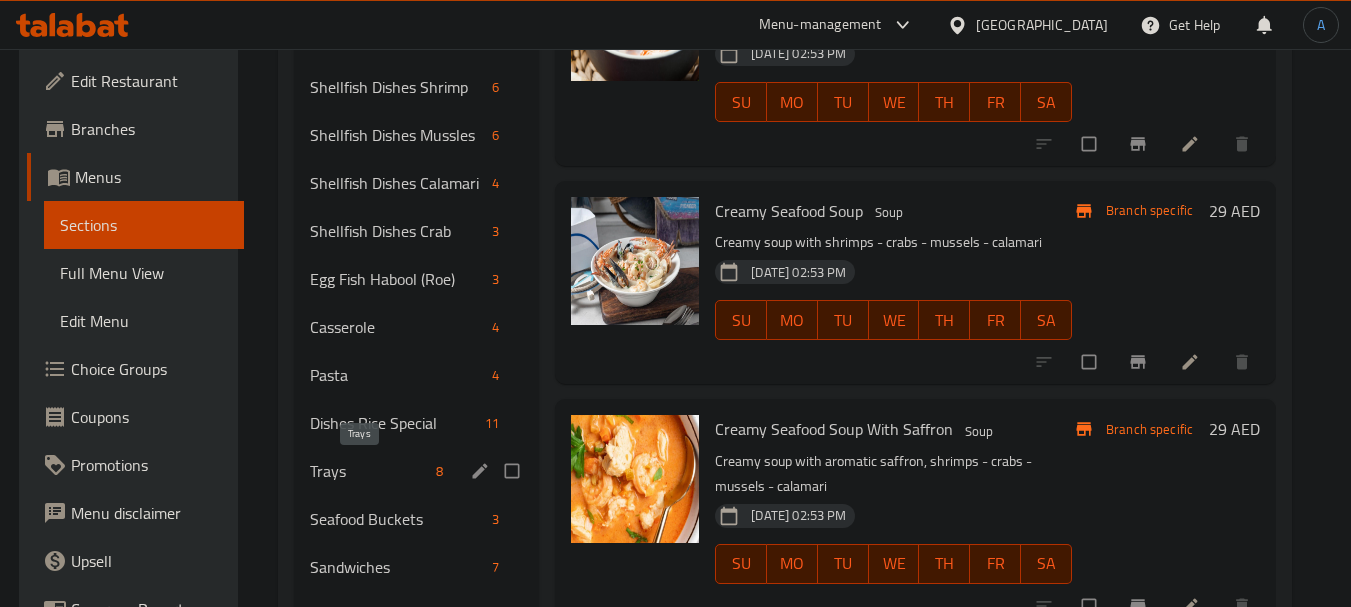 click on "Trays" at bounding box center [369, 471] 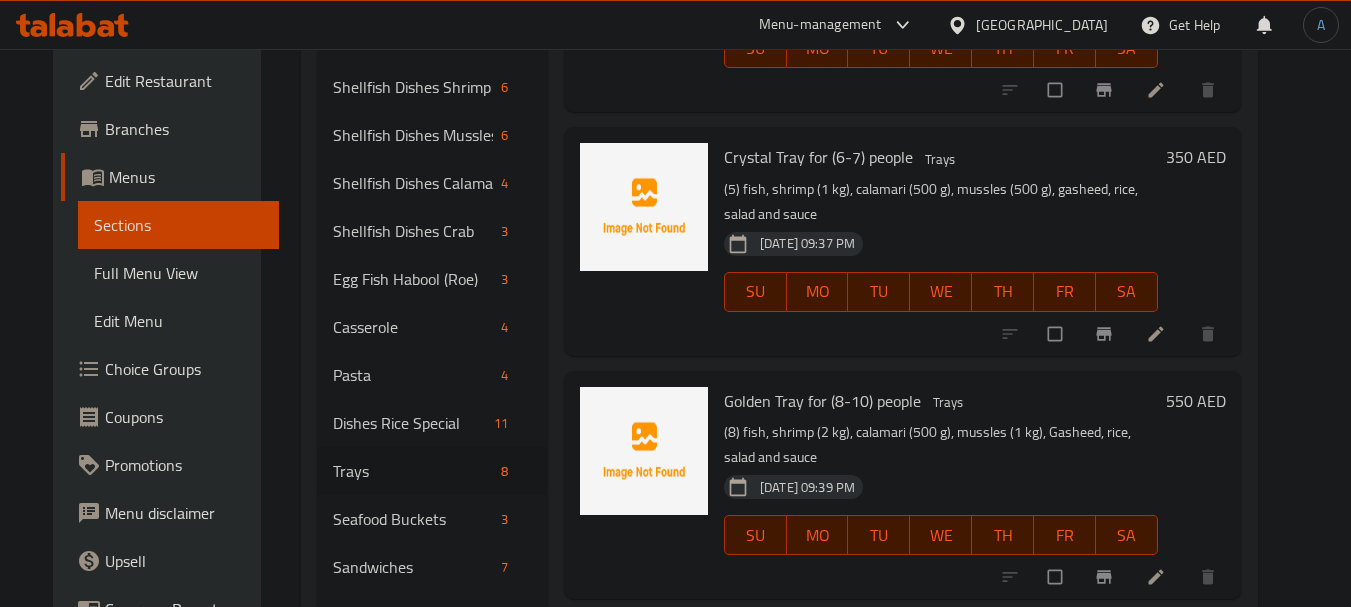 scroll, scrollTop: 811, scrollLeft: 0, axis: vertical 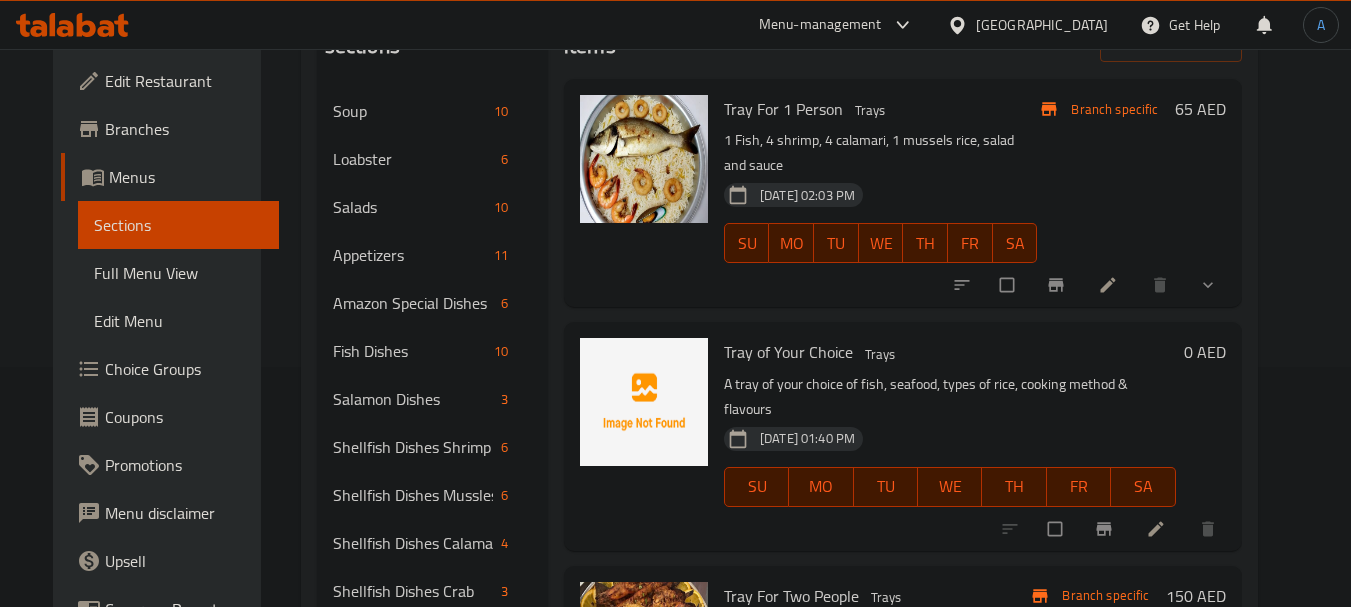 click on "Choice Groups" at bounding box center [184, 369] 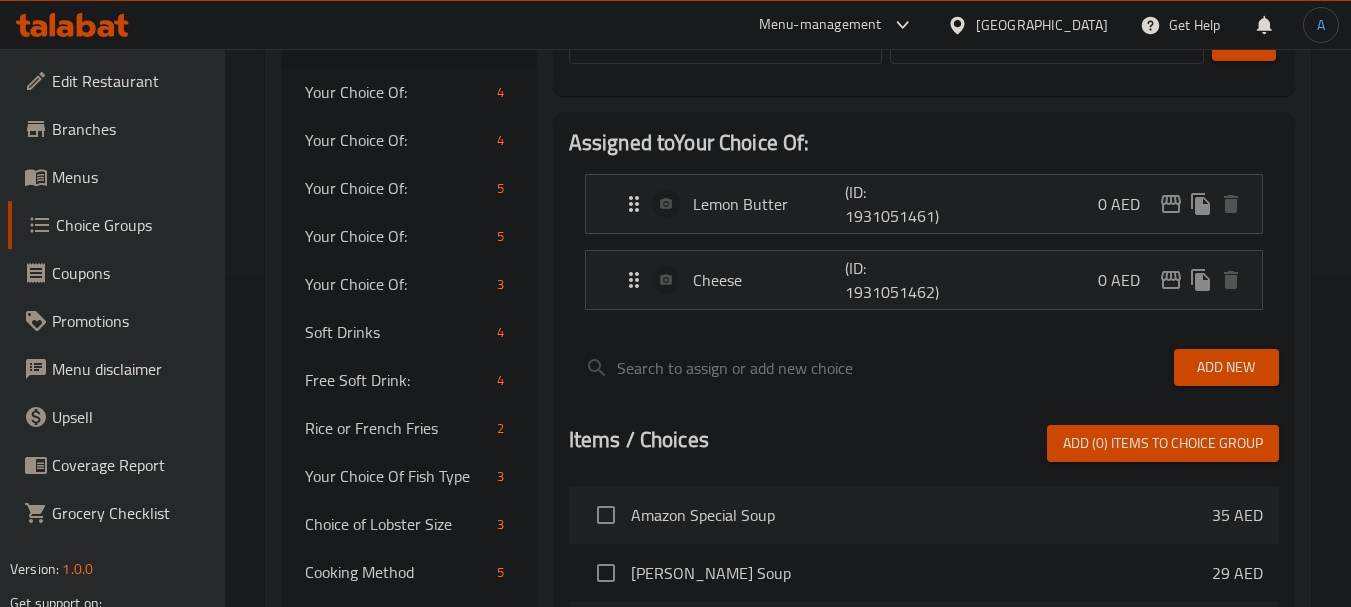 scroll, scrollTop: 700, scrollLeft: 0, axis: vertical 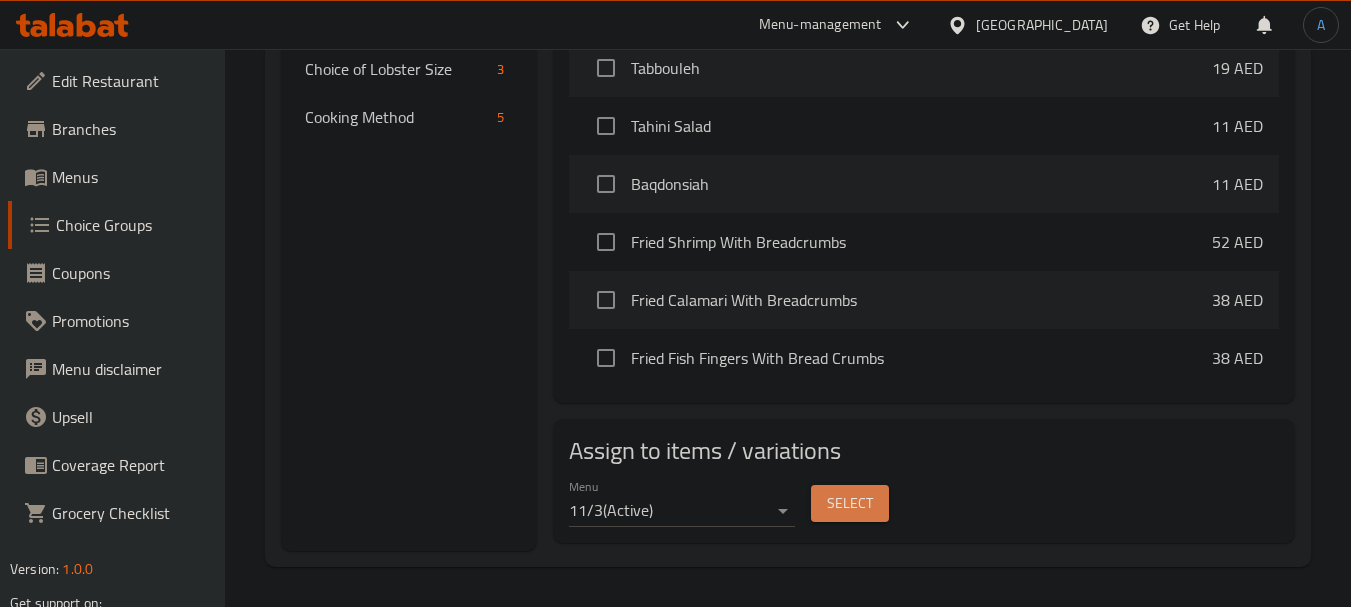 click on "Select" at bounding box center [850, 503] 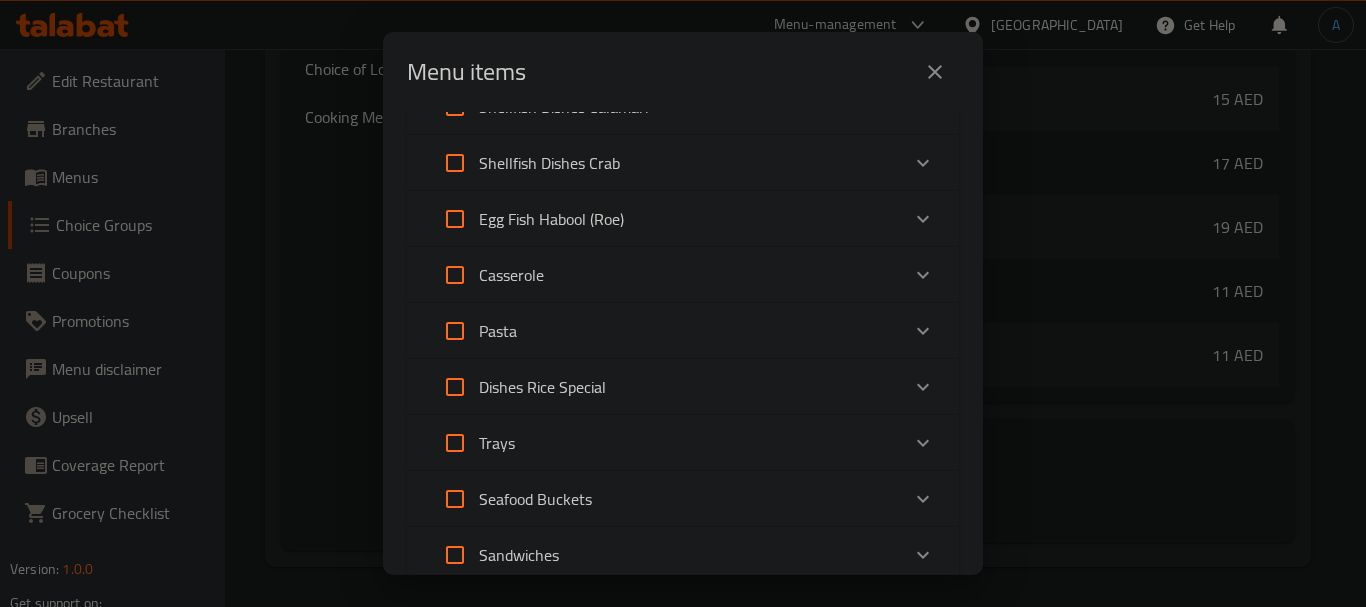 click on "Trays" at bounding box center [665, 443] 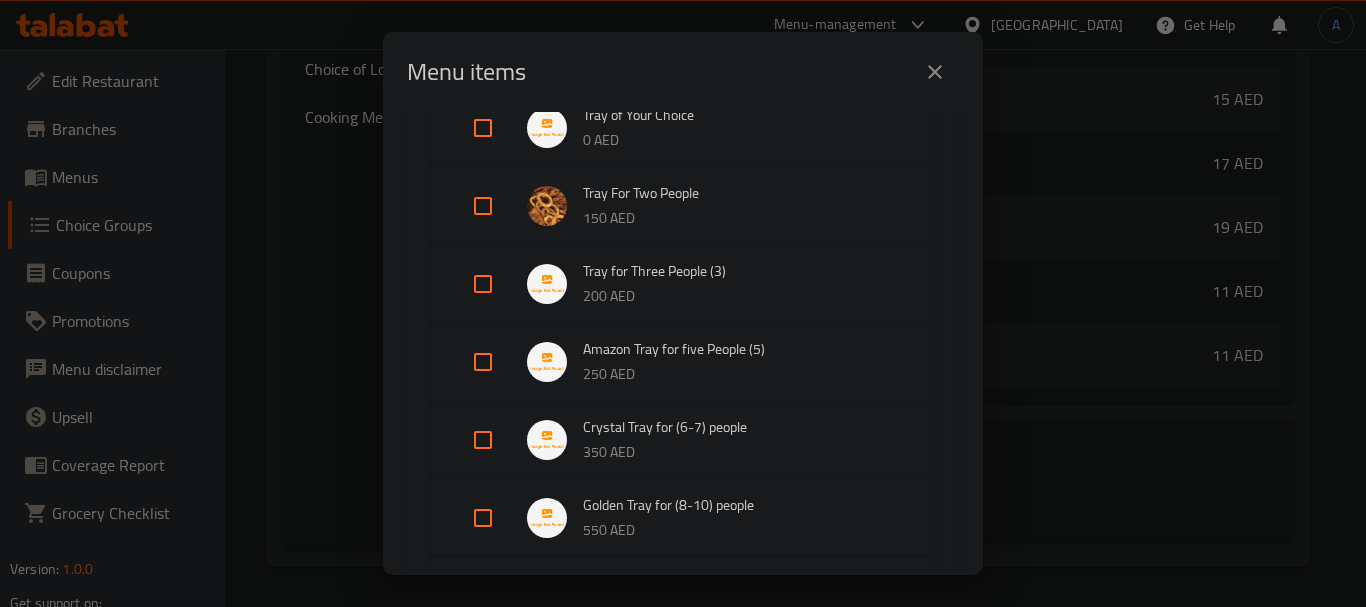 scroll, scrollTop: 1000, scrollLeft: 0, axis: vertical 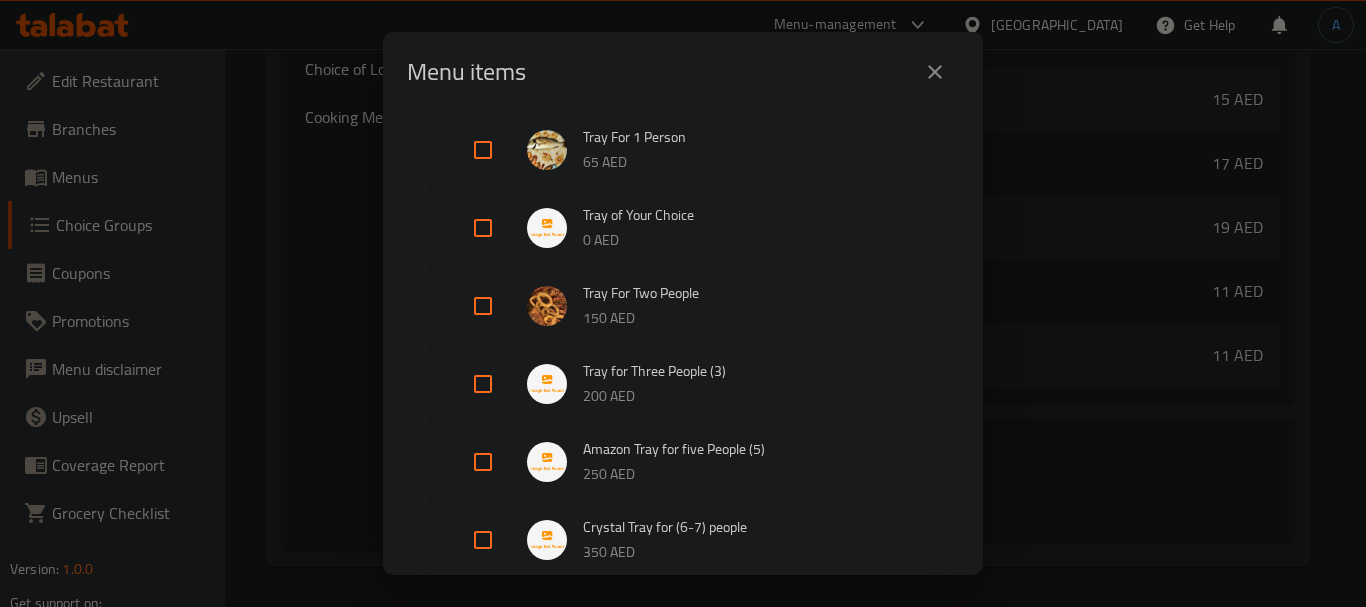 click at bounding box center [483, 228] 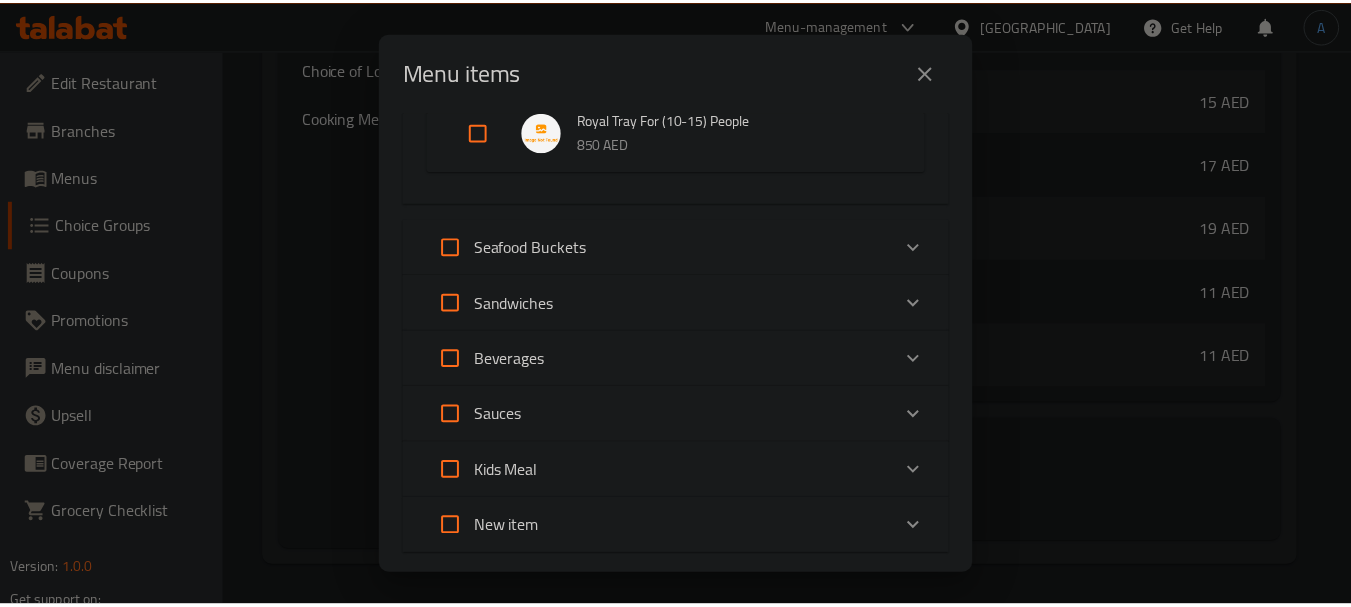 scroll, scrollTop: 1700, scrollLeft: 0, axis: vertical 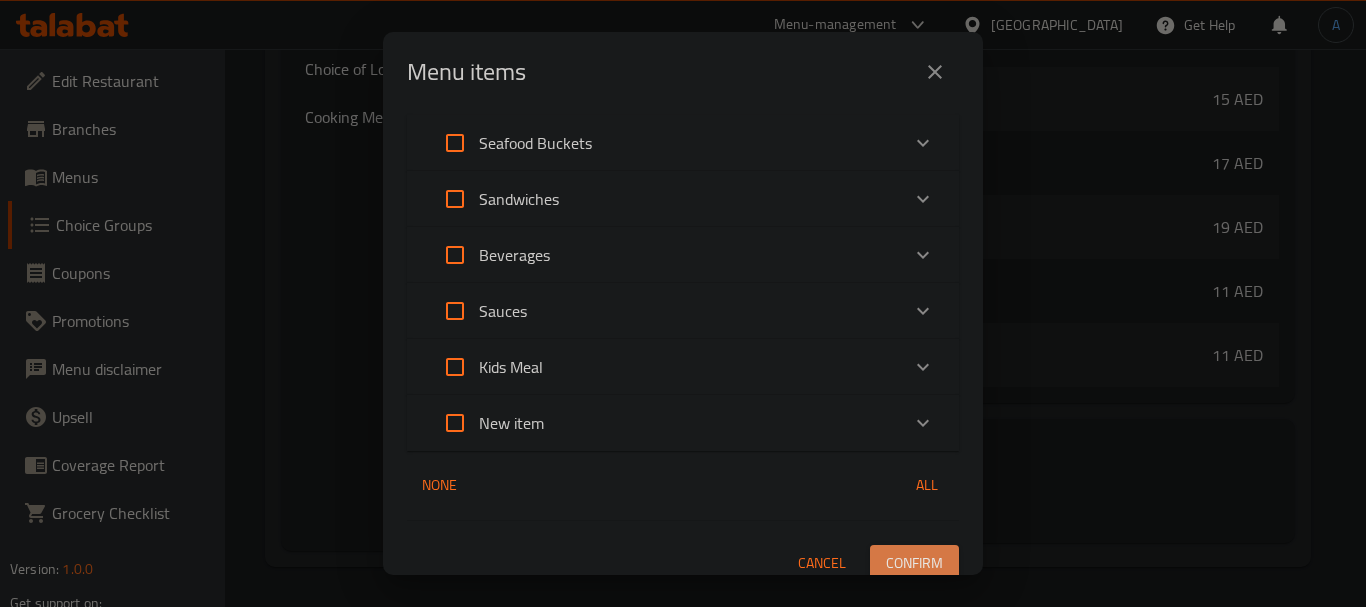 click on "Confirm" at bounding box center (914, 563) 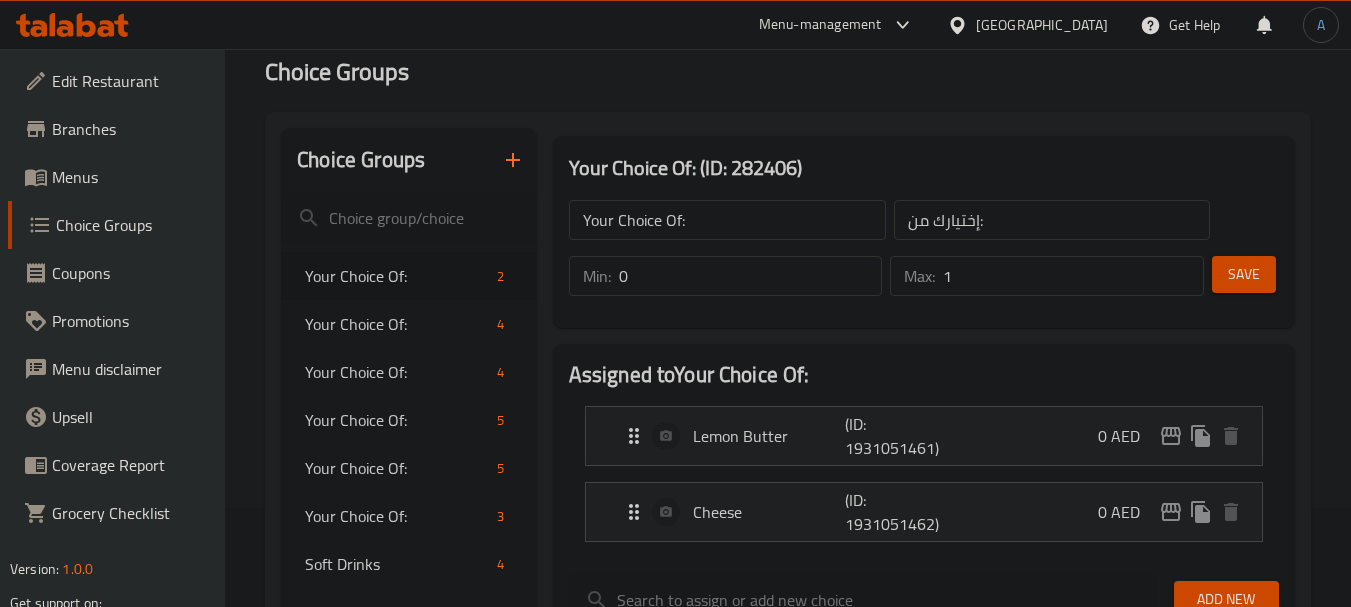 scroll, scrollTop: 100, scrollLeft: 0, axis: vertical 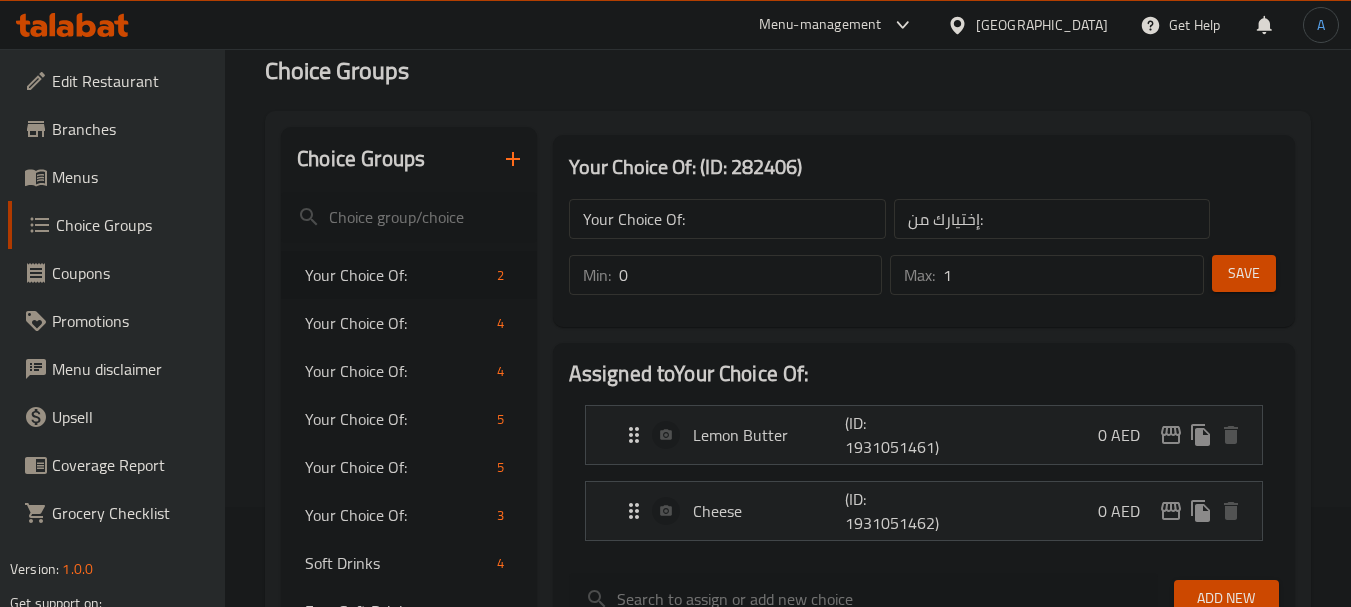 click on "Menus" at bounding box center [131, 177] 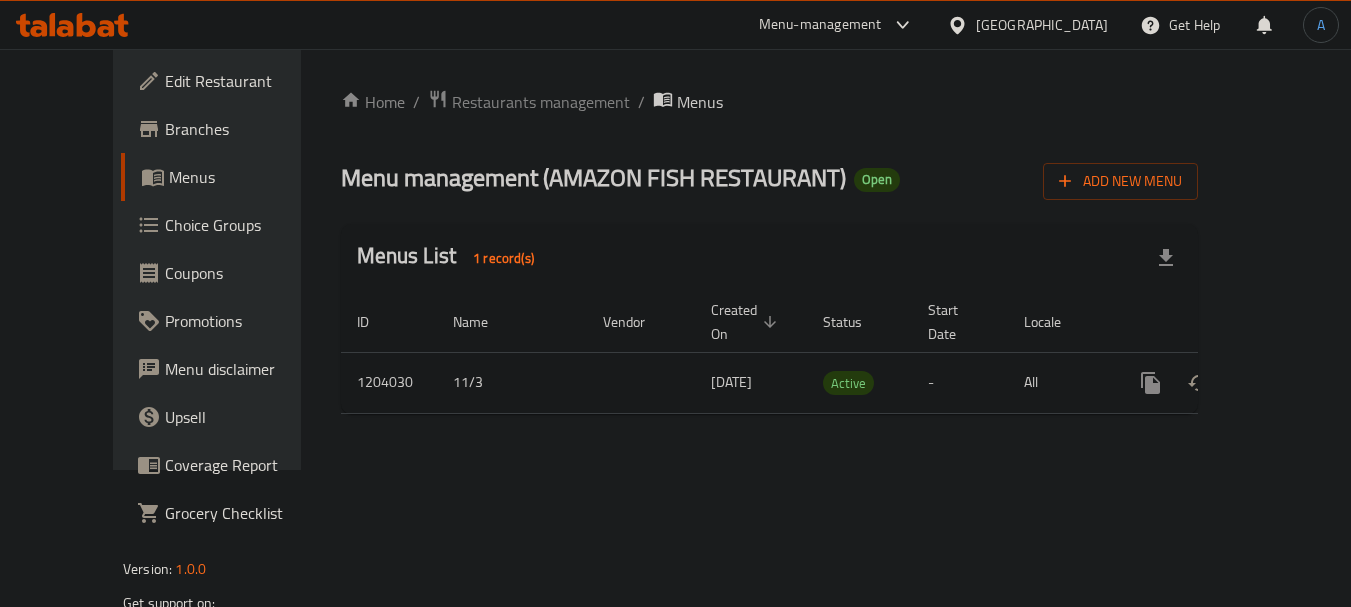 scroll, scrollTop: 0, scrollLeft: 0, axis: both 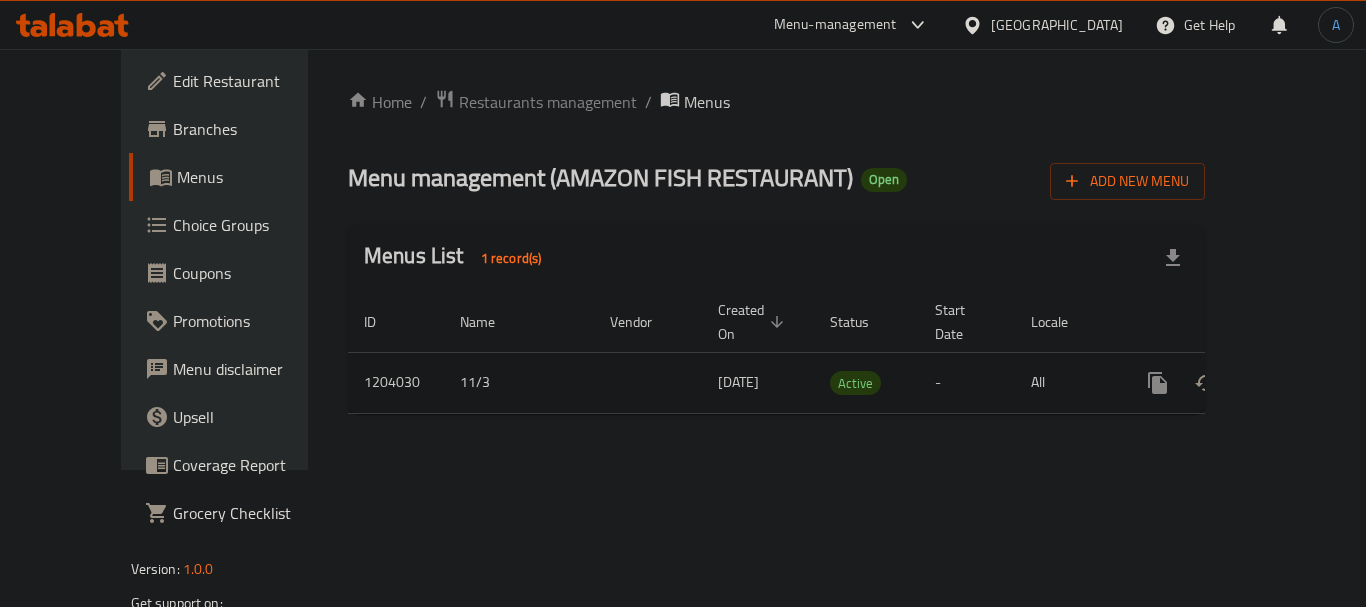 click 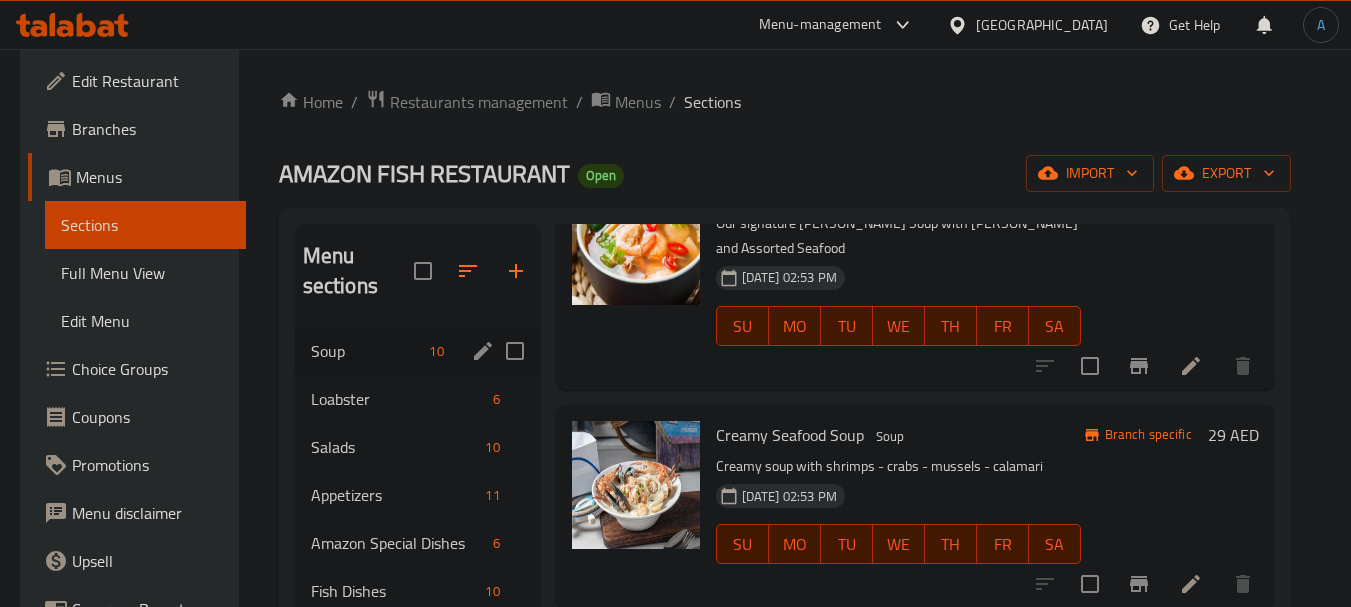 scroll, scrollTop: 400, scrollLeft: 0, axis: vertical 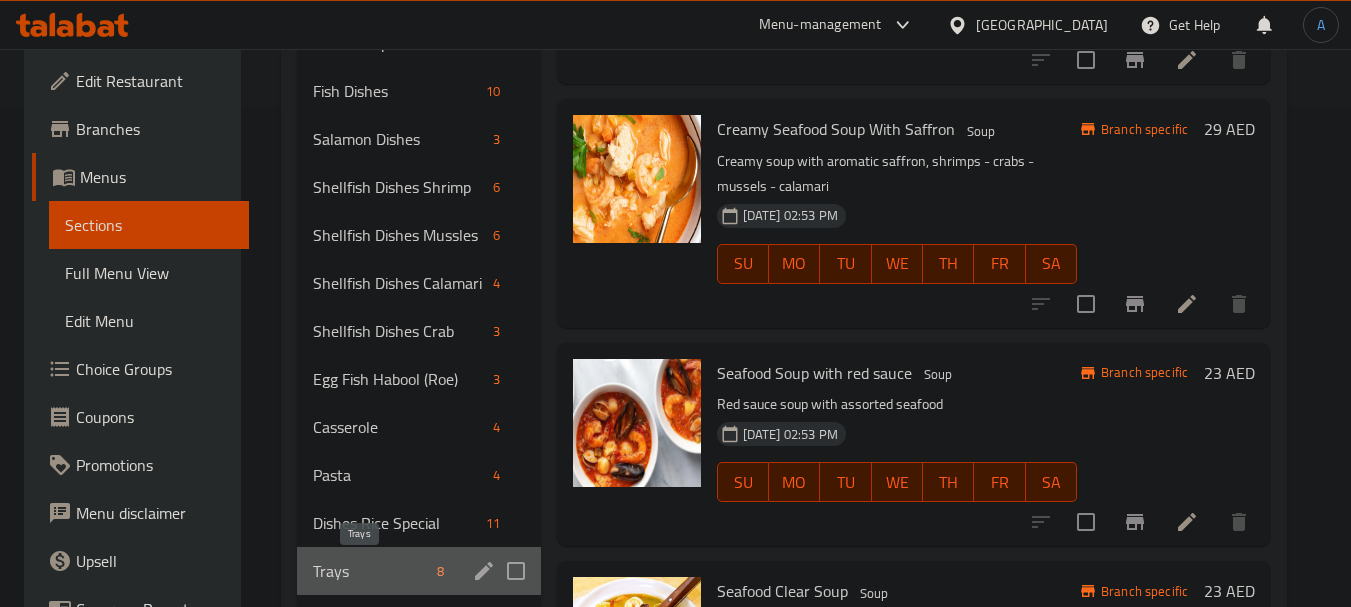 click on "Trays" at bounding box center (371, 571) 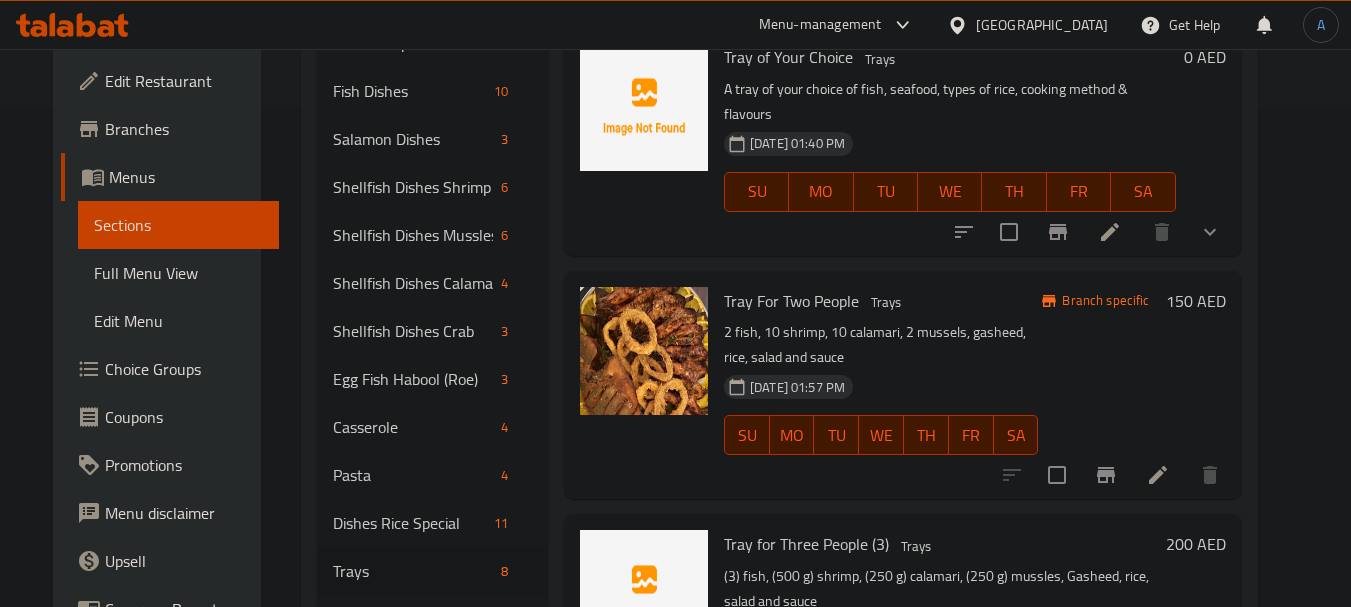 scroll, scrollTop: 0, scrollLeft: 0, axis: both 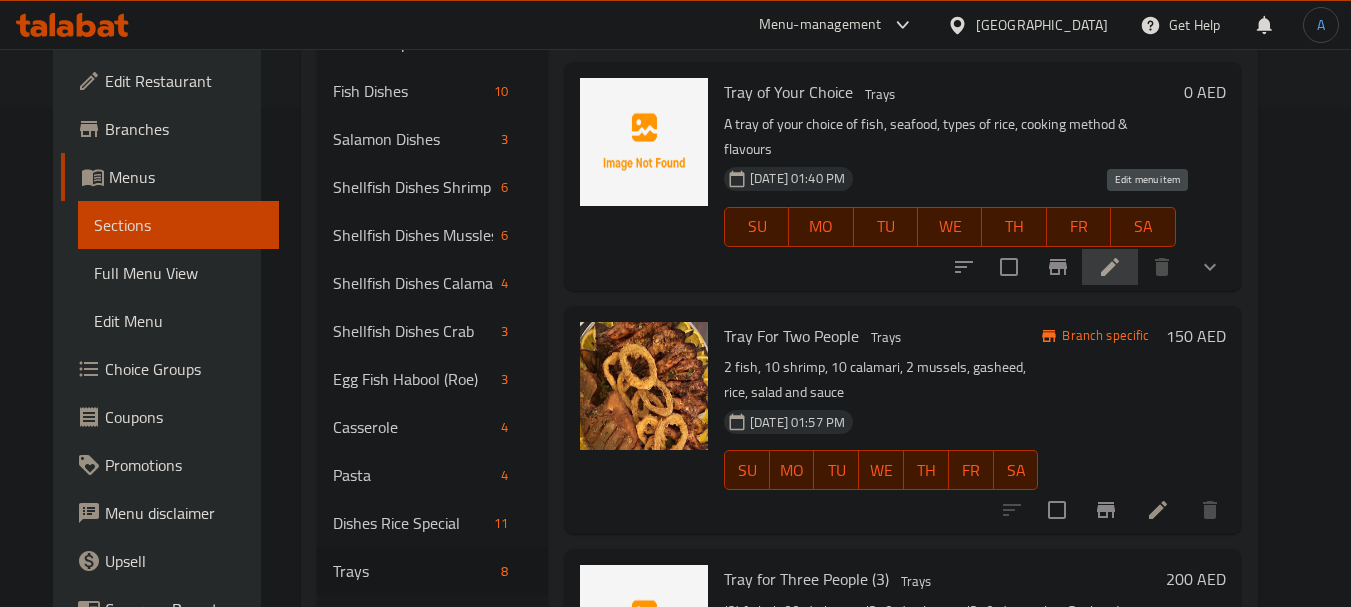 click 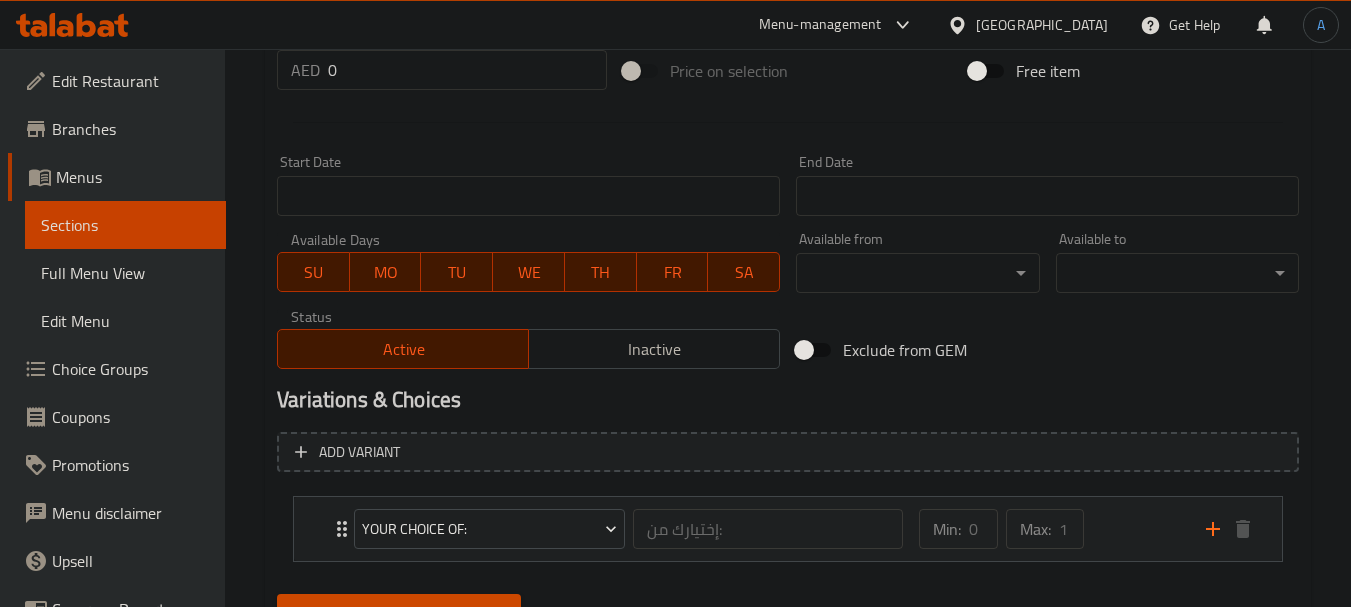scroll, scrollTop: 839, scrollLeft: 0, axis: vertical 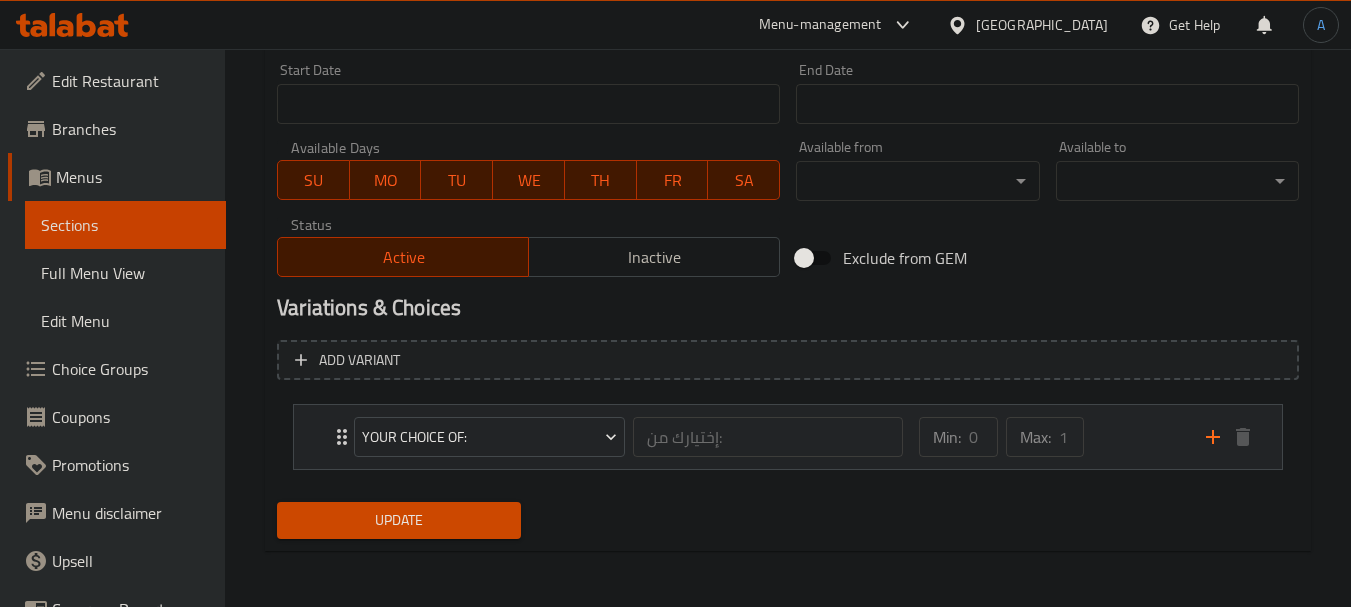 click on "Min: 0 ​ Max: 1 ​" at bounding box center (1050, 437) 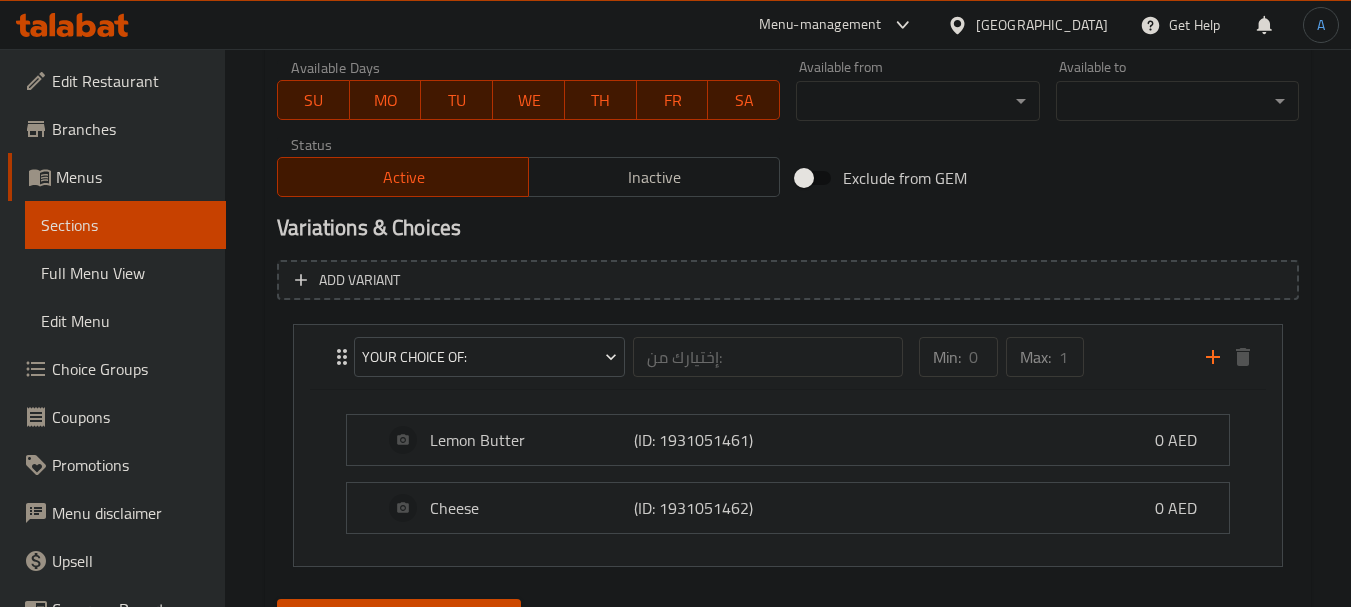 scroll, scrollTop: 1016, scrollLeft: 0, axis: vertical 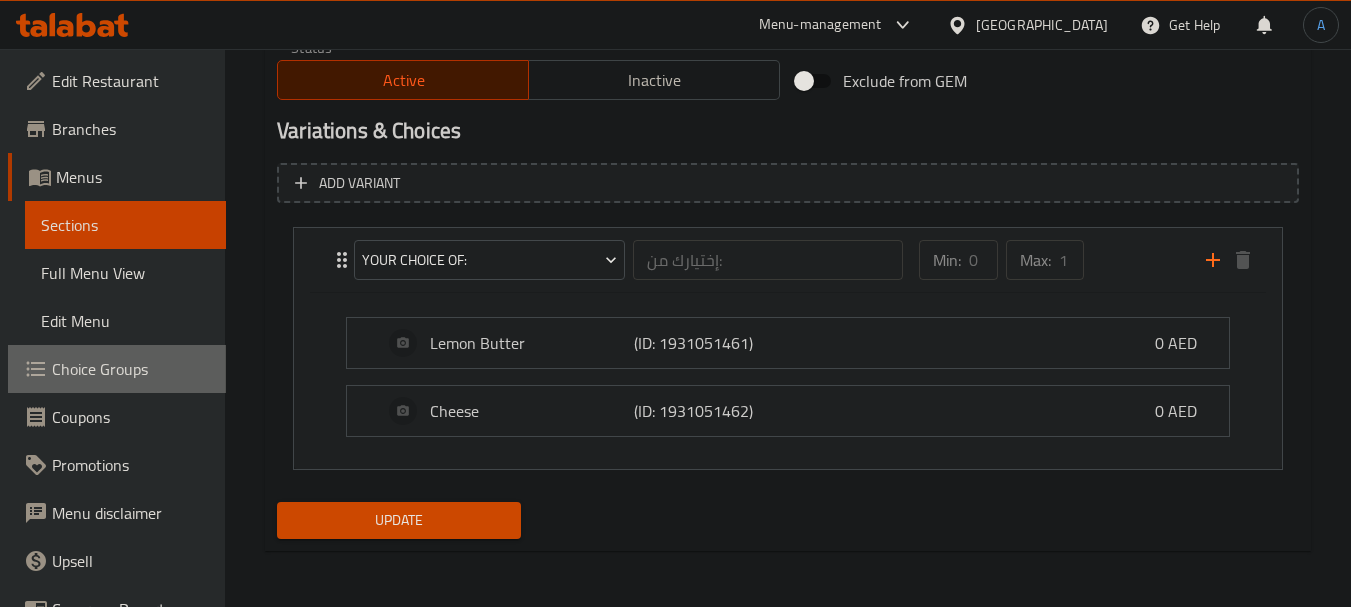 click on "Choice Groups" at bounding box center [131, 369] 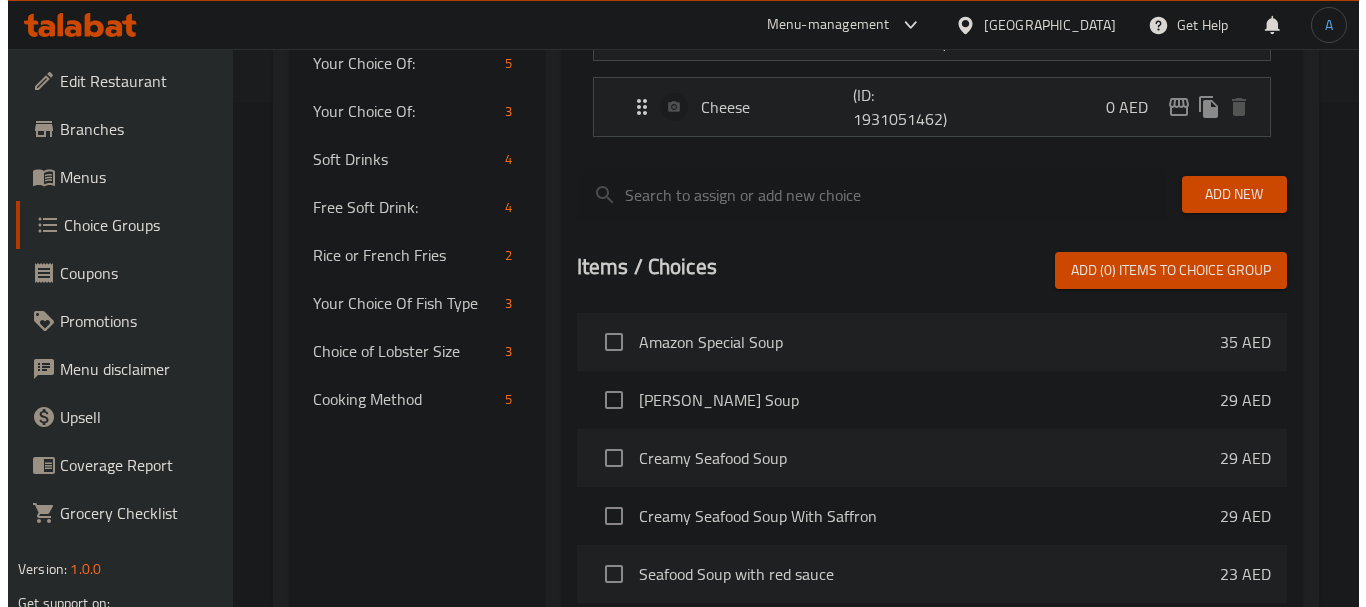 scroll, scrollTop: 786, scrollLeft: 0, axis: vertical 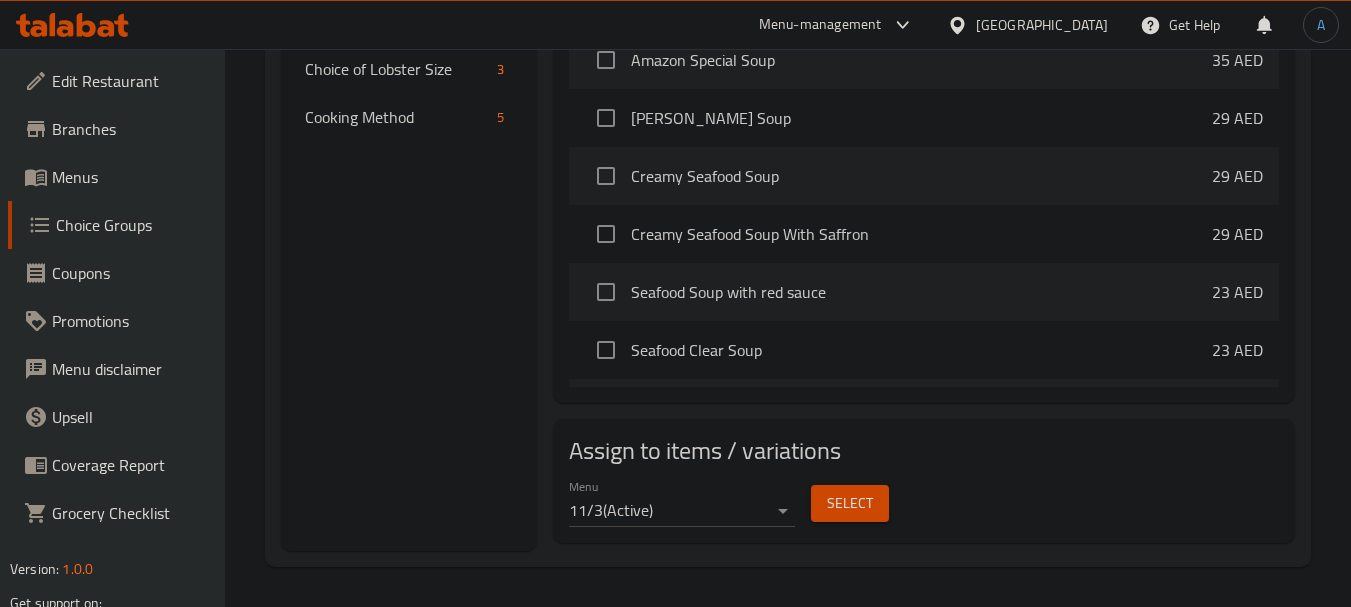 click on "Select" at bounding box center [850, 503] 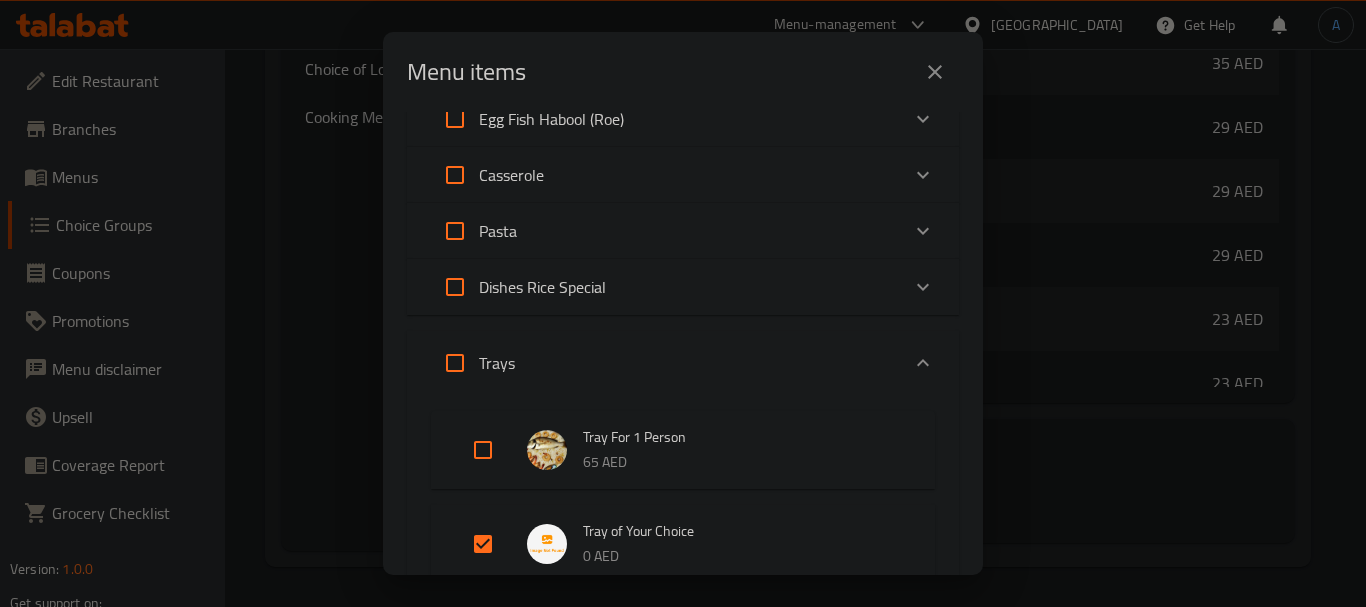 scroll, scrollTop: 900, scrollLeft: 0, axis: vertical 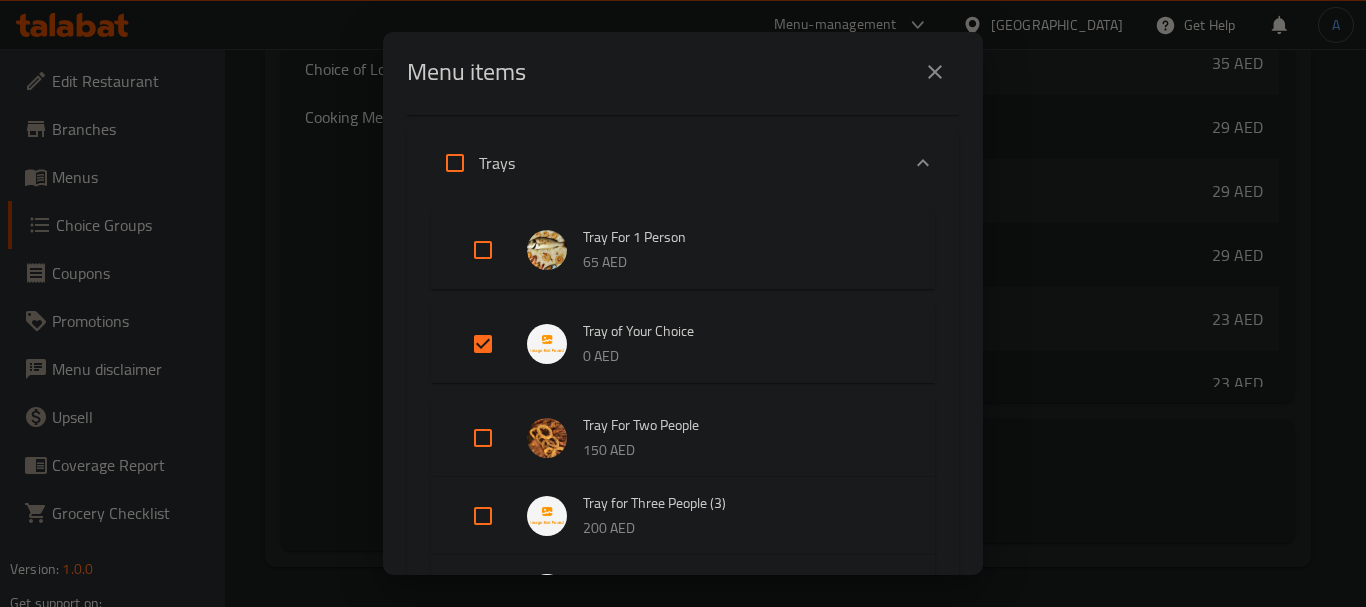 click at bounding box center [483, 344] 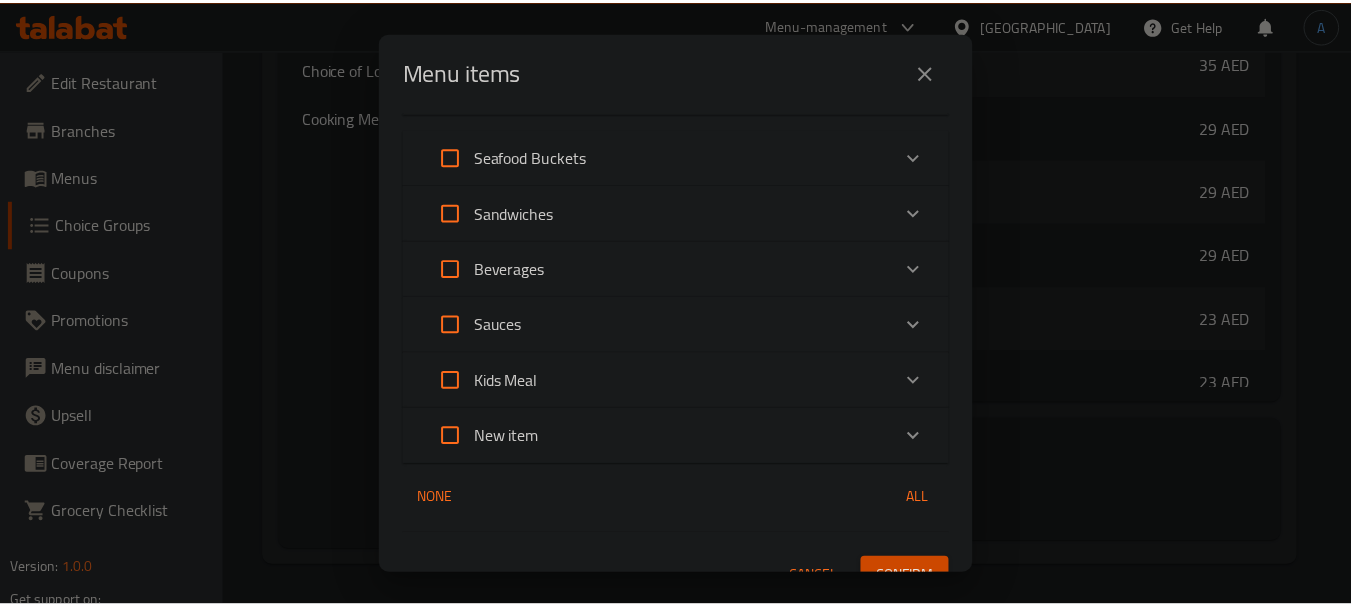 scroll, scrollTop: 1683, scrollLeft: 0, axis: vertical 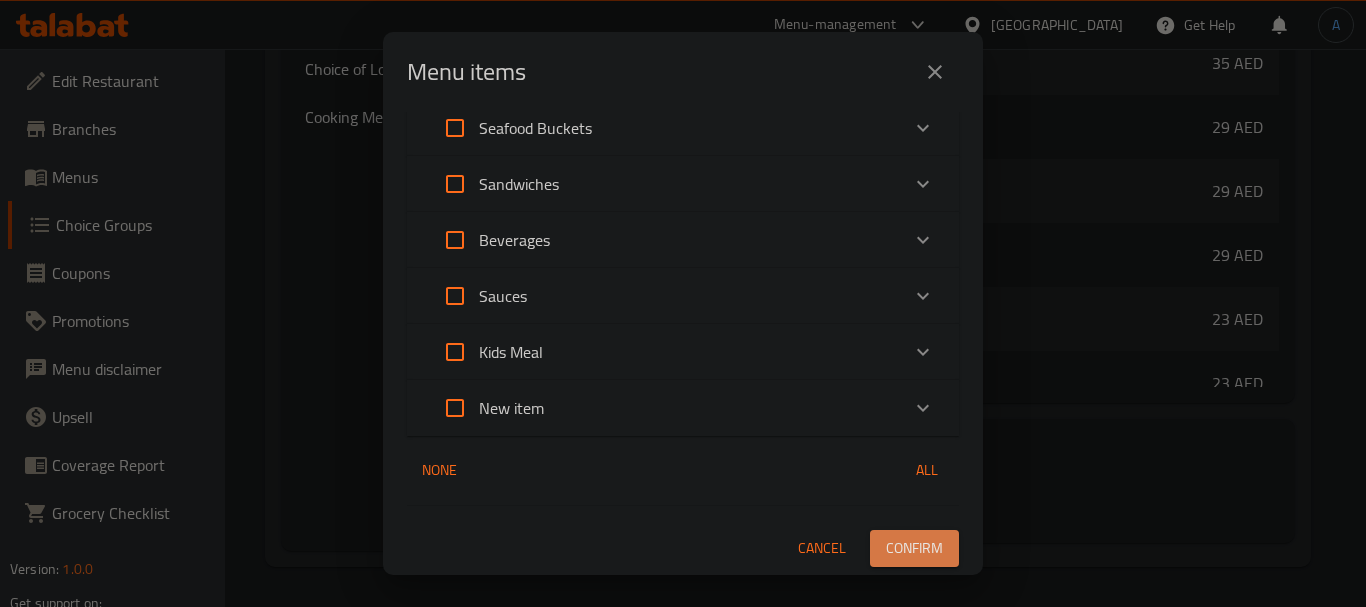 click on "Confirm" at bounding box center (914, 548) 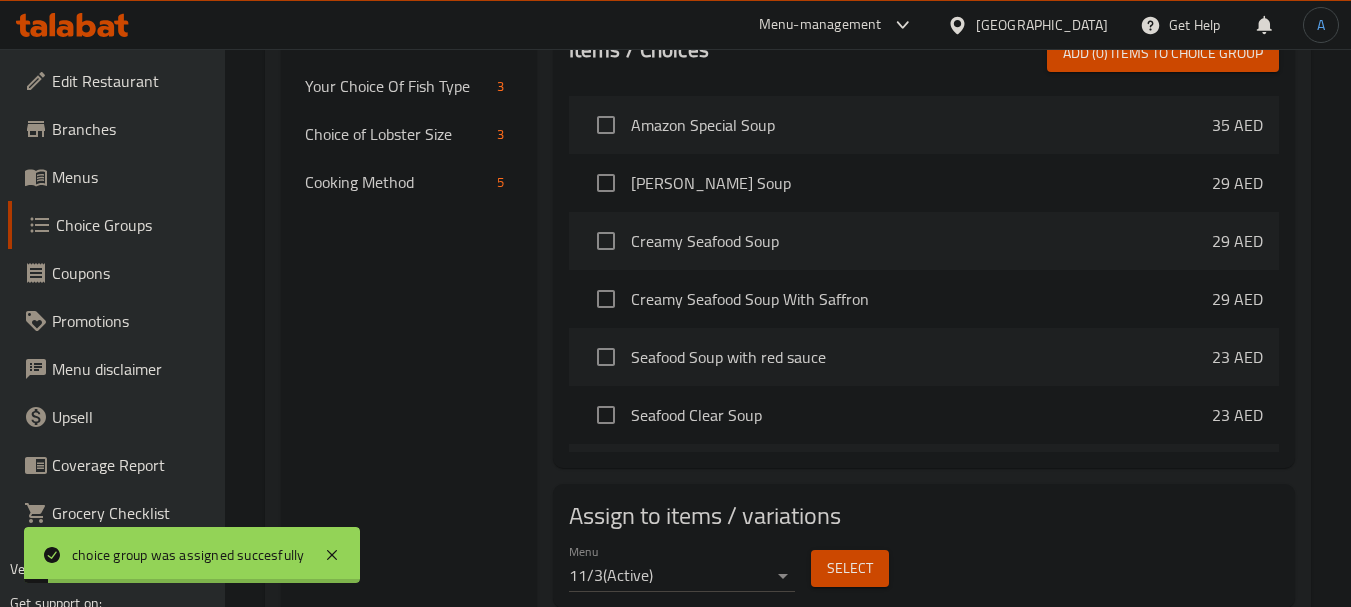 scroll, scrollTop: 686, scrollLeft: 0, axis: vertical 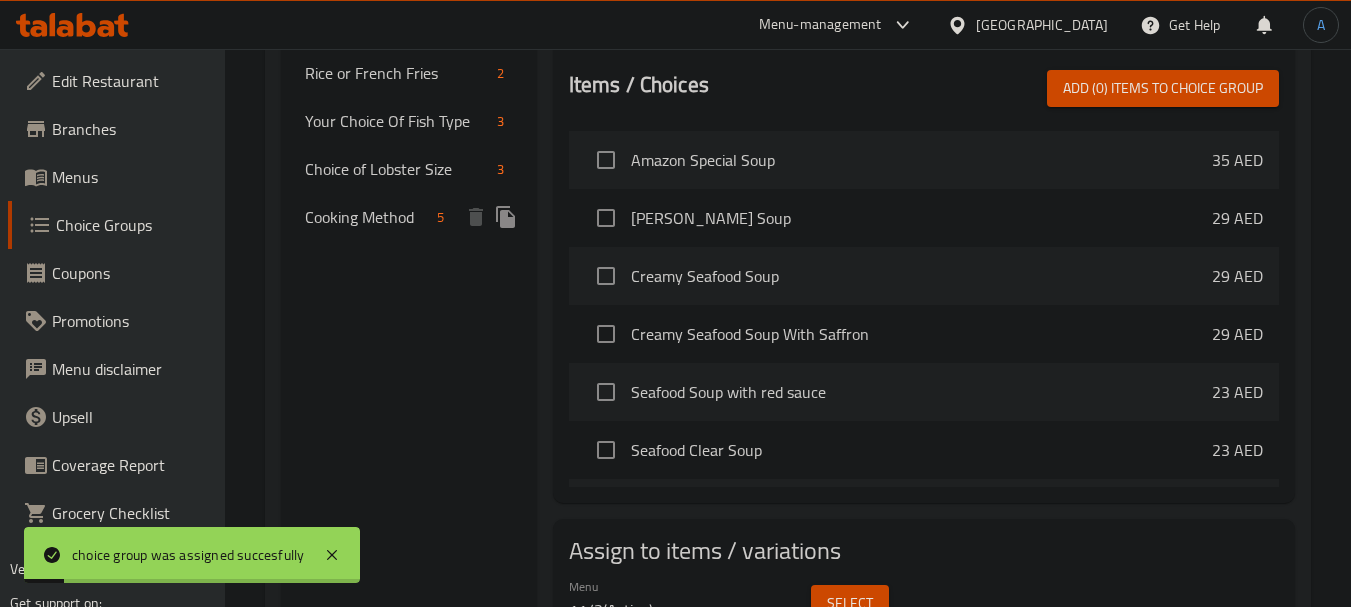 click on "Cooking Method" at bounding box center [367, 217] 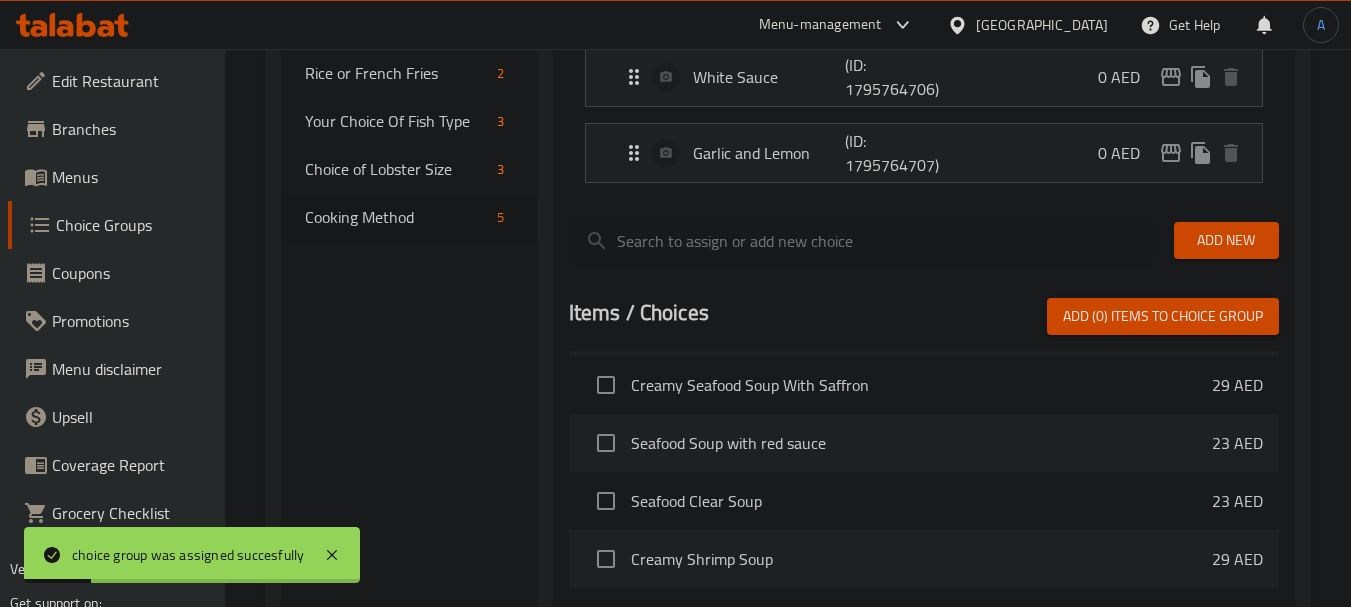 scroll, scrollTop: 400, scrollLeft: 0, axis: vertical 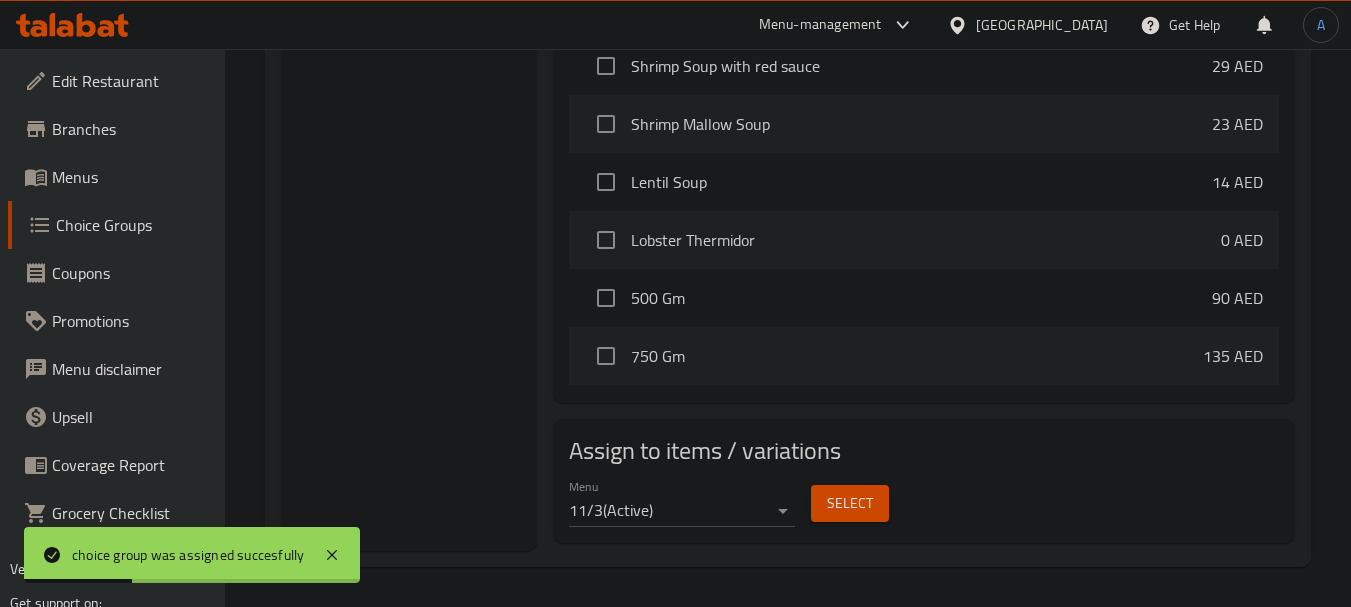 click on "Select" at bounding box center (850, 503) 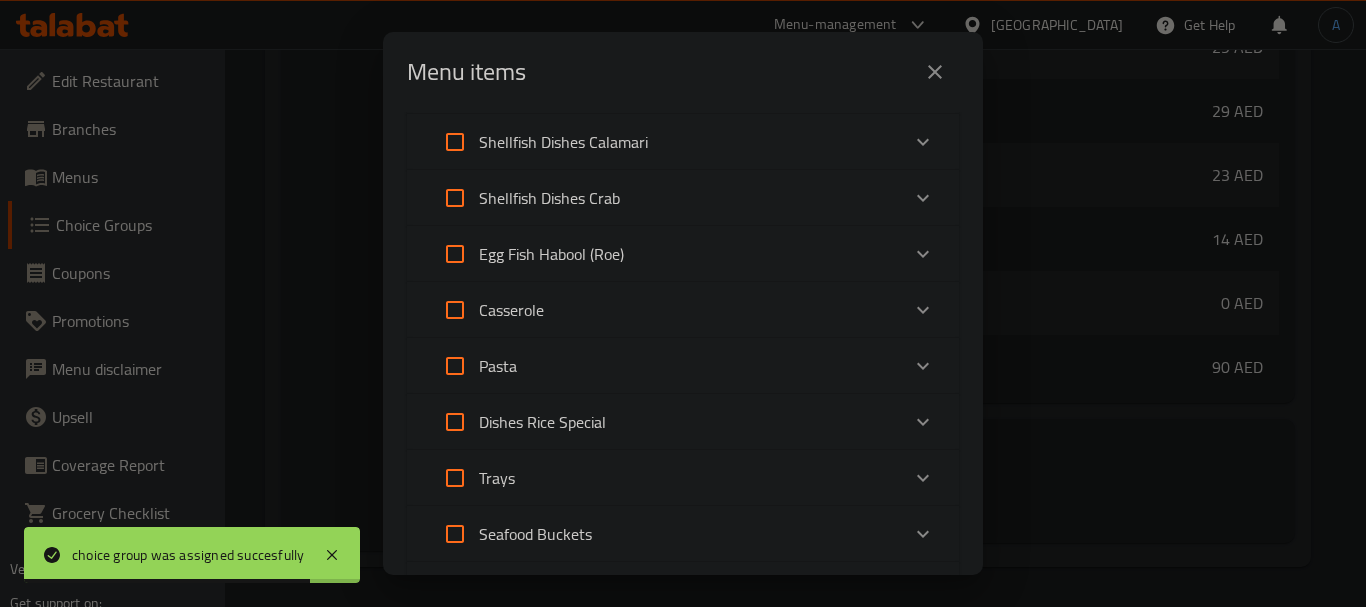 scroll, scrollTop: 600, scrollLeft: 0, axis: vertical 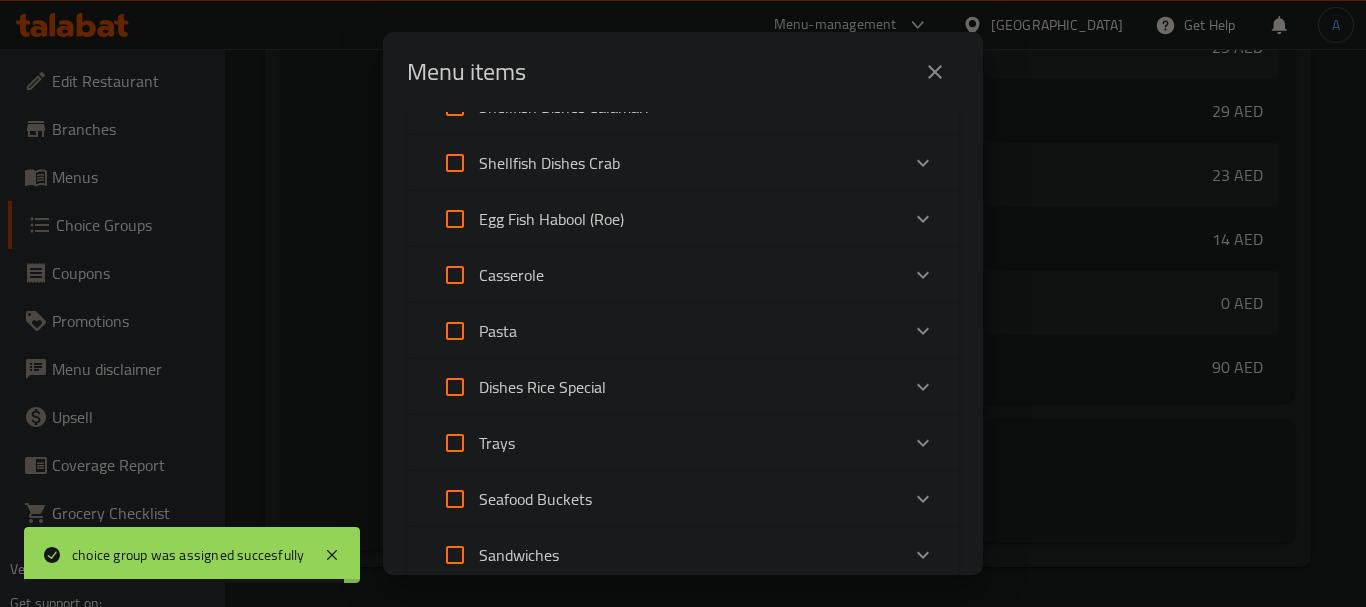 click on "Trays" at bounding box center (665, 443) 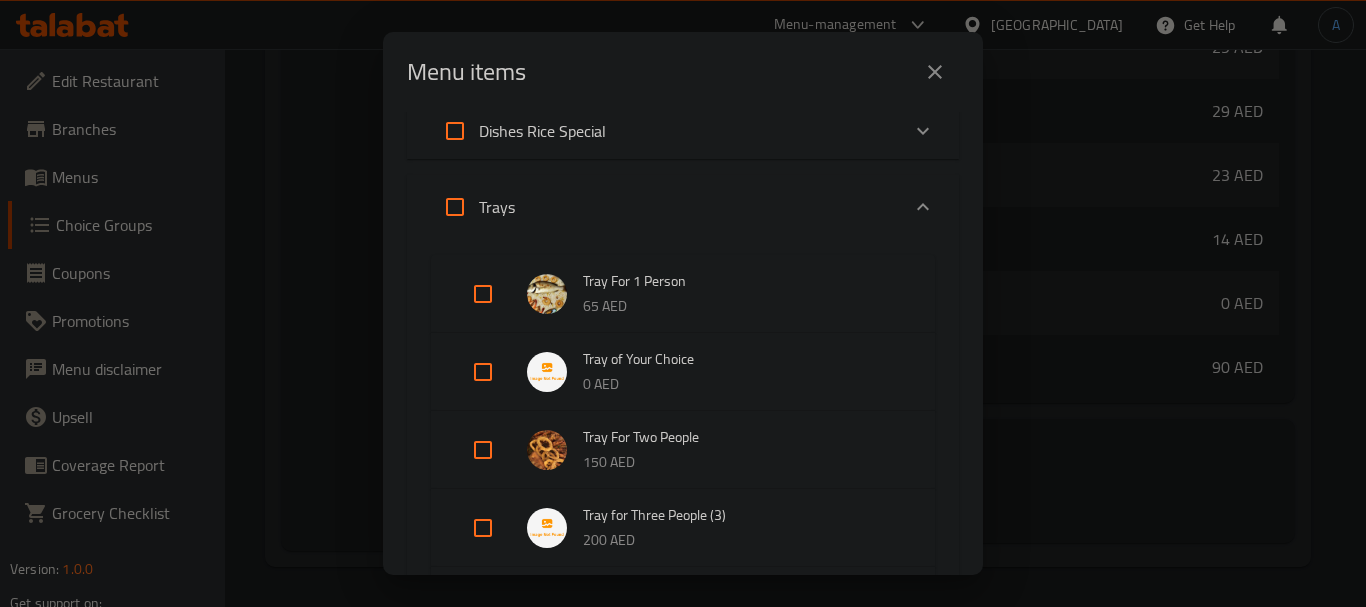 scroll, scrollTop: 900, scrollLeft: 0, axis: vertical 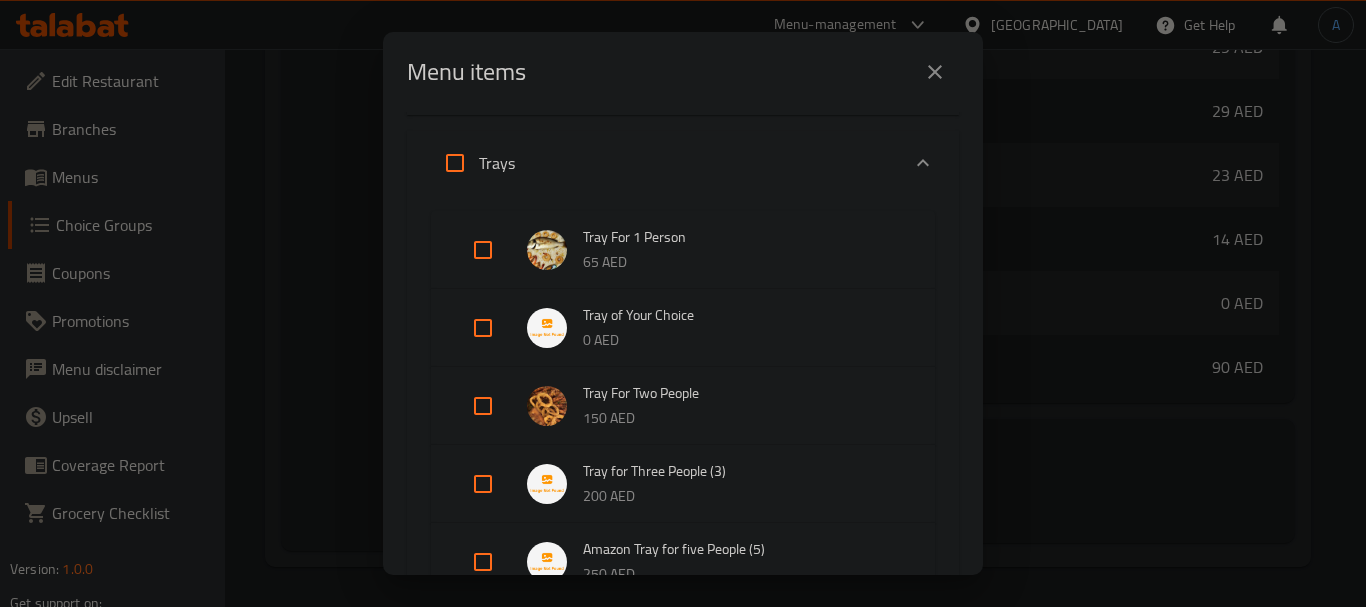 click at bounding box center [483, 328] 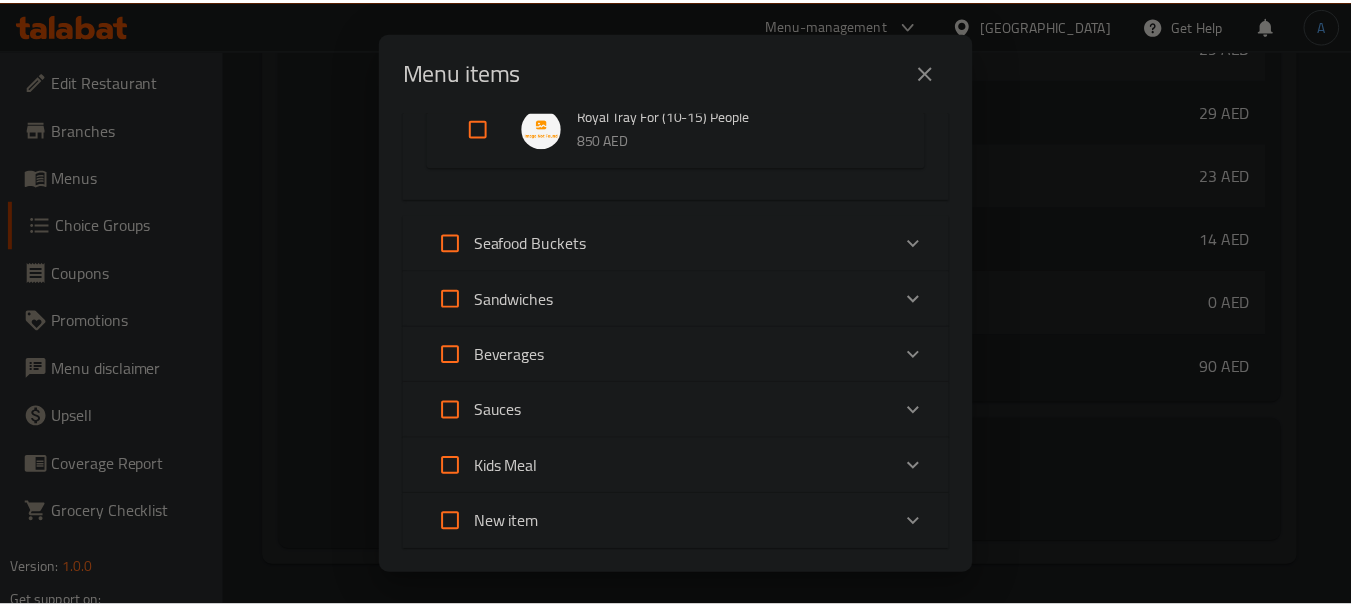 scroll, scrollTop: 1715, scrollLeft: 0, axis: vertical 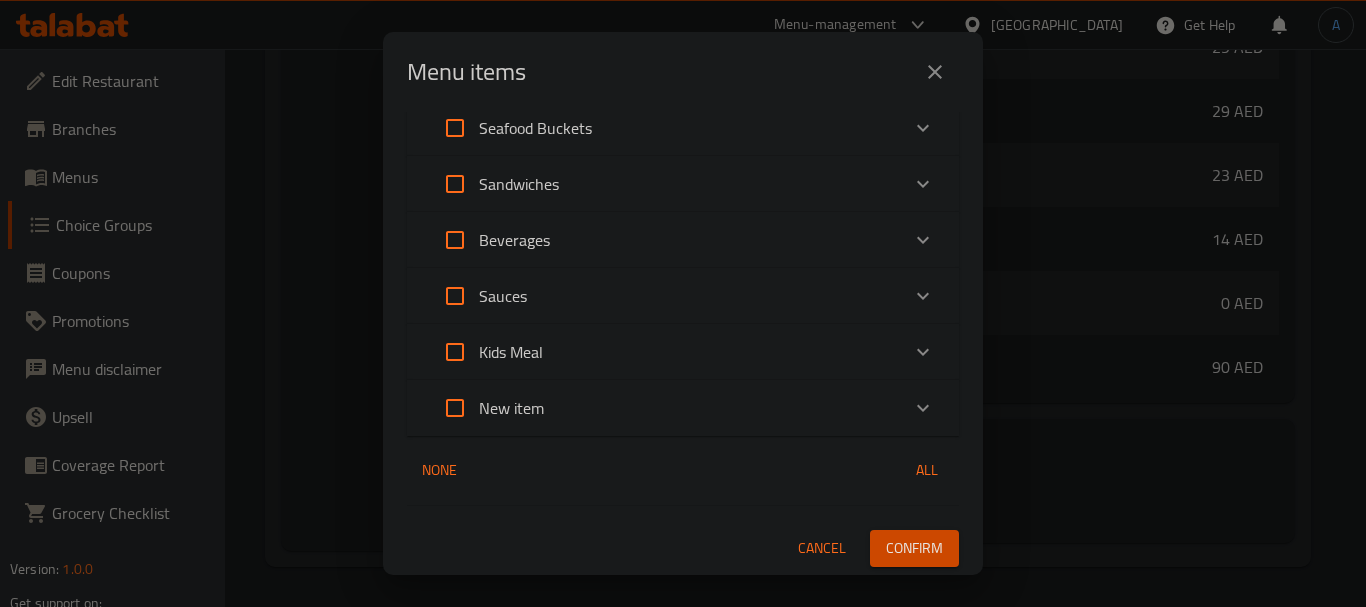 click on "Confirm" at bounding box center [914, 548] 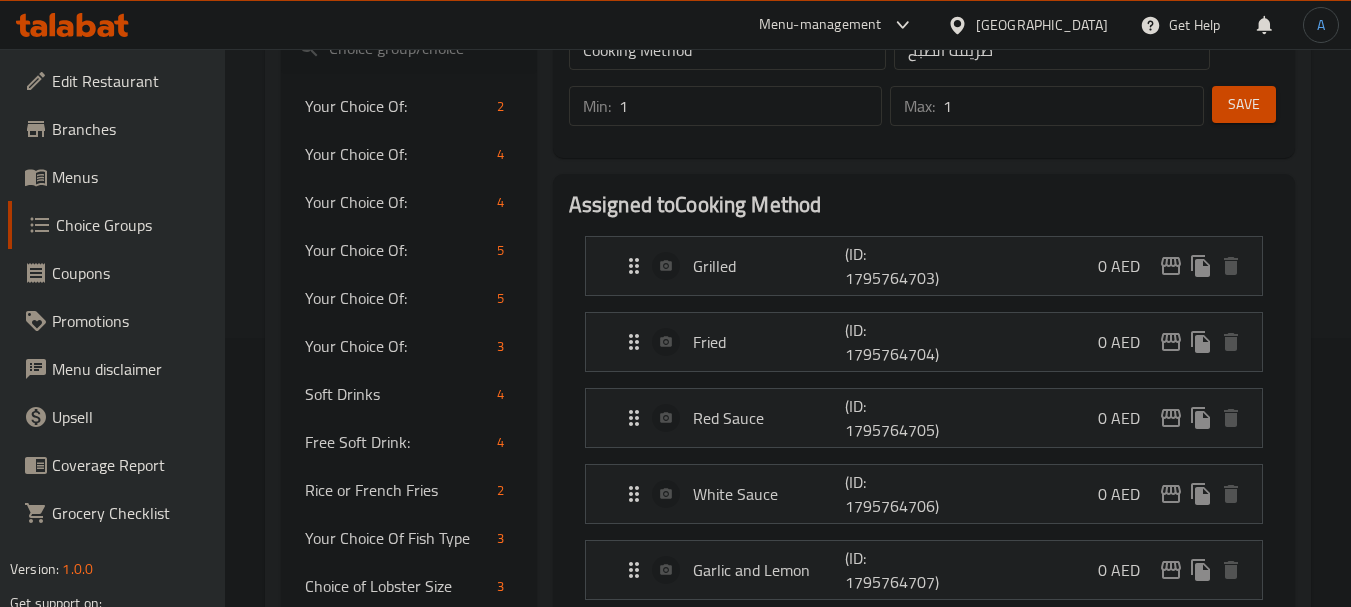 scroll, scrollTop: 300, scrollLeft: 0, axis: vertical 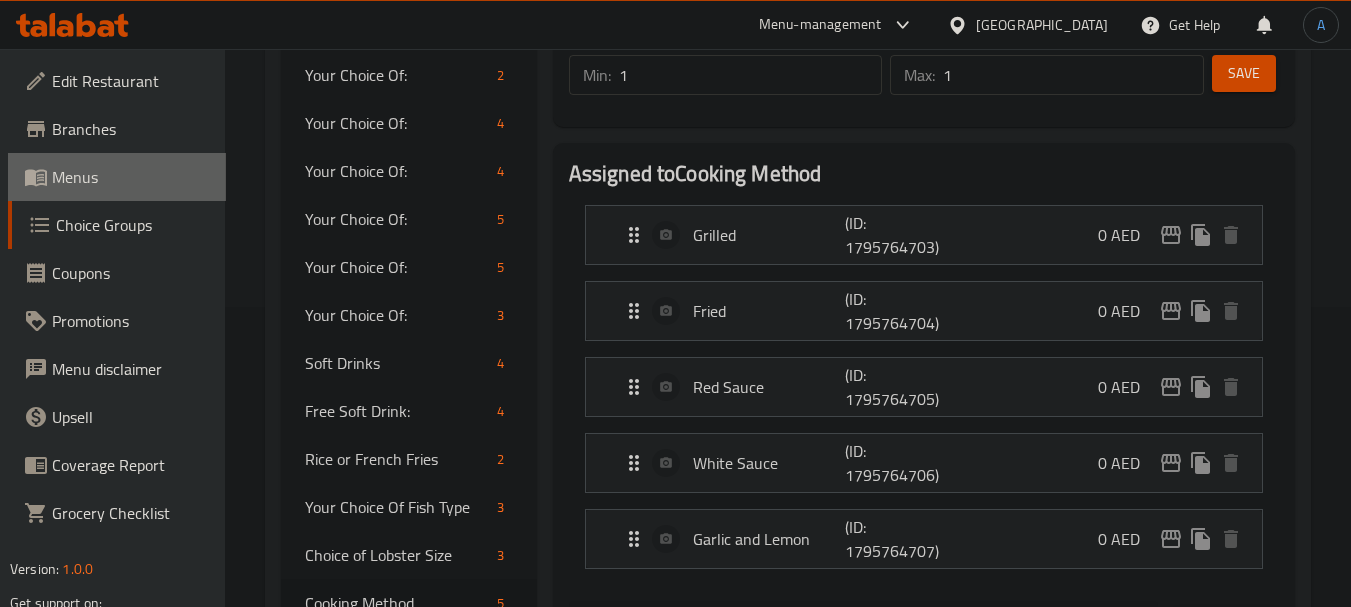 click on "Menus" at bounding box center [131, 177] 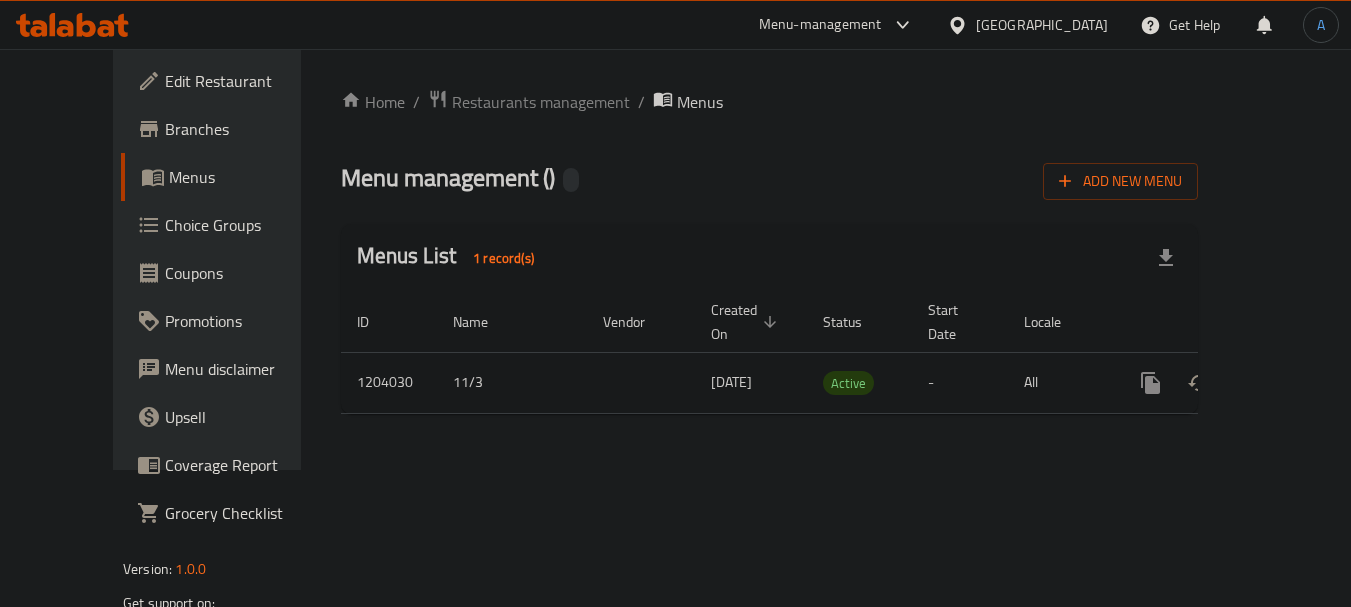 scroll, scrollTop: 0, scrollLeft: 0, axis: both 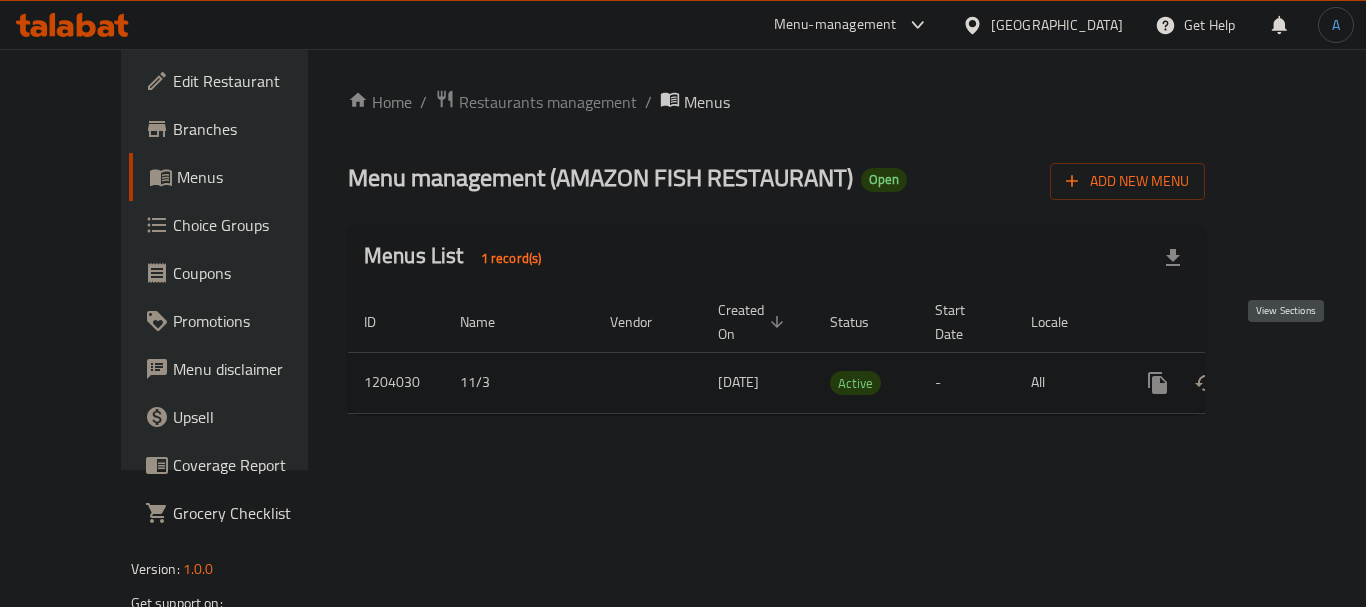 click 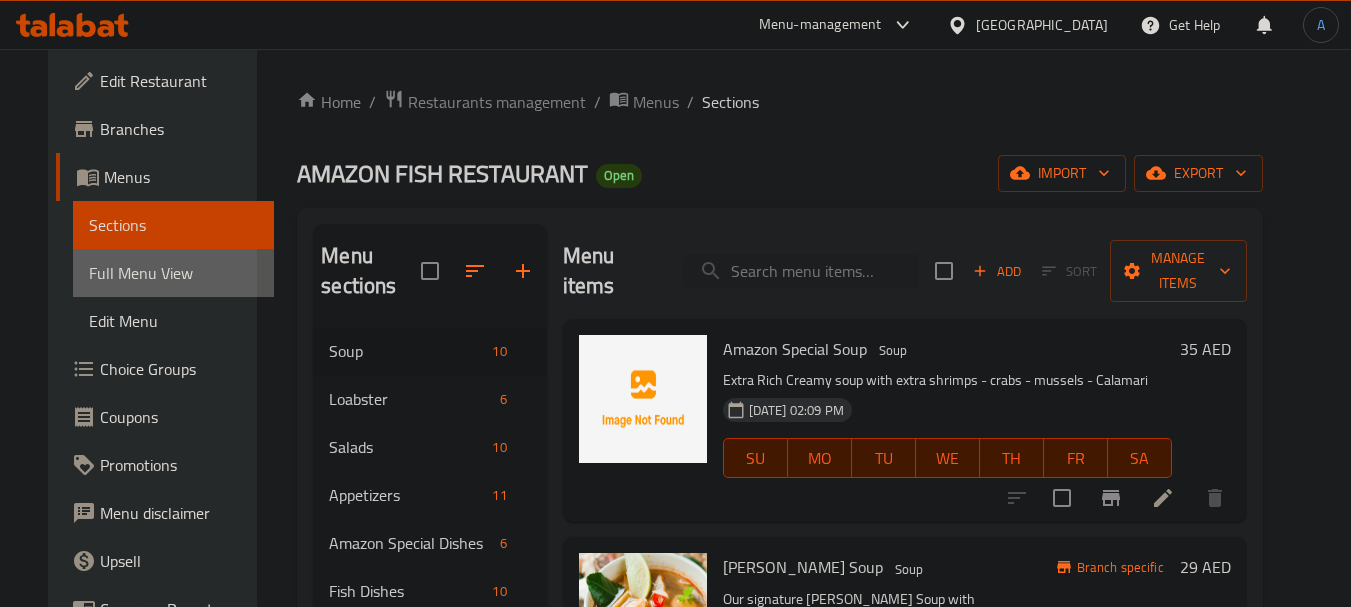 click on "Full Menu View" at bounding box center (173, 273) 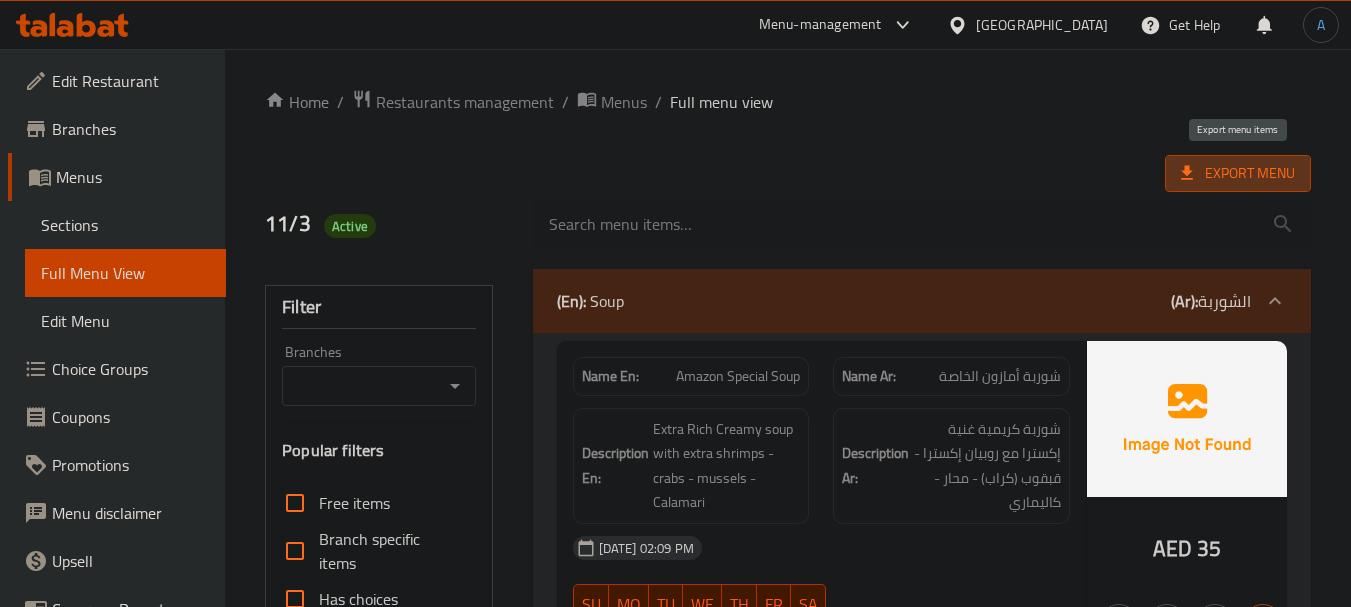click on "Export Menu" at bounding box center (1238, 173) 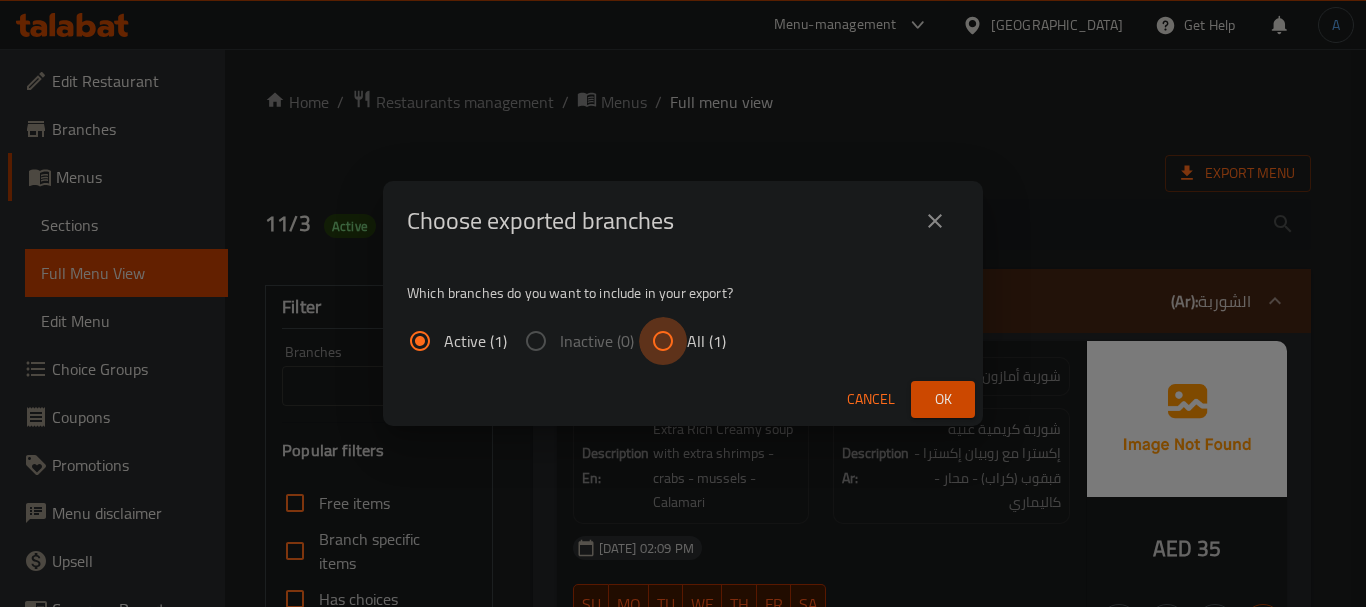click on "All (1)" at bounding box center (663, 341) 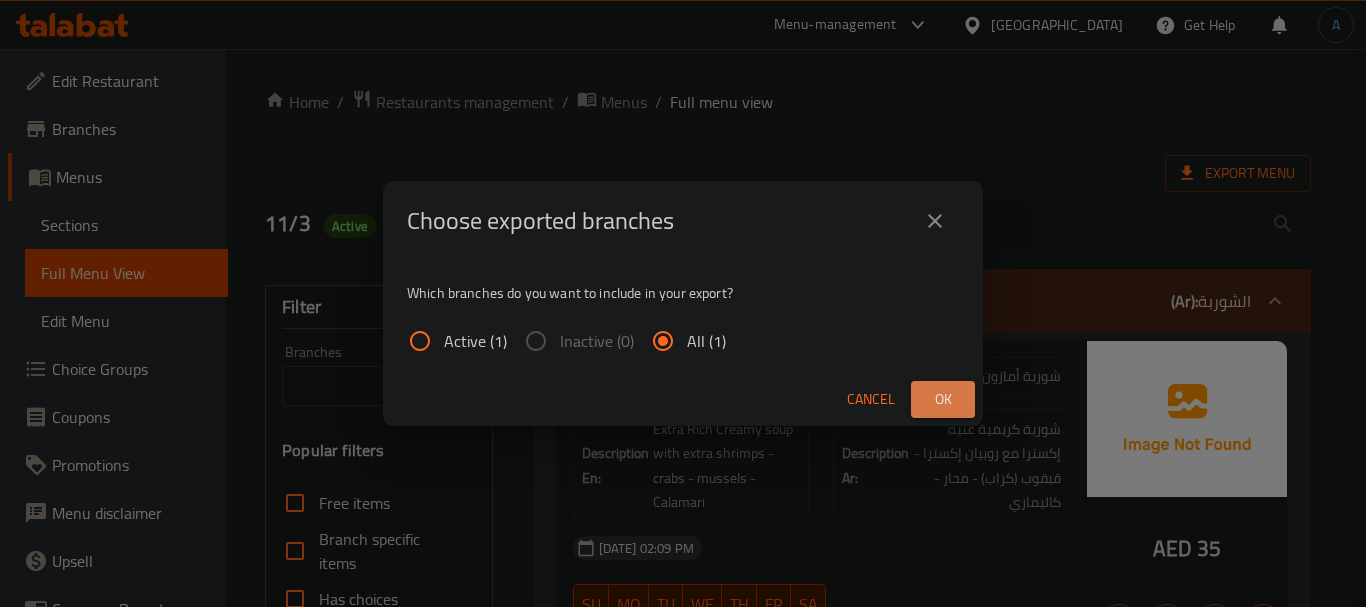 click on "Ok" at bounding box center (943, 399) 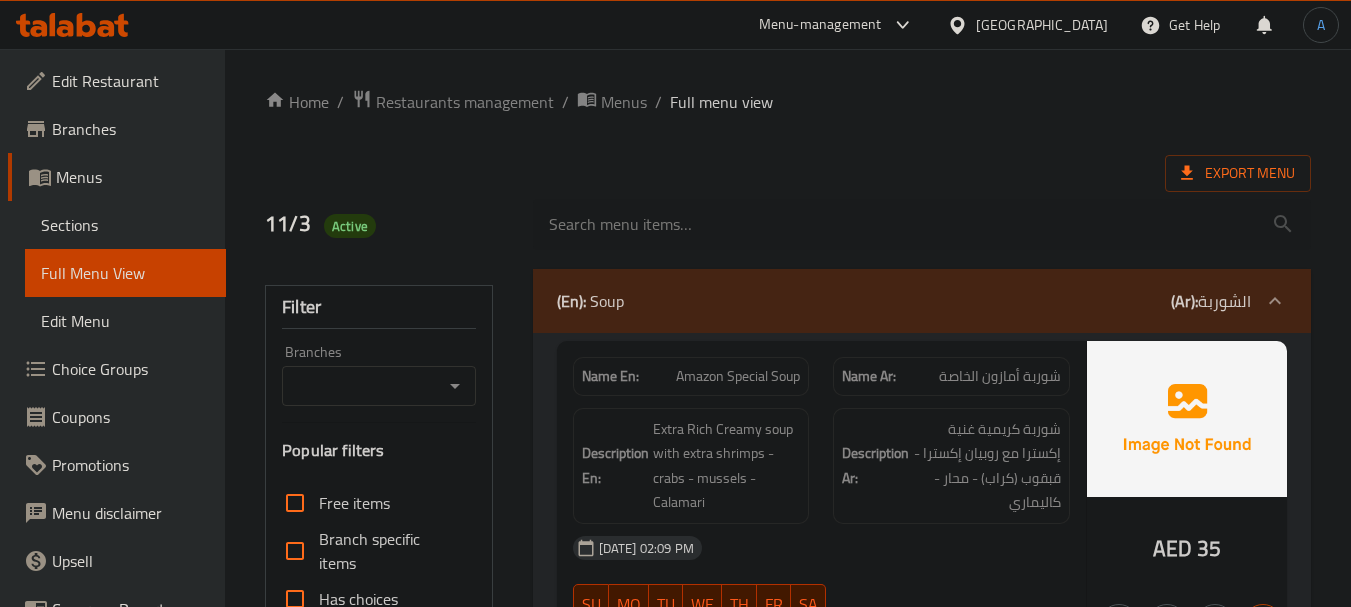 click on "Export Menu" at bounding box center [788, 173] 